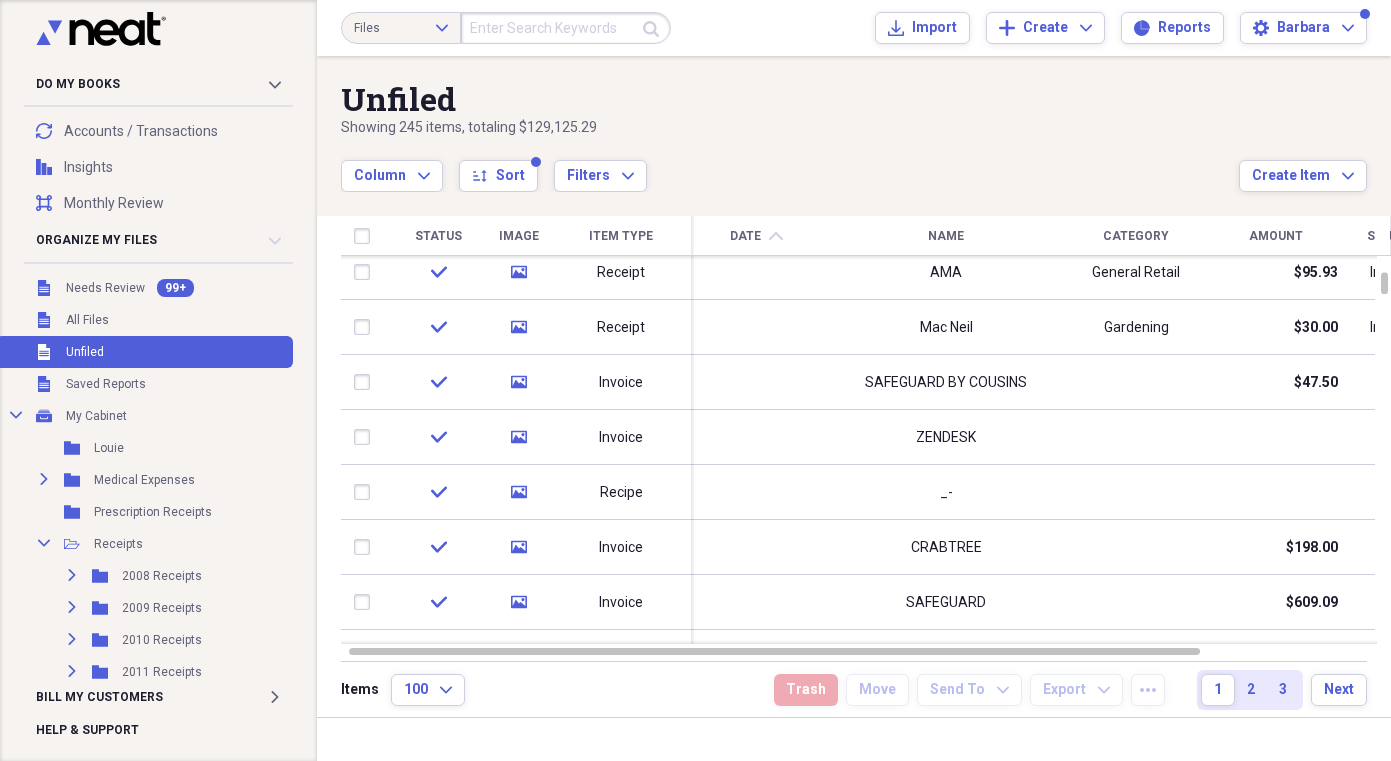 scroll, scrollTop: 0, scrollLeft: 0, axis: both 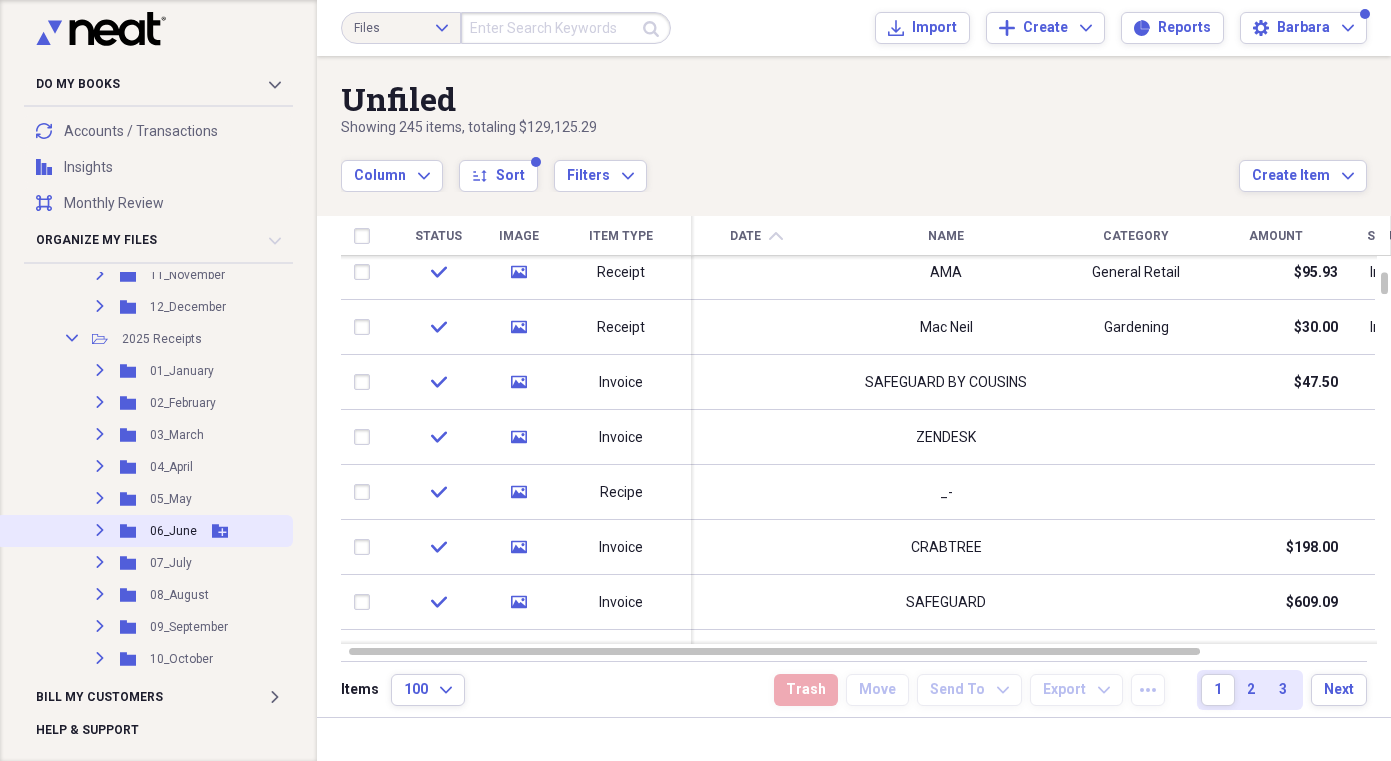 click on "06_June" at bounding box center (173, 531) 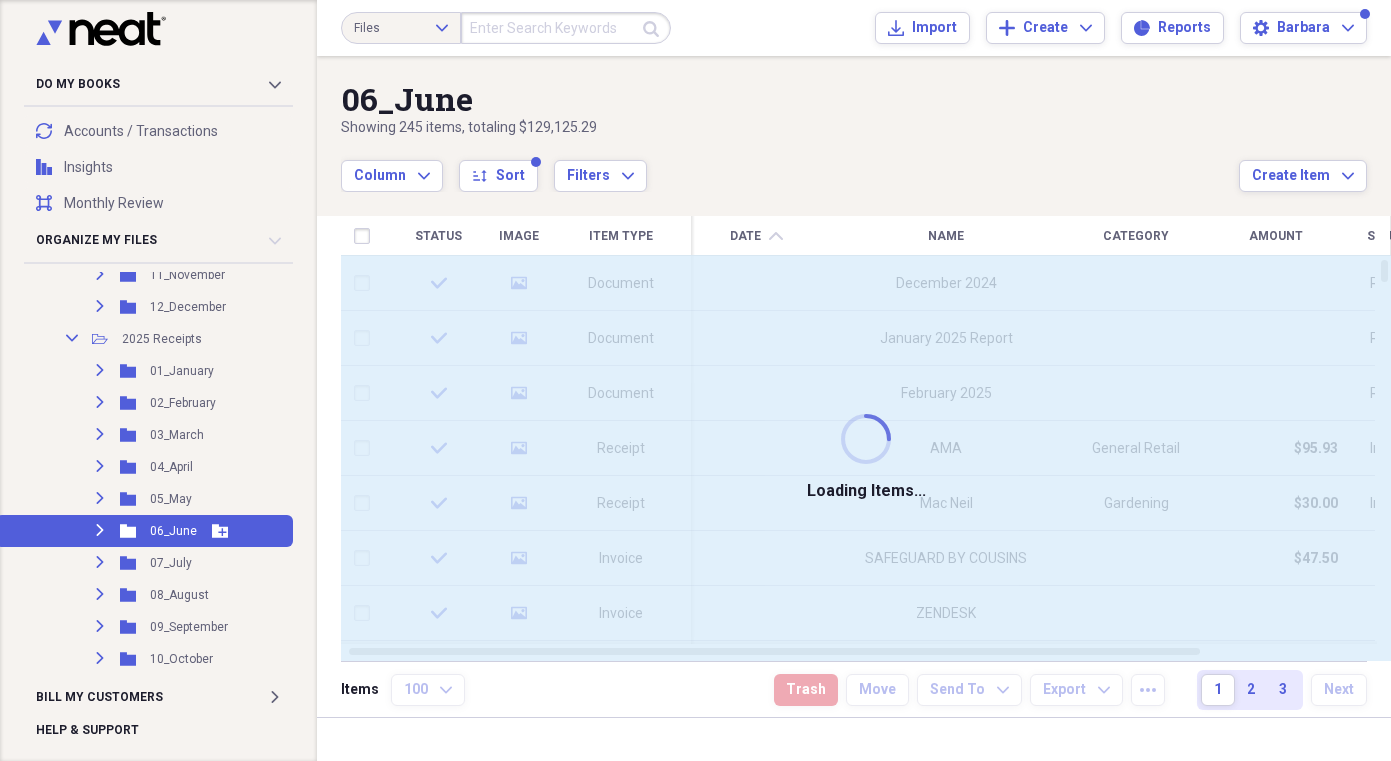 scroll, scrollTop: 1167, scrollLeft: 0, axis: vertical 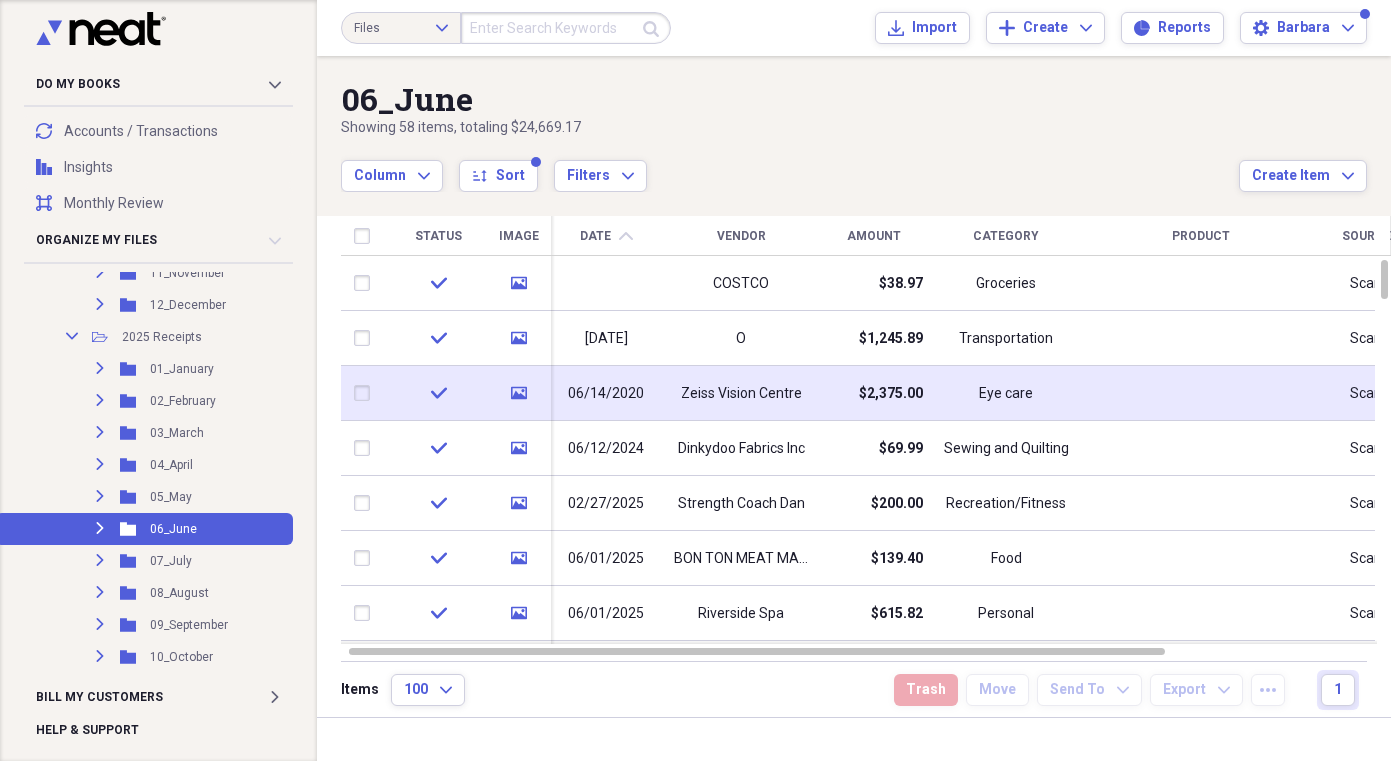click on "06/14/2020" at bounding box center (606, 393) 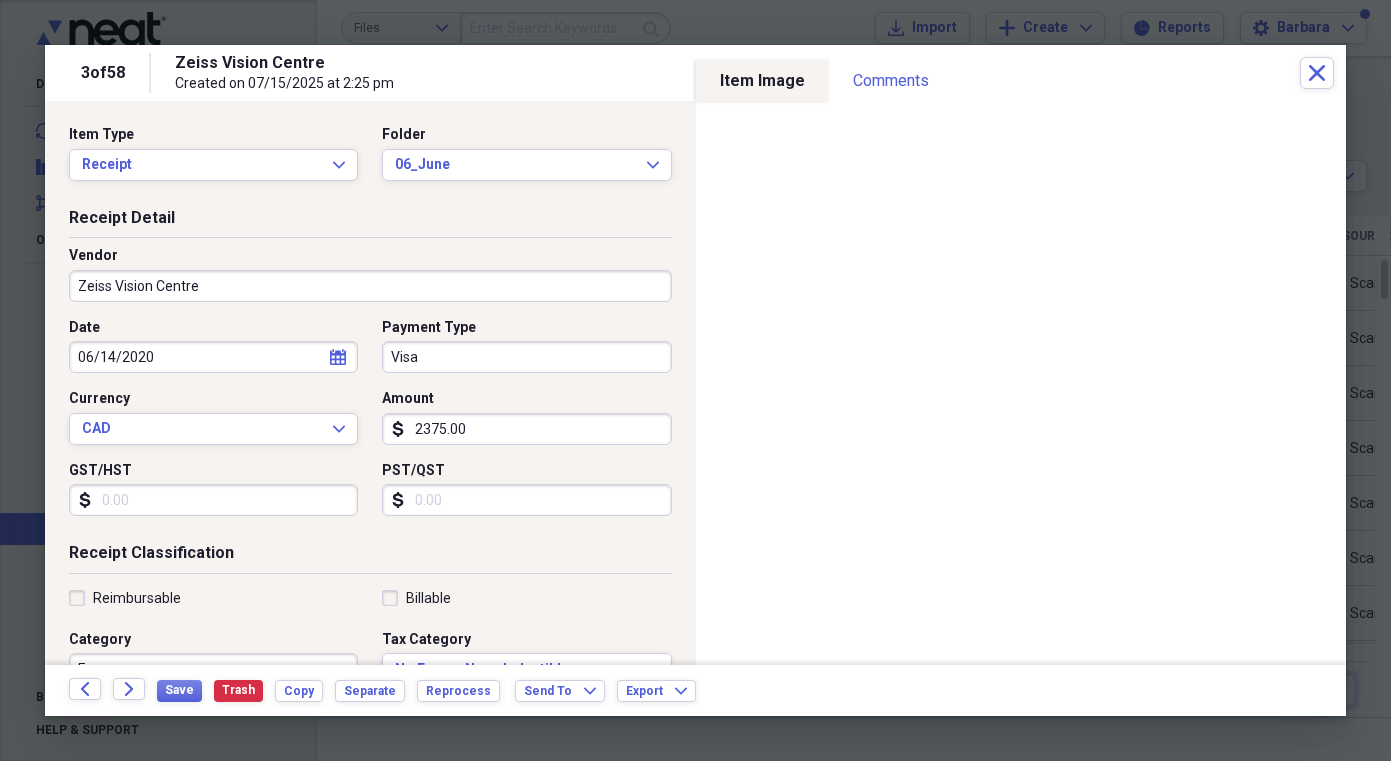 select on "5" 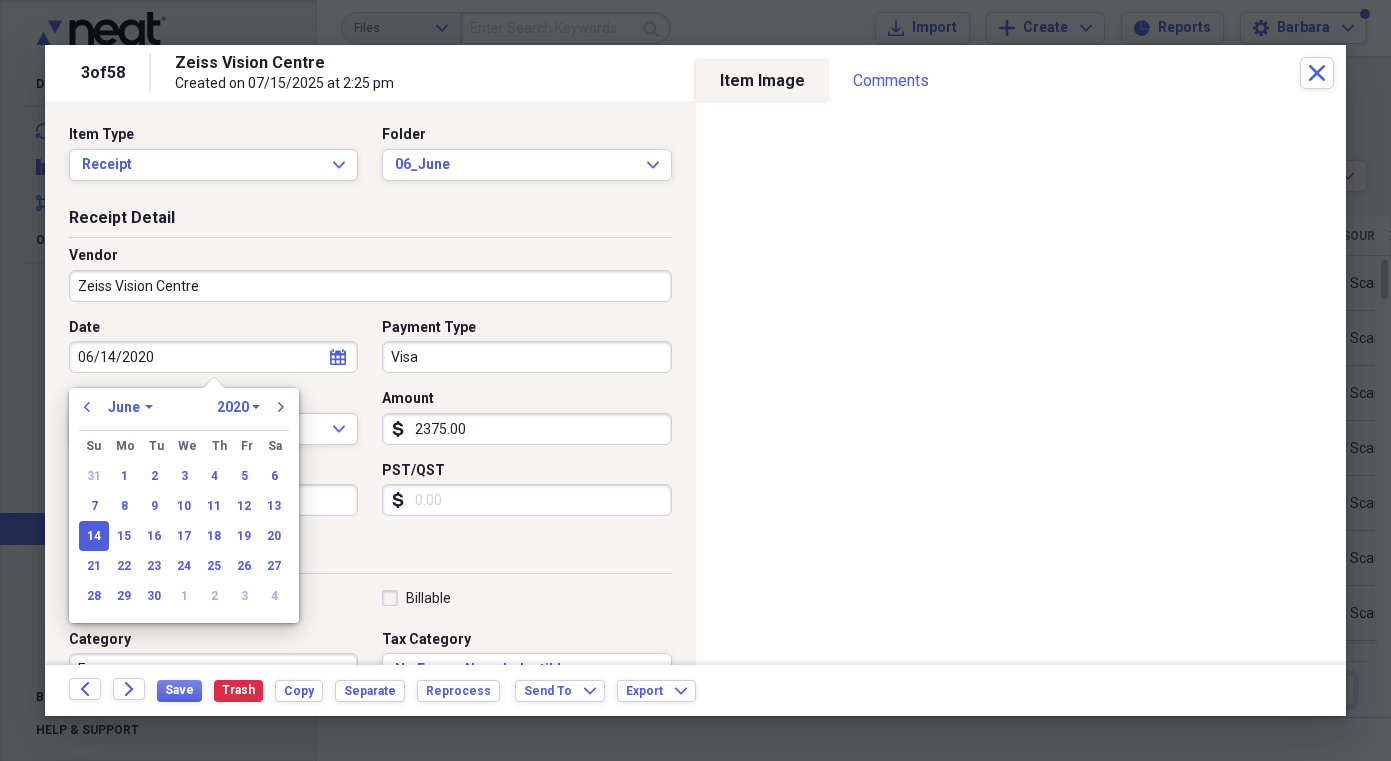 click on "06/14/2020" at bounding box center (213, 357) 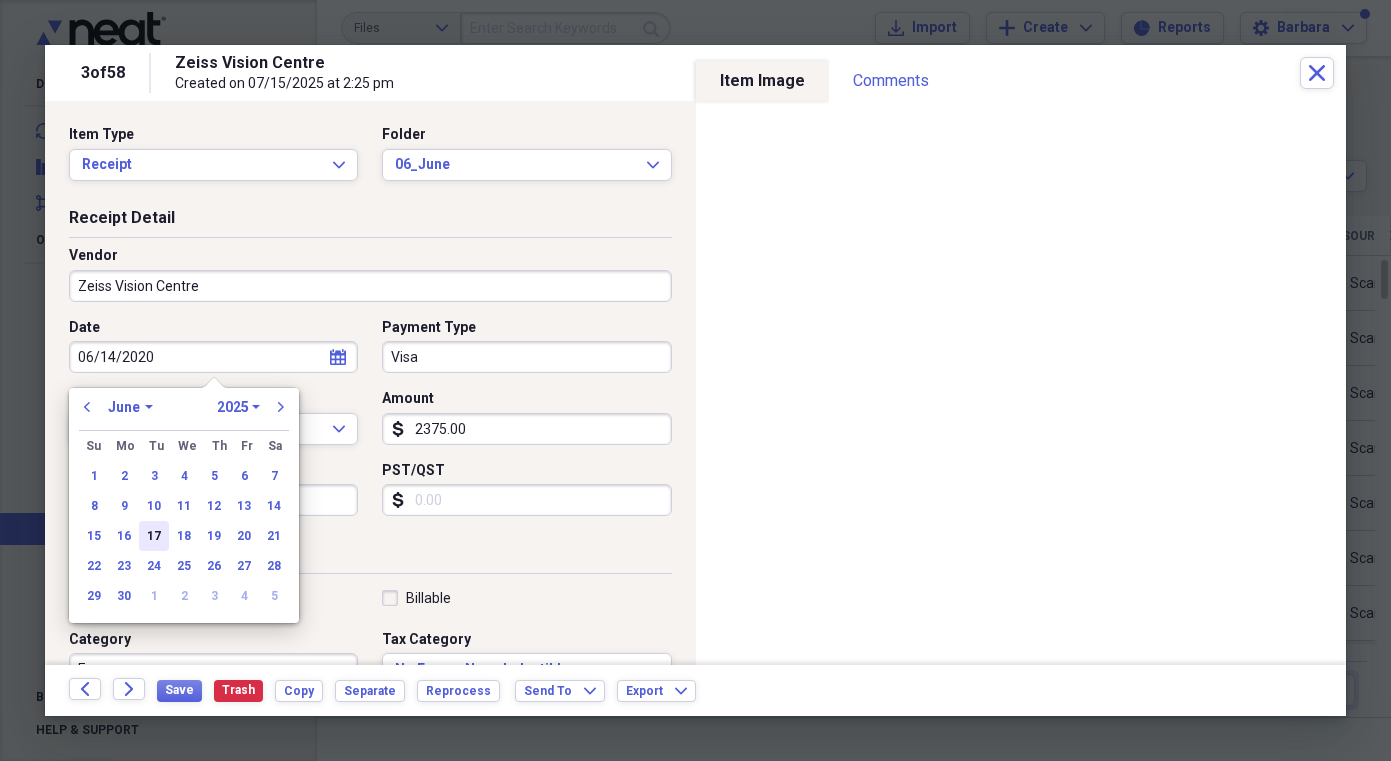click on "17" at bounding box center (154, 536) 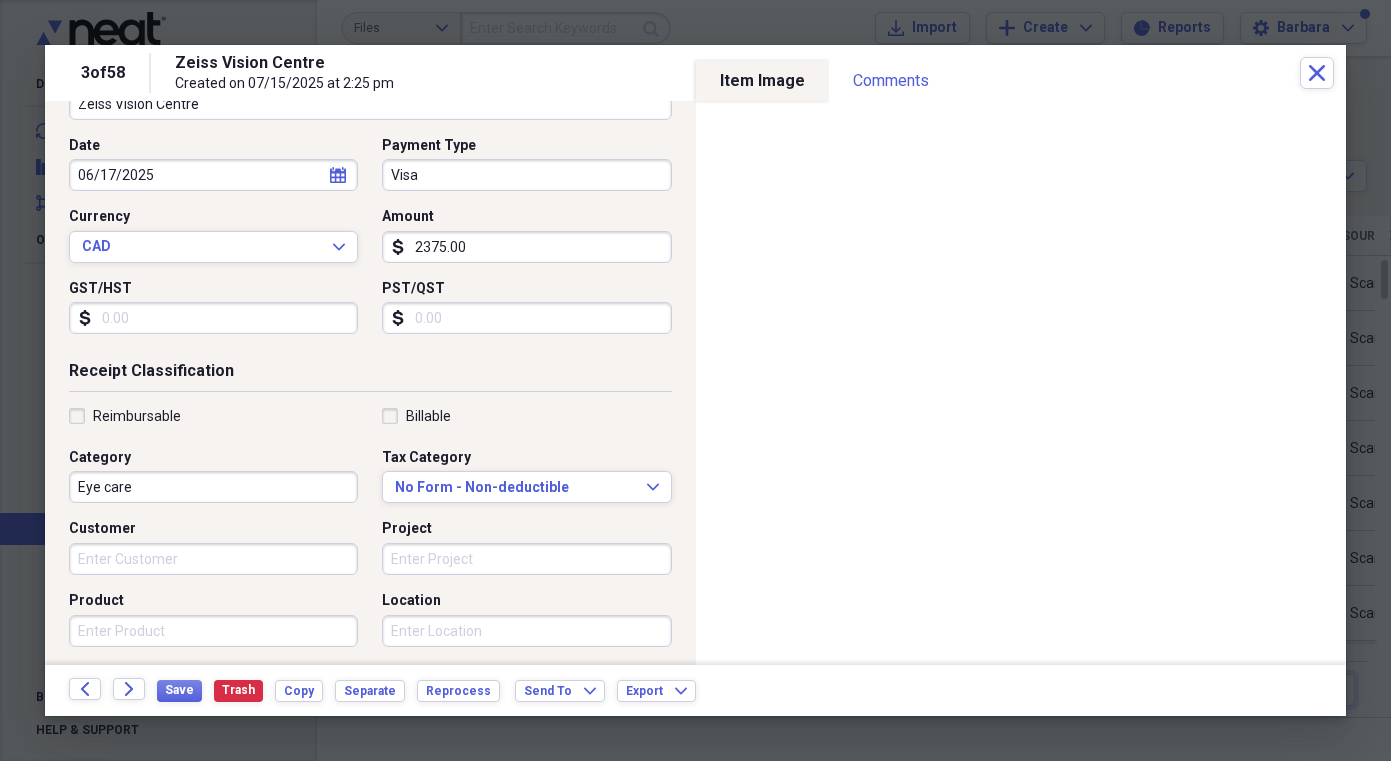 scroll, scrollTop: 202, scrollLeft: 0, axis: vertical 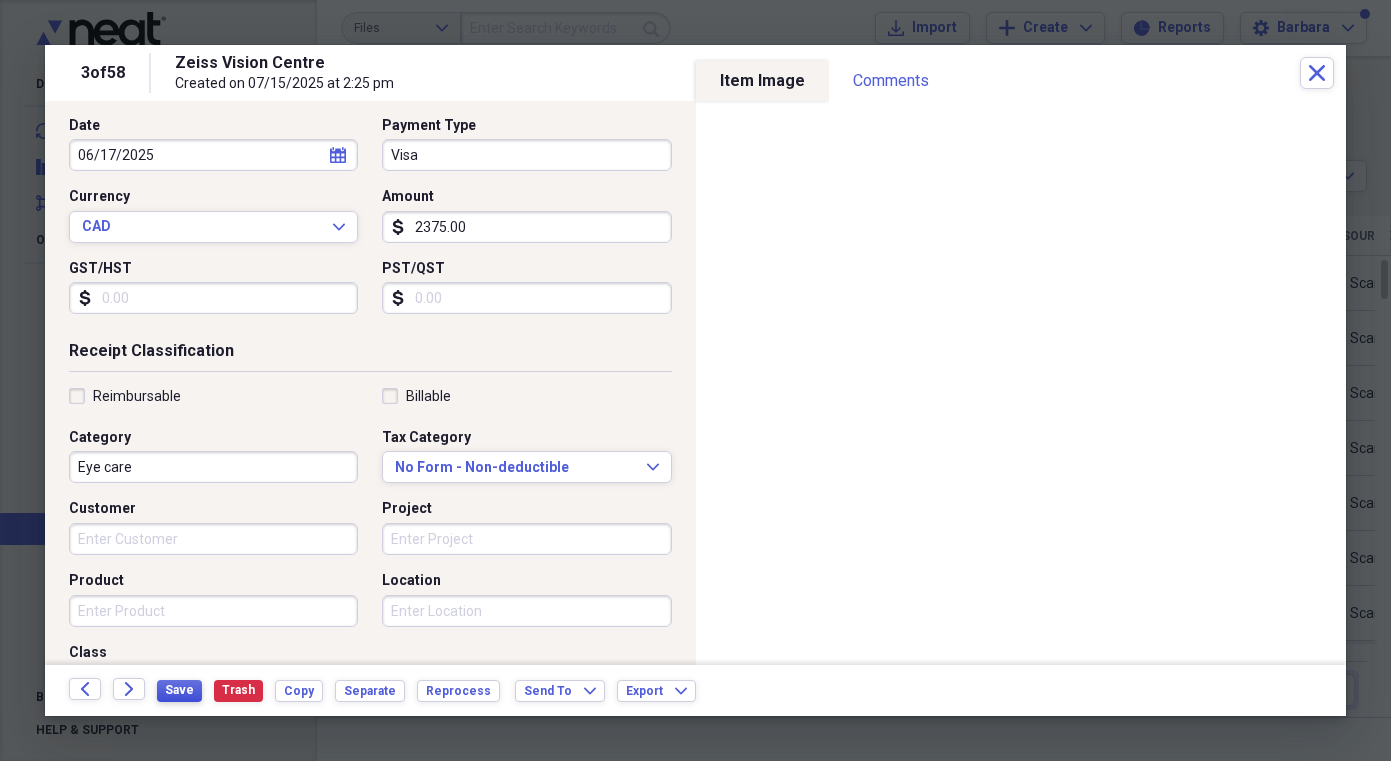 click on "Save" at bounding box center [179, 690] 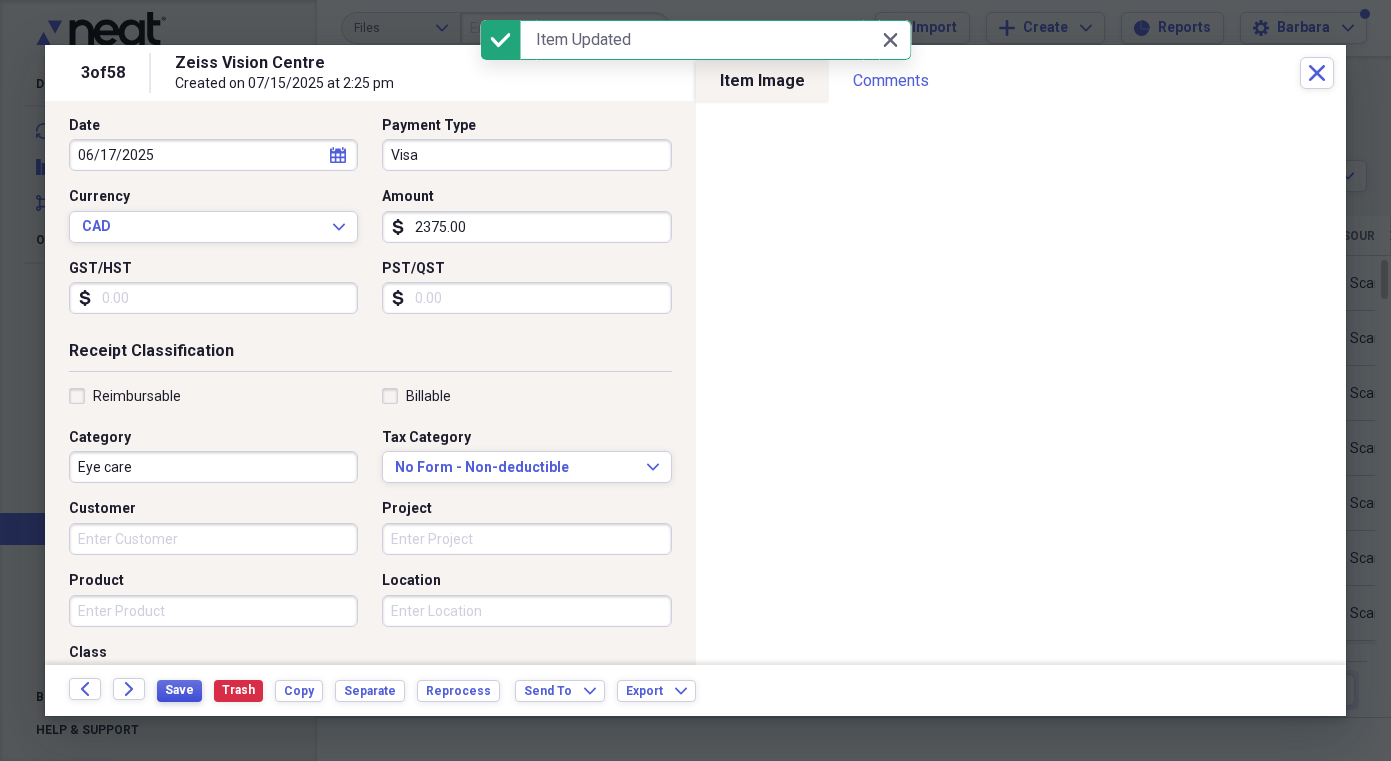 scroll, scrollTop: 0, scrollLeft: 0, axis: both 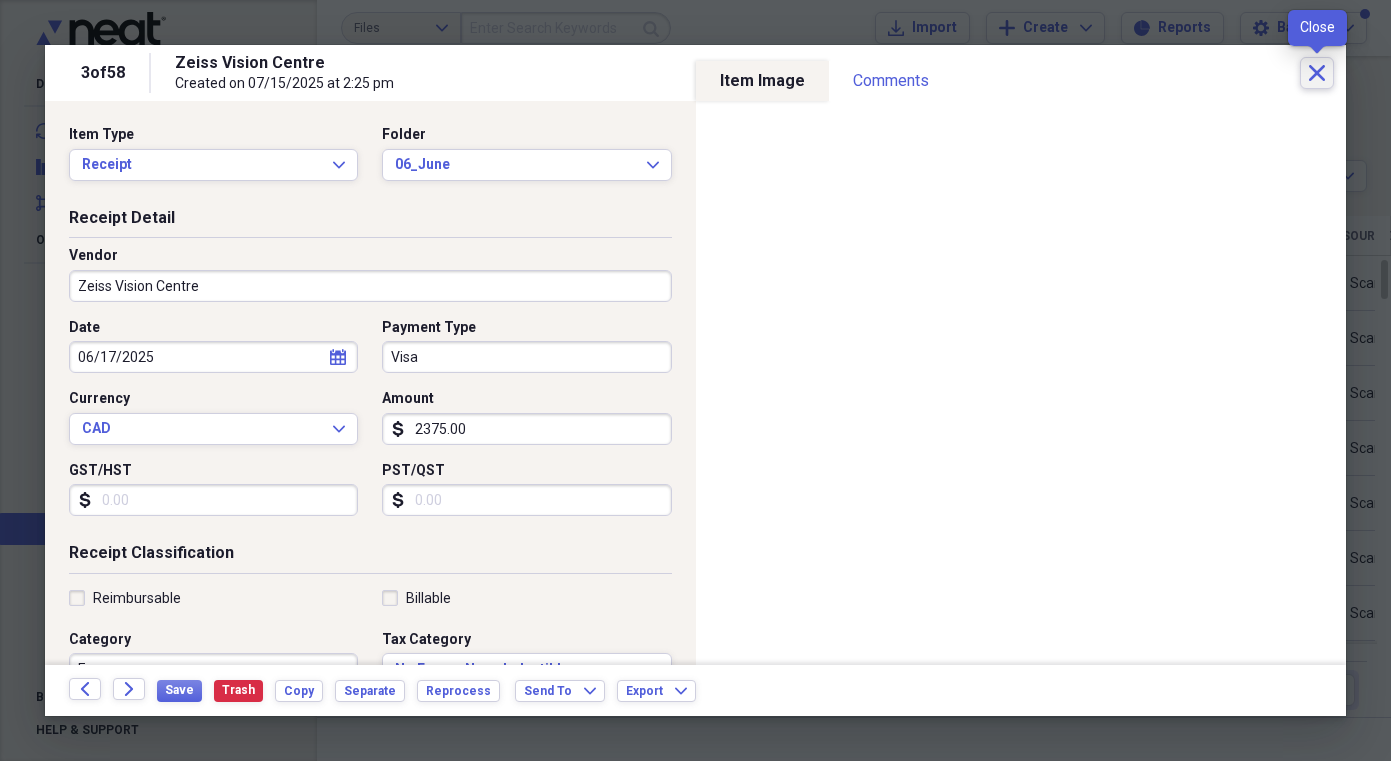 click on "Close" 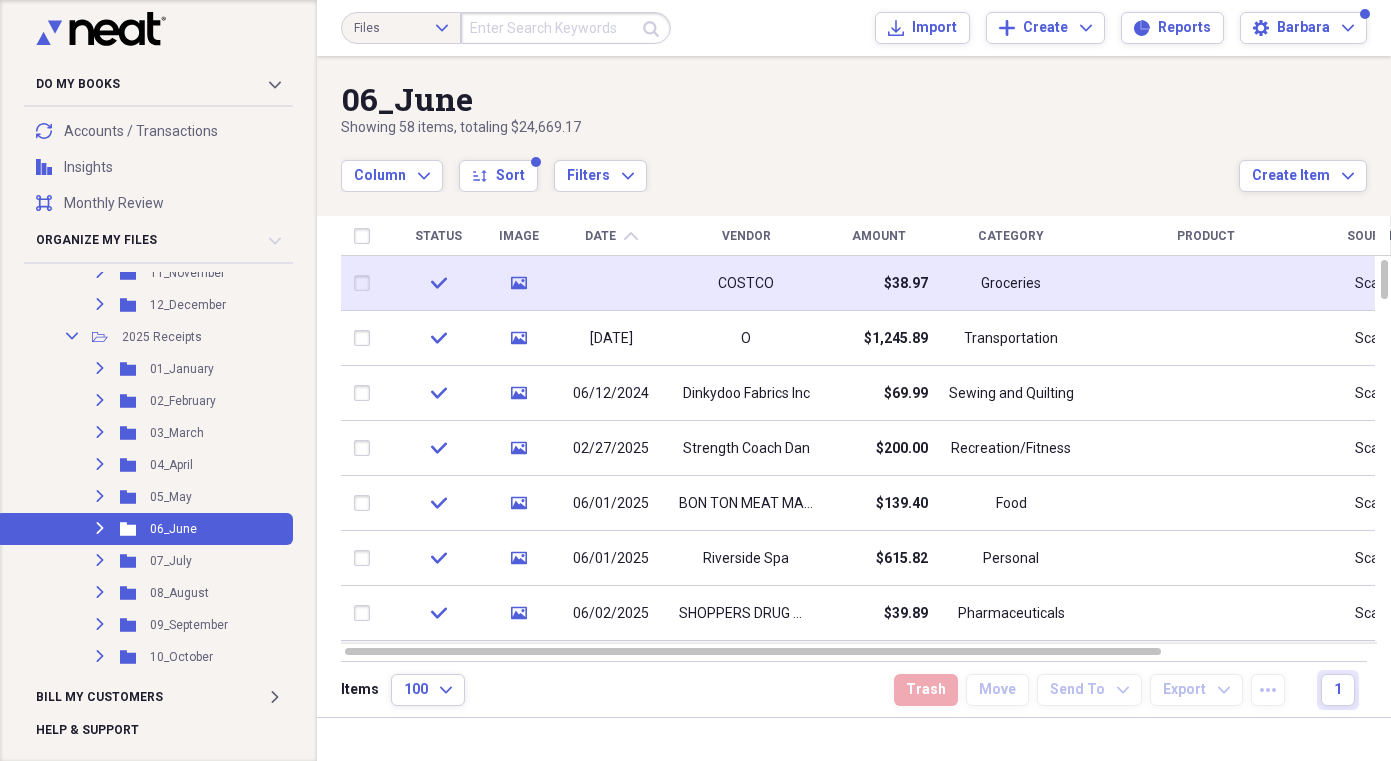 click at bounding box center [611, 283] 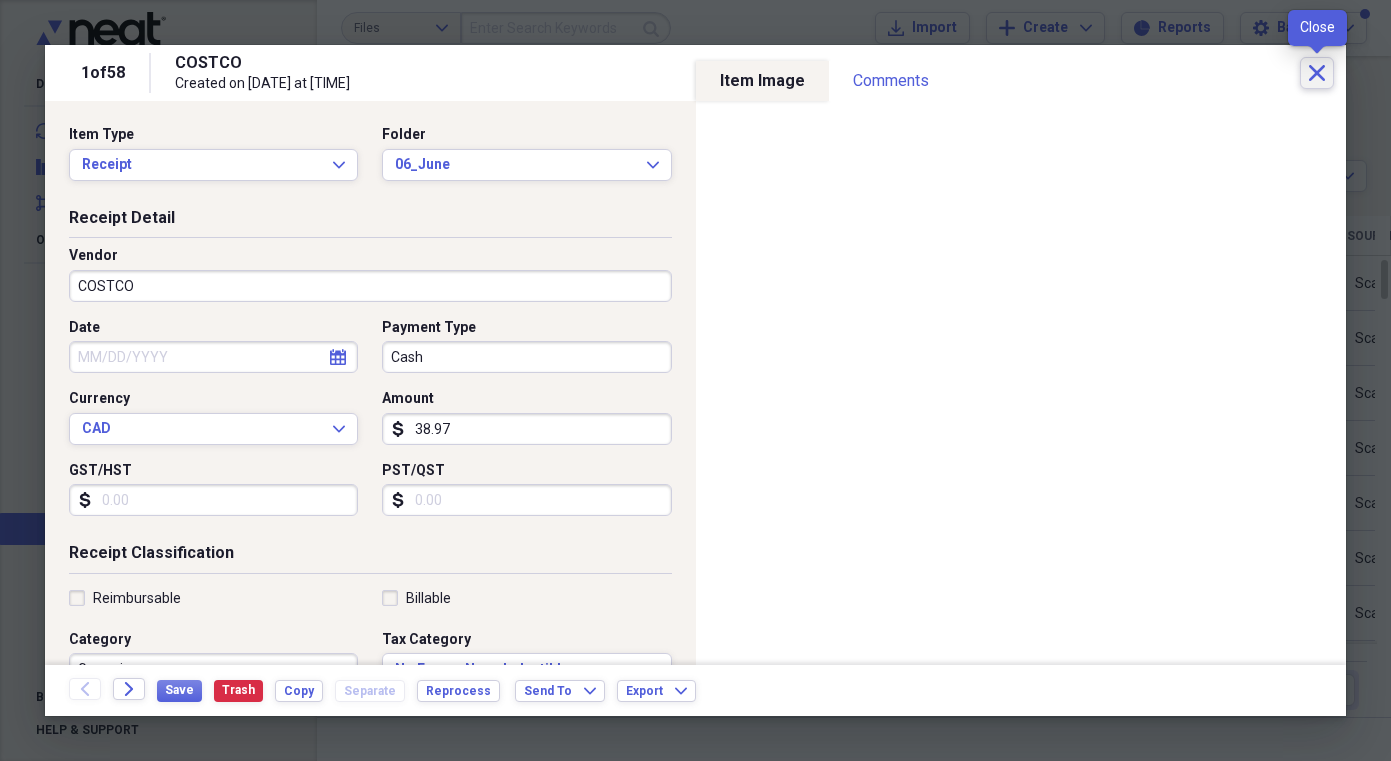 click 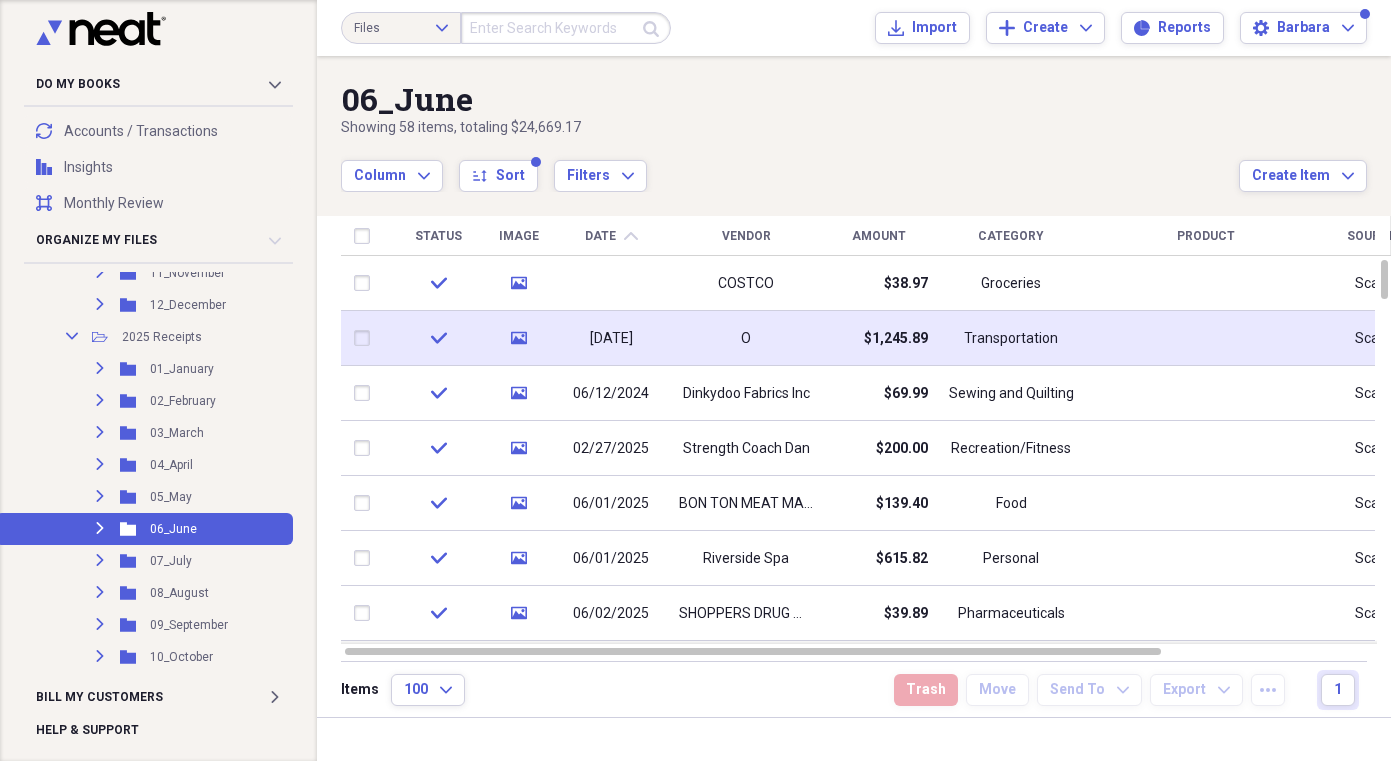 click on "[DATE]" at bounding box center [611, 338] 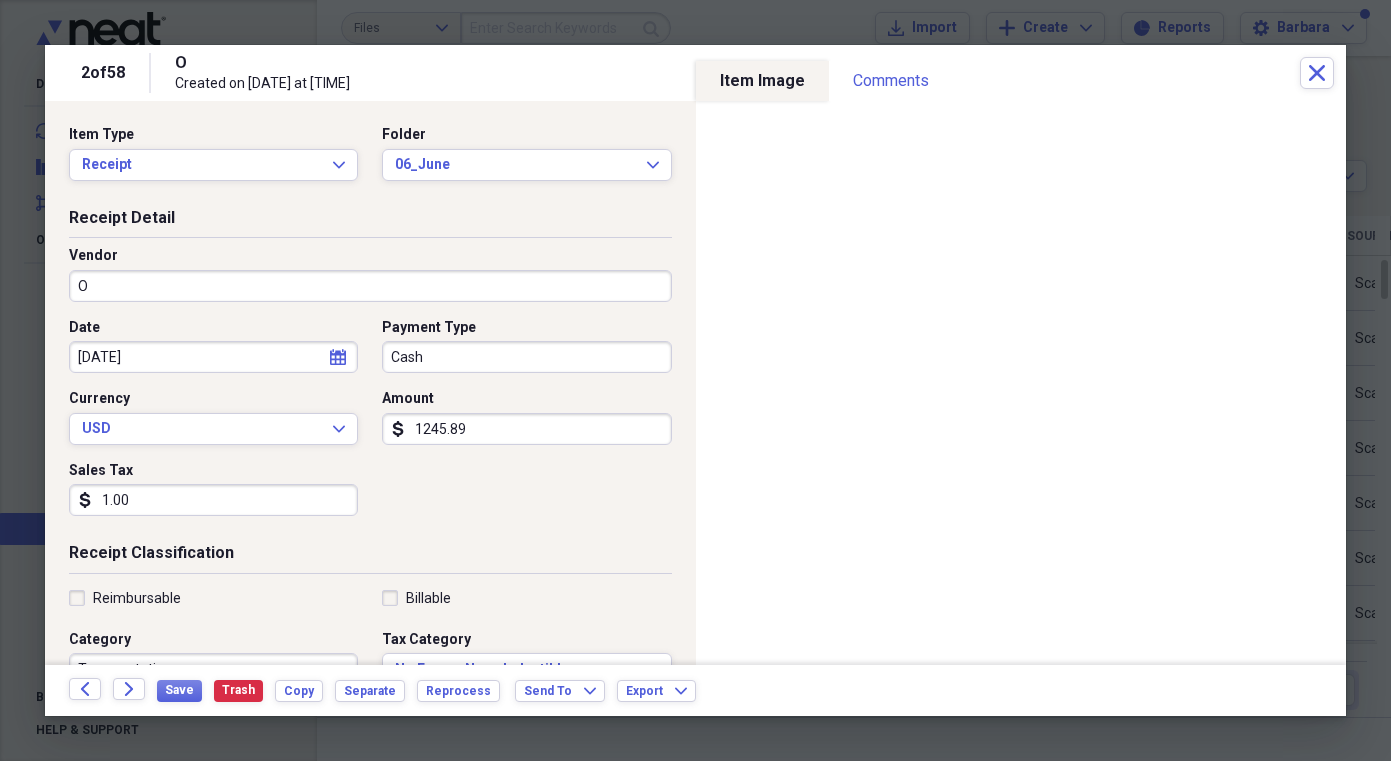 click on "O" at bounding box center [370, 286] 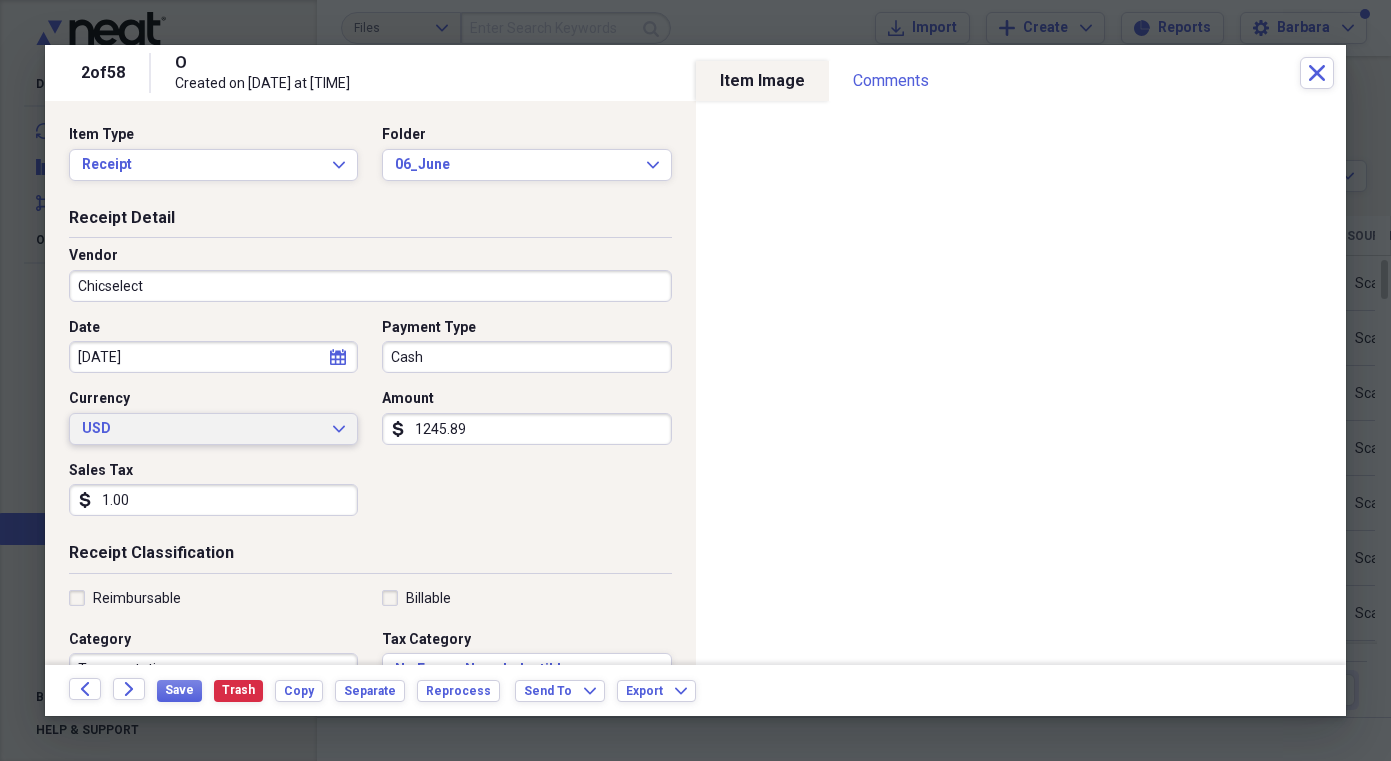type on "Chicselect" 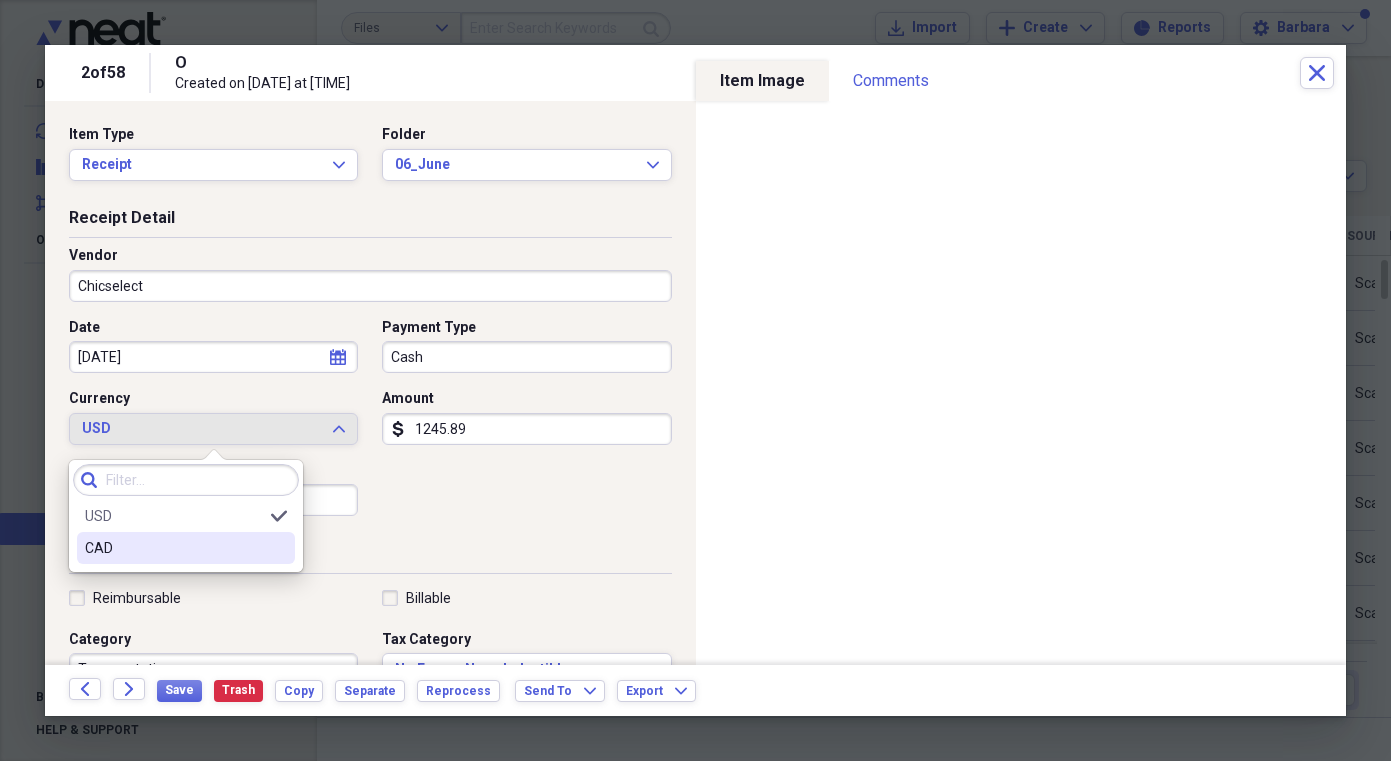 click on "CAD" at bounding box center (186, 548) 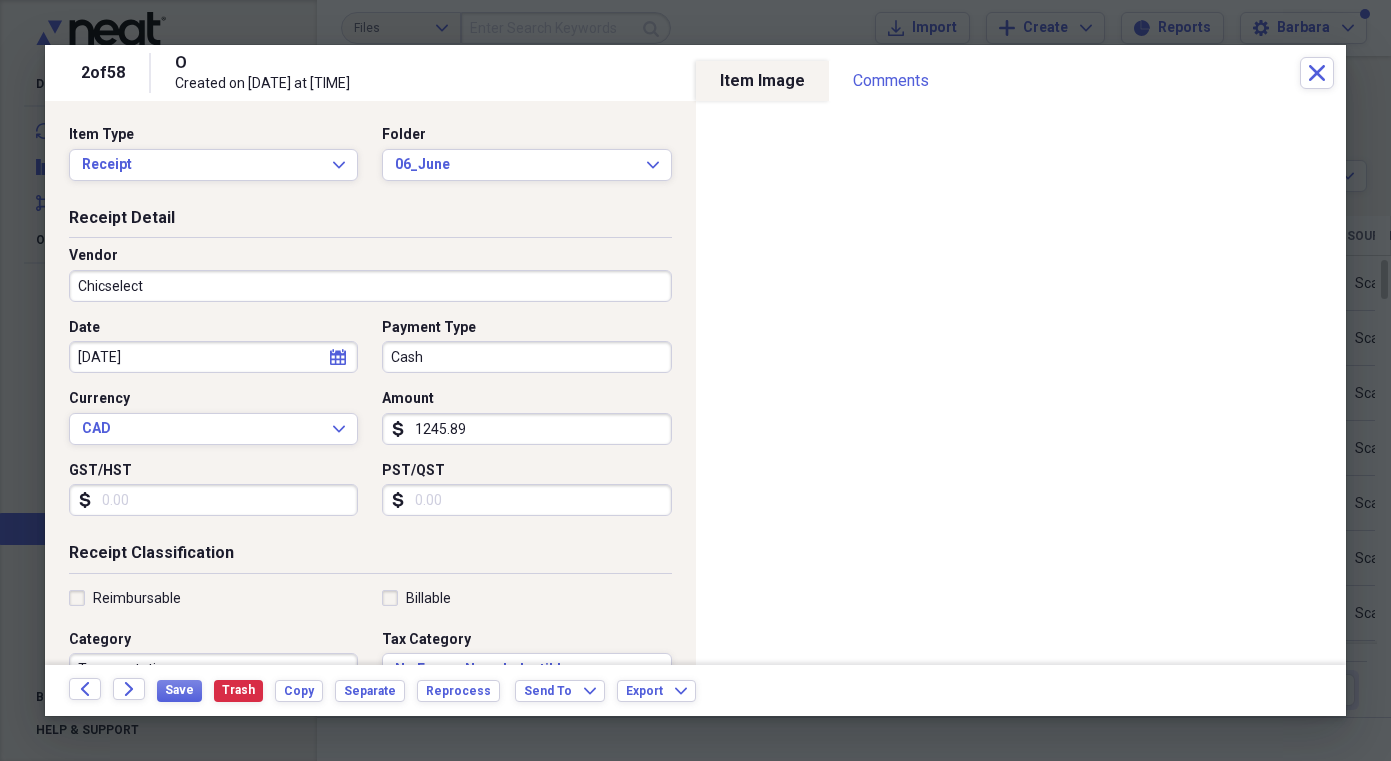 click on "1245.89" at bounding box center [526, 429] 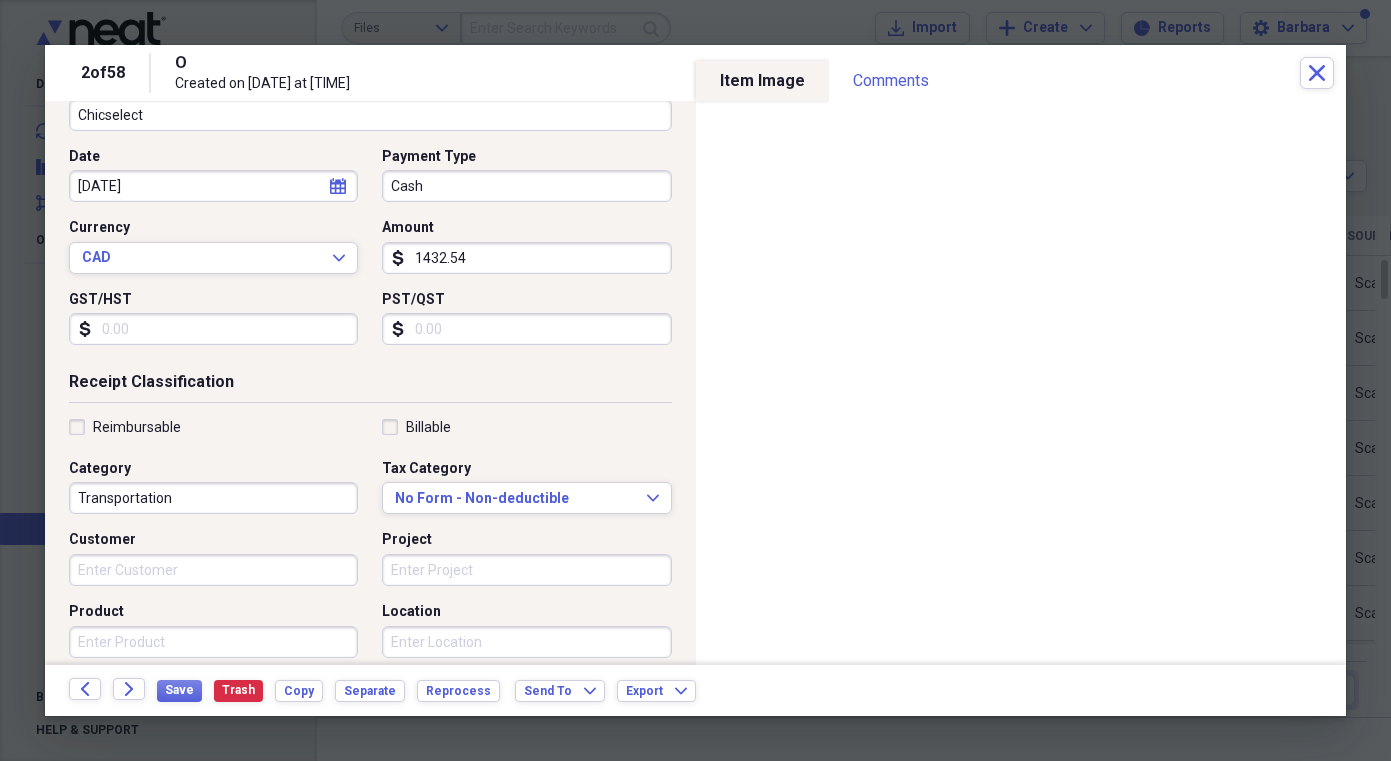 scroll, scrollTop: 174, scrollLeft: 0, axis: vertical 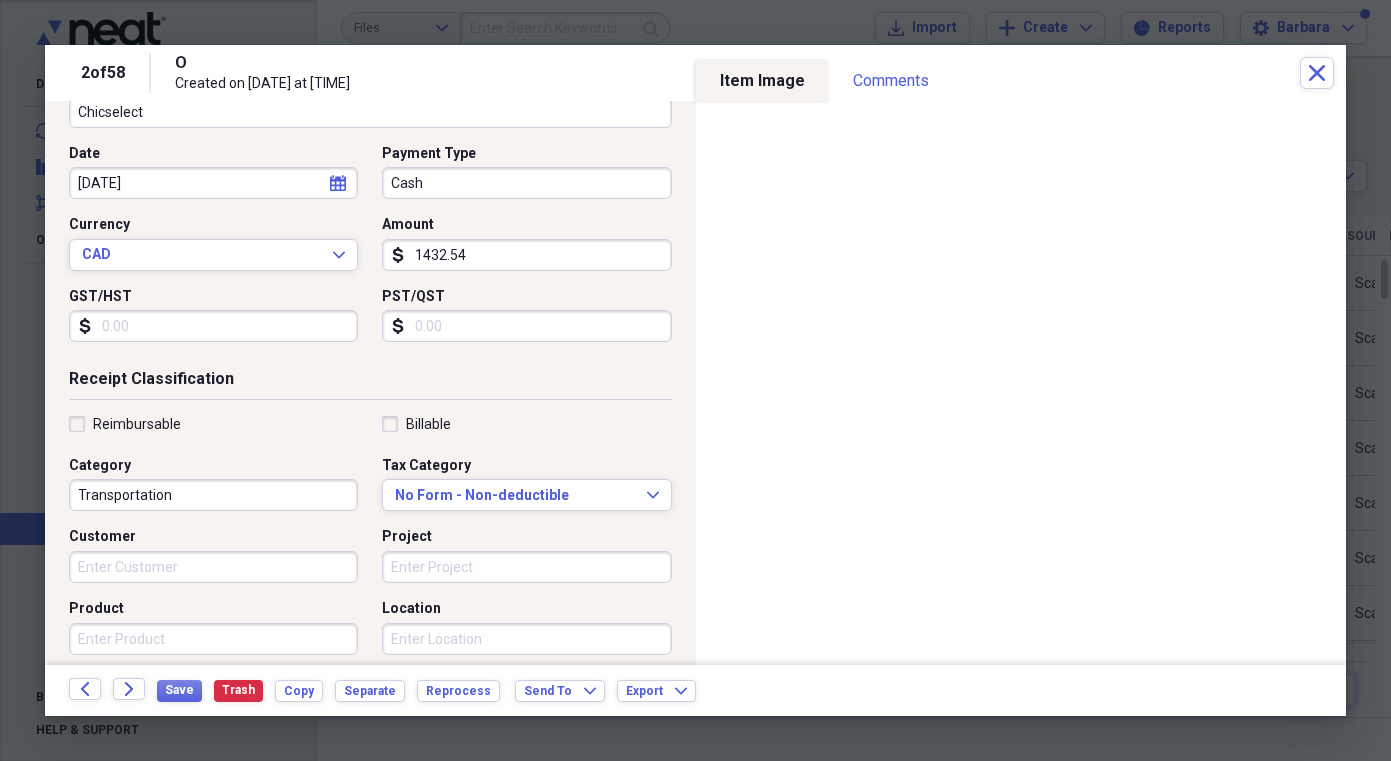 type on "1432.54" 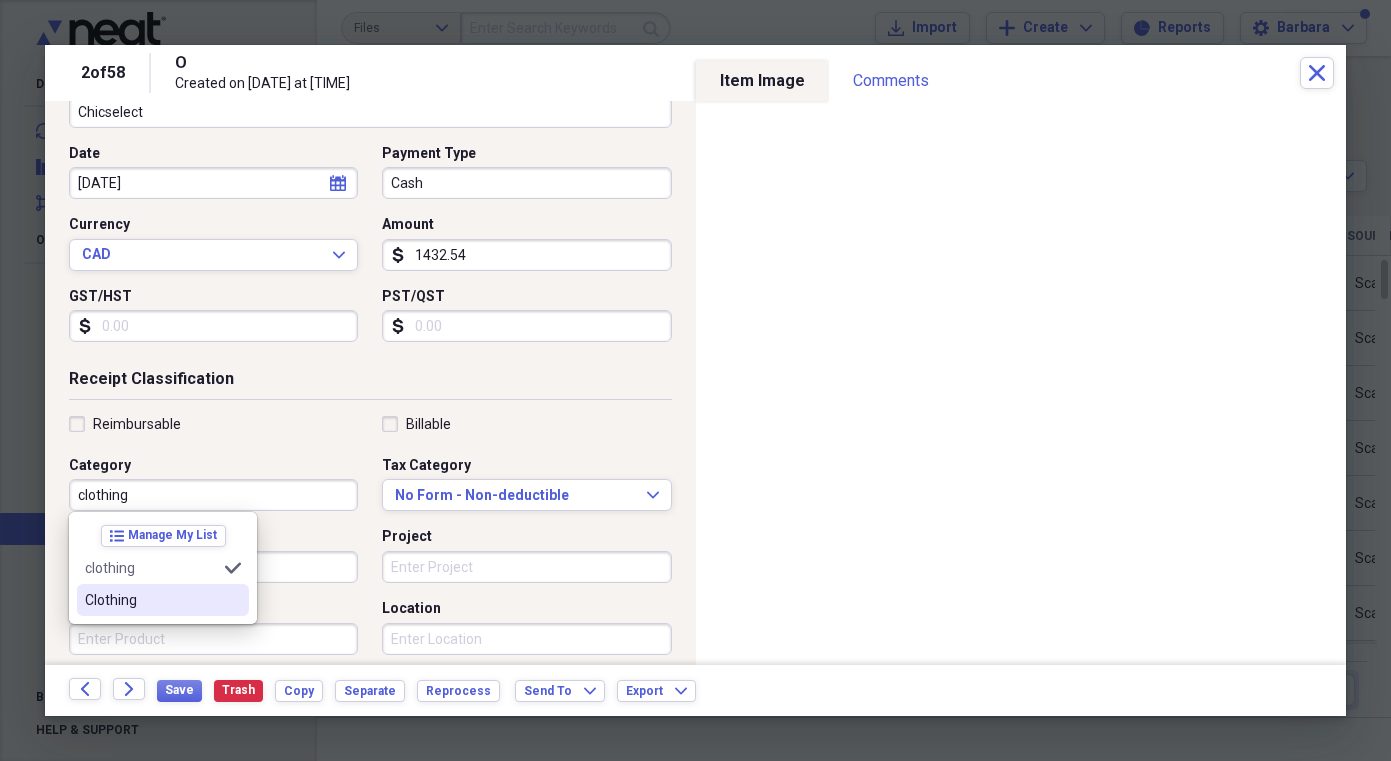 click on "Clothing" at bounding box center (151, 600) 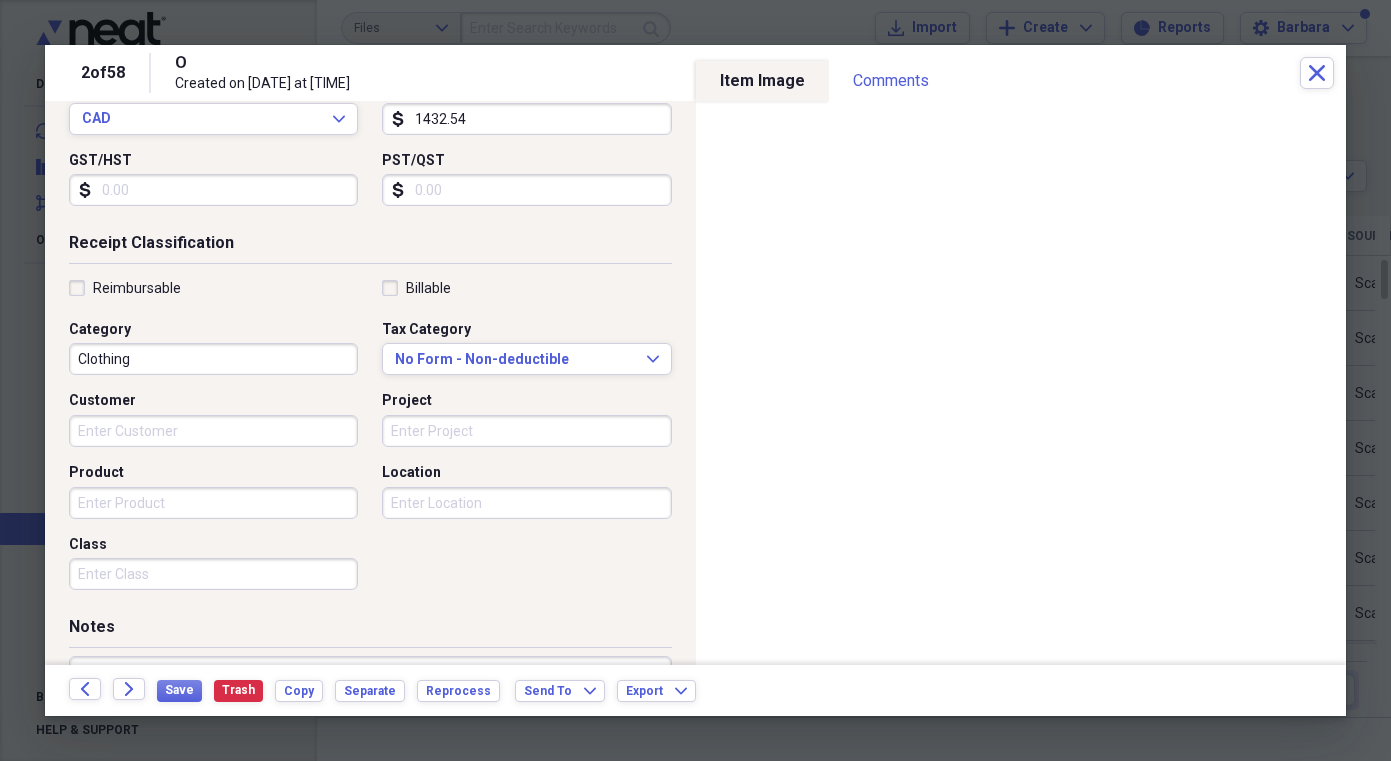scroll, scrollTop: 456, scrollLeft: 0, axis: vertical 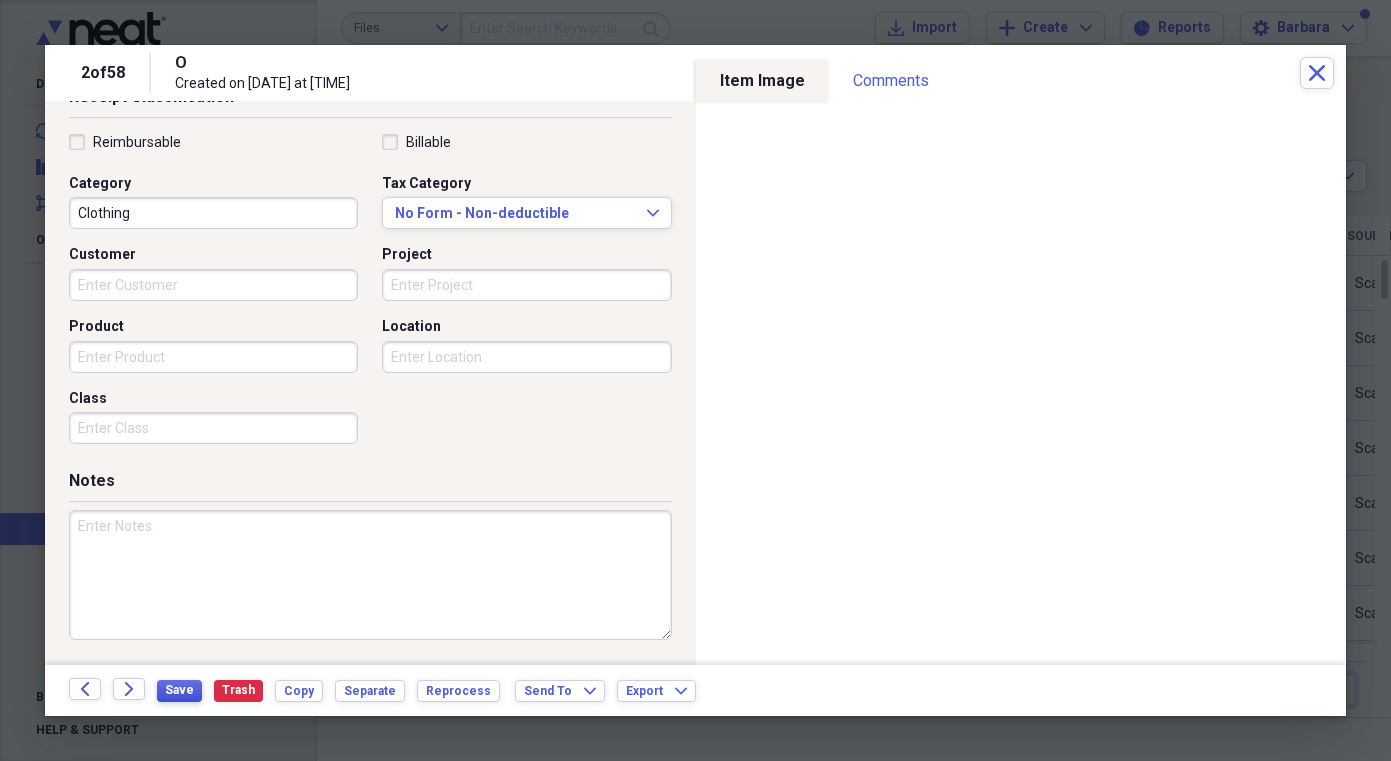 click on "Save" at bounding box center [179, 690] 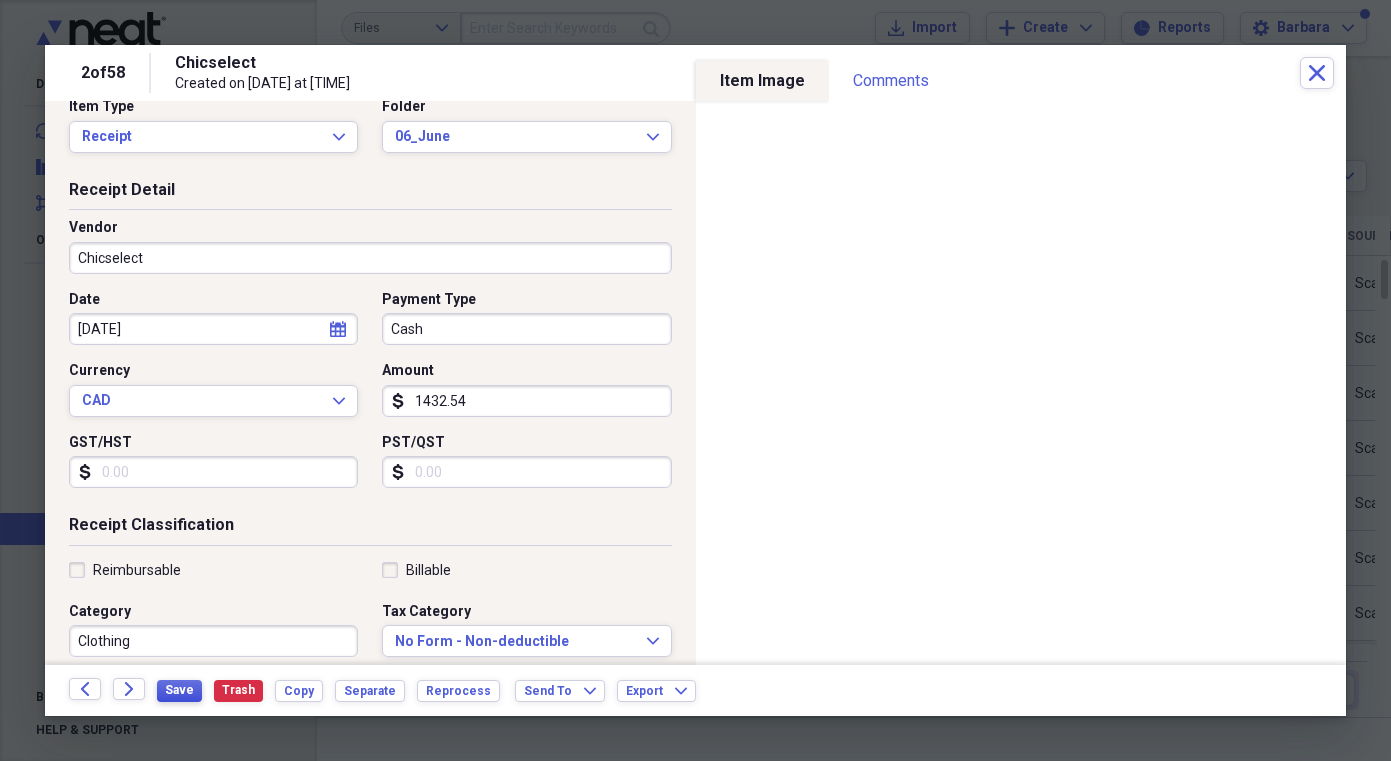 scroll, scrollTop: 31, scrollLeft: 0, axis: vertical 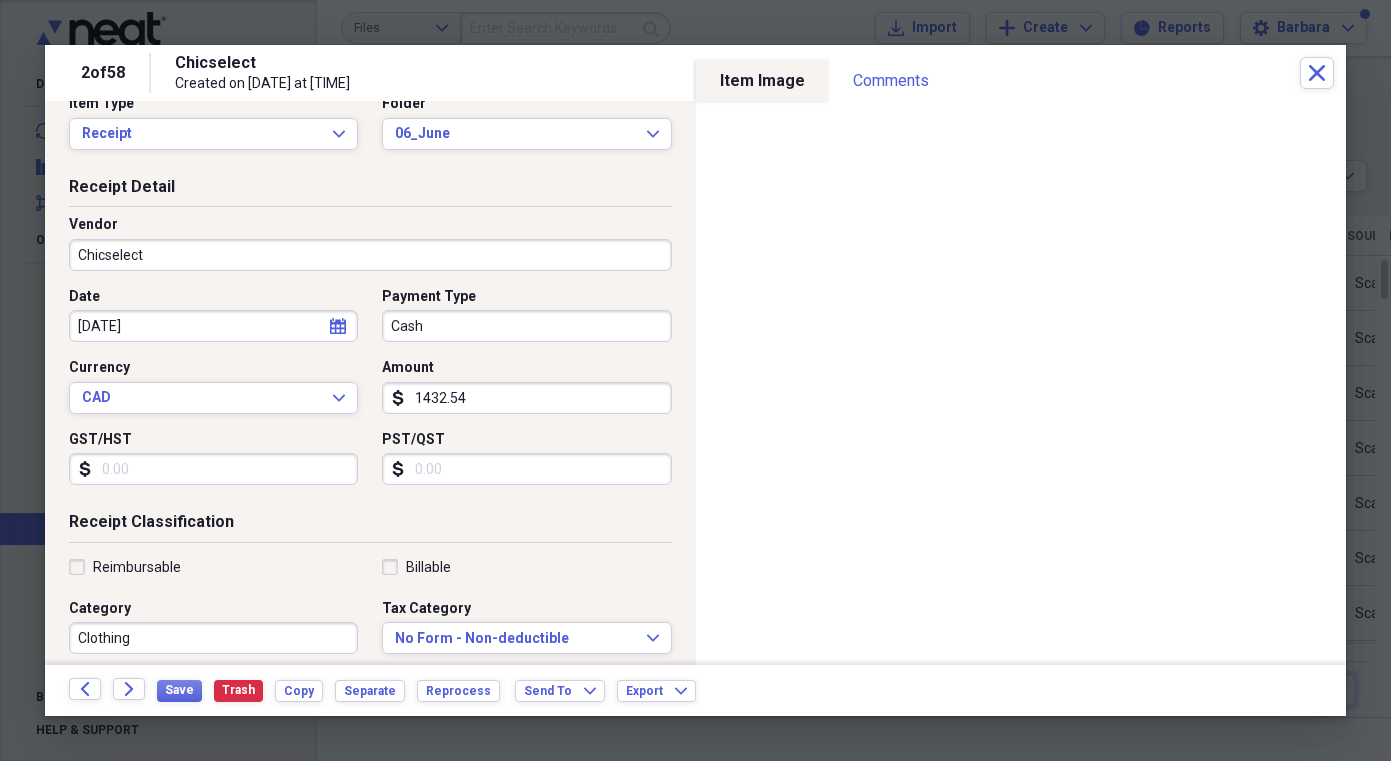 click on "[DATE]" at bounding box center [213, 326] 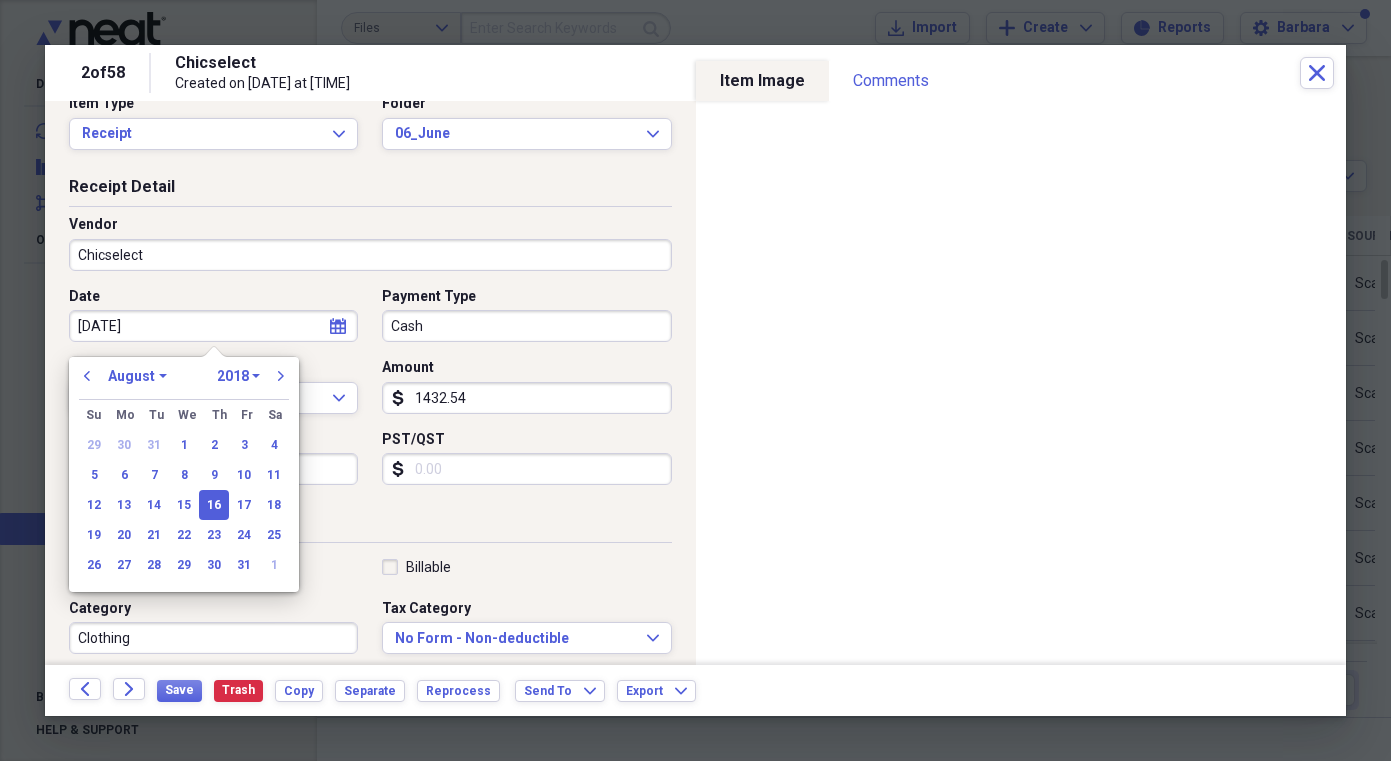 click on "1970 1971 1972 1973 1974 1975 1976 1977 1978 1979 1980 1981 1982 1983 1984 1985 1986 1987 1988 1989 1990 1991 1992 1993 1994 1995 1996 1997 1998 1999 2000 2001 2002 2003 2004 2005 2006 2007 2008 2009 2010 2011 2012 2013 2014 2015 2016 2017 2018 2019 2020 2021 2022 2023 2024 2025 2026 2027 2028 2029 2030 2031 2032 2033 2034 2035" at bounding box center [238, 376] 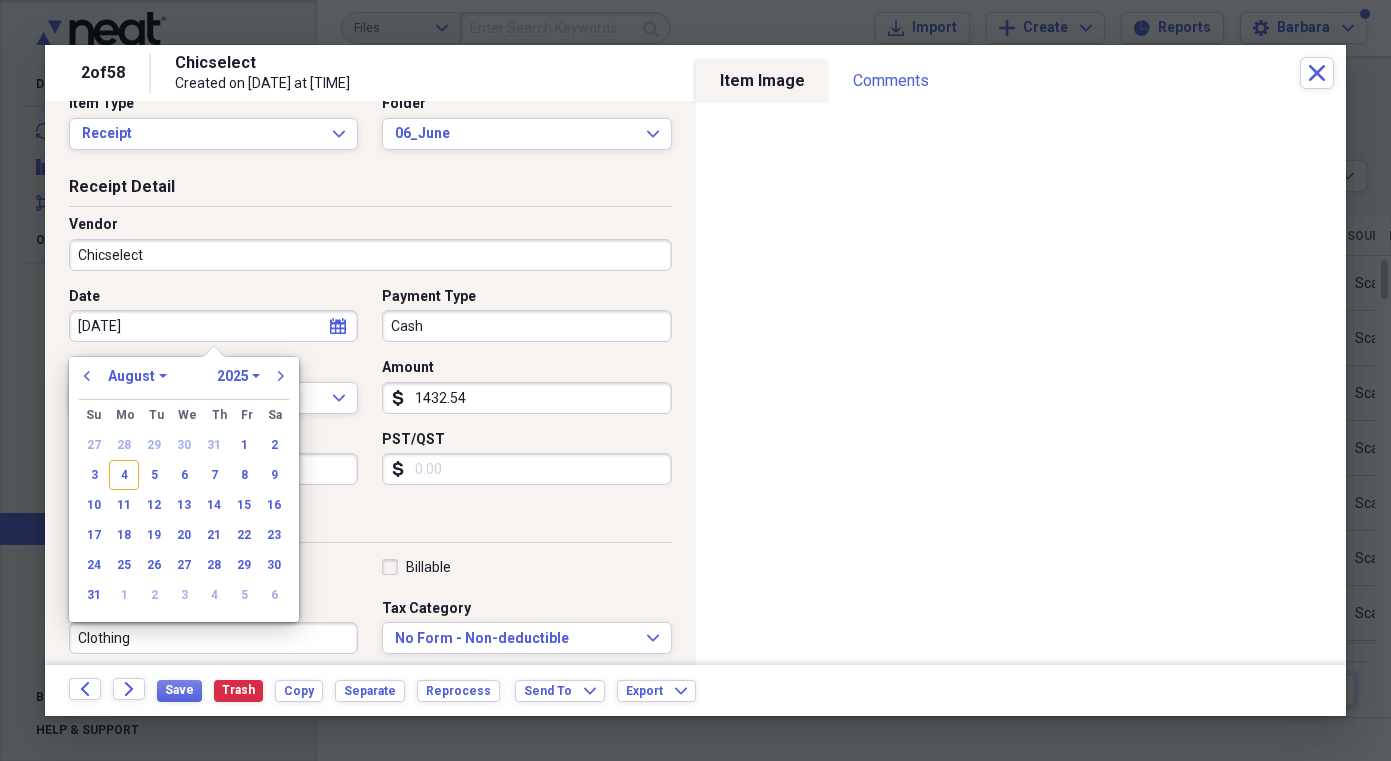 click on "January February March April May June July August September October November December" at bounding box center (137, 376) 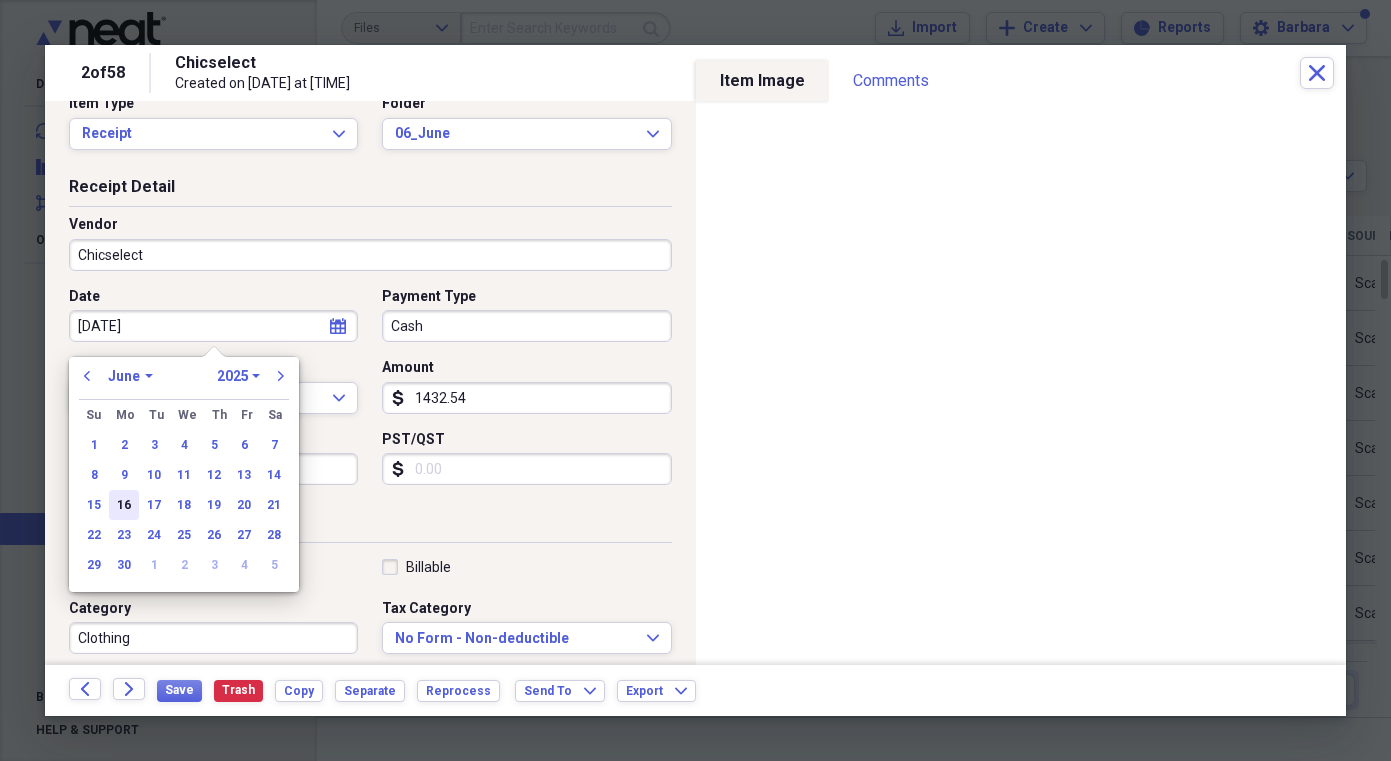 click on "16" at bounding box center [124, 505] 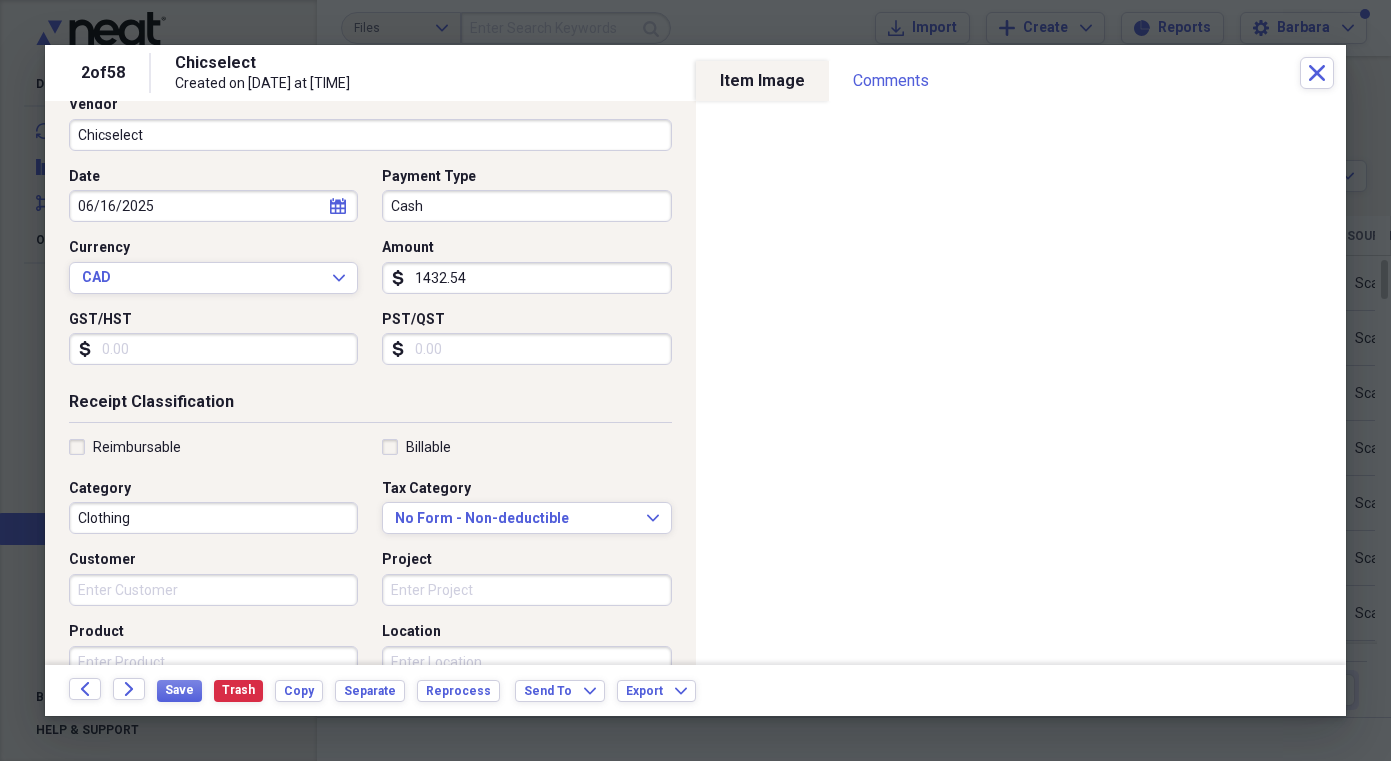 scroll, scrollTop: 160, scrollLeft: 0, axis: vertical 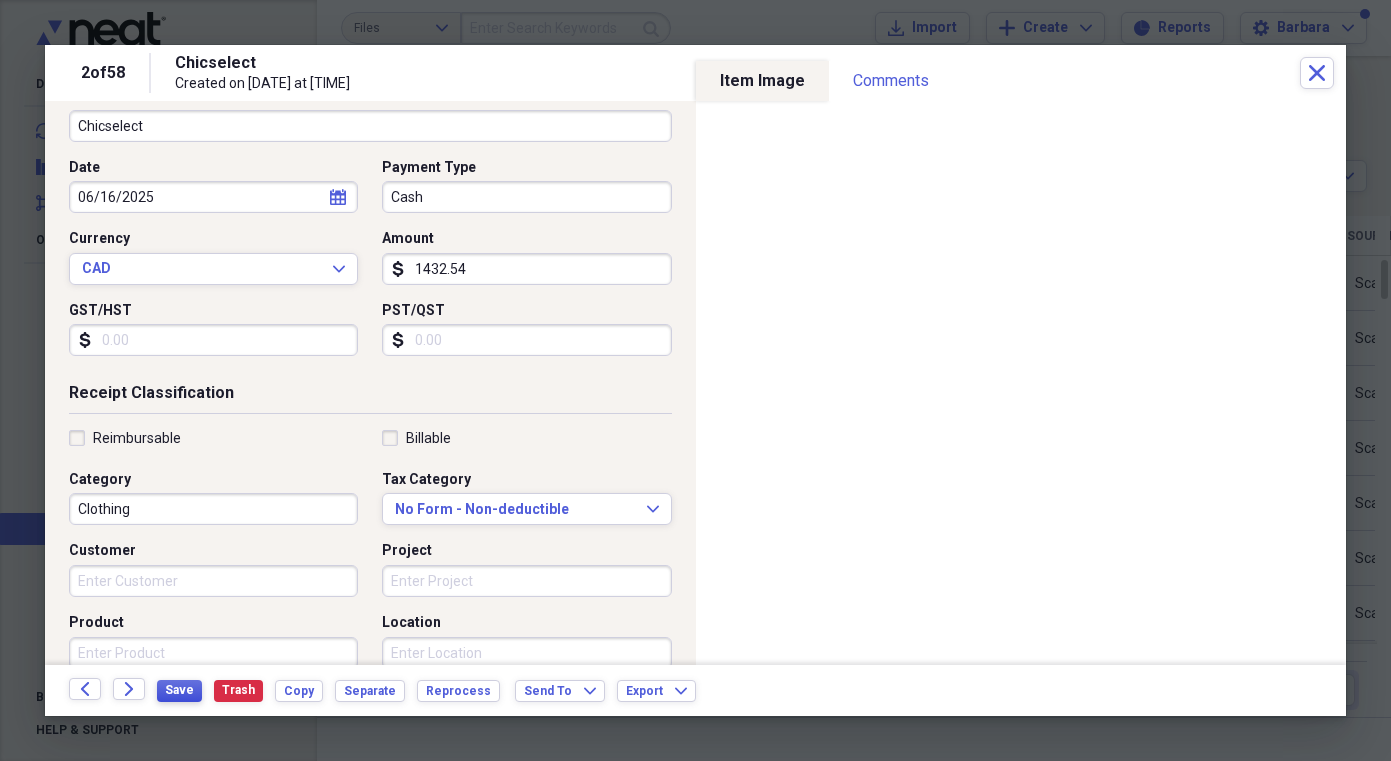 click on "Save" at bounding box center (179, 690) 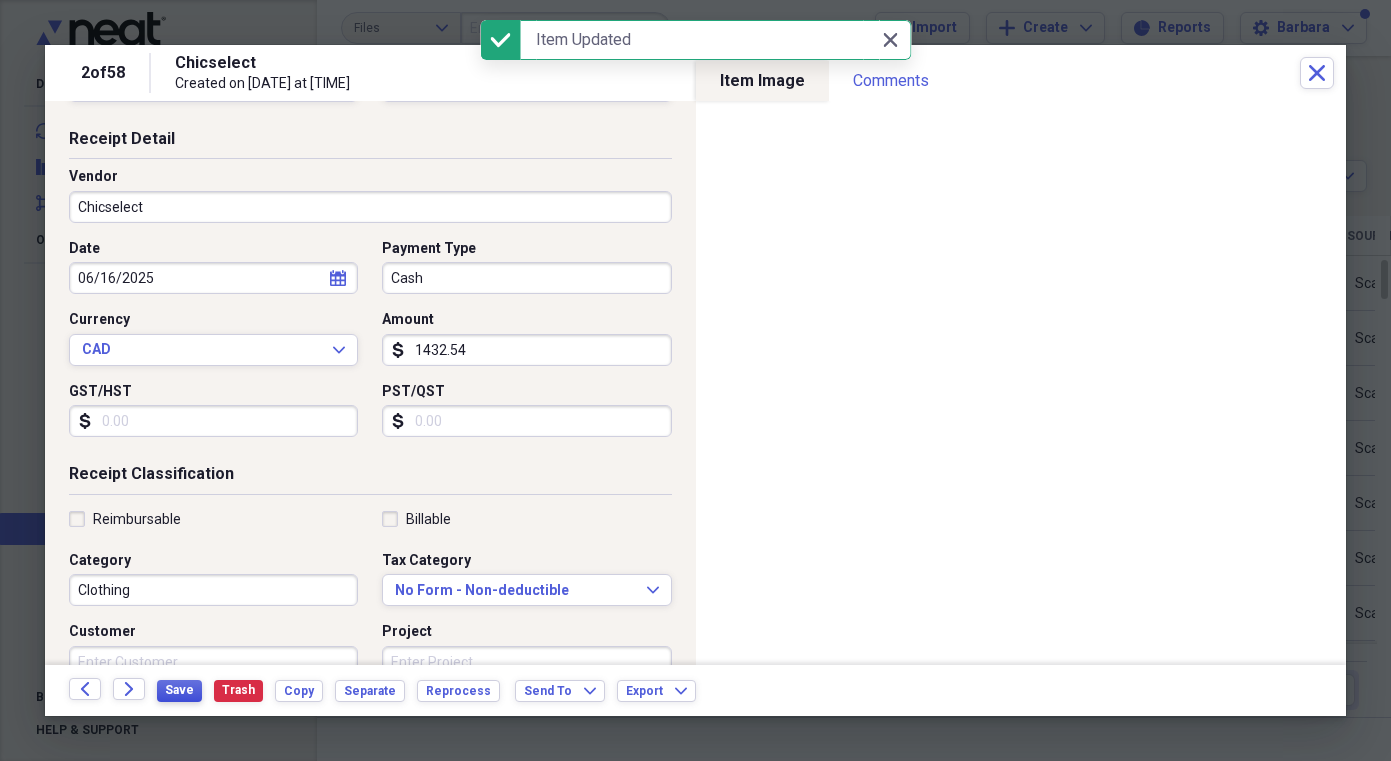 scroll, scrollTop: 34, scrollLeft: 0, axis: vertical 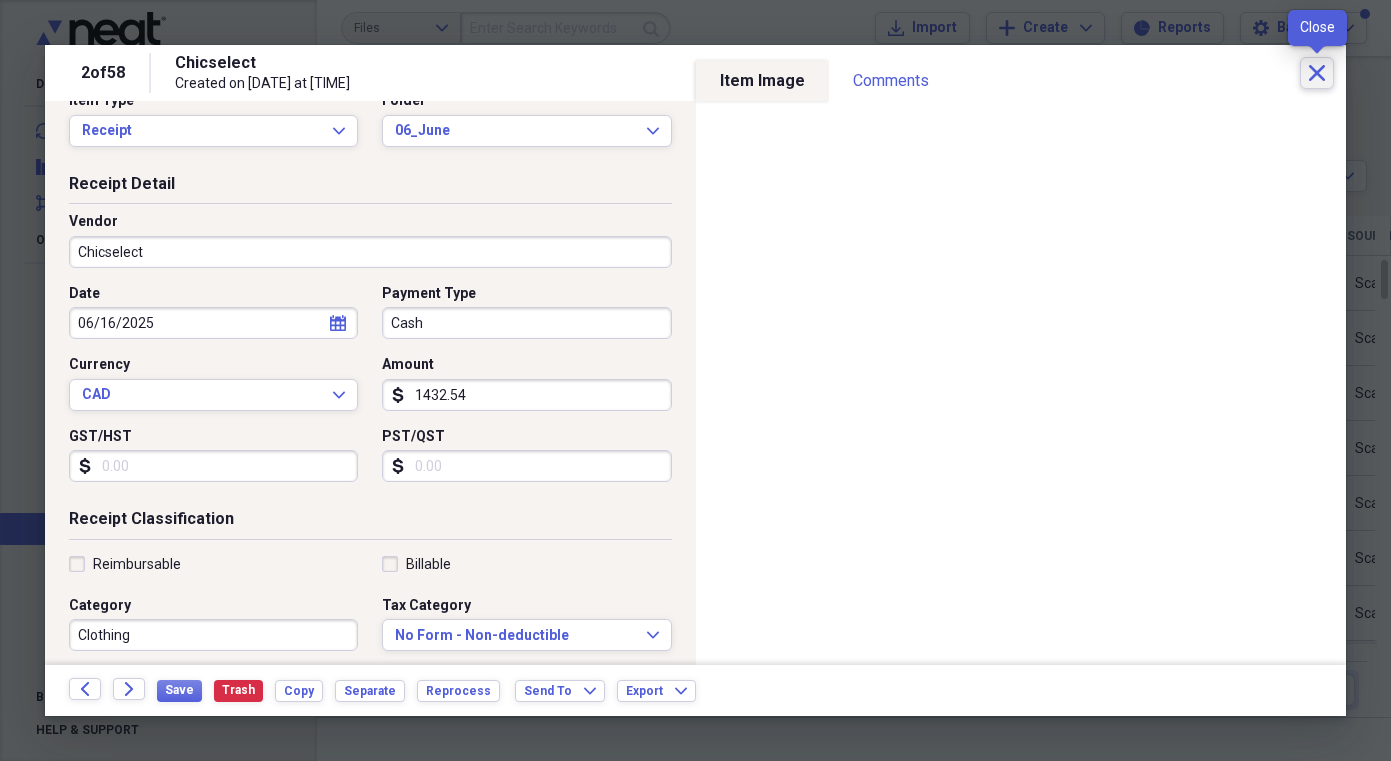 click on "Close" 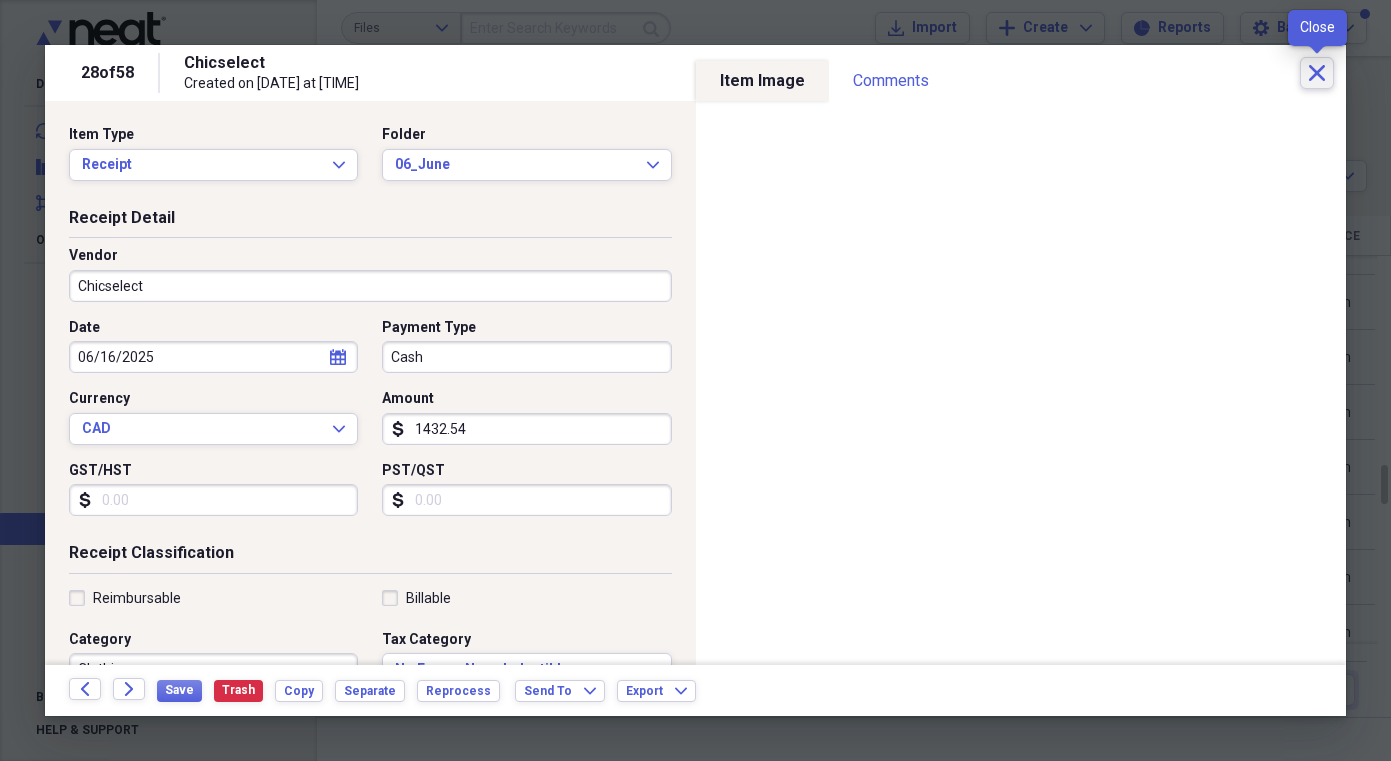 click 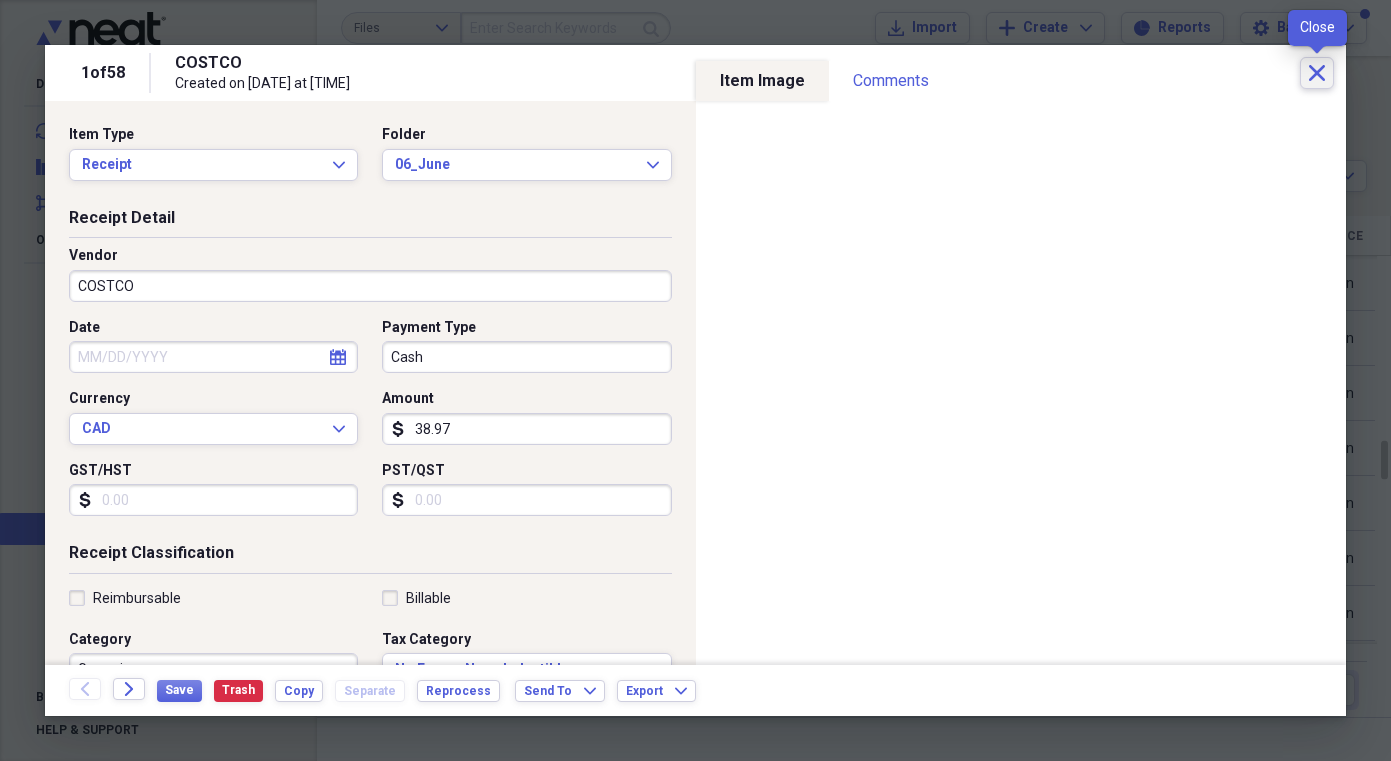 click 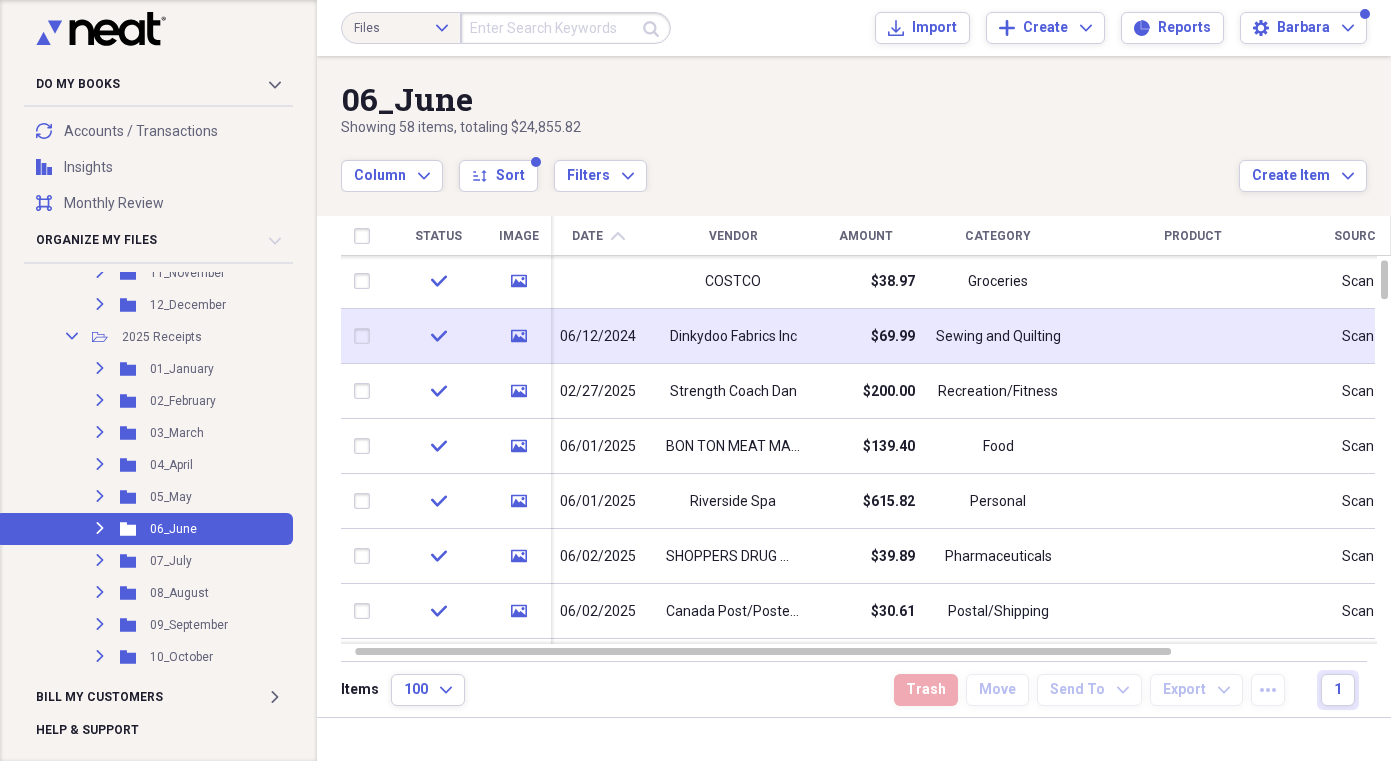 click on "06/12/2024" at bounding box center (598, 336) 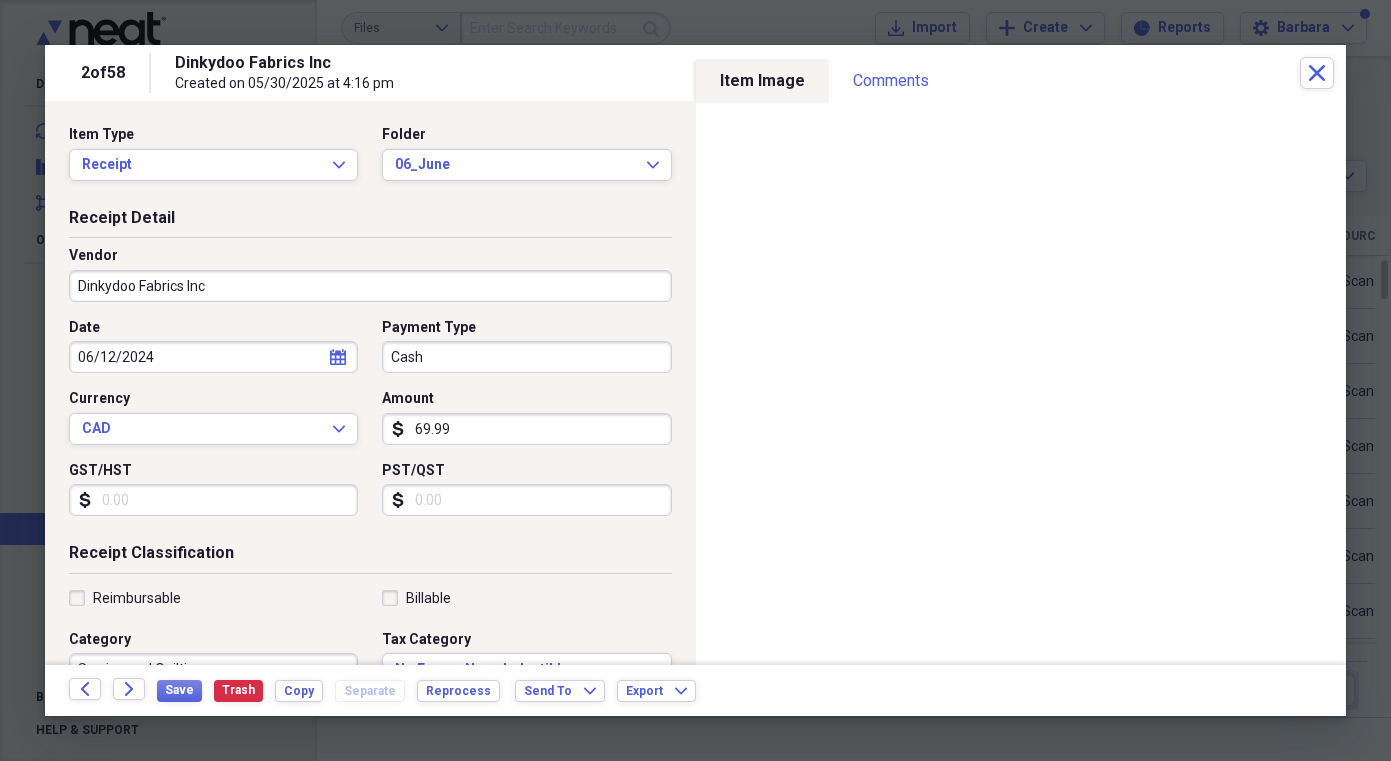 click on "calendar" 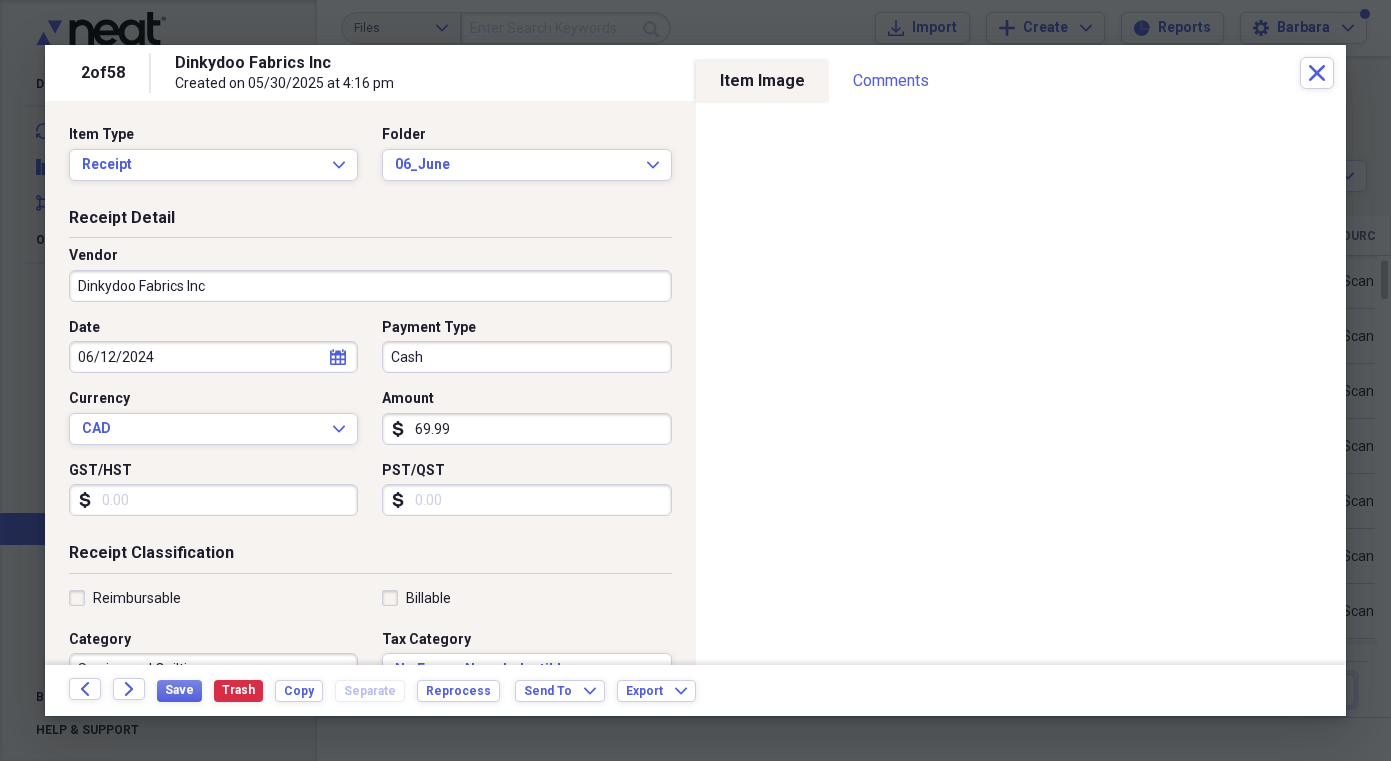 select on "5" 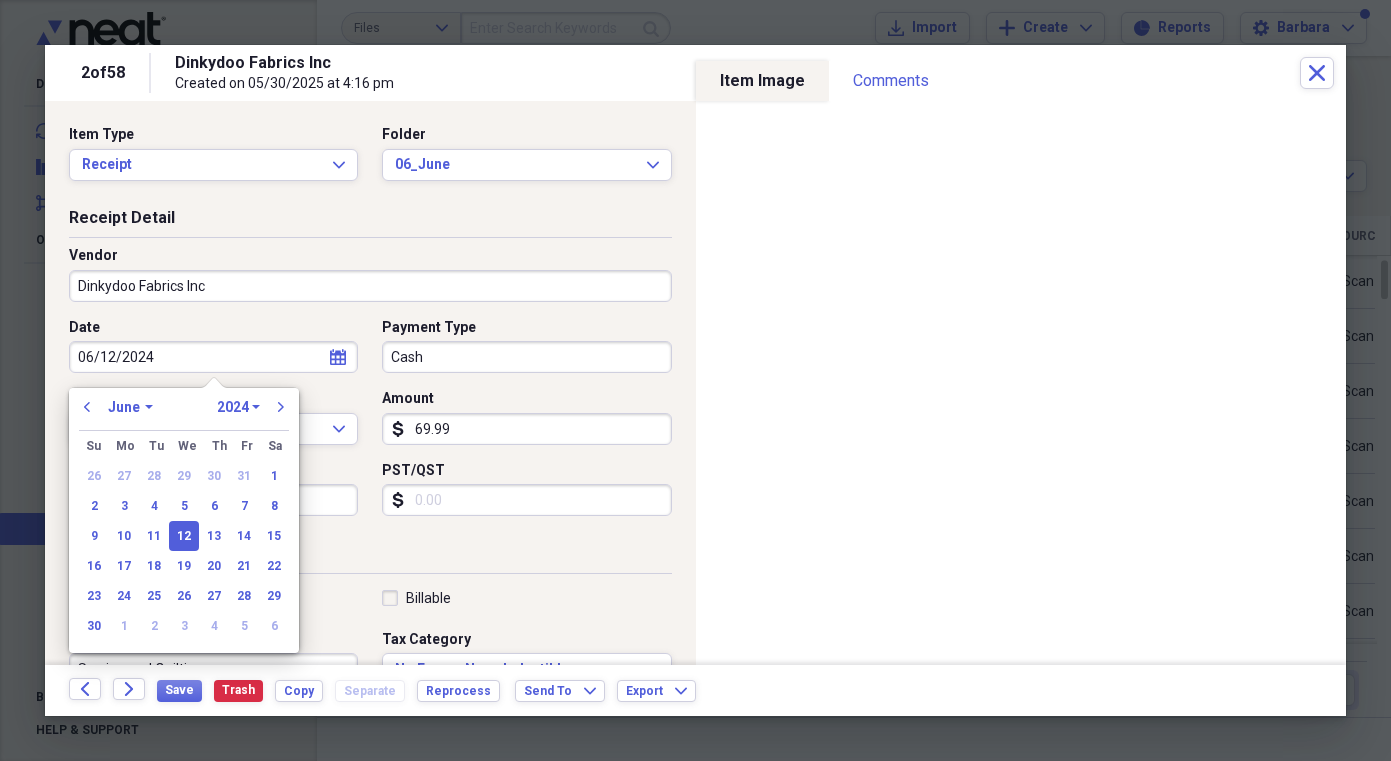 click on "January February March April May June July August September October November December" at bounding box center (130, 407) 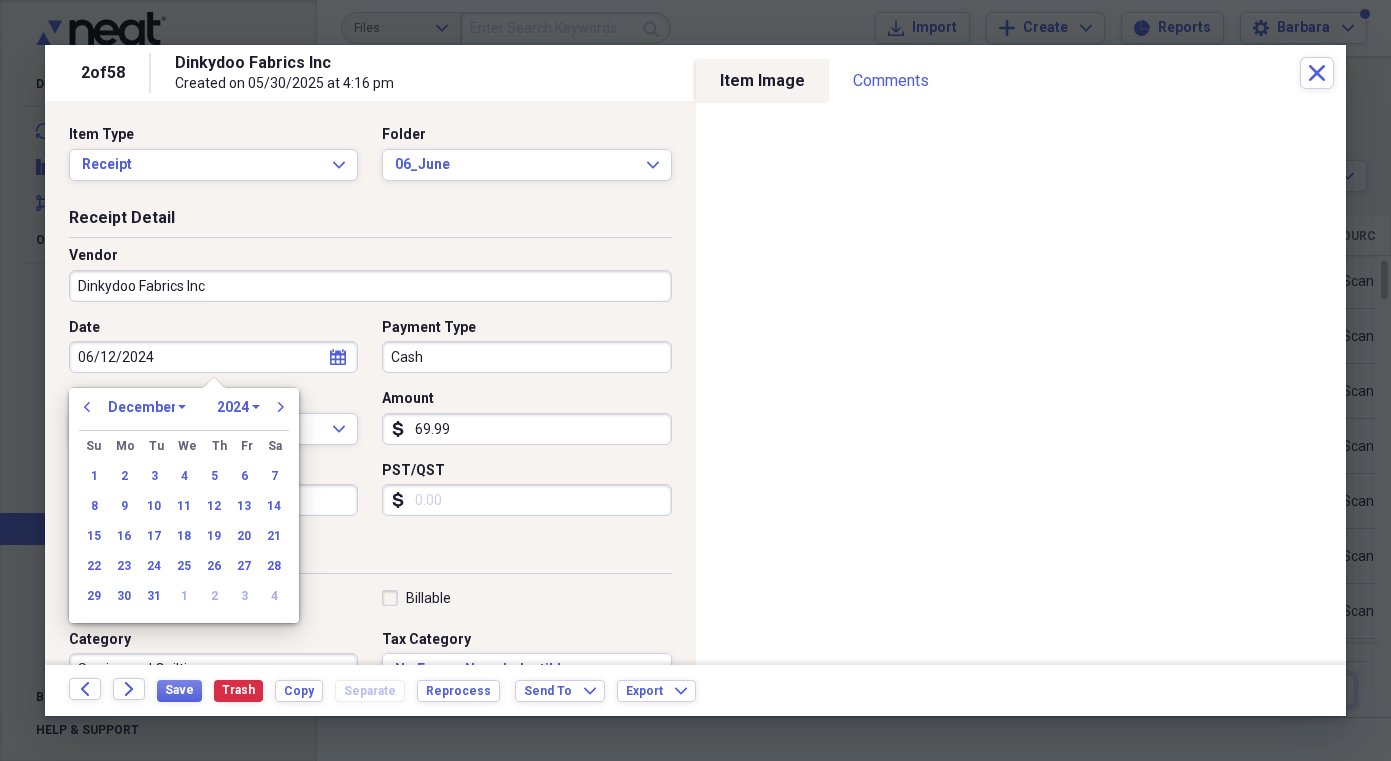 click on "12" at bounding box center (214, 506) 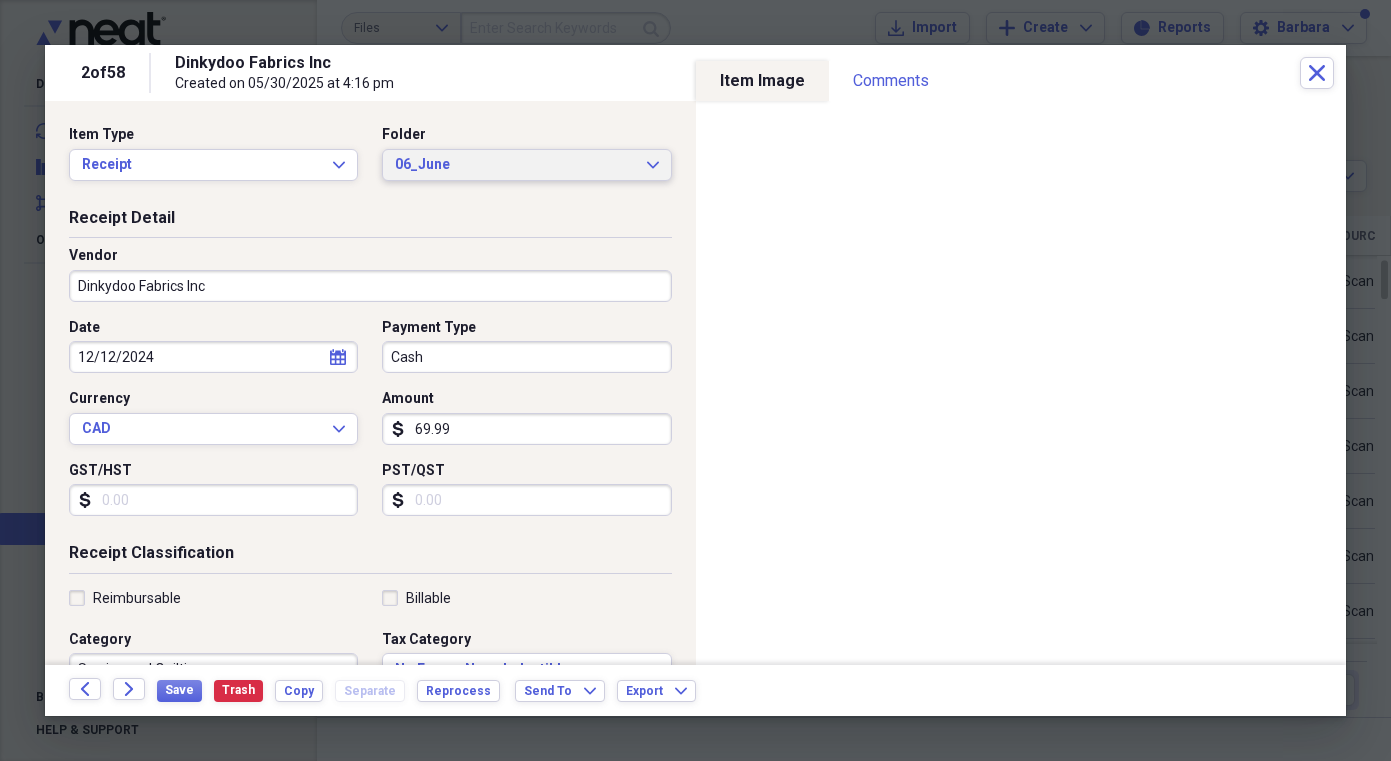 click on "06_June" at bounding box center [514, 165] 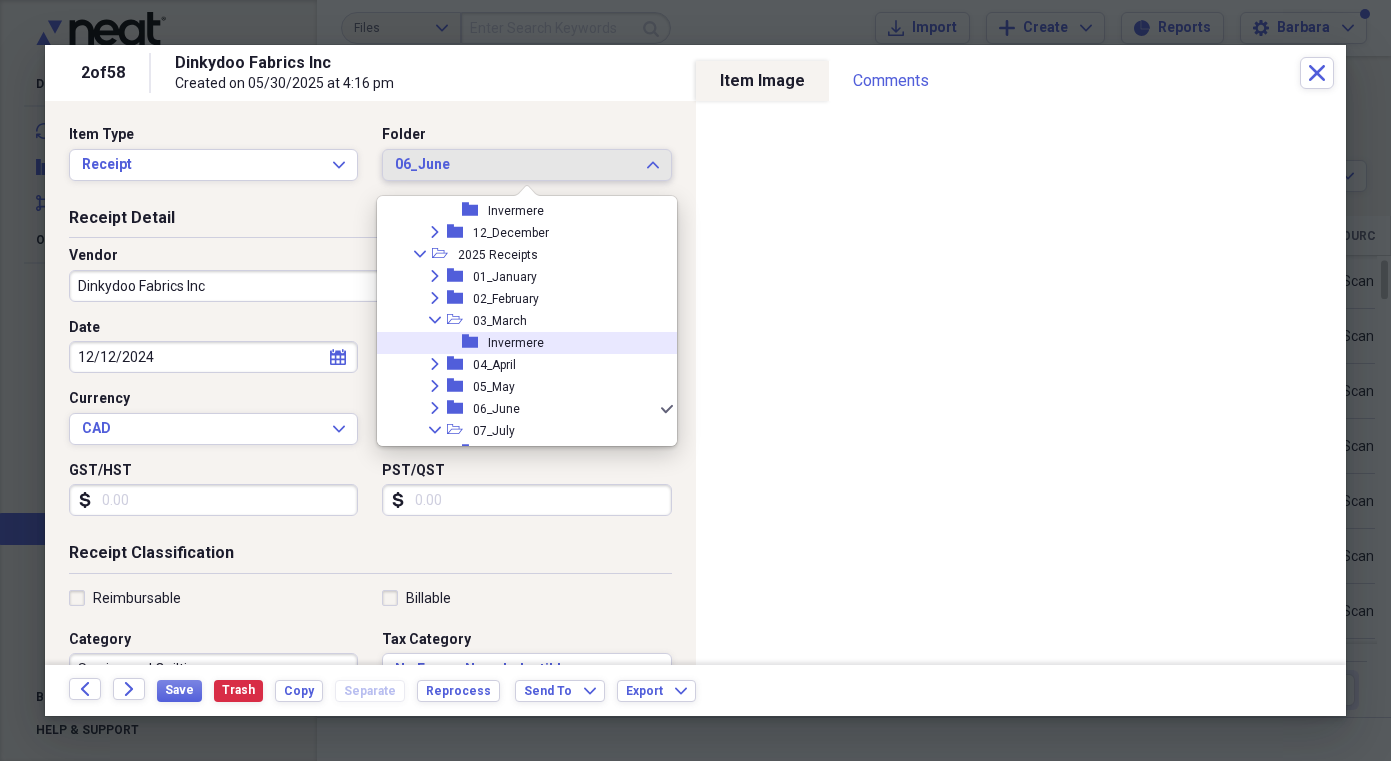scroll, scrollTop: 1636, scrollLeft: 0, axis: vertical 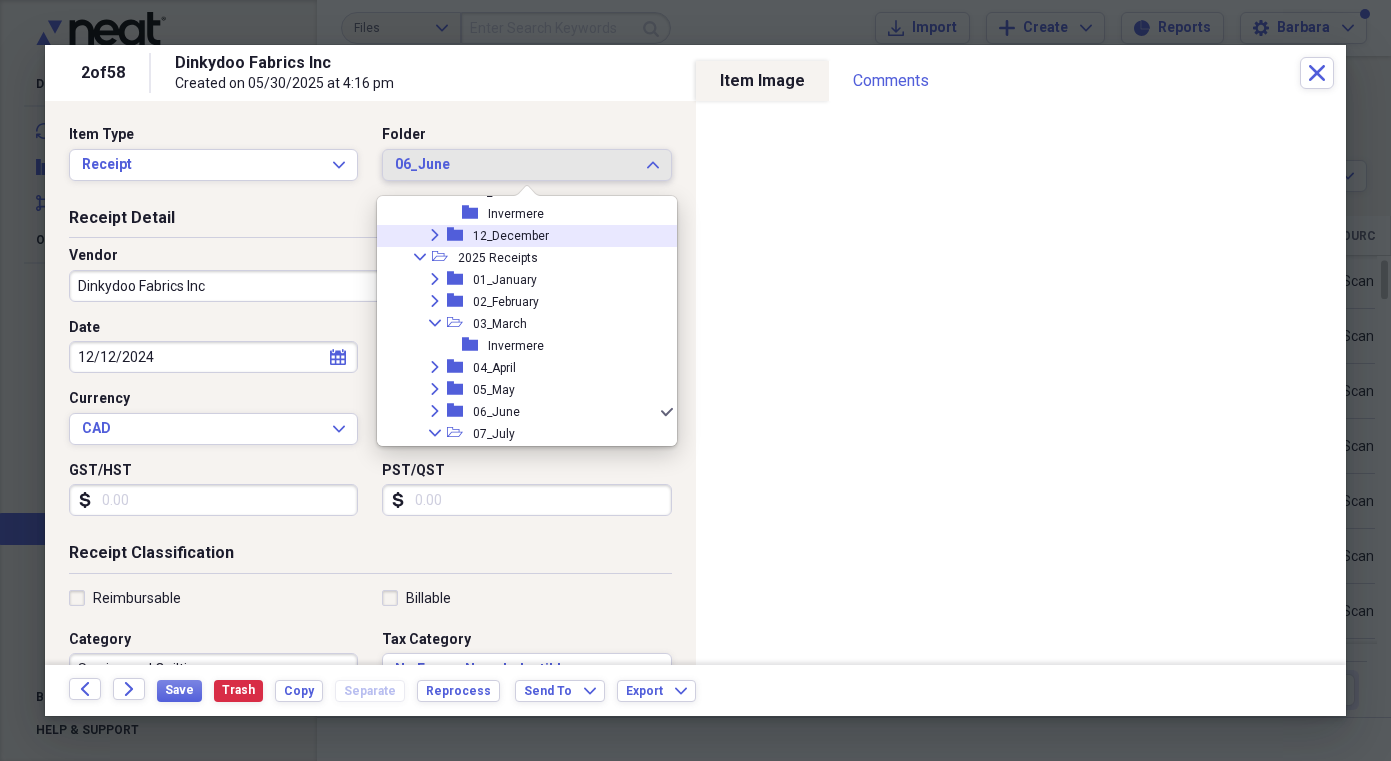 click on "12_December" at bounding box center [511, 236] 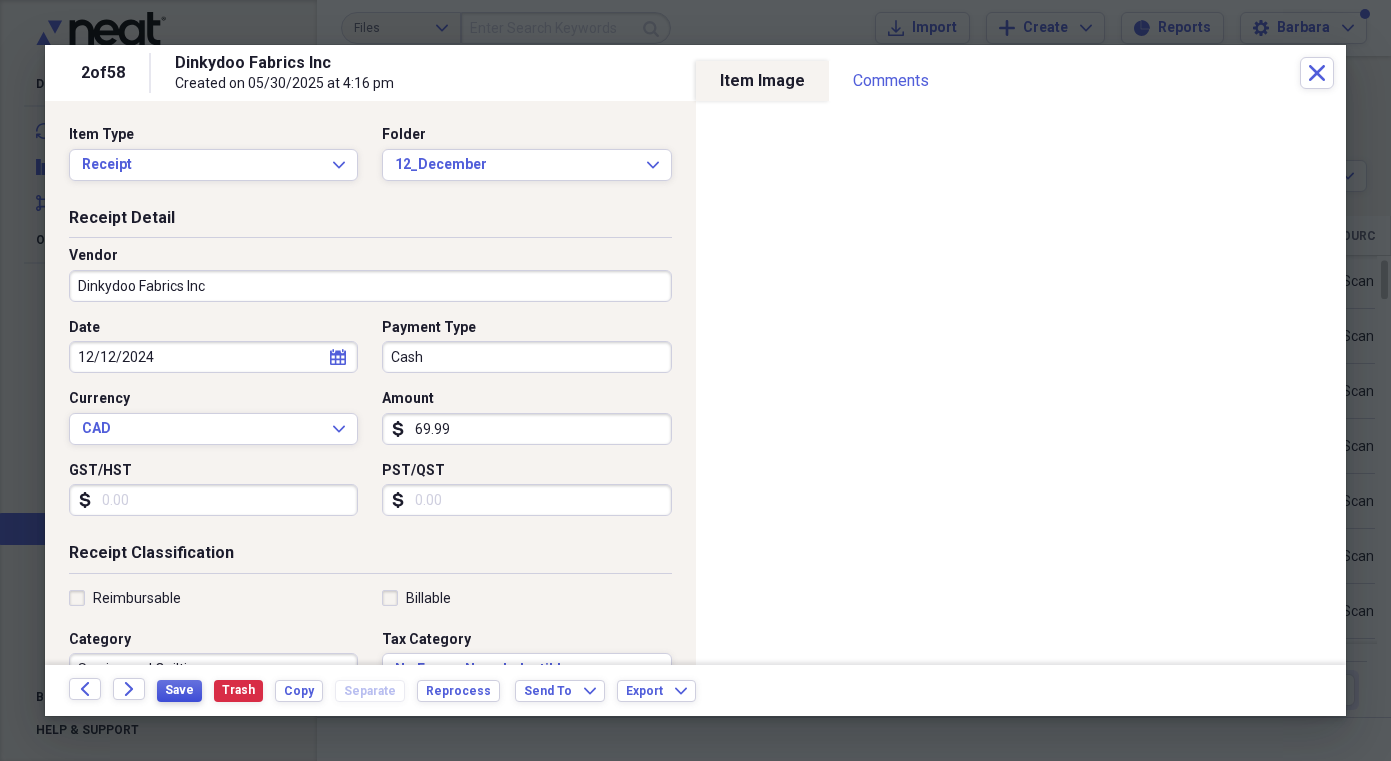 click on "Save" at bounding box center (179, 690) 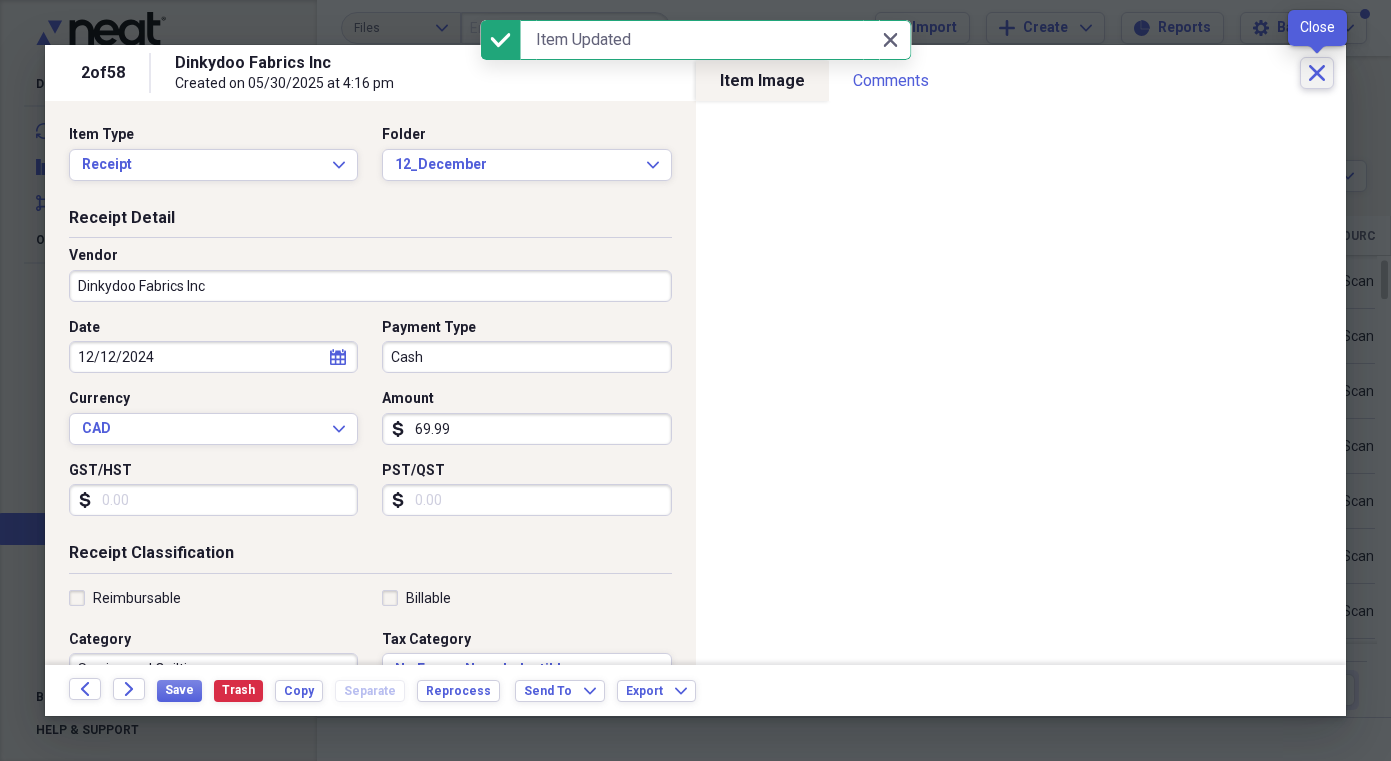 click on "Close" 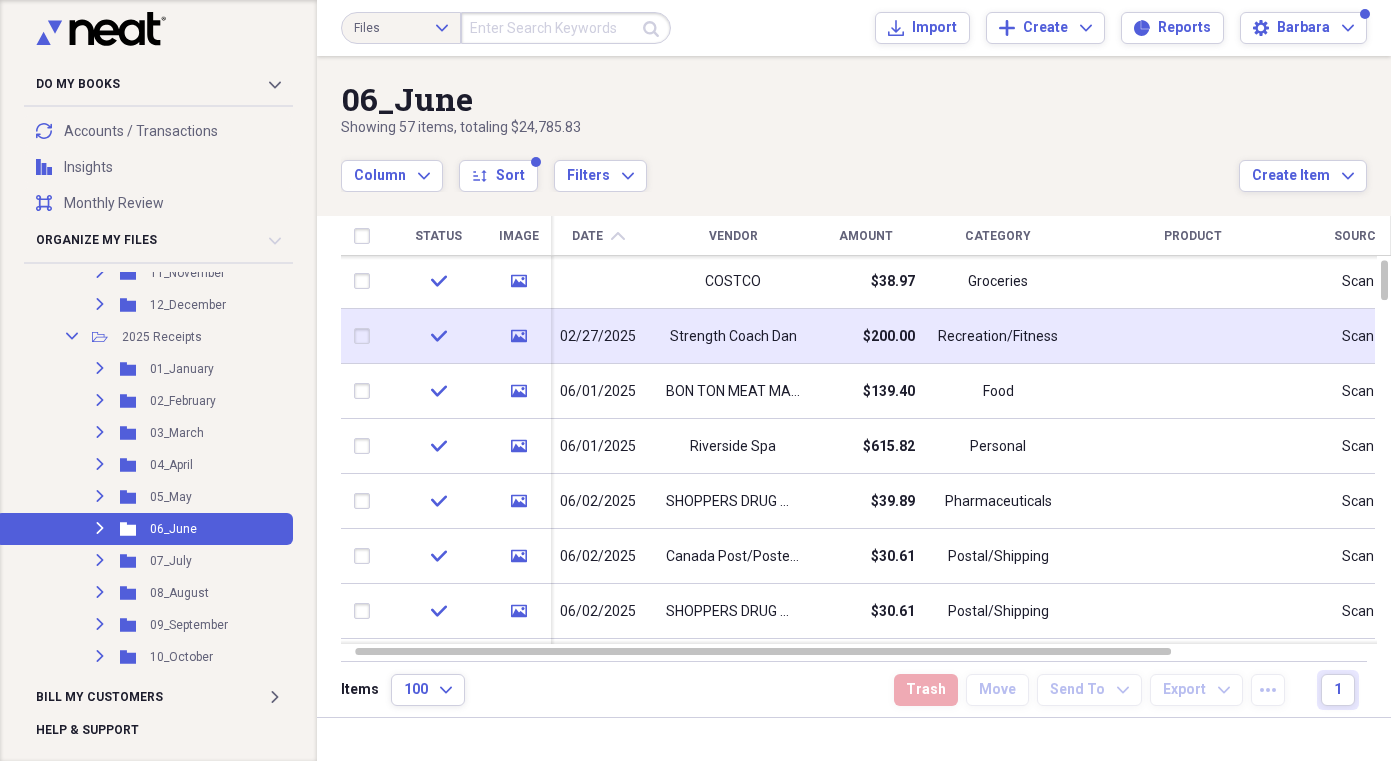 click on "Strength Coach Dan" at bounding box center [733, 337] 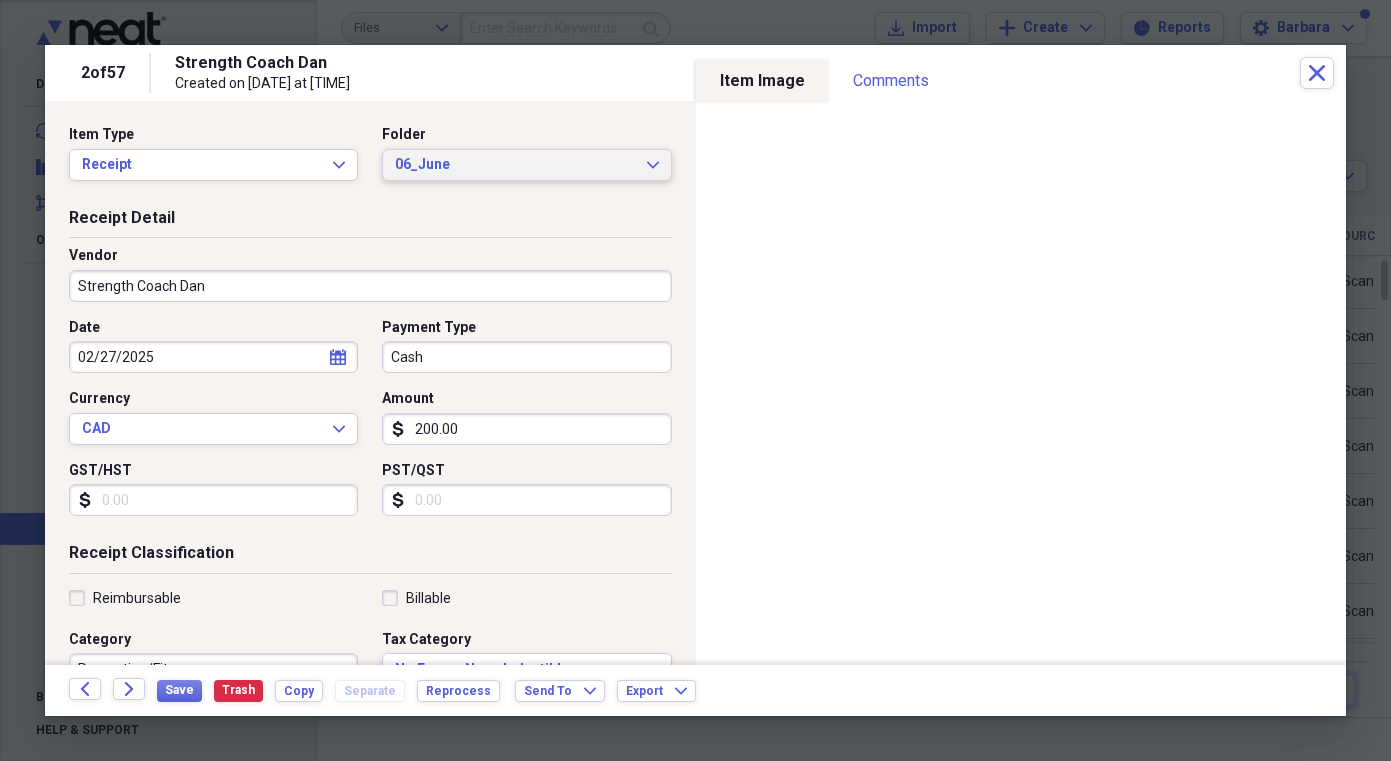 click on "06_June" at bounding box center [514, 165] 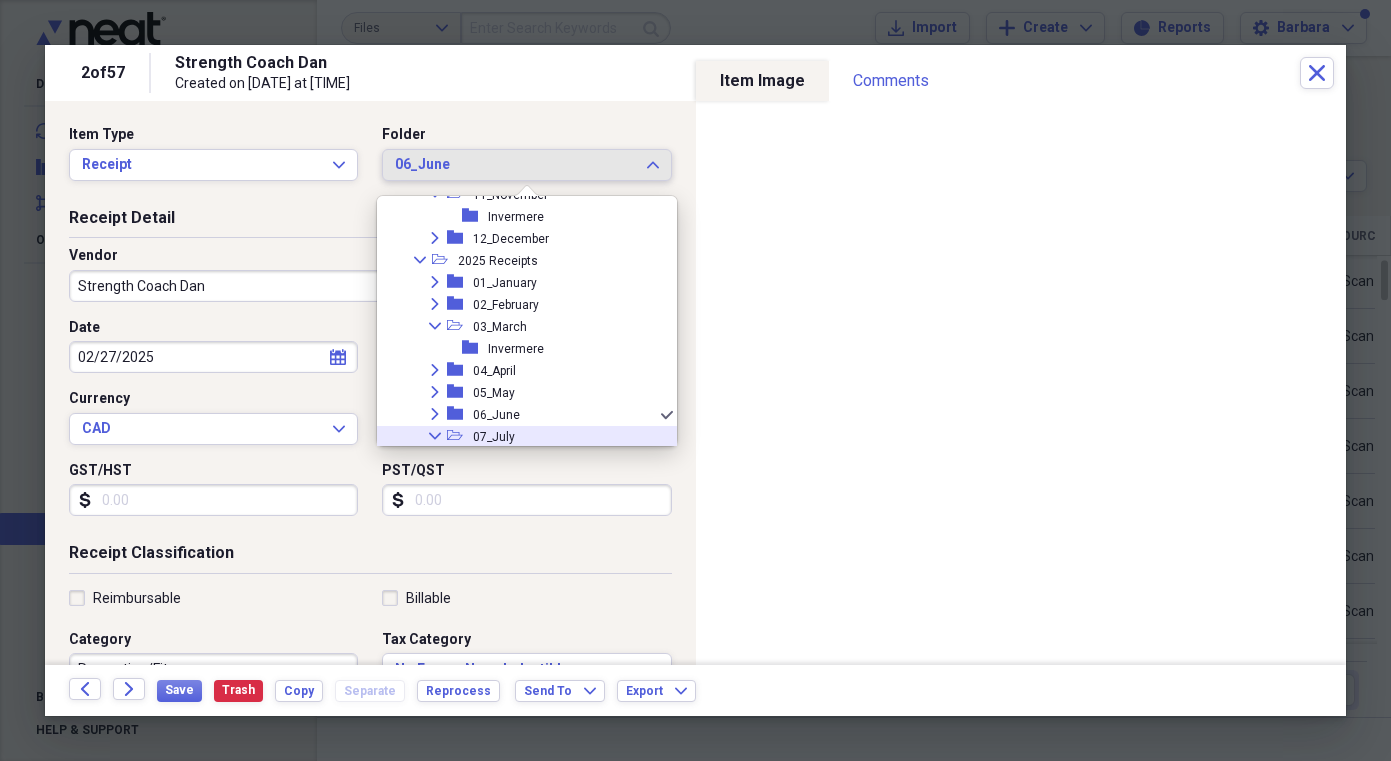 scroll, scrollTop: 1631, scrollLeft: 0, axis: vertical 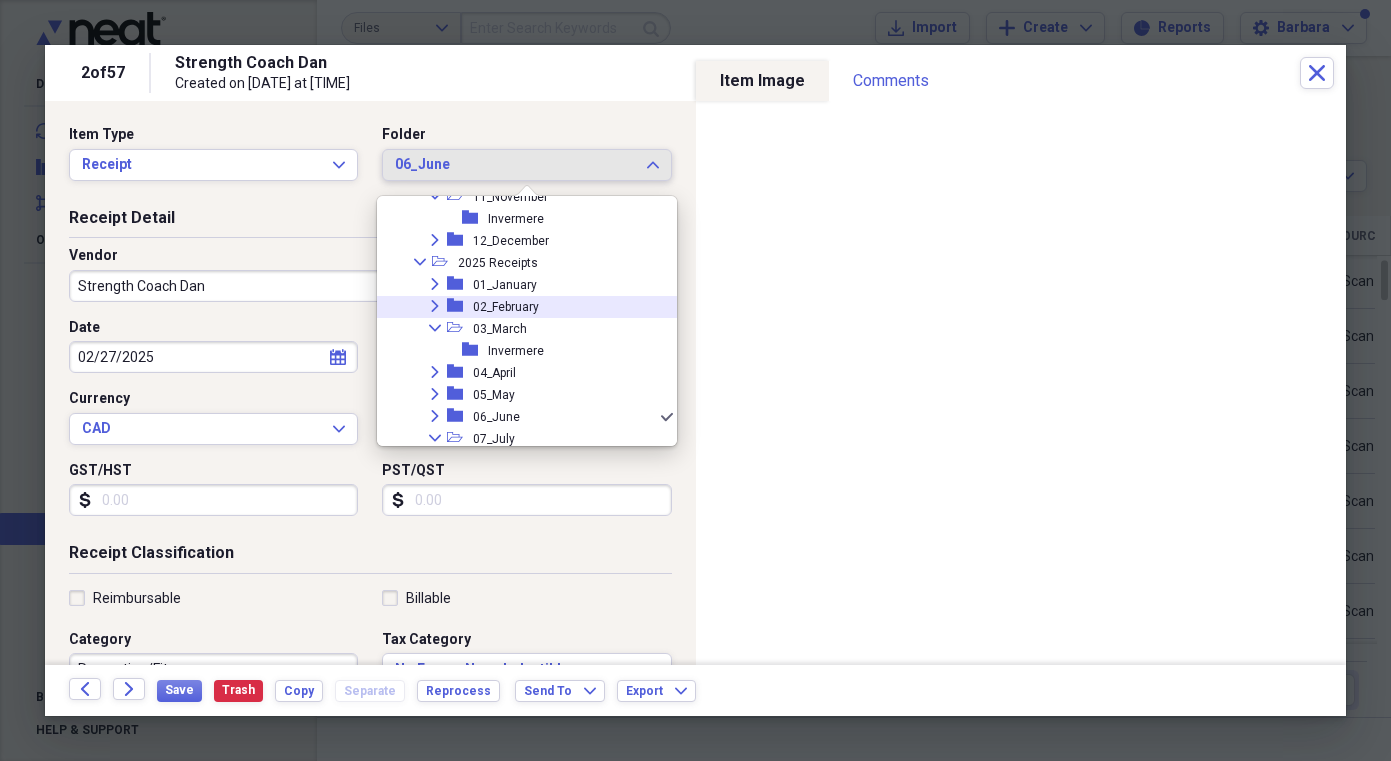 click on "02_February" at bounding box center (506, 307) 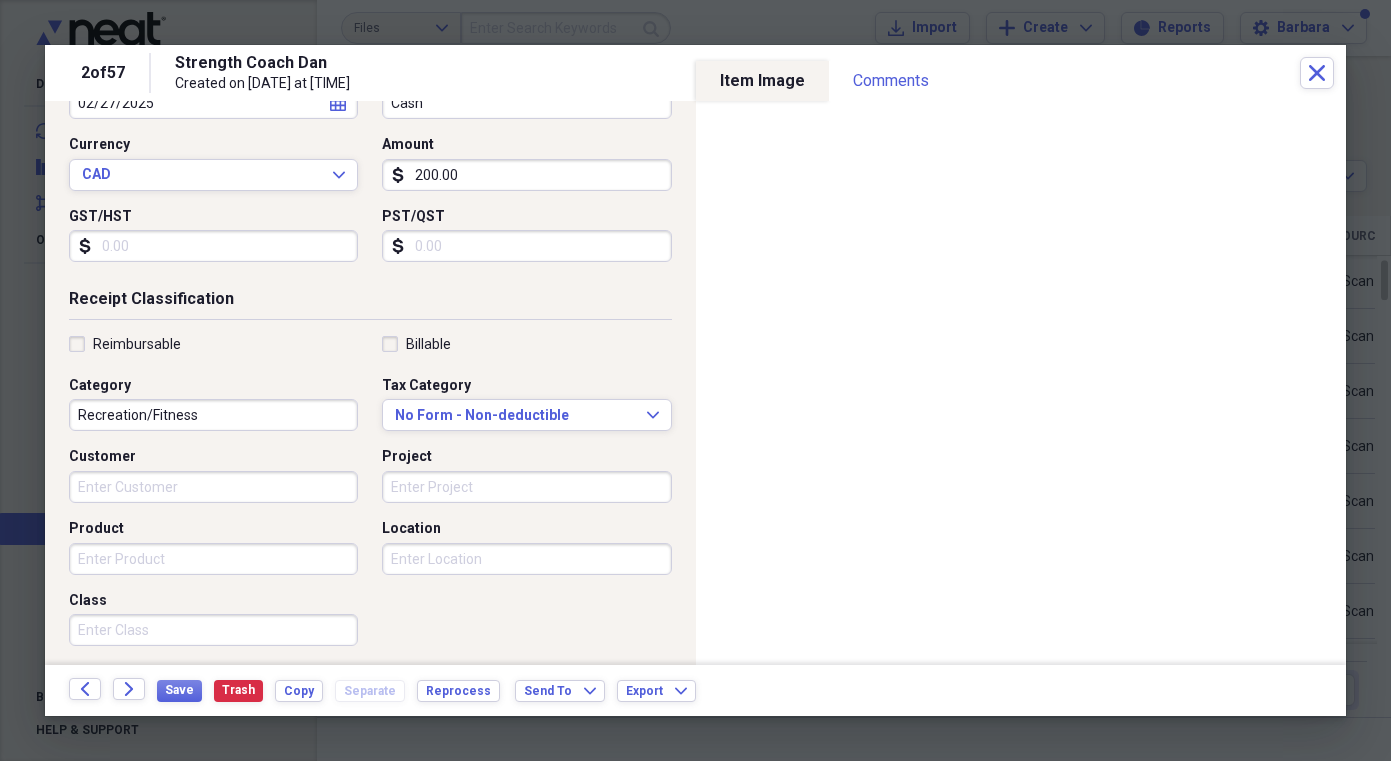 scroll, scrollTop: 268, scrollLeft: 0, axis: vertical 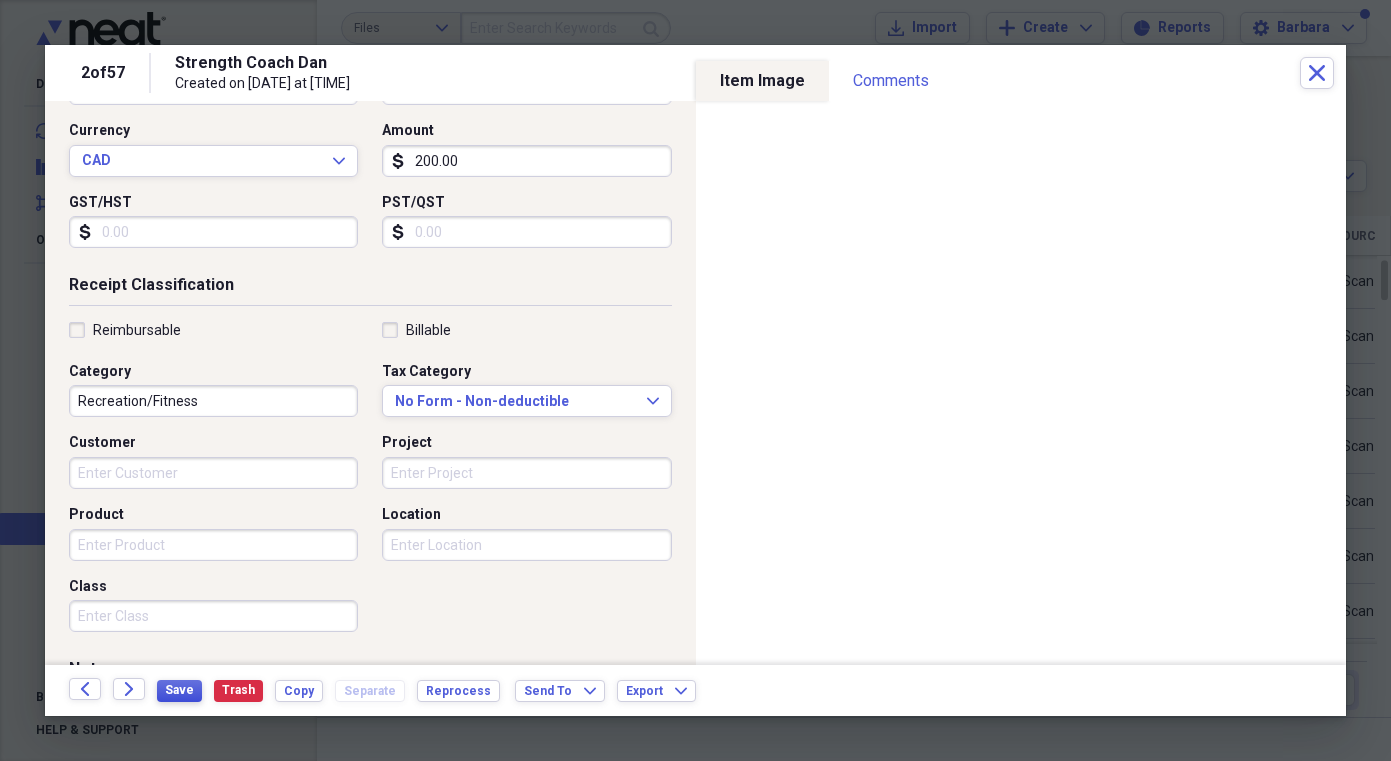 click on "Save" at bounding box center [179, 690] 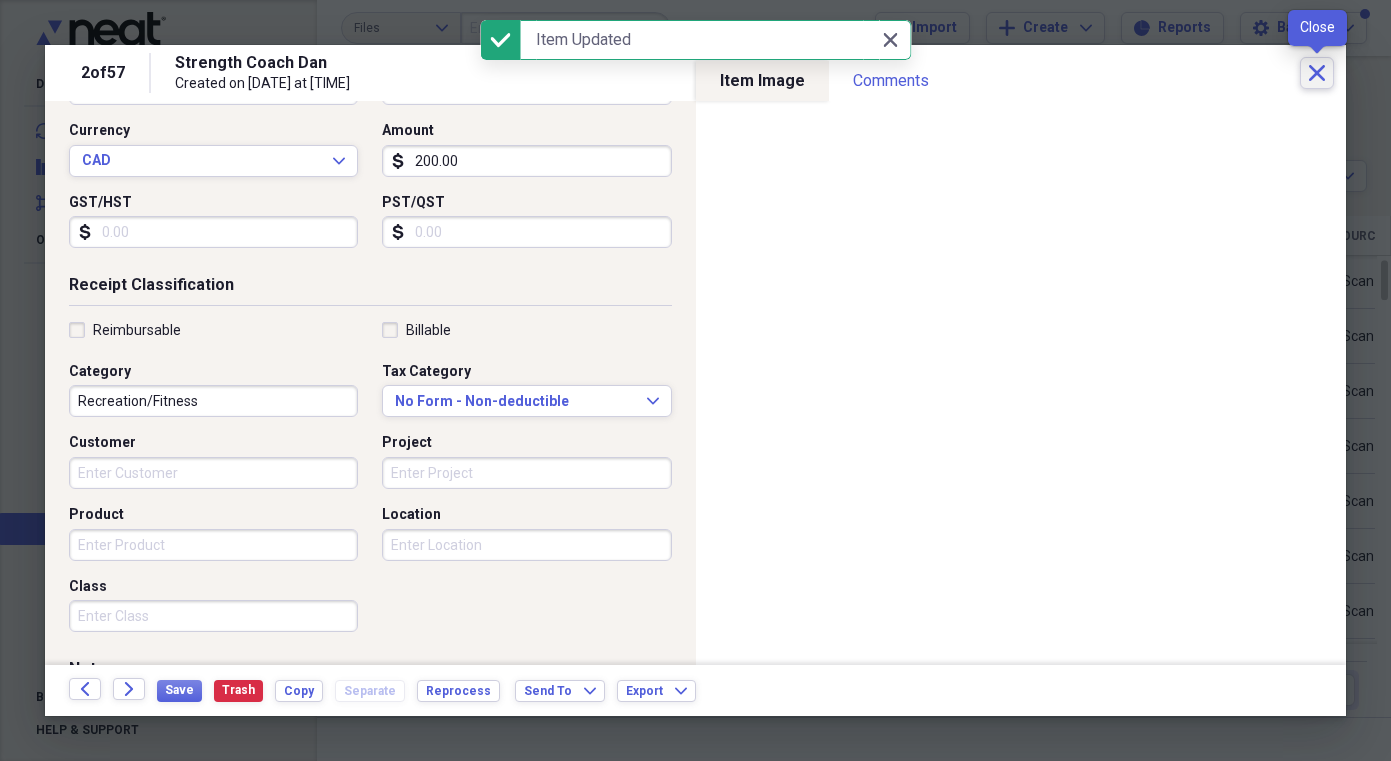 click on "Close" 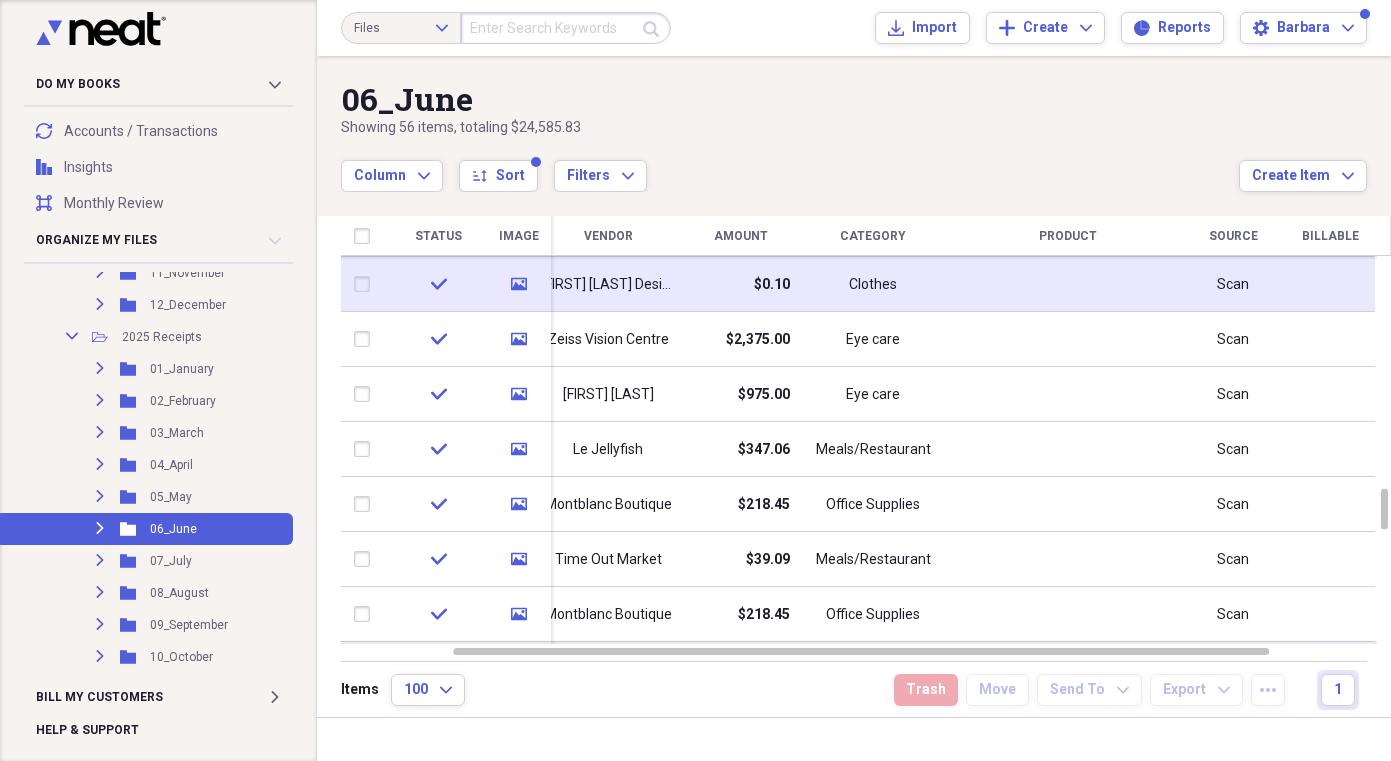 click on "Clothes" at bounding box center (873, 284) 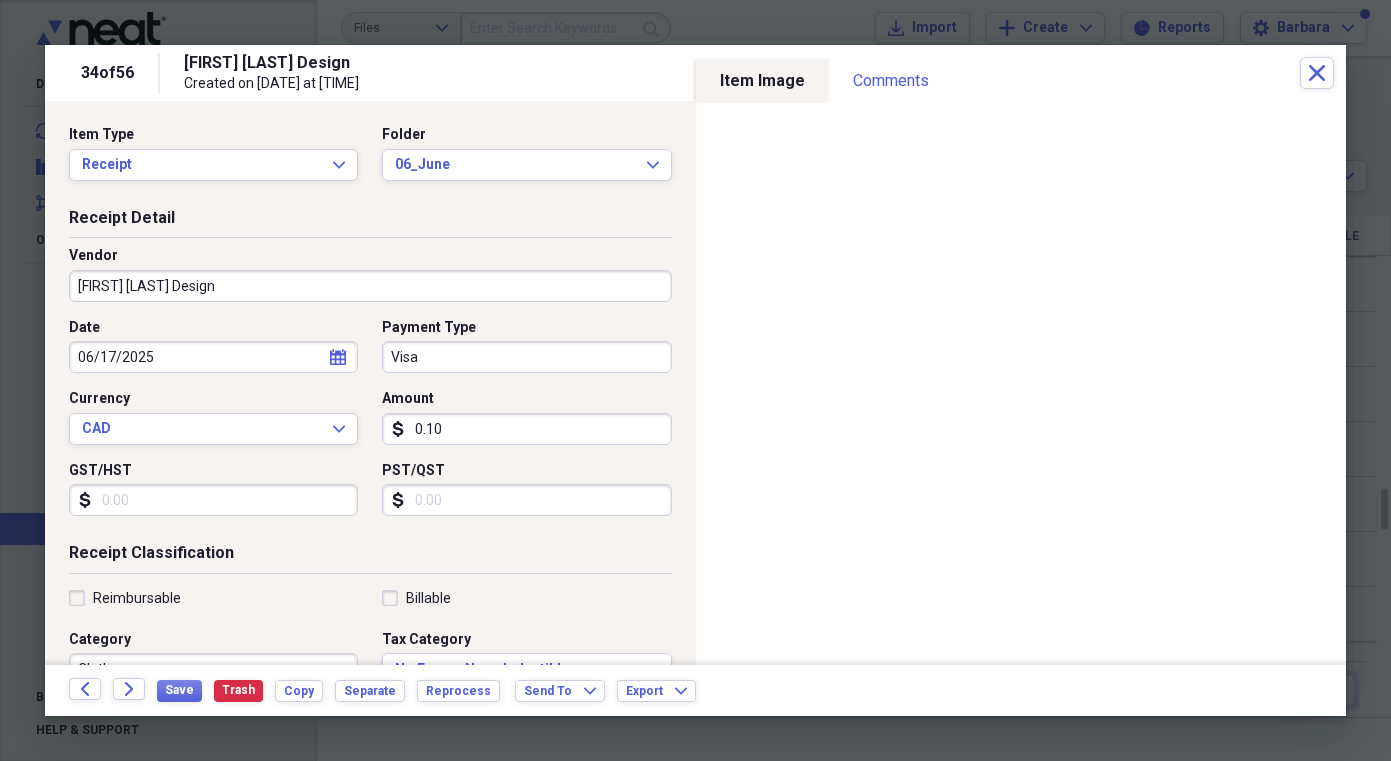 click on "0.10" at bounding box center (526, 429) 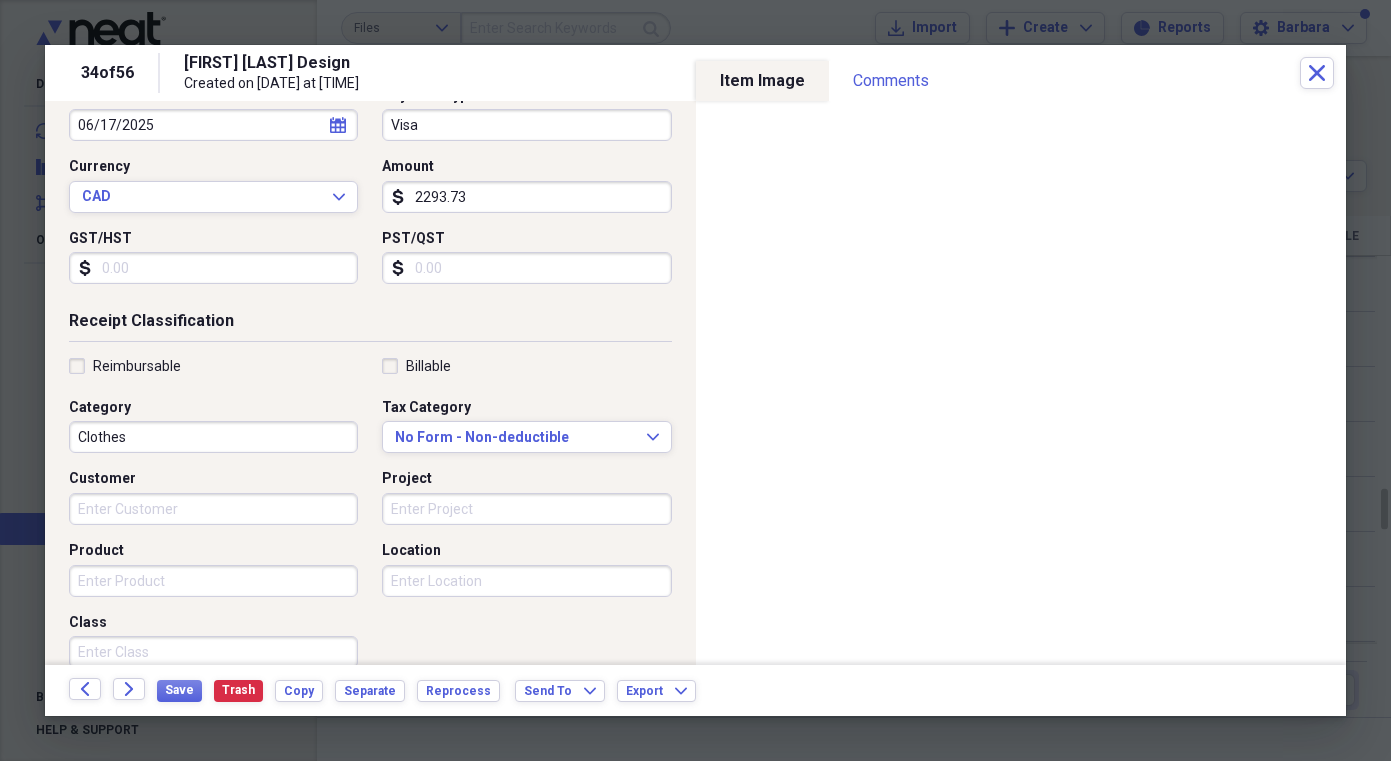 type on "2293.73" 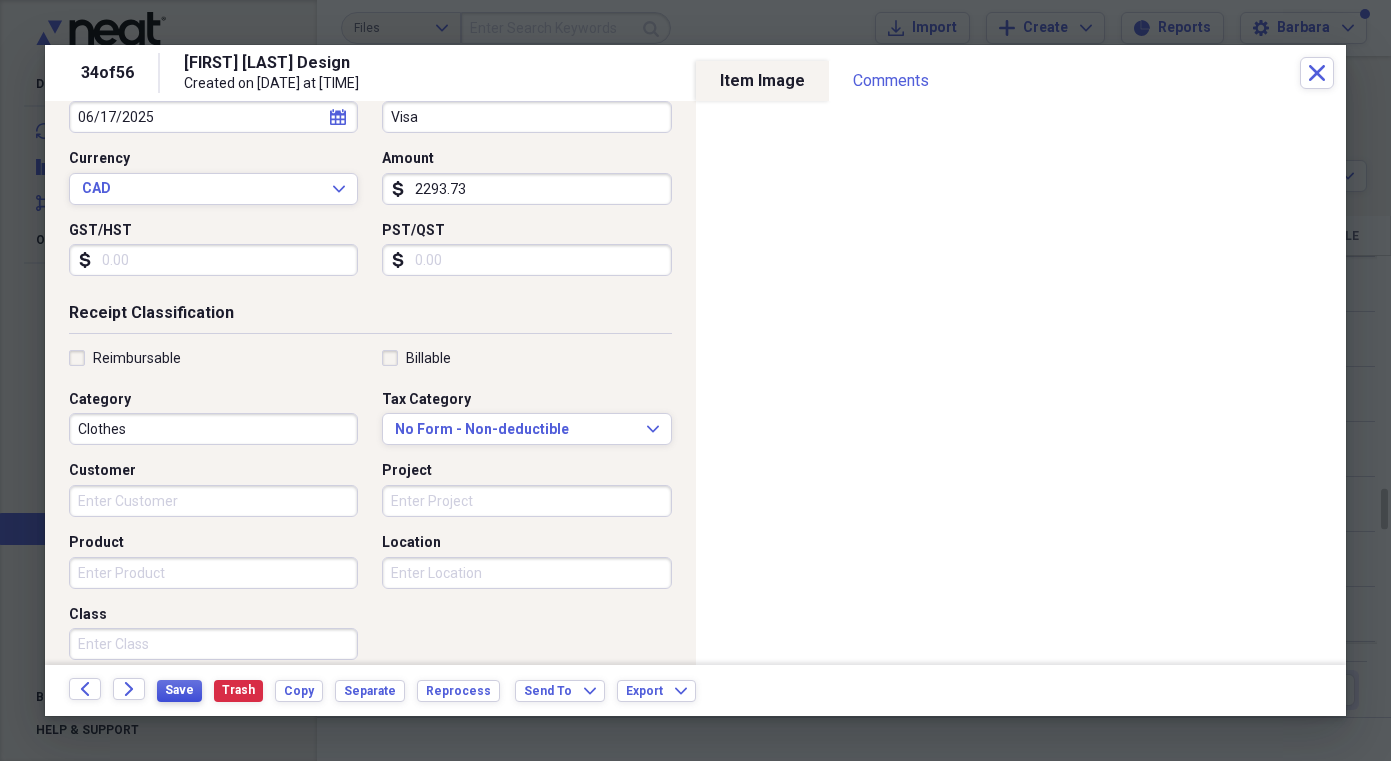 click on "Save" at bounding box center (179, 690) 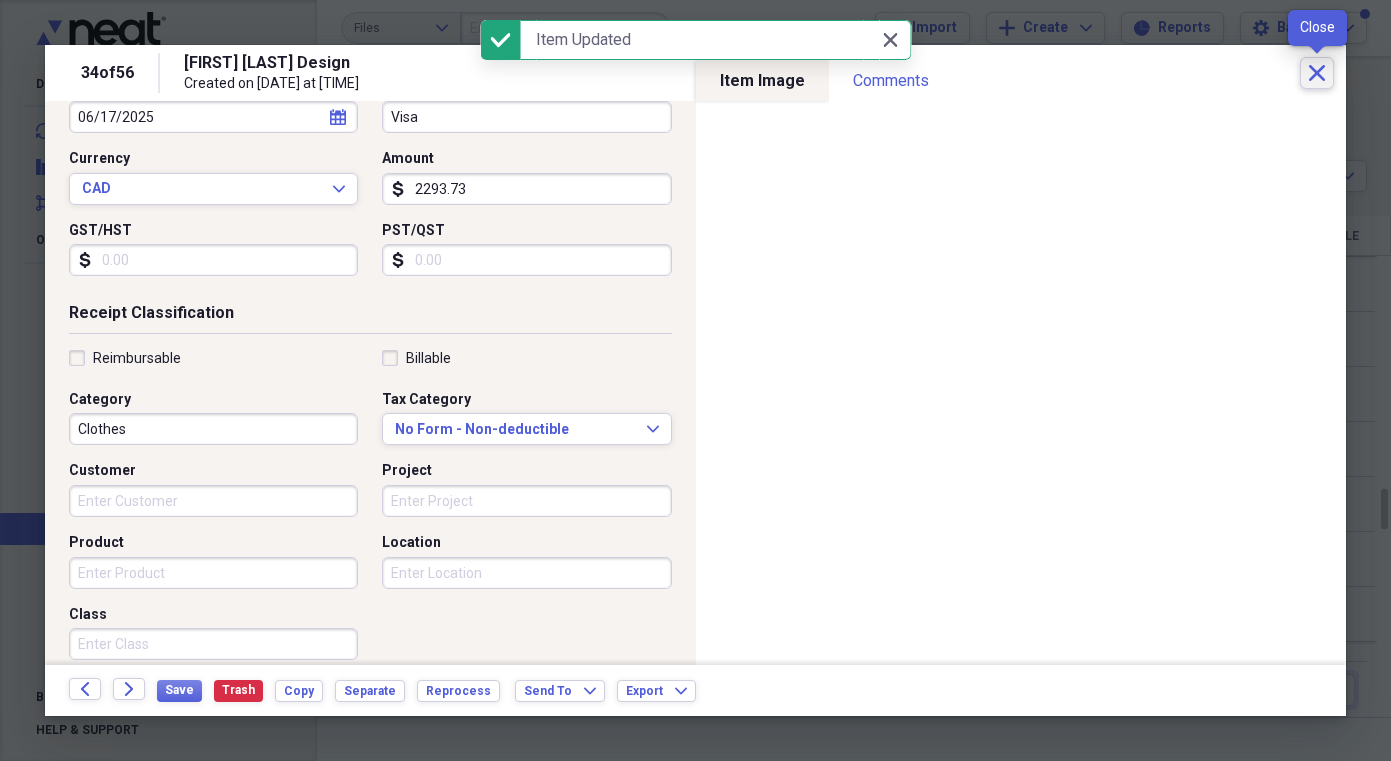 click 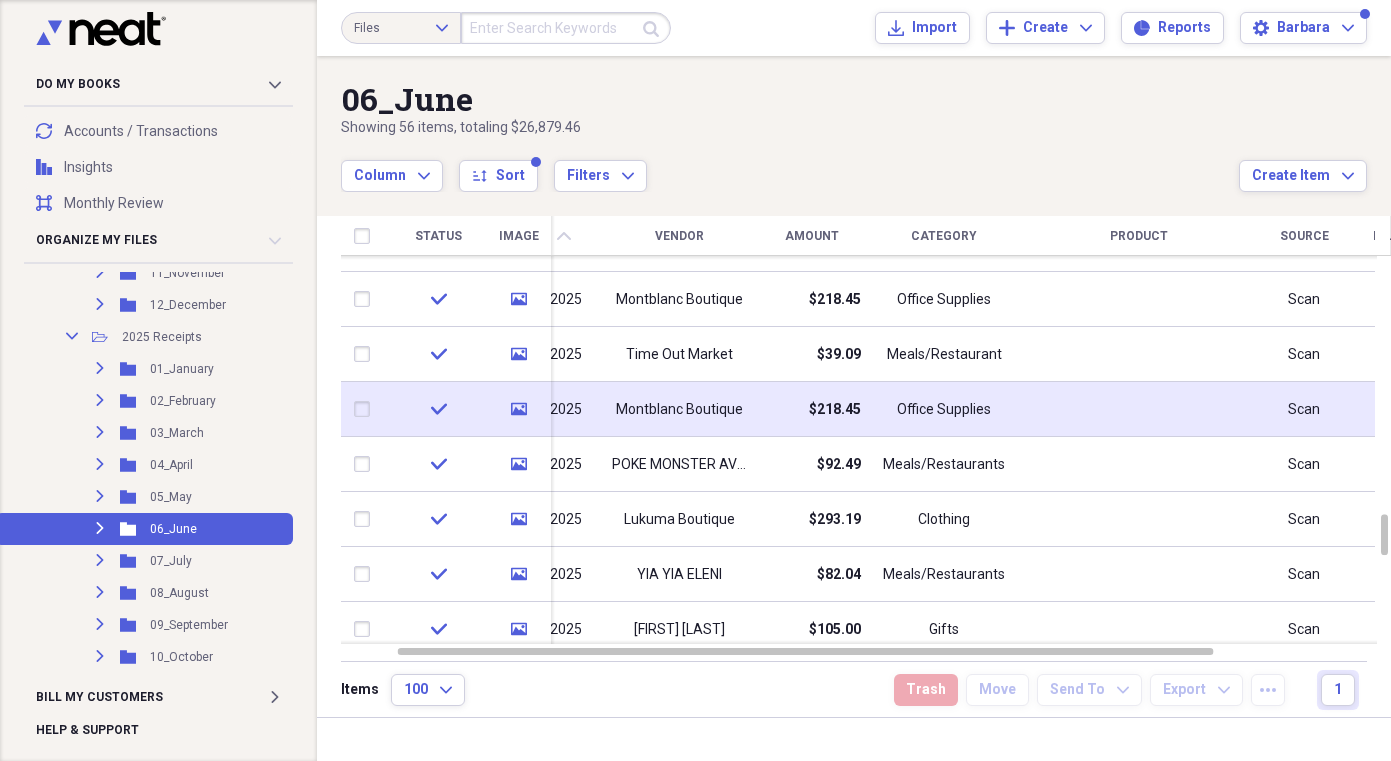 click on "Montblanc Boutique" at bounding box center (679, 410) 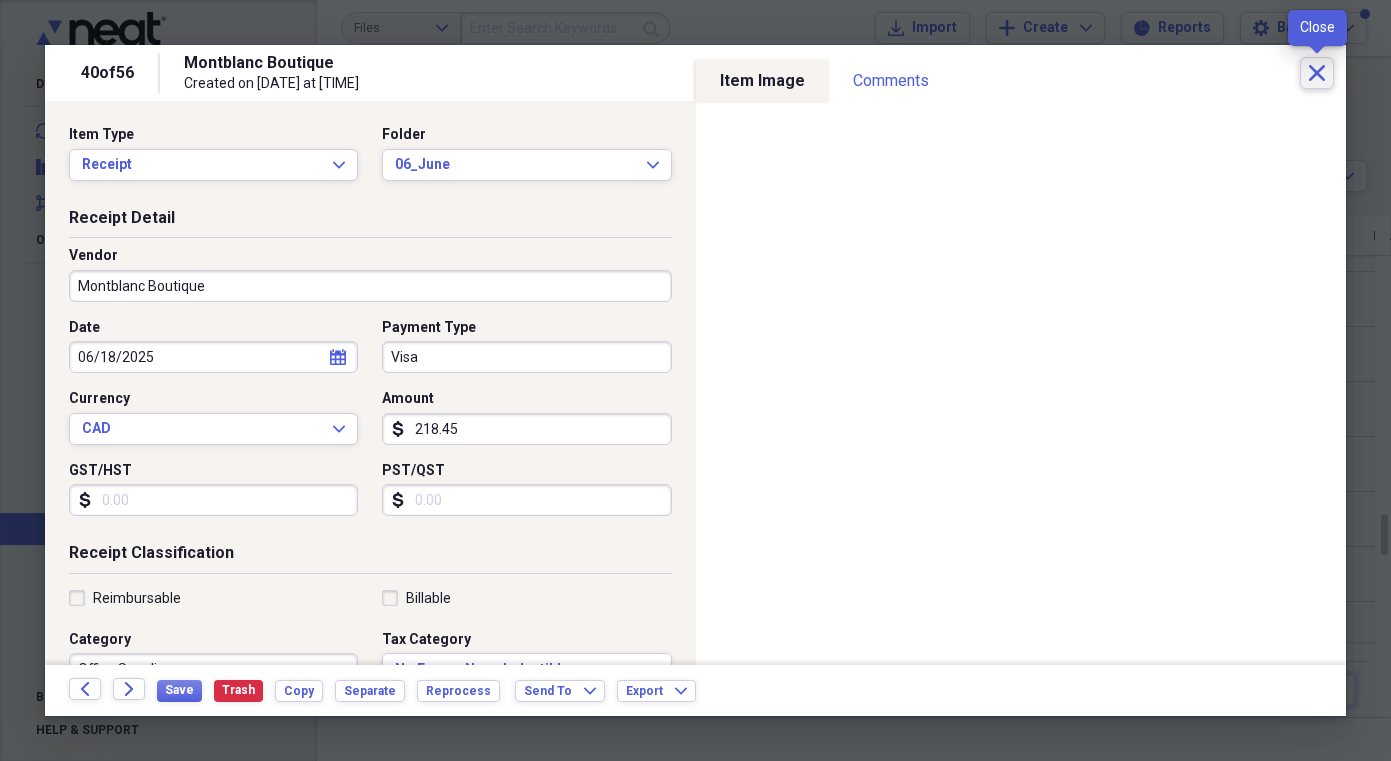 click on "Close" 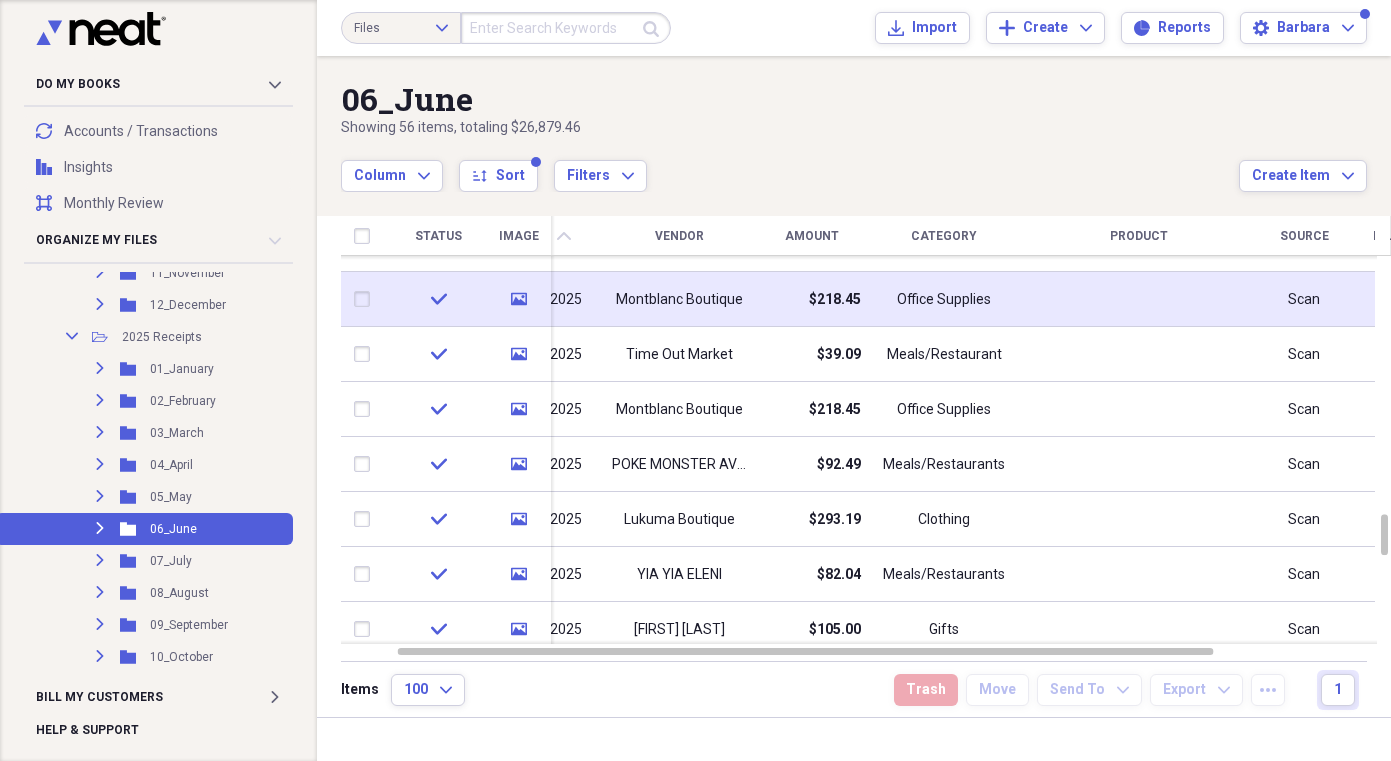 click on "$218.45" at bounding box center (835, 300) 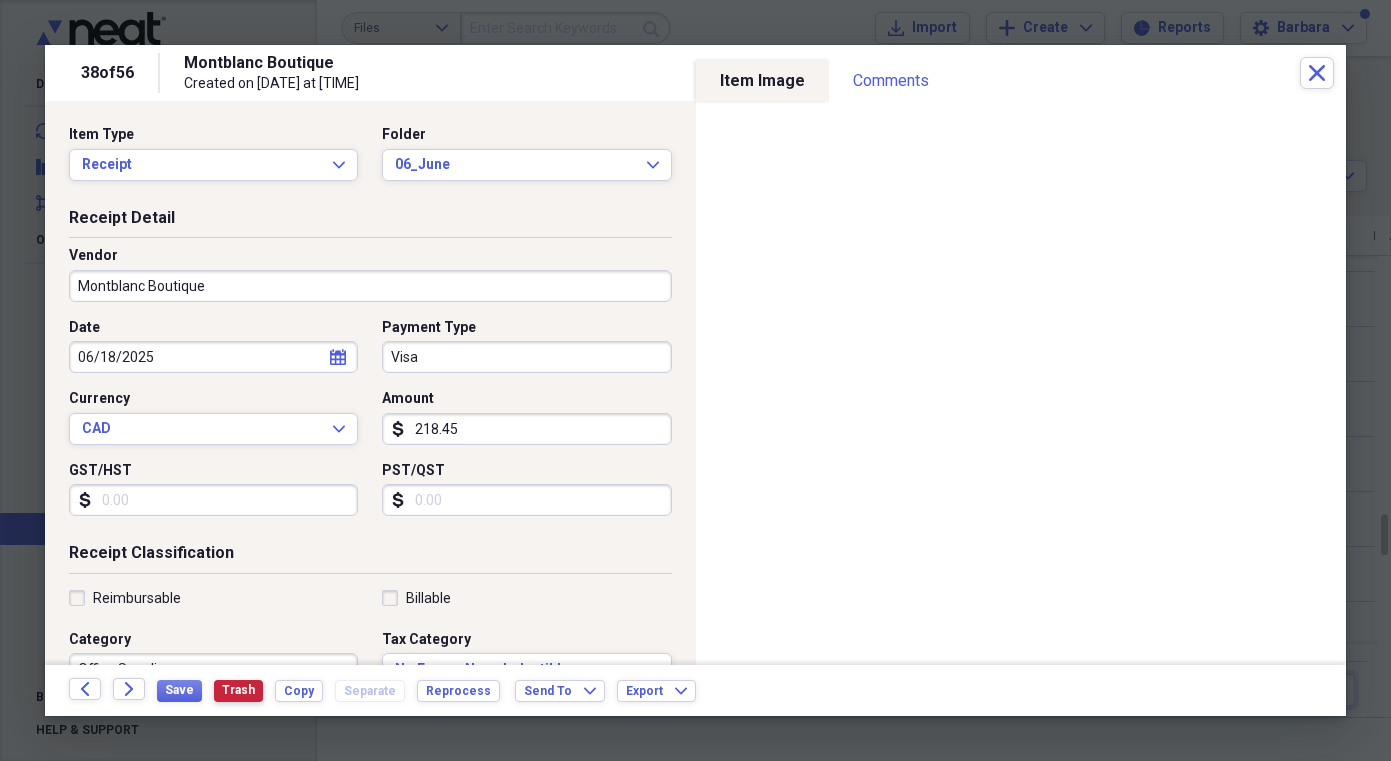 click on "Trash" at bounding box center (238, 690) 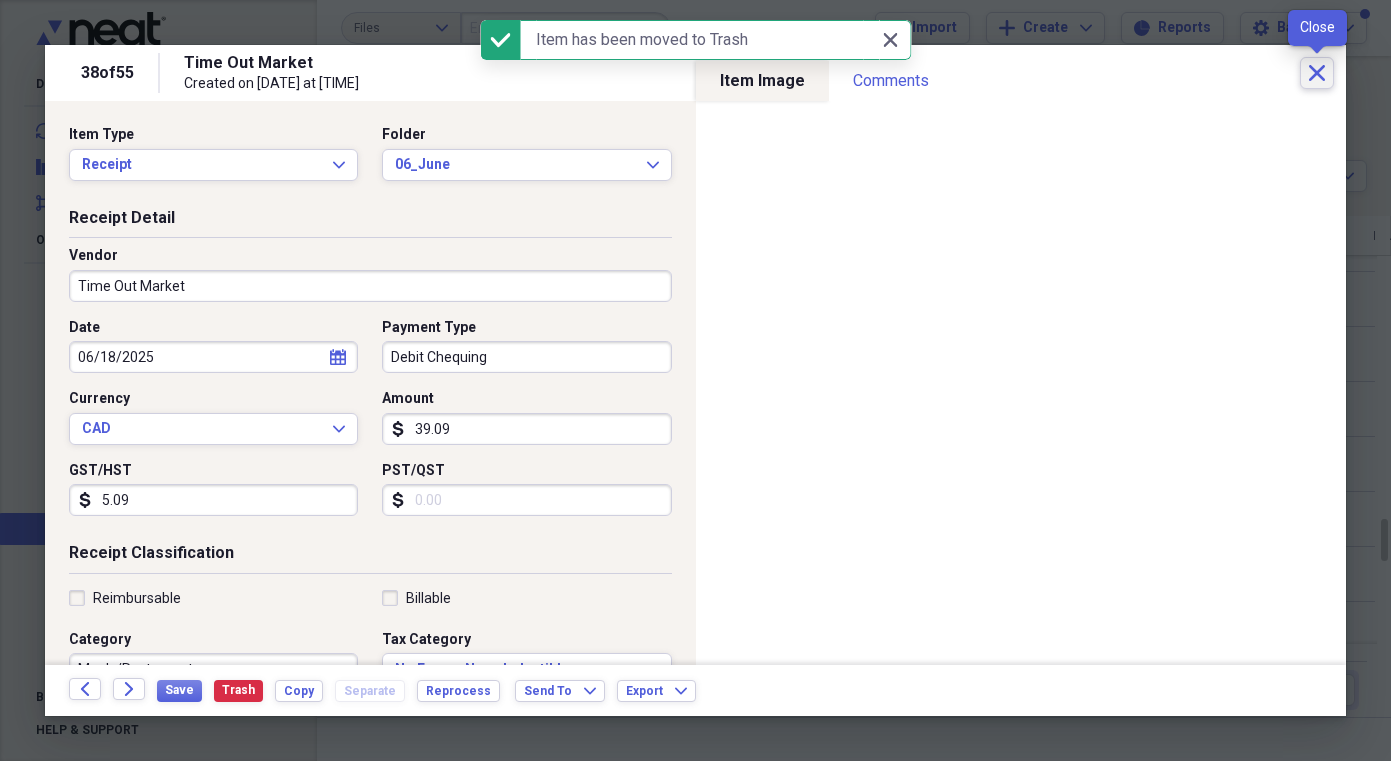 click on "Close" 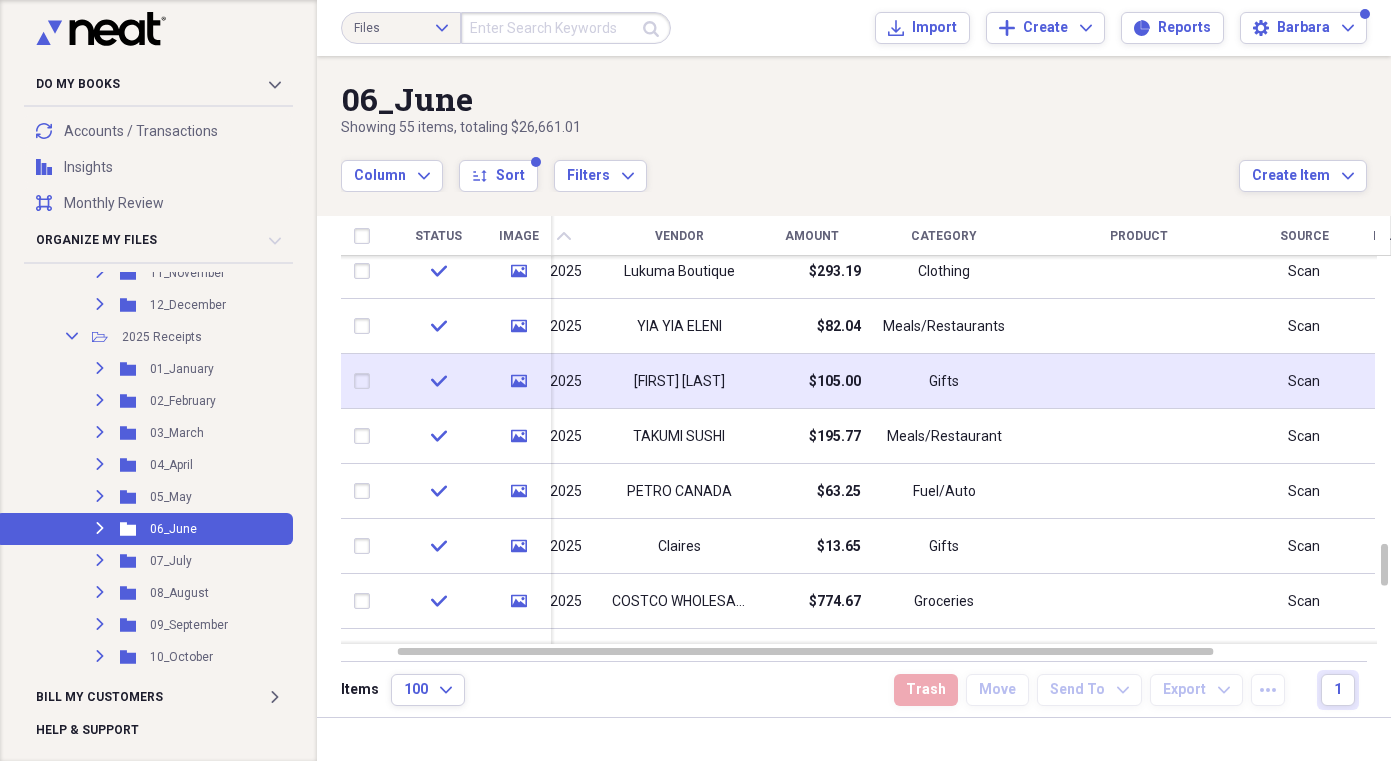 click on "$105.00" at bounding box center (811, 381) 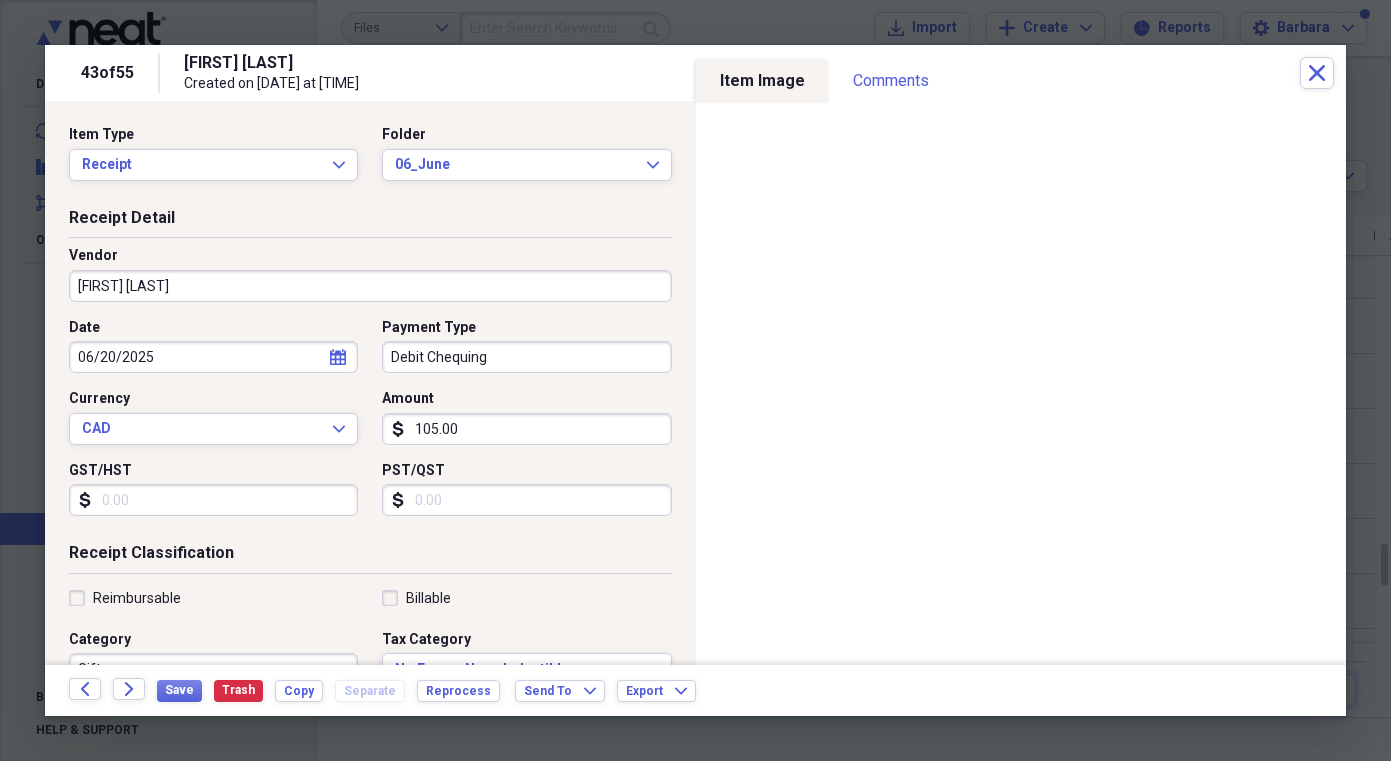 click on "[FIRST] [LAST]" at bounding box center [370, 286] 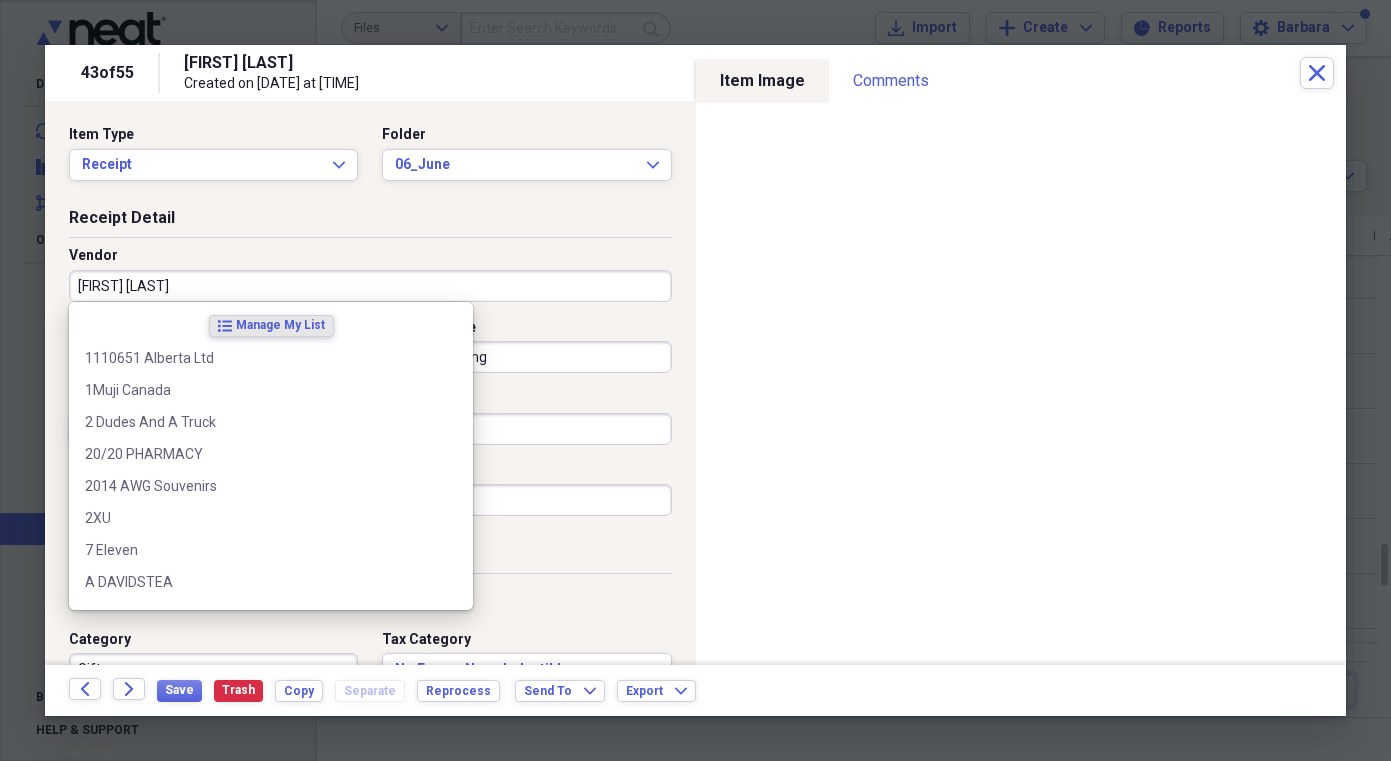 scroll, scrollTop: 6, scrollLeft: 0, axis: vertical 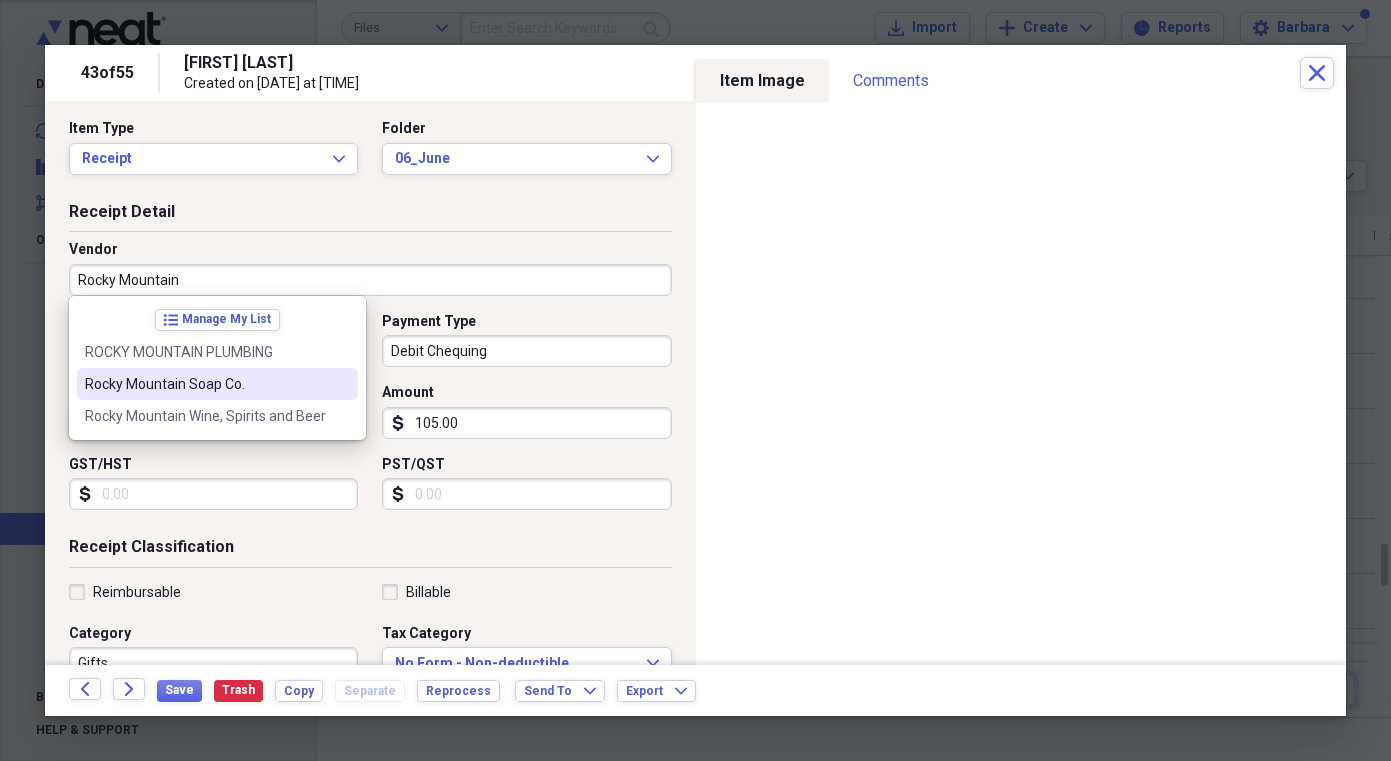 click on "Rocky Mountain Soap Co." at bounding box center [205, 384] 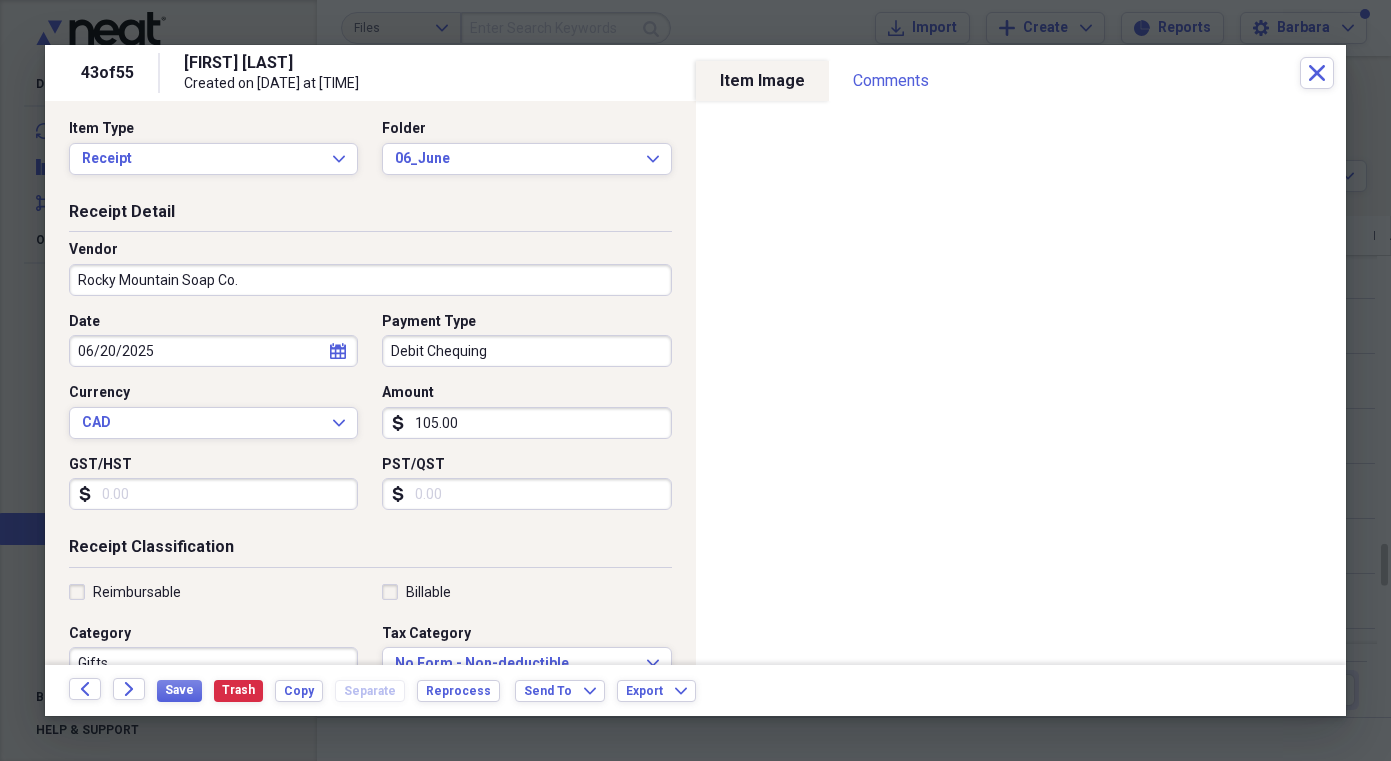 type on "Personal" 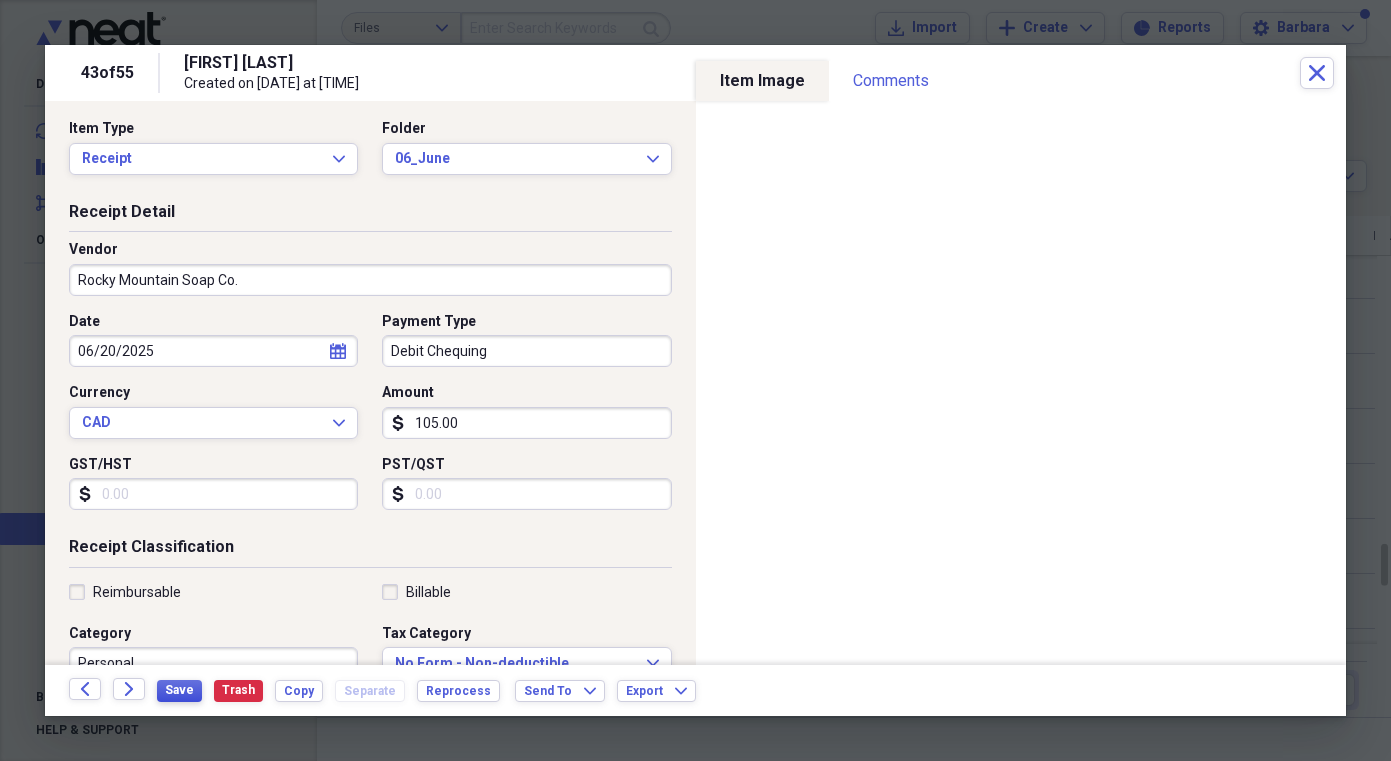 click on "Save" at bounding box center [179, 690] 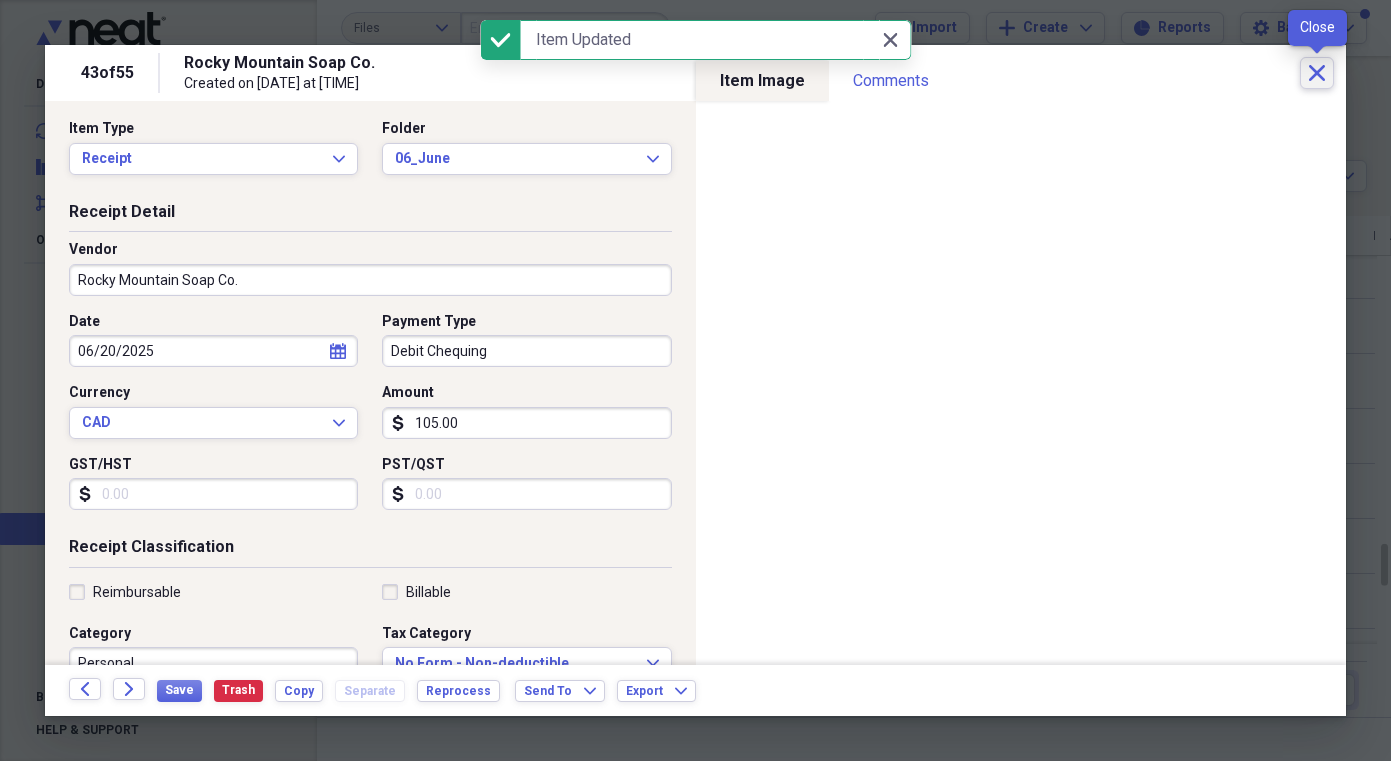 click on "Close" 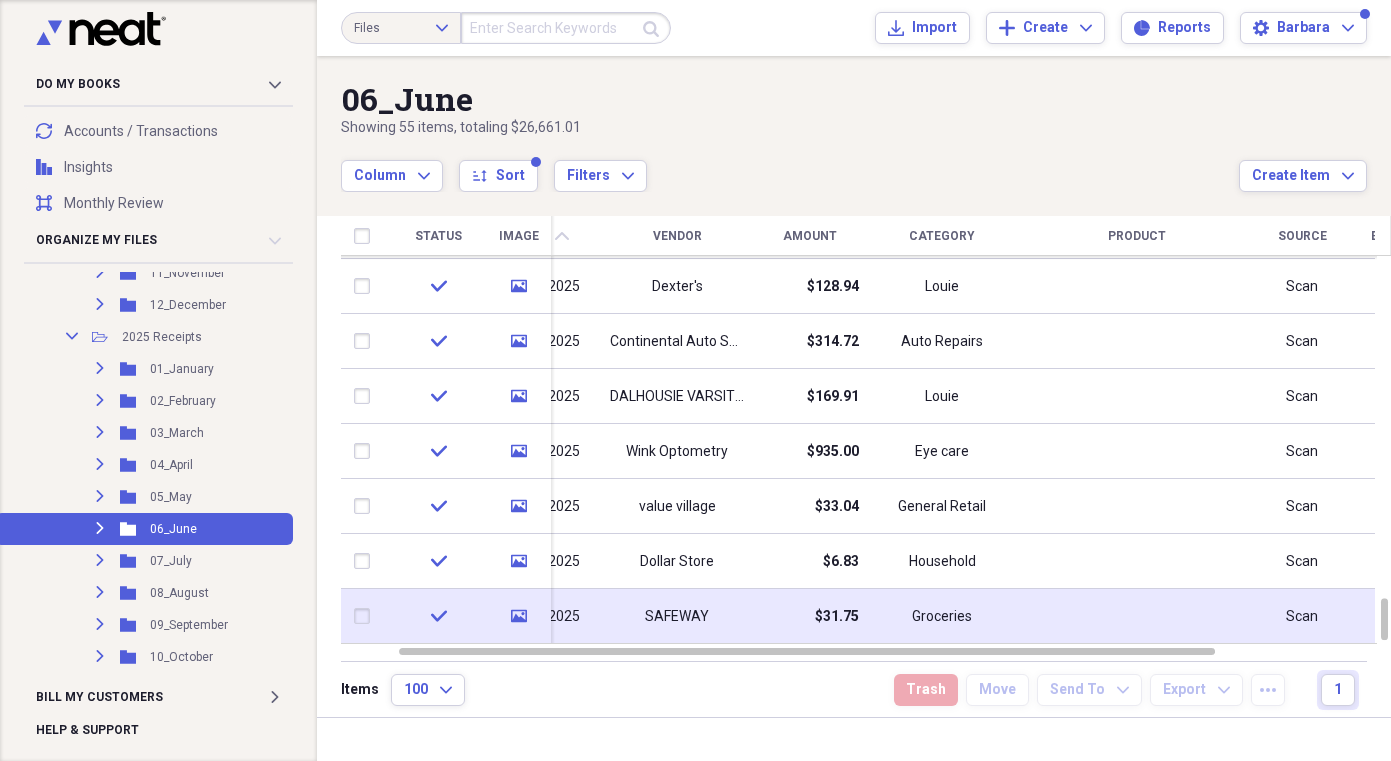 click on "SAFEWAY" at bounding box center (677, 617) 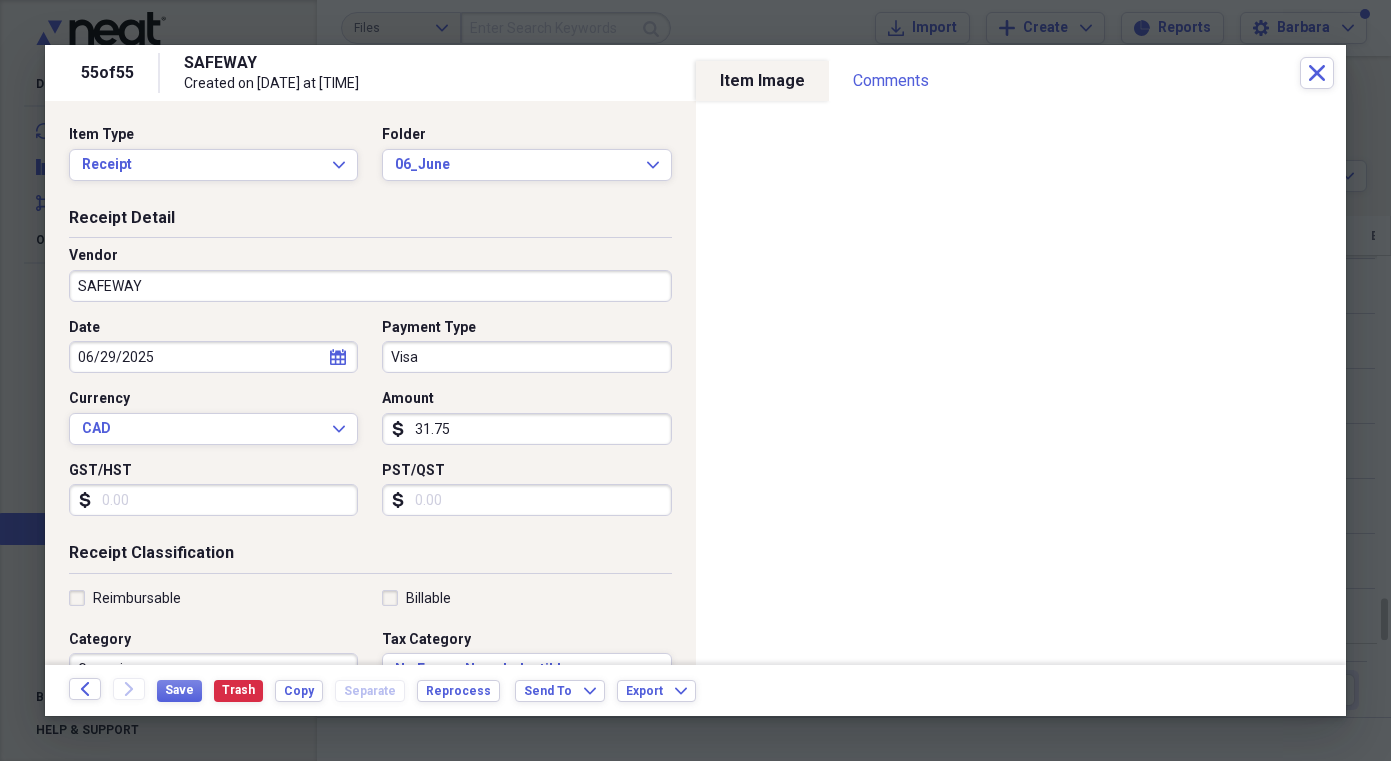 scroll, scrollTop: 2, scrollLeft: 0, axis: vertical 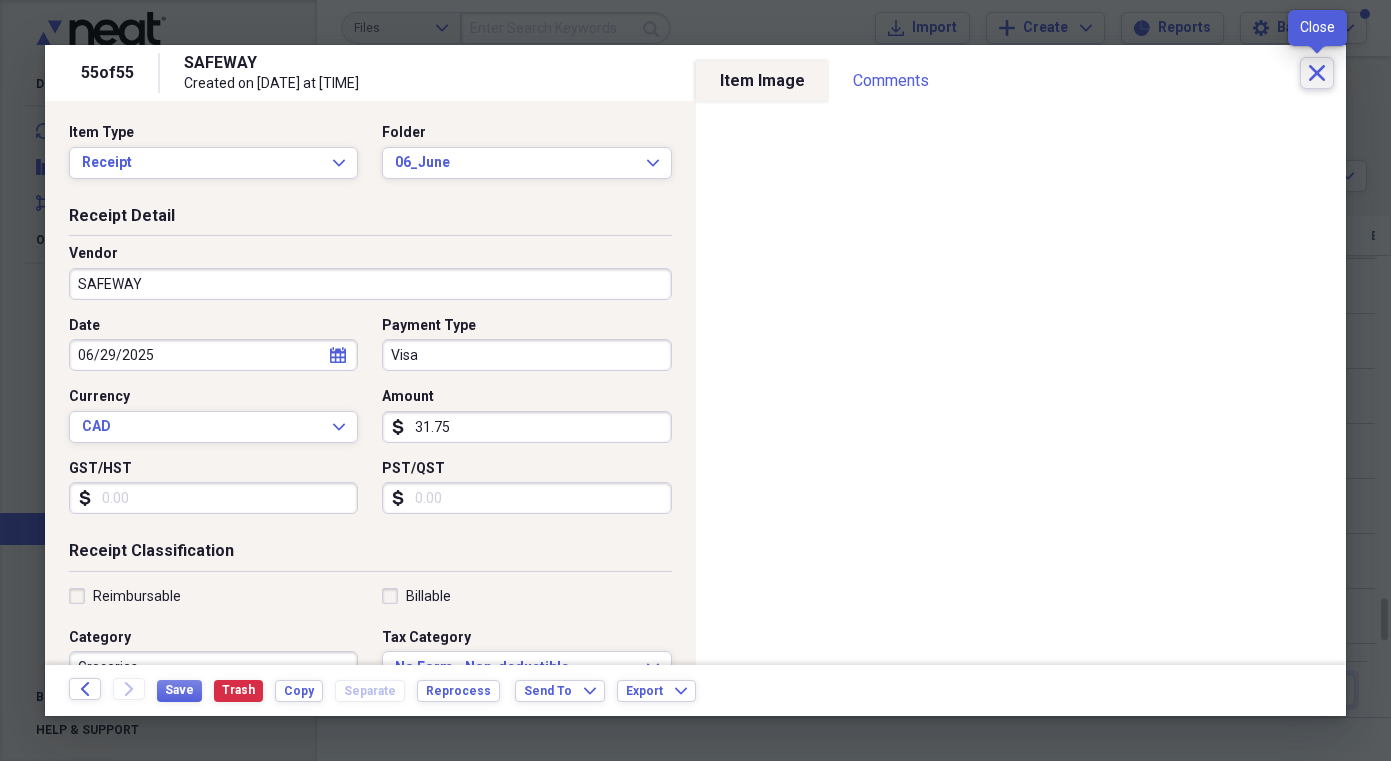 click on "Close" 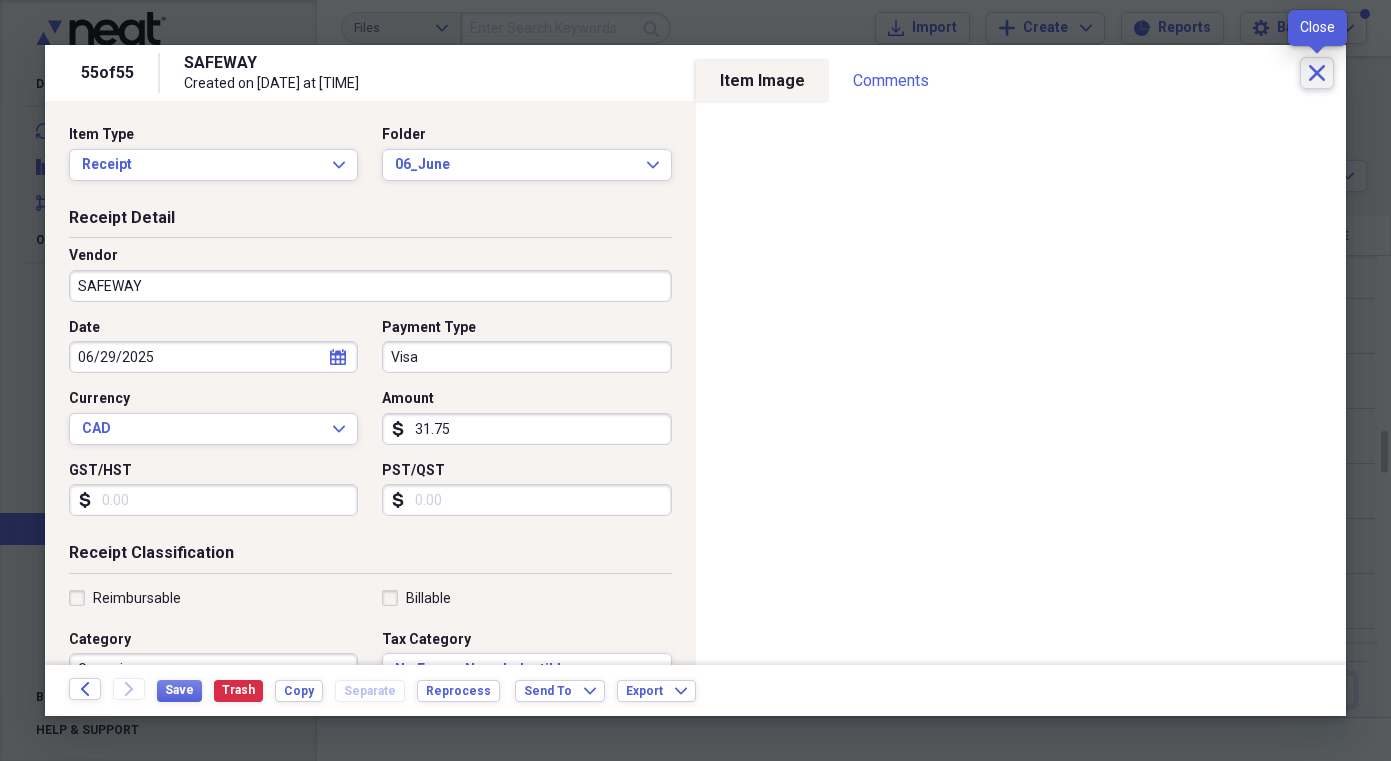click on "Close" 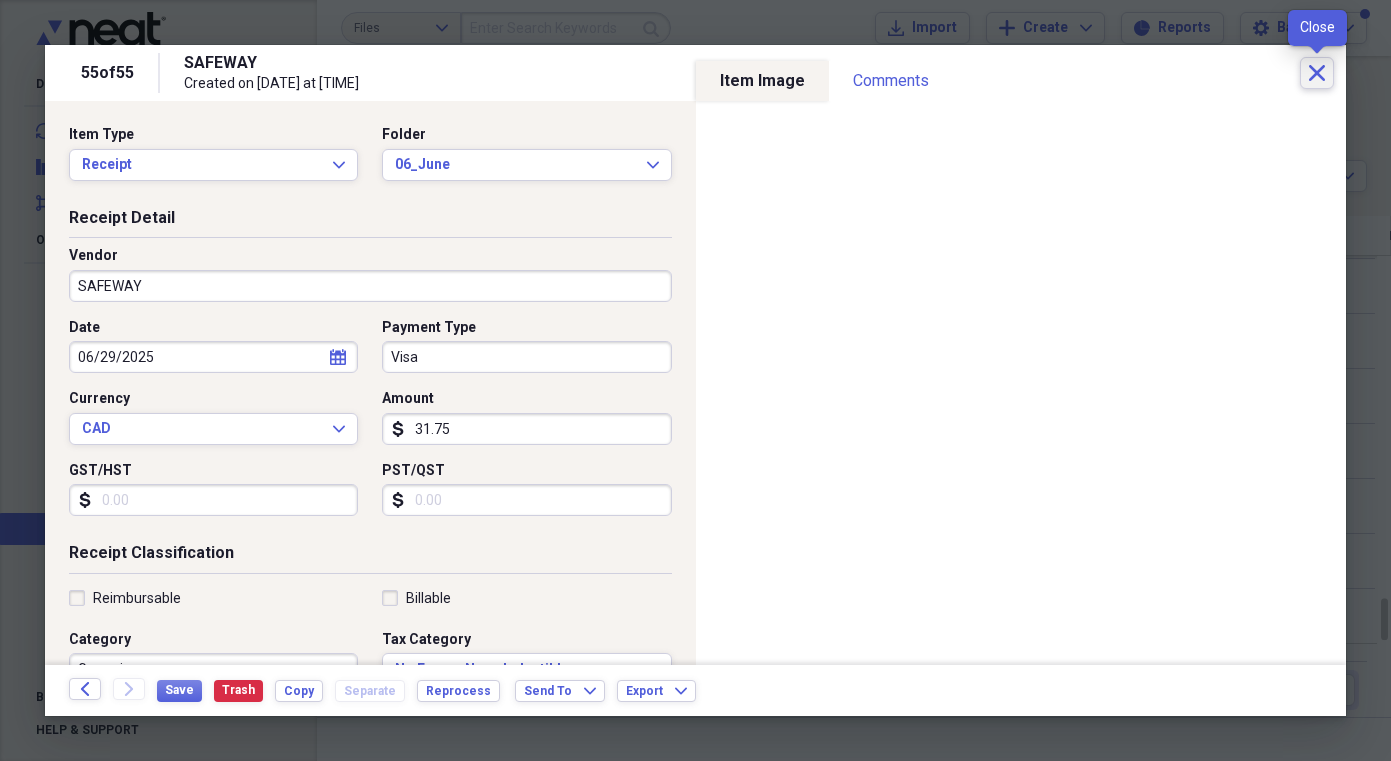 click 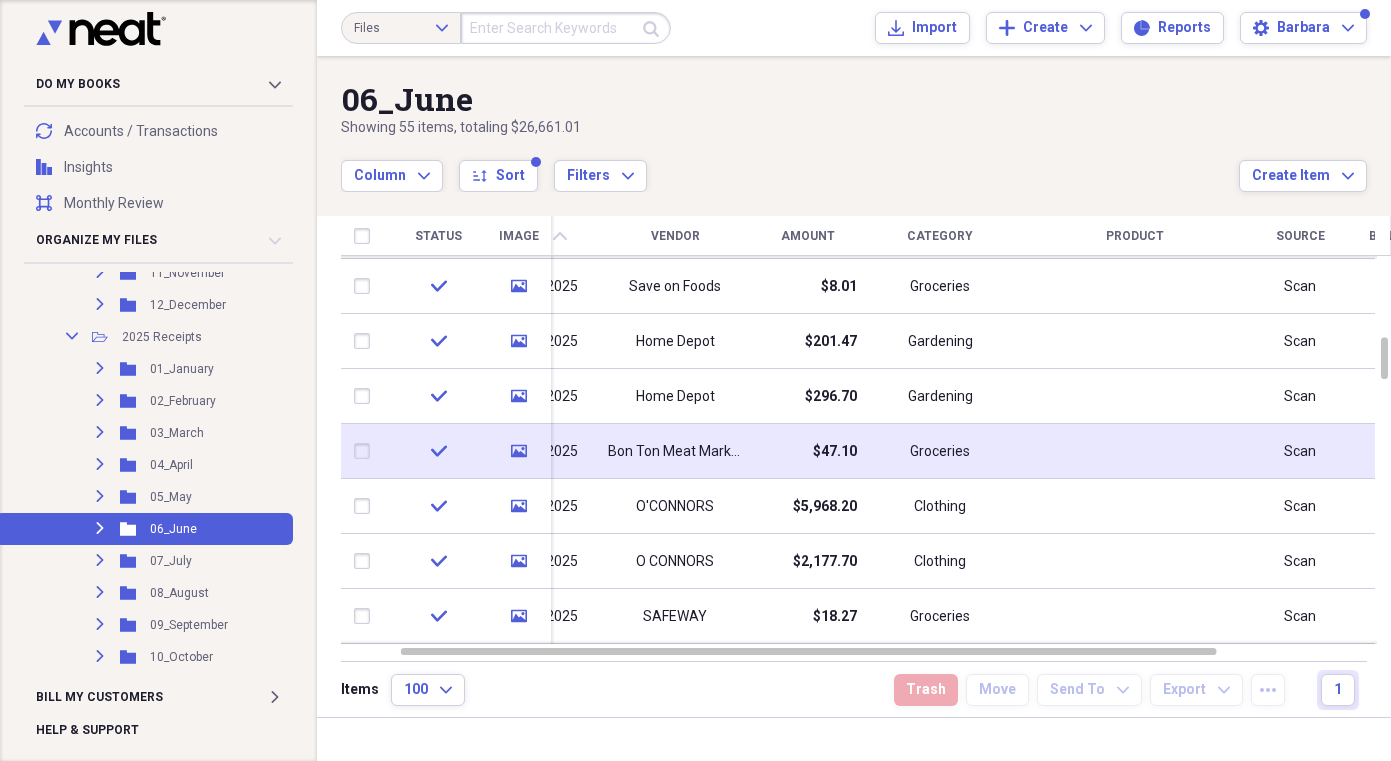 click on "06/07/2025" at bounding box center (540, 452) 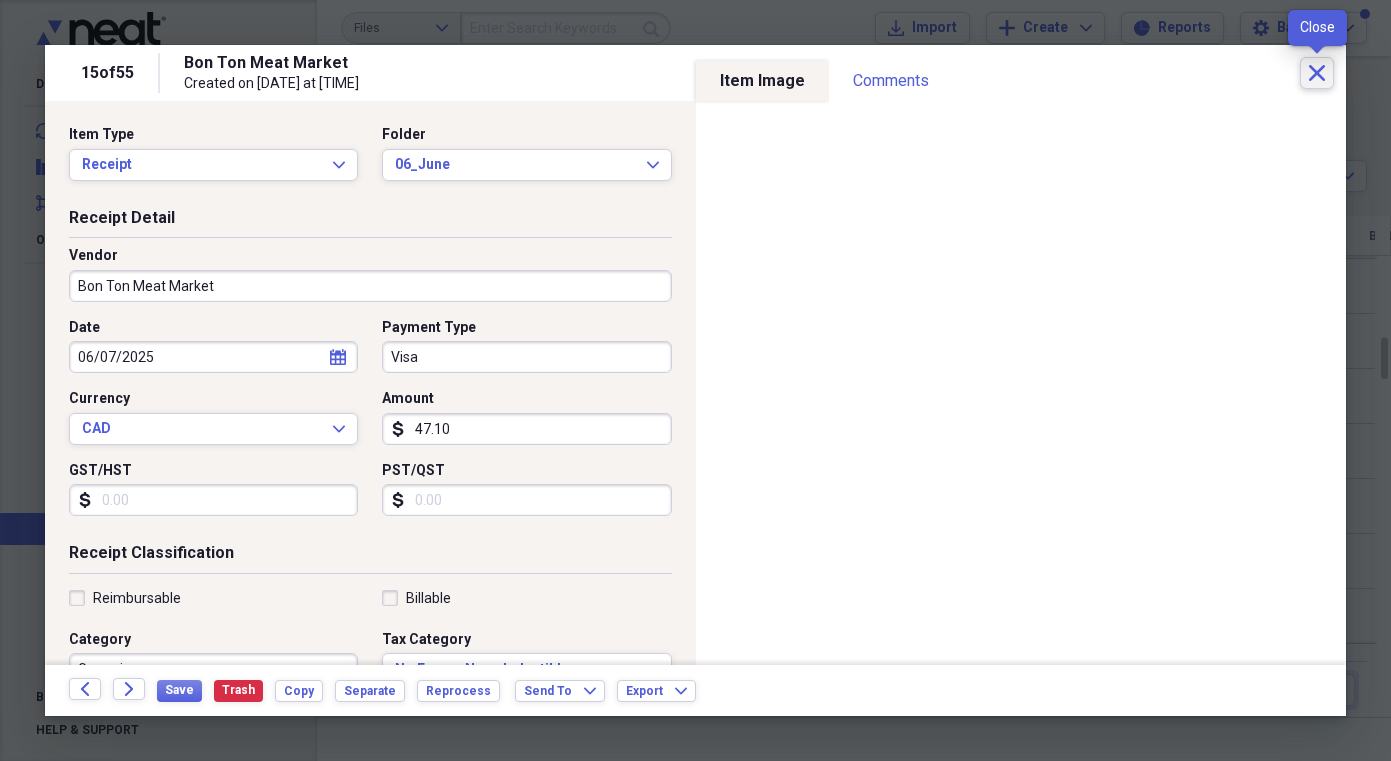 click on "Close" at bounding box center [1317, 73] 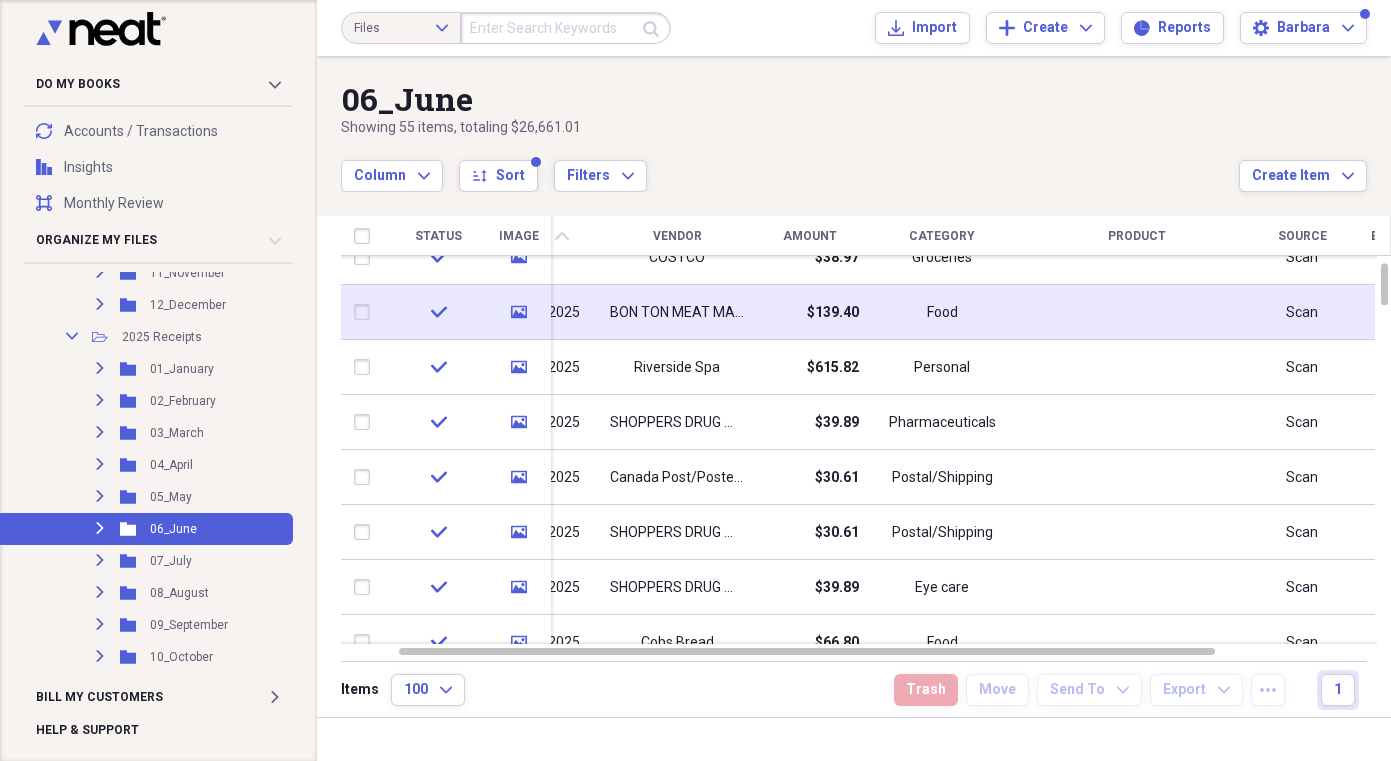 click on "BON TON MEAT MARKET" at bounding box center (677, 313) 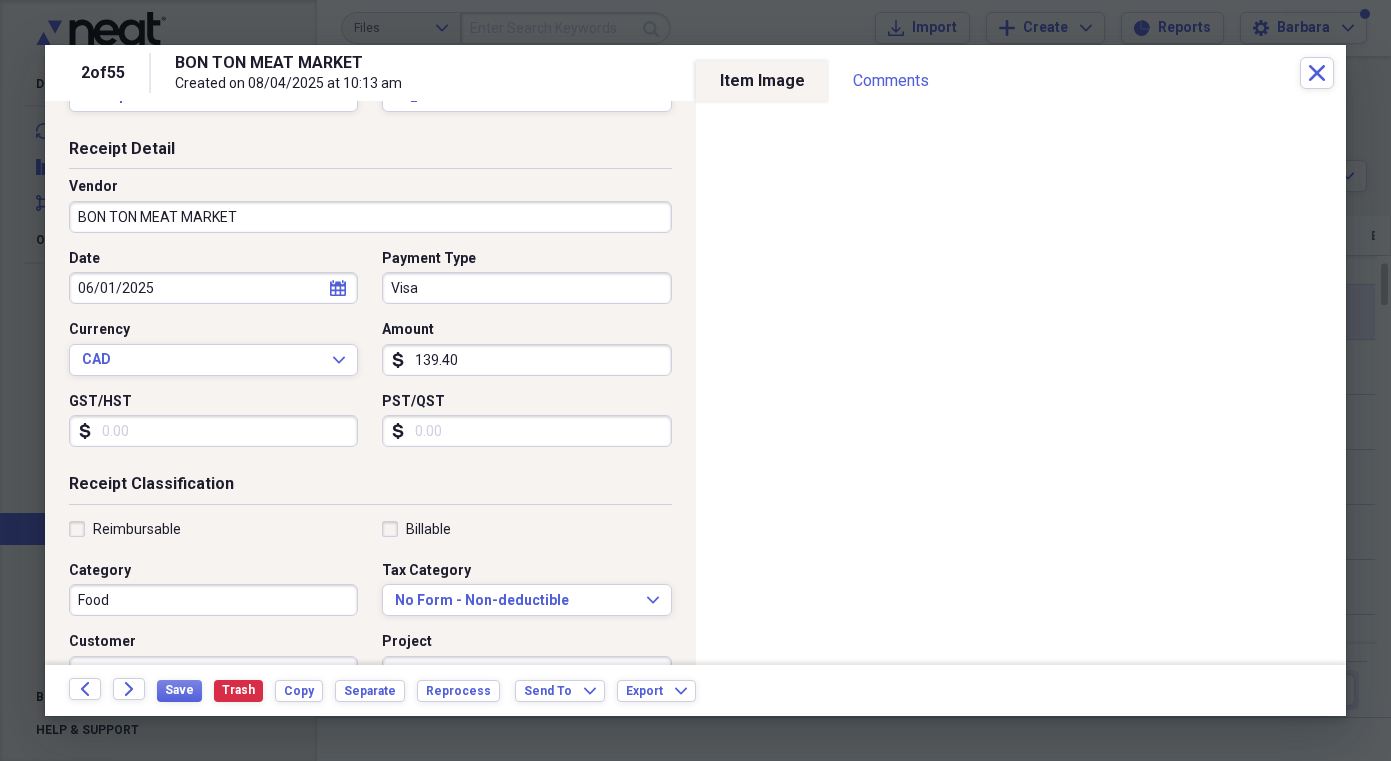 scroll, scrollTop: 132, scrollLeft: 0, axis: vertical 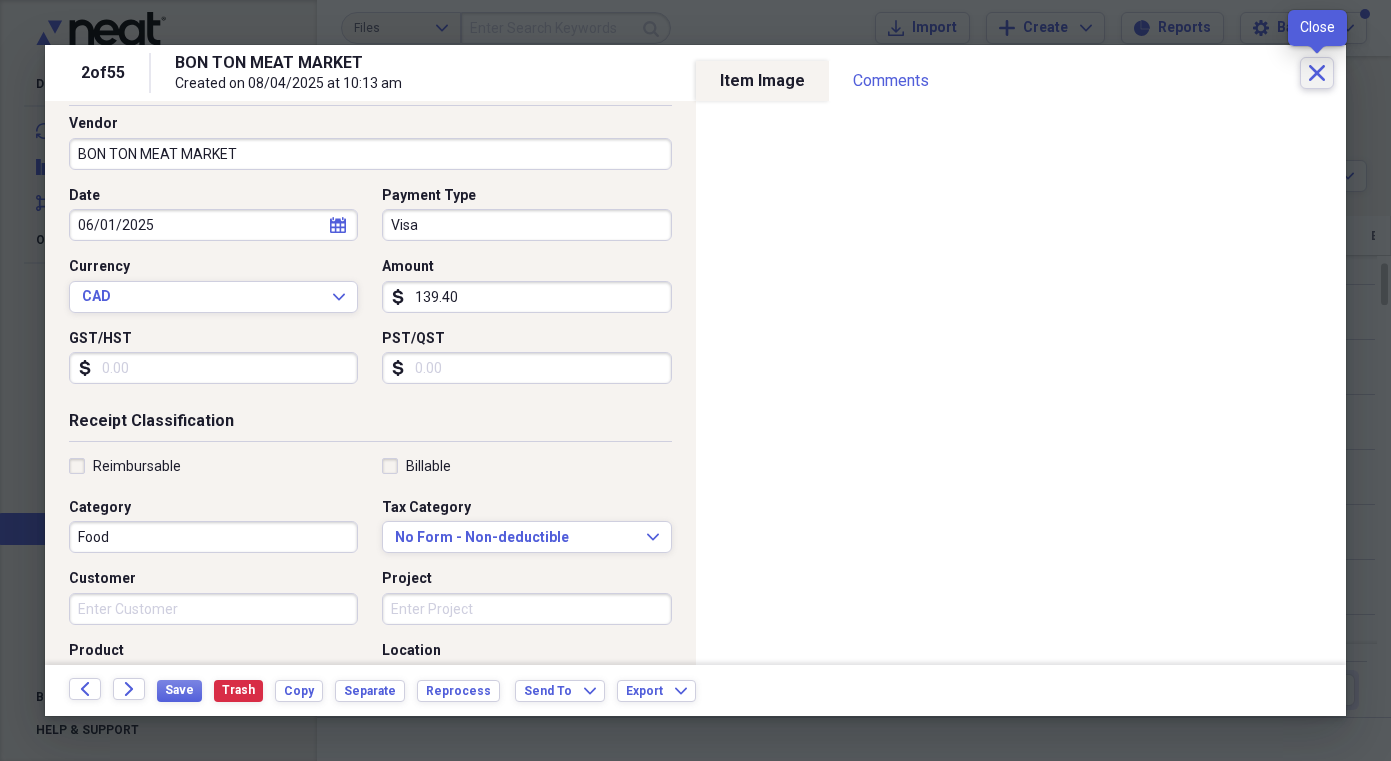 click 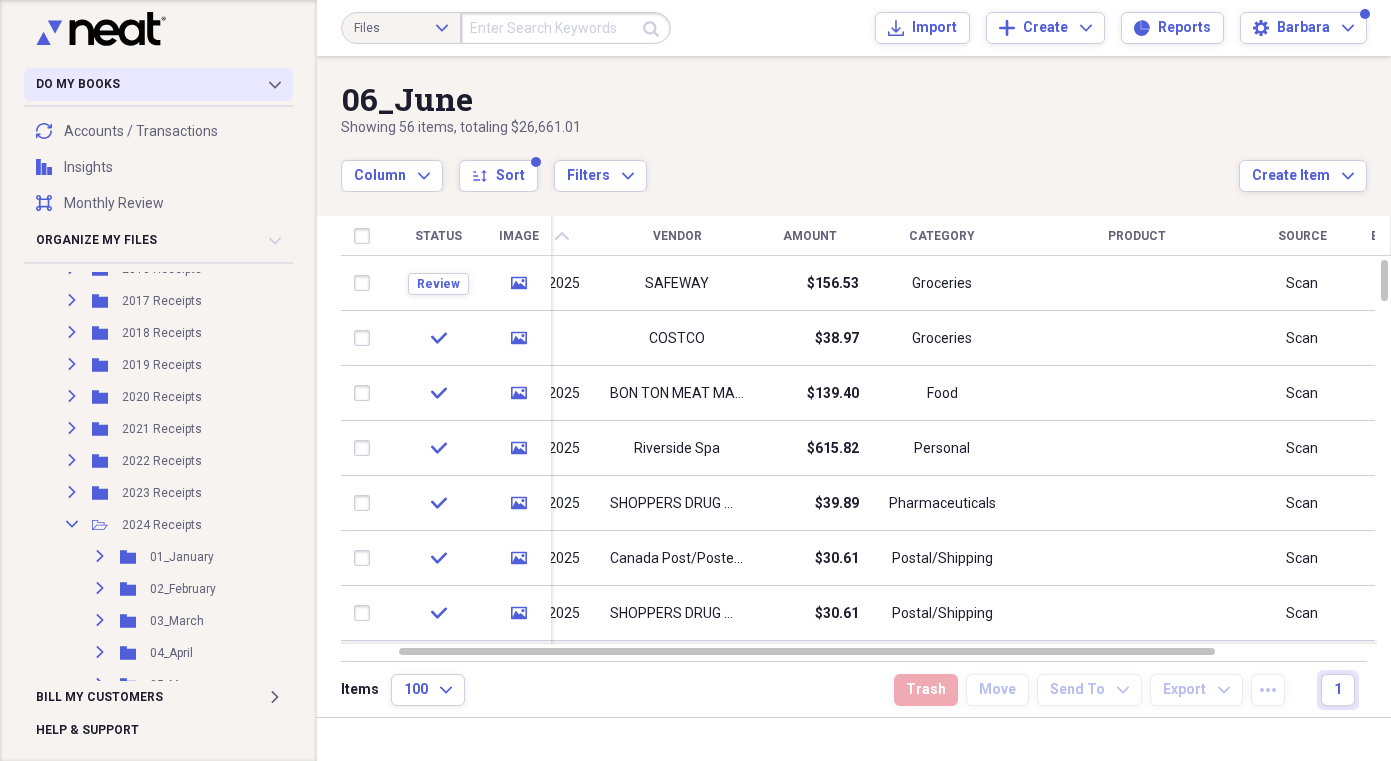scroll, scrollTop: 0, scrollLeft: 0, axis: both 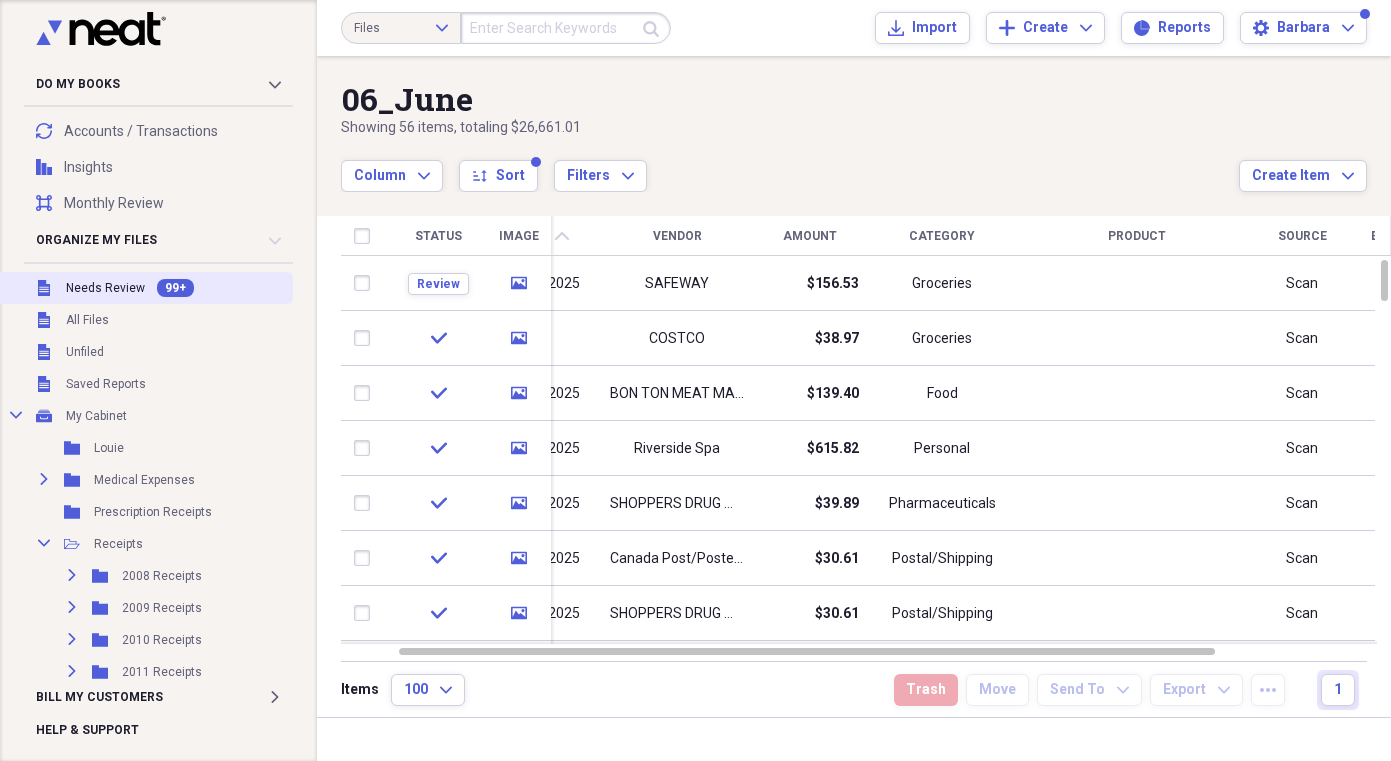 click on "Needs Review" at bounding box center [105, 288] 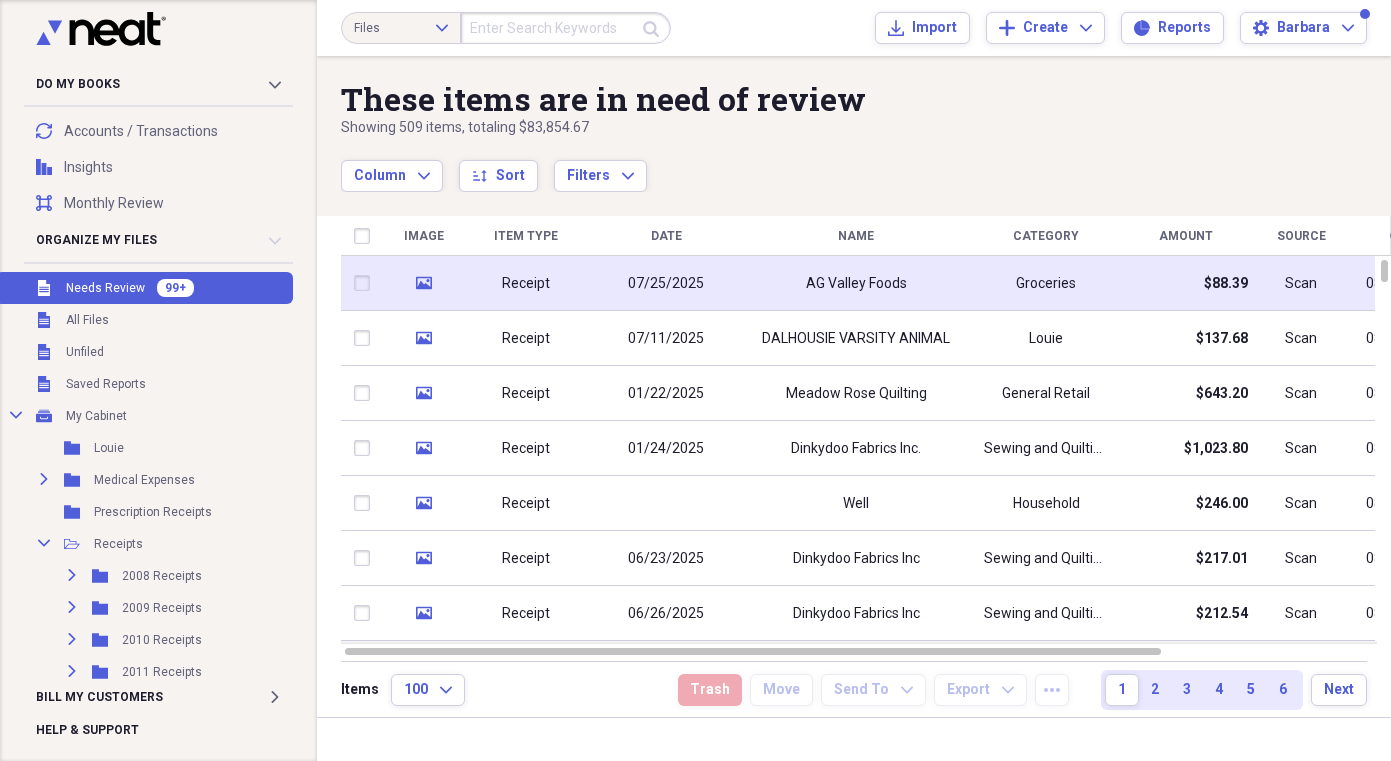 click on "media" at bounding box center [423, 283] 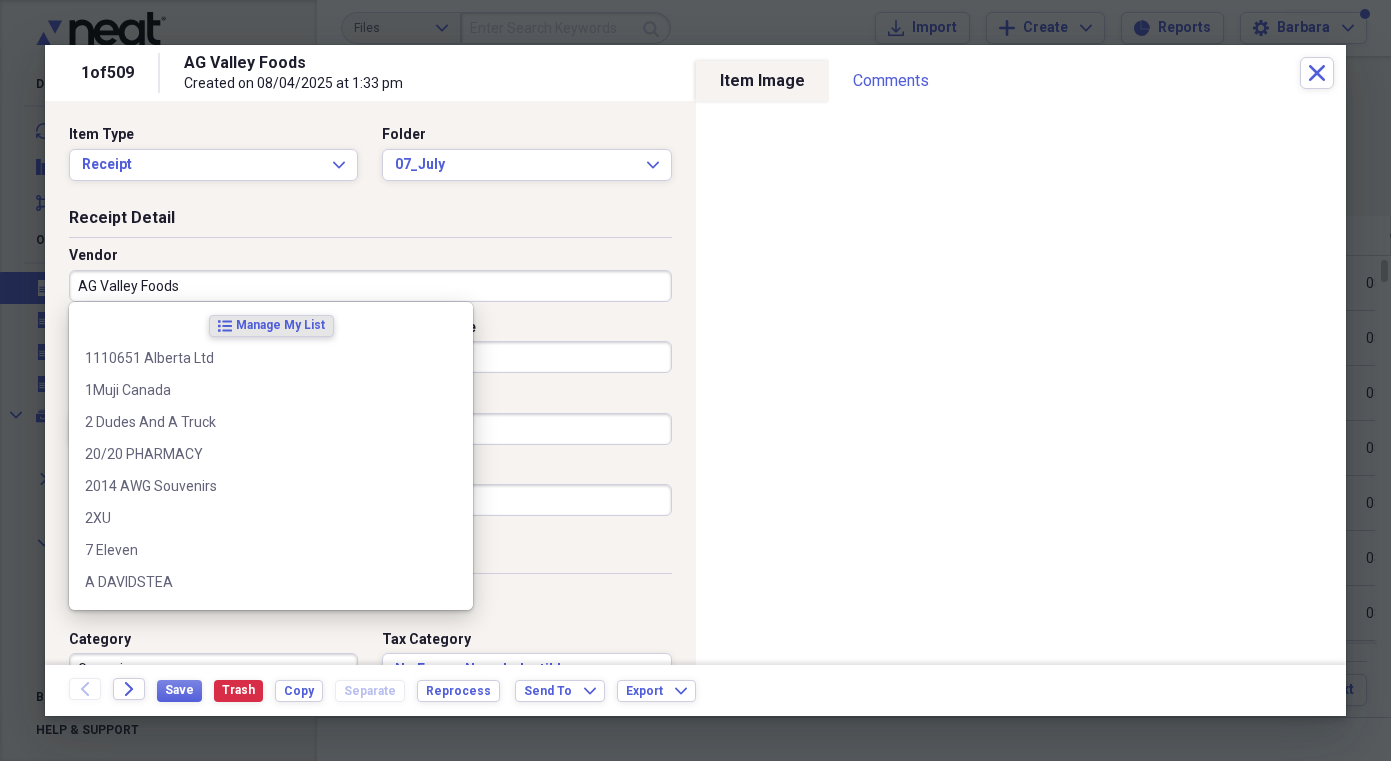 click on "Receipt Detail" at bounding box center (370, 222) 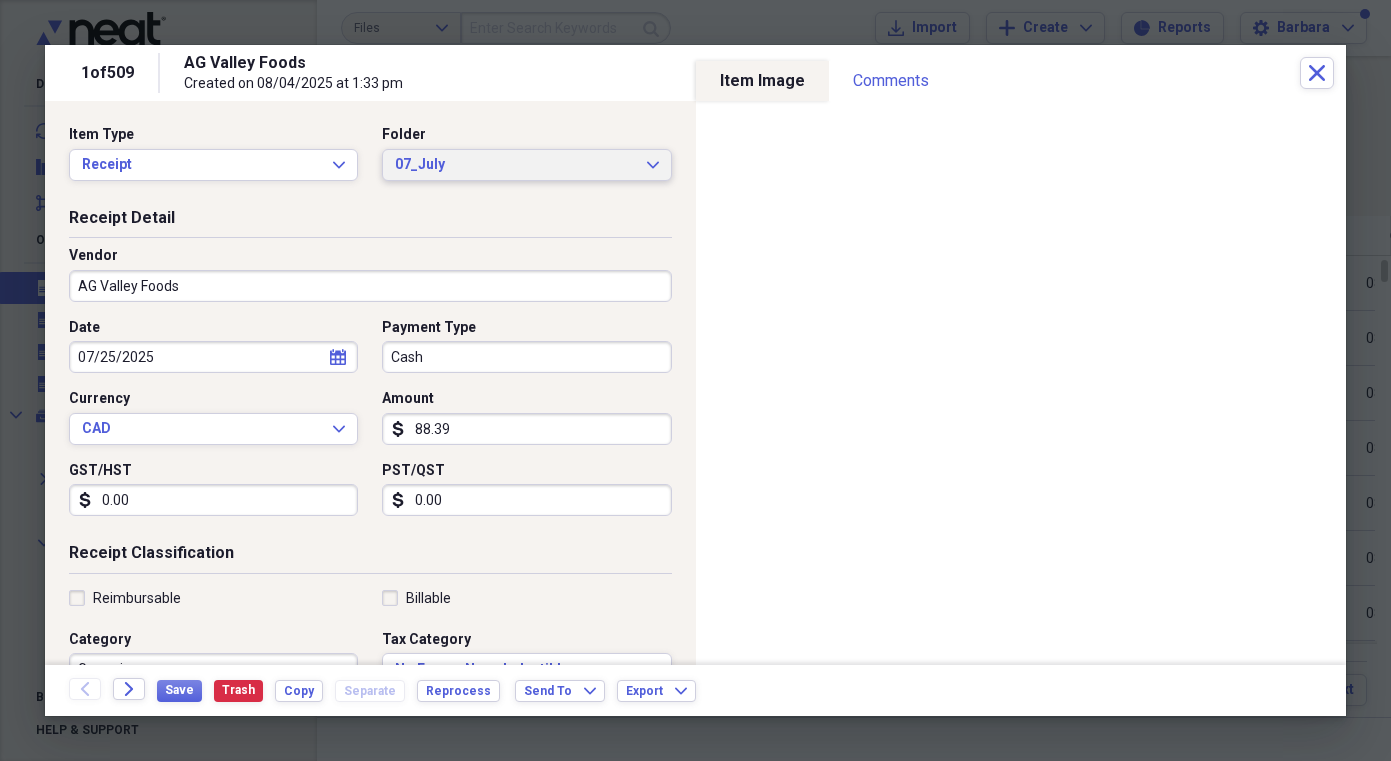 click on "07_July" at bounding box center [514, 165] 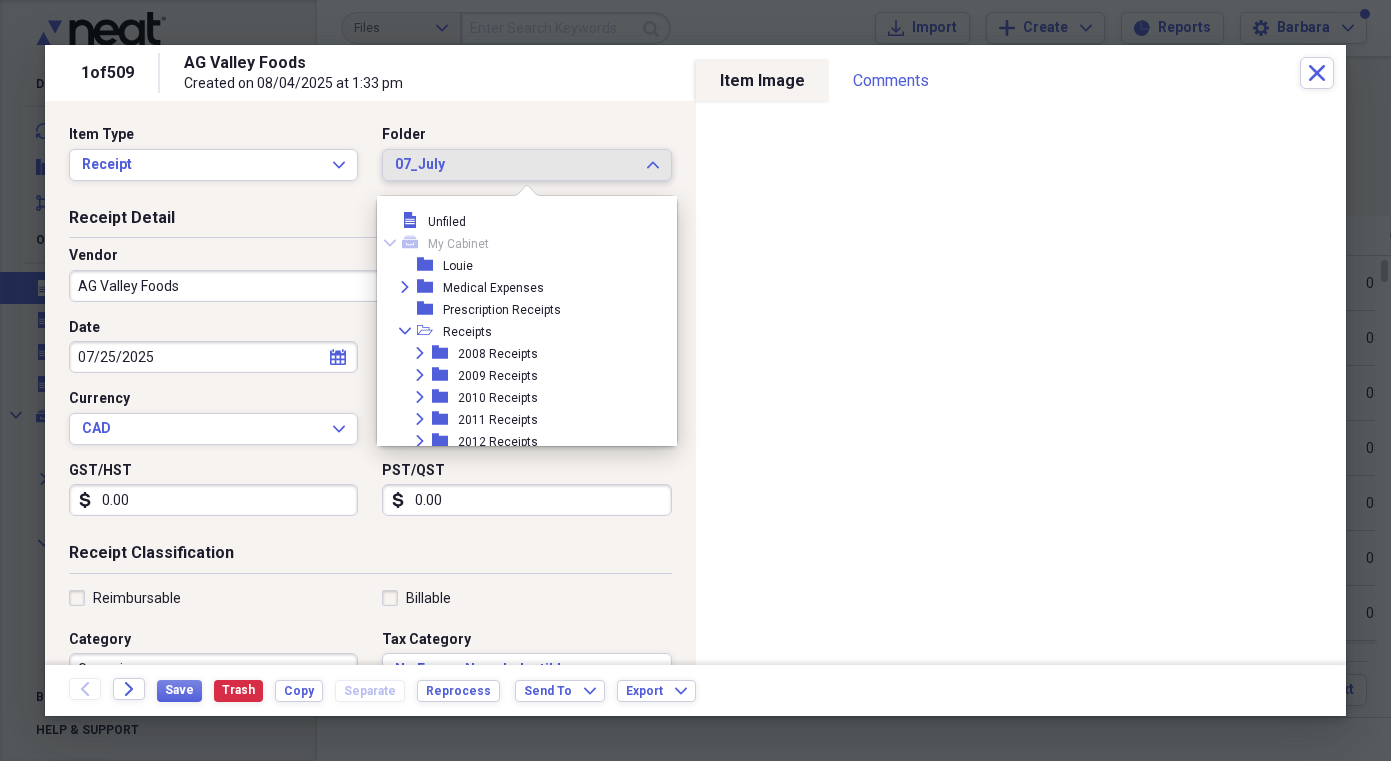 scroll, scrollTop: 1749, scrollLeft: 0, axis: vertical 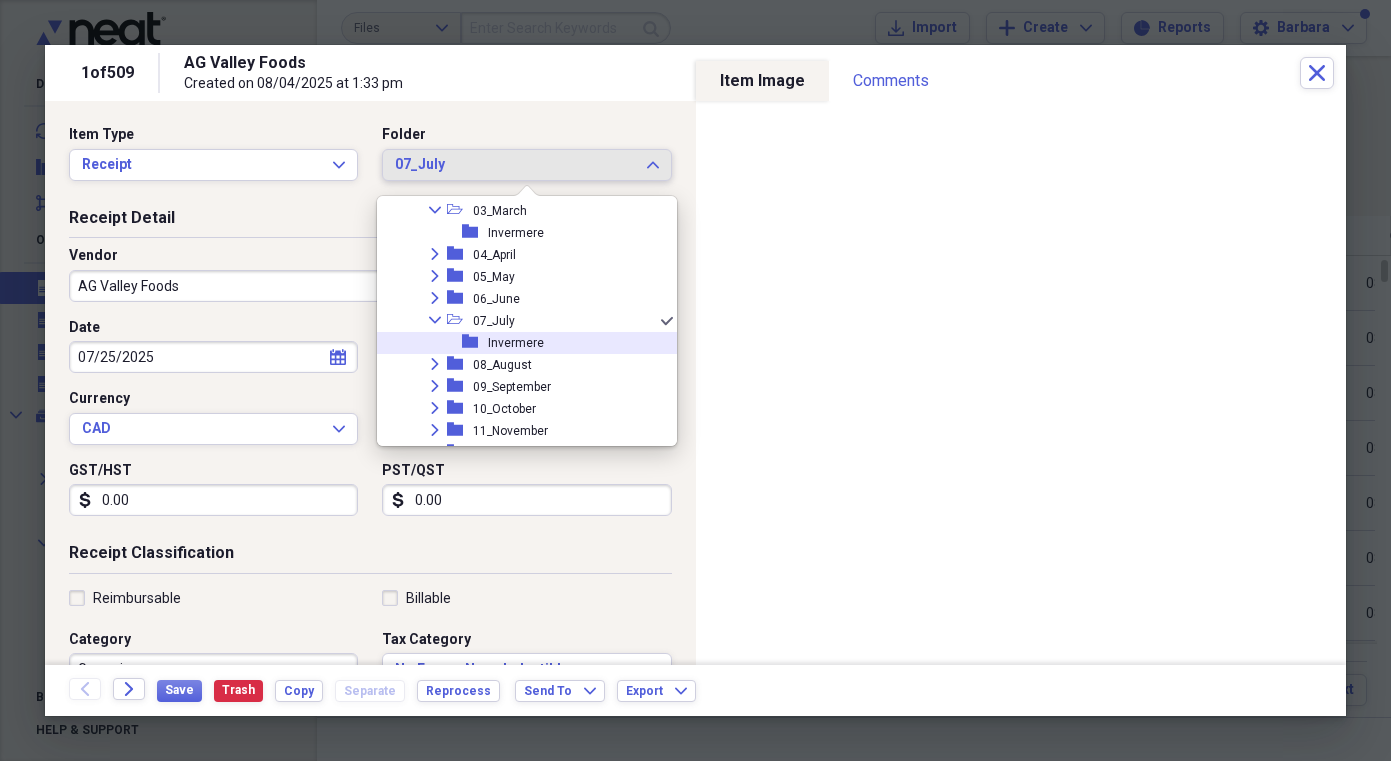 click on "Invermere" at bounding box center (516, 343) 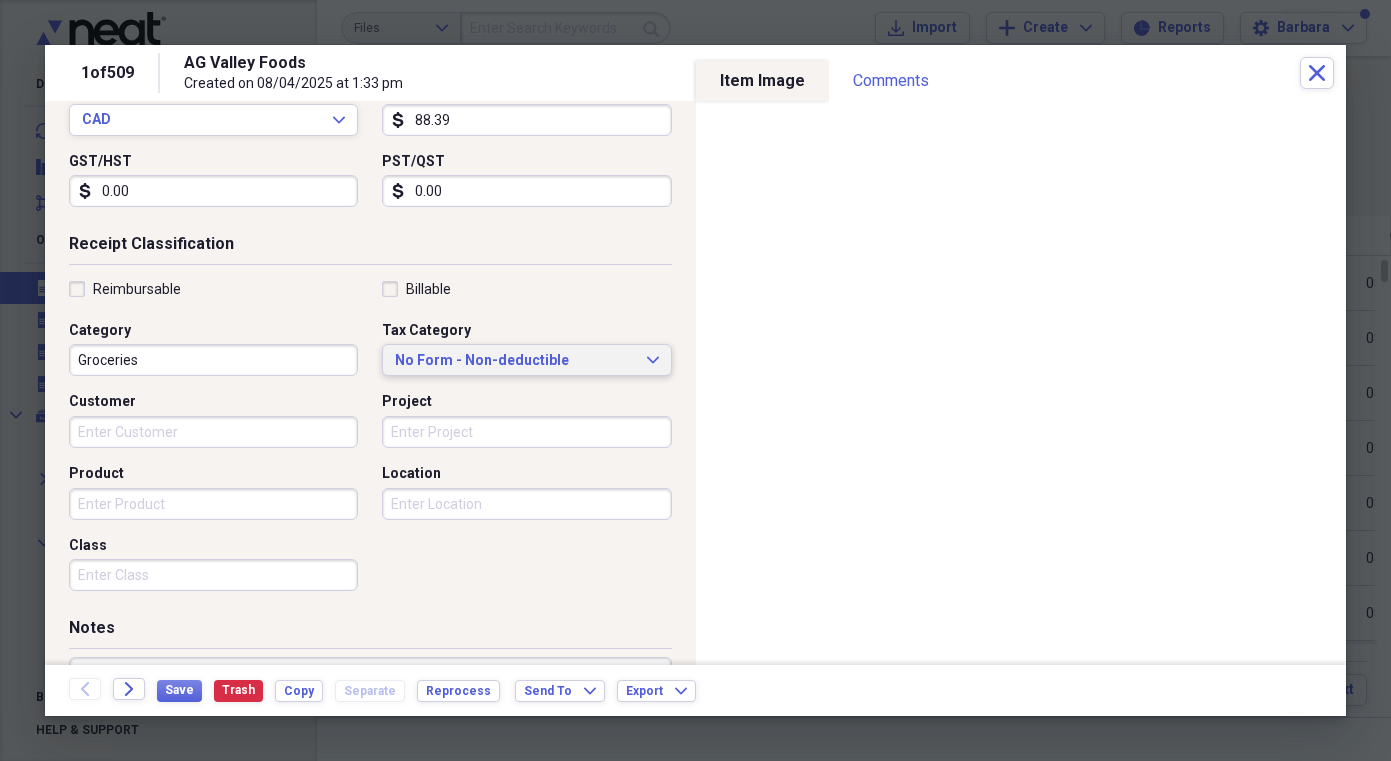 scroll, scrollTop: 316, scrollLeft: 0, axis: vertical 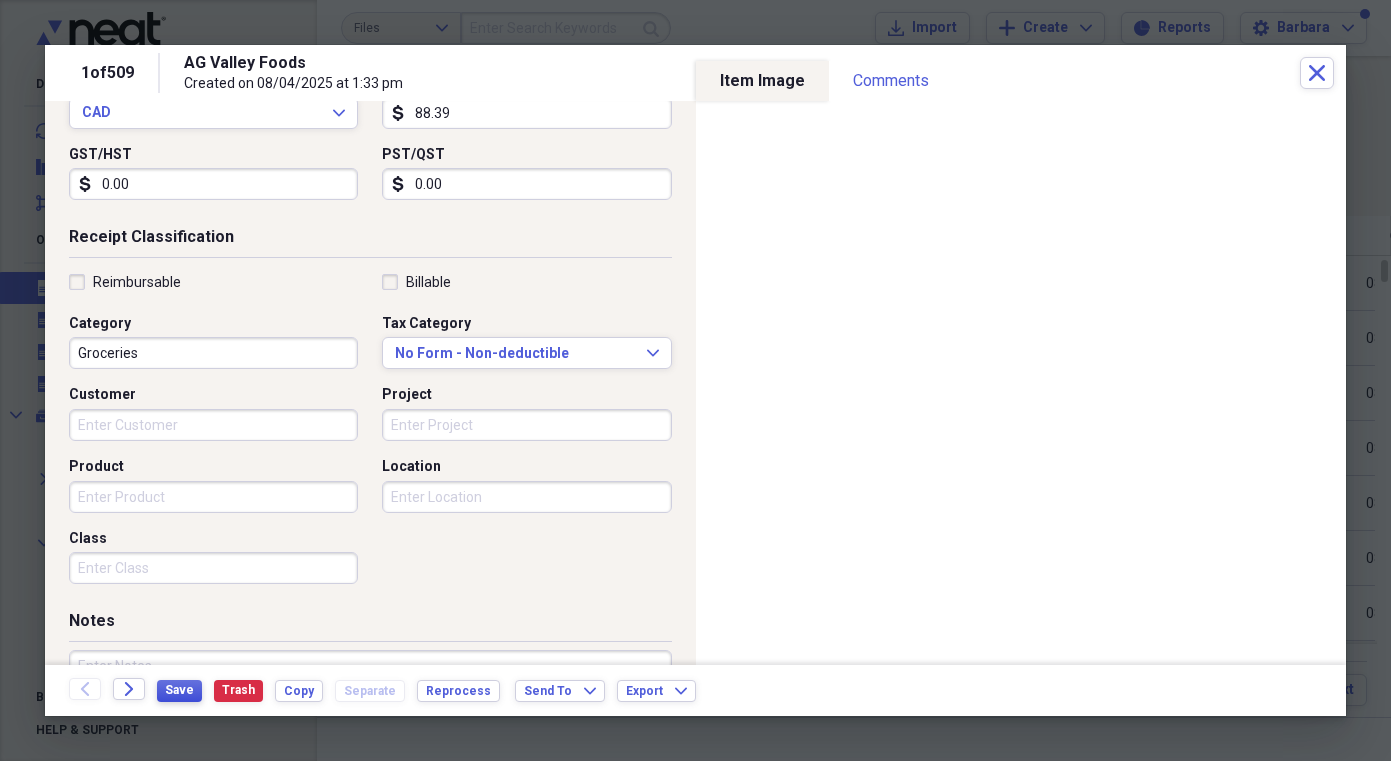 click on "Save" at bounding box center (179, 690) 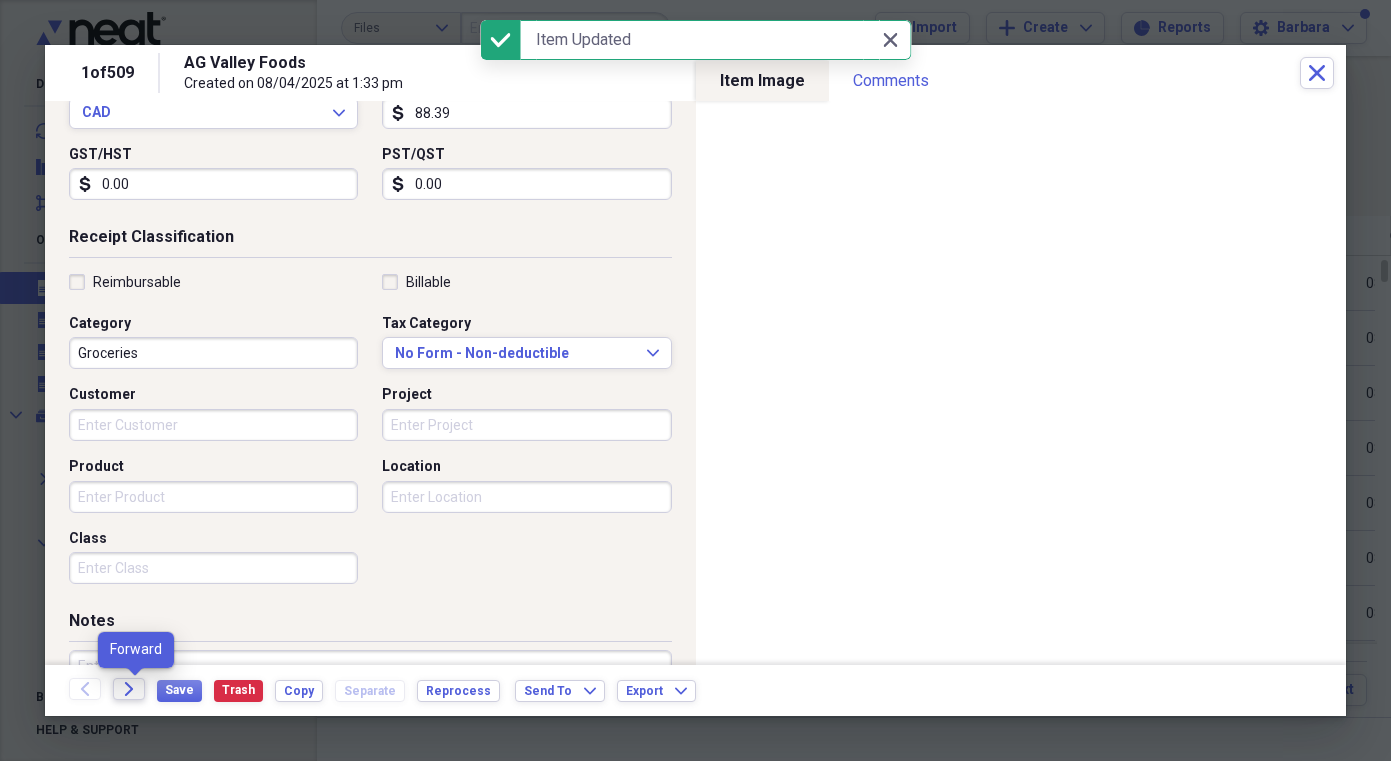 click on "Forward" 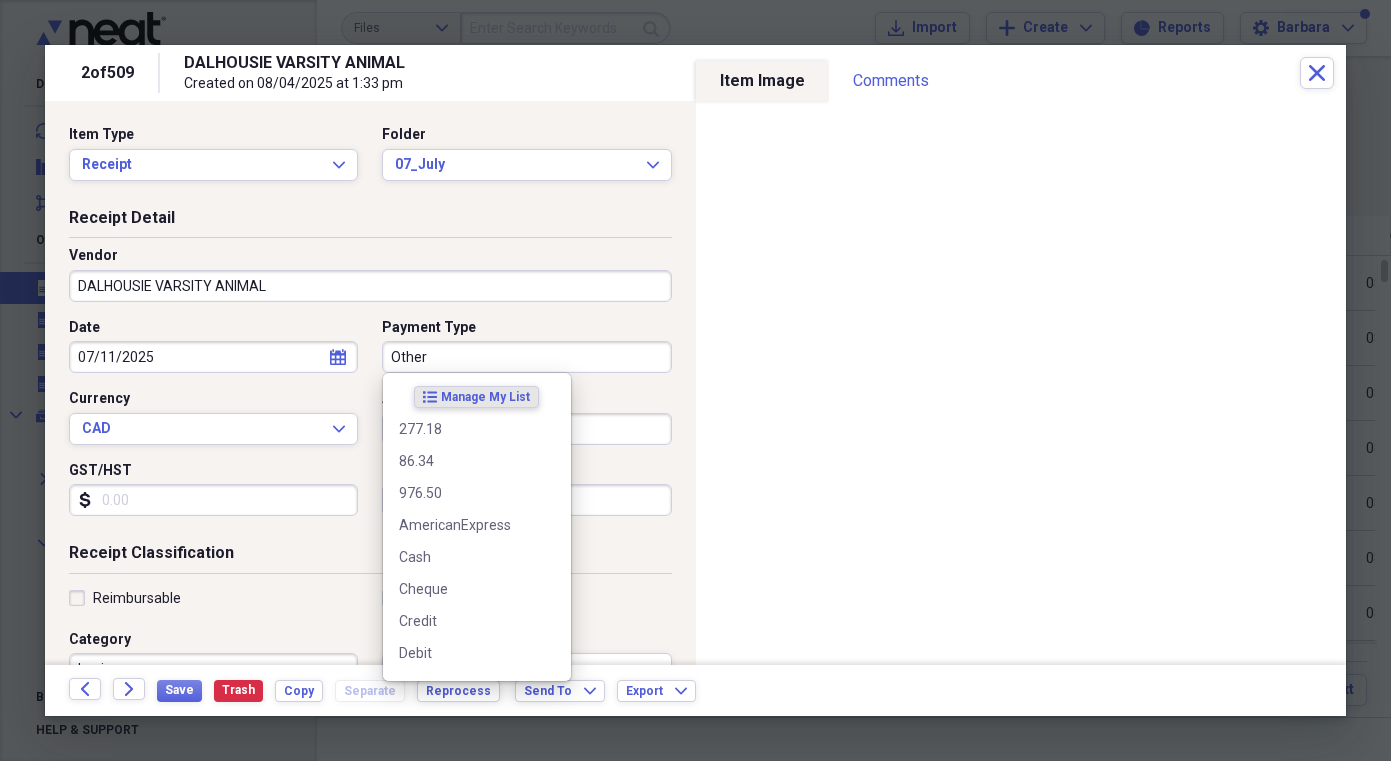 click on "Other" at bounding box center [526, 357] 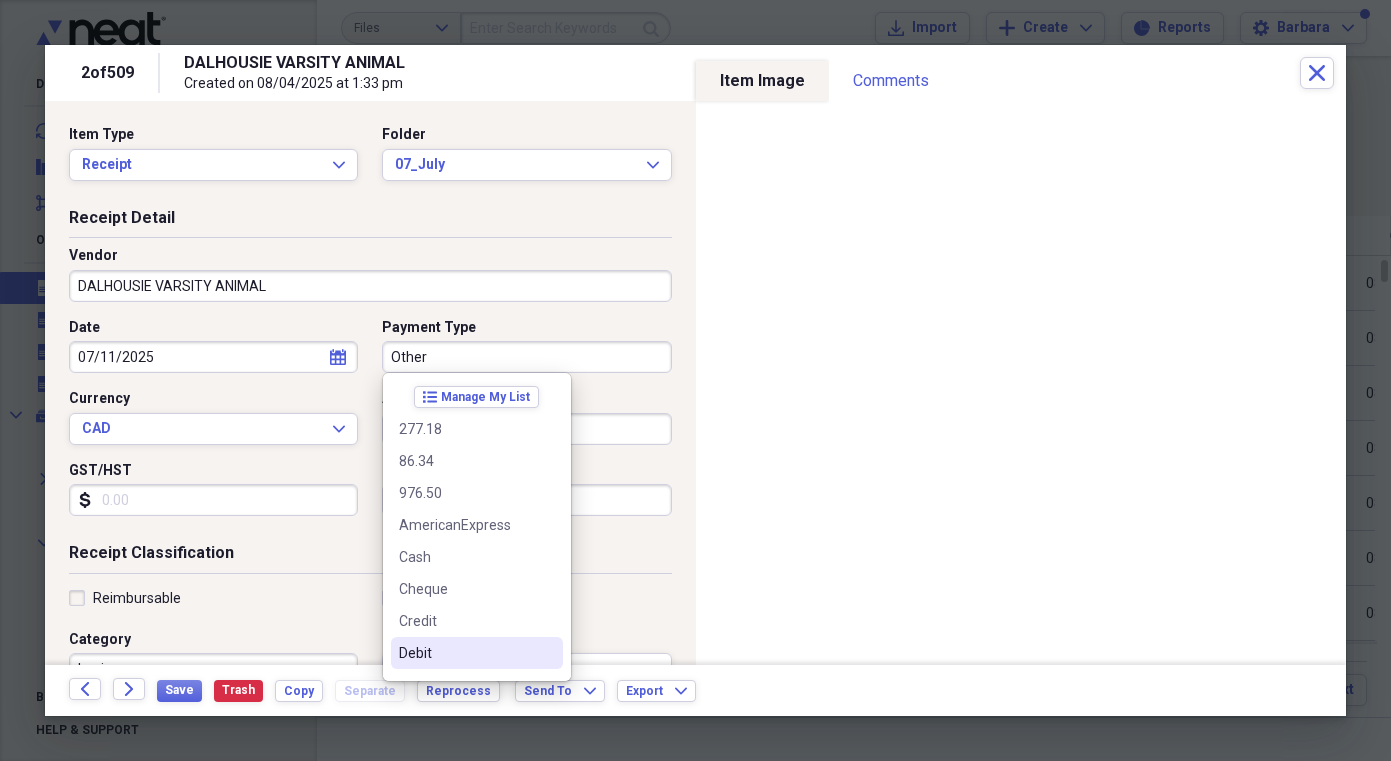 click on "Debit" at bounding box center (465, 653) 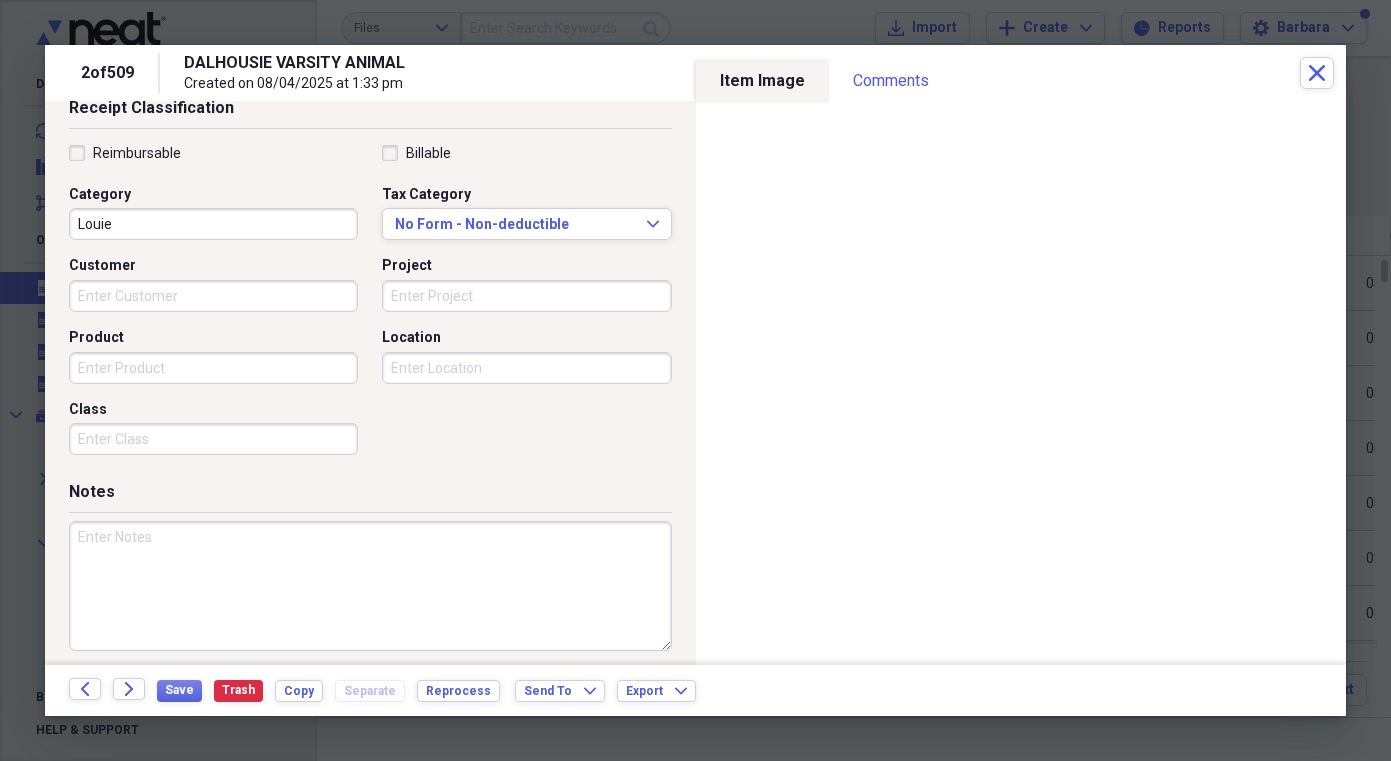 scroll, scrollTop: 456, scrollLeft: 0, axis: vertical 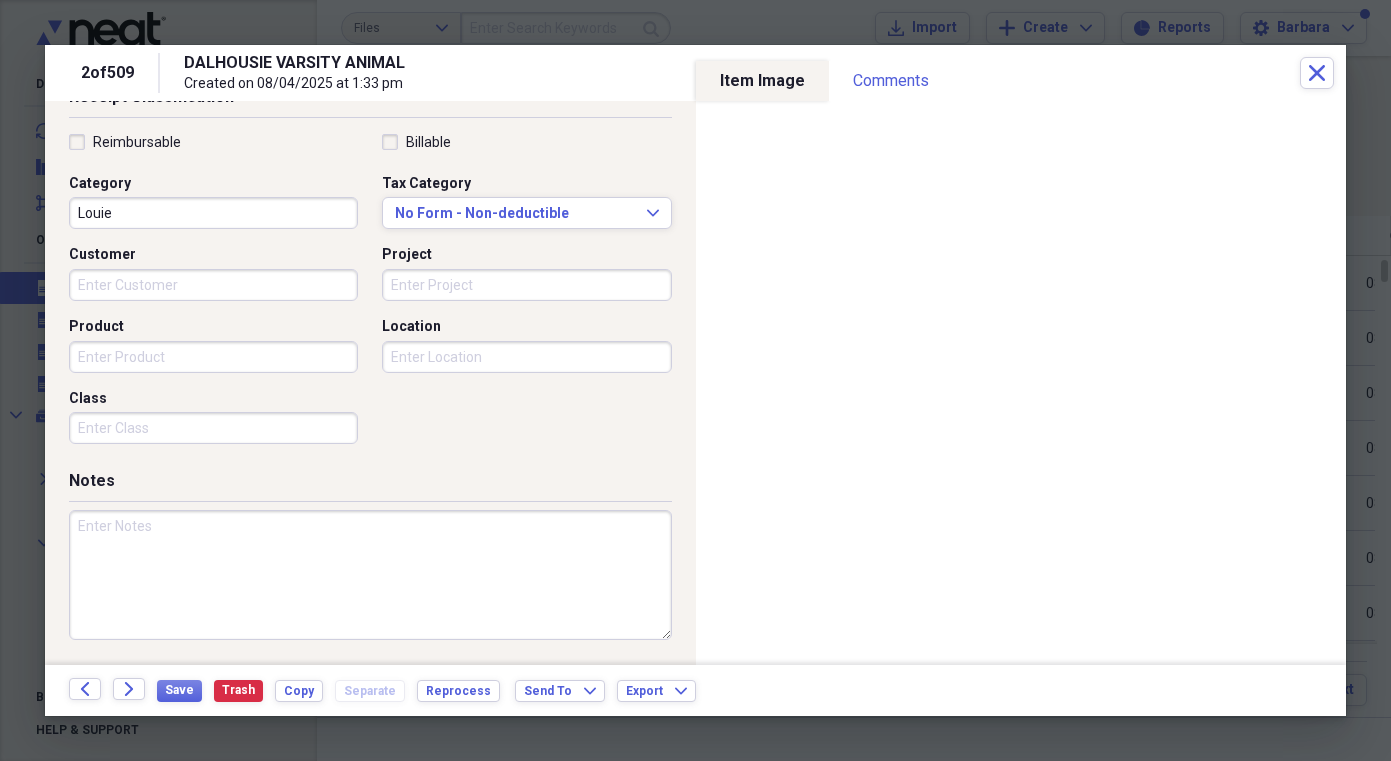 click at bounding box center (370, 575) 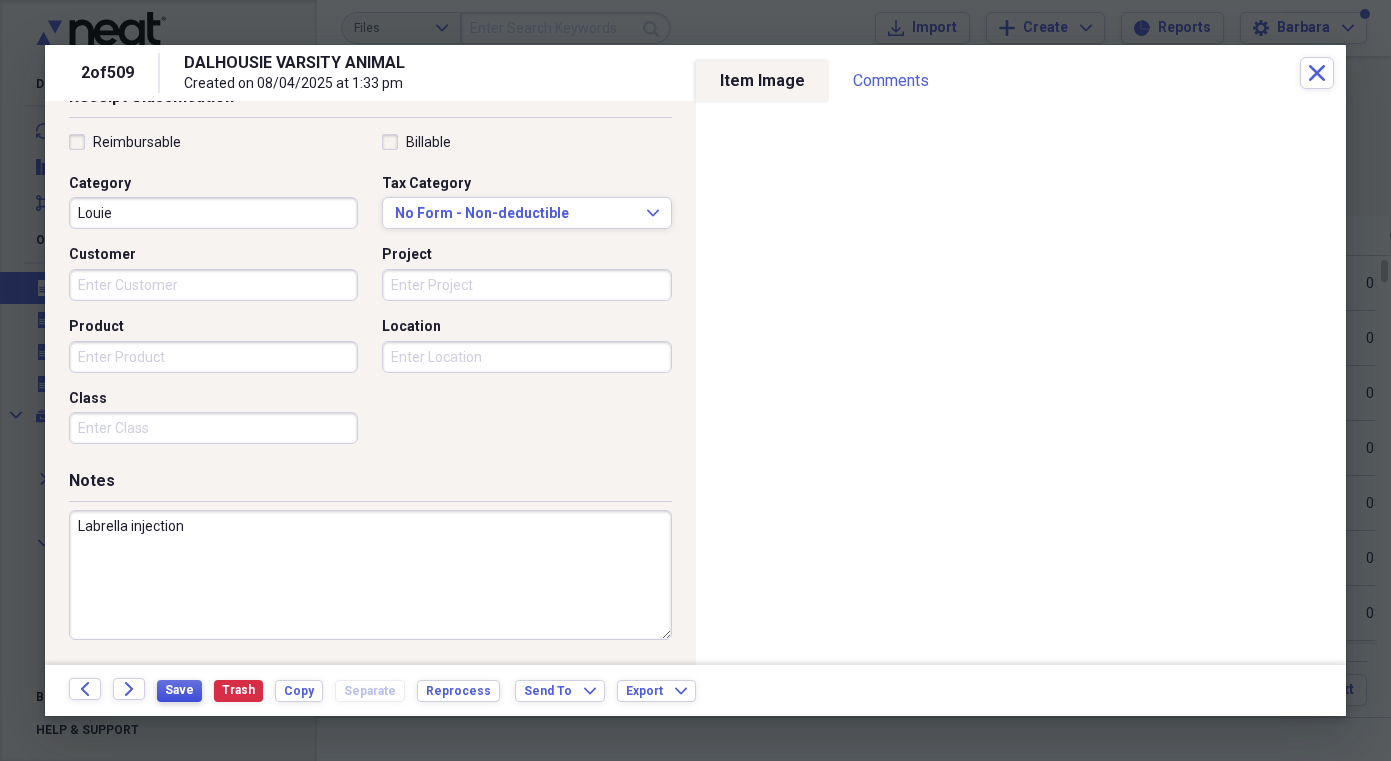 type on "Labrella injection" 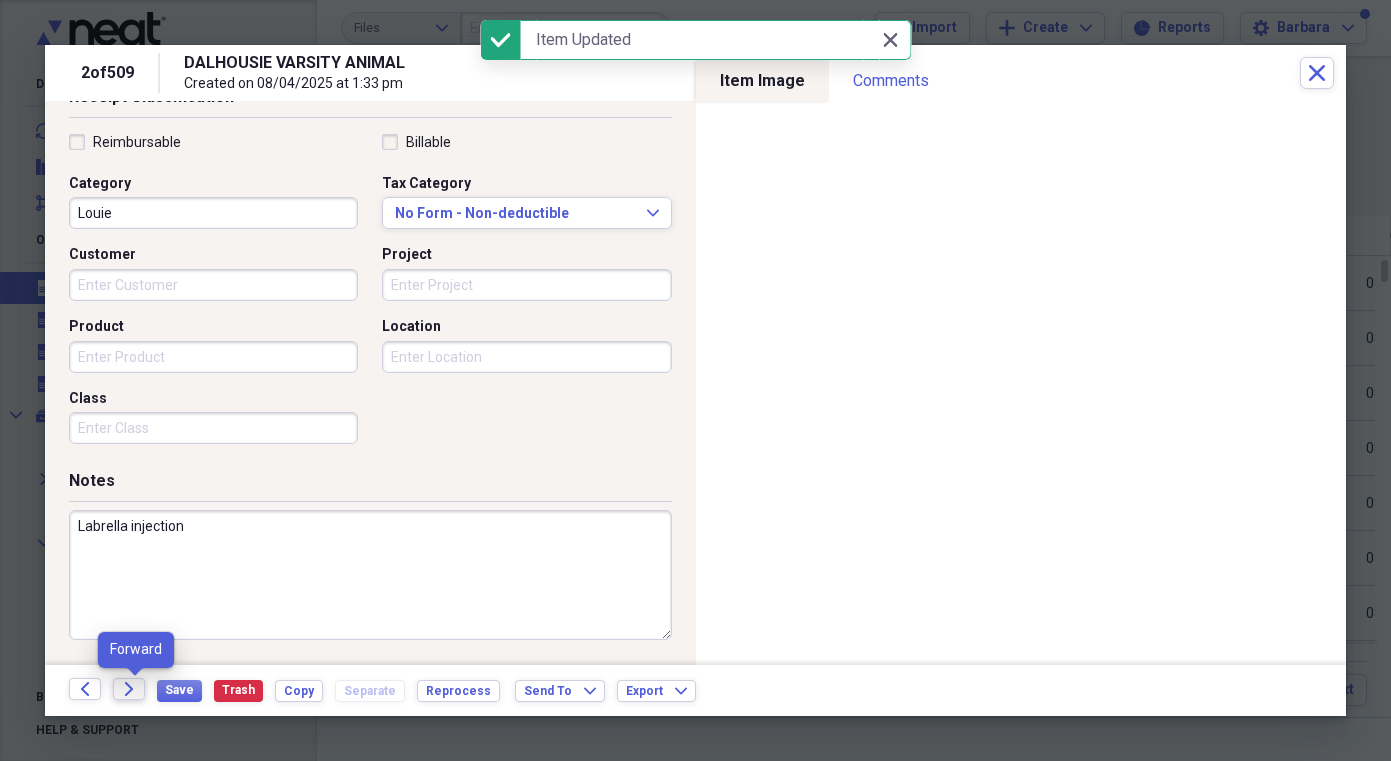 click on "Forward" 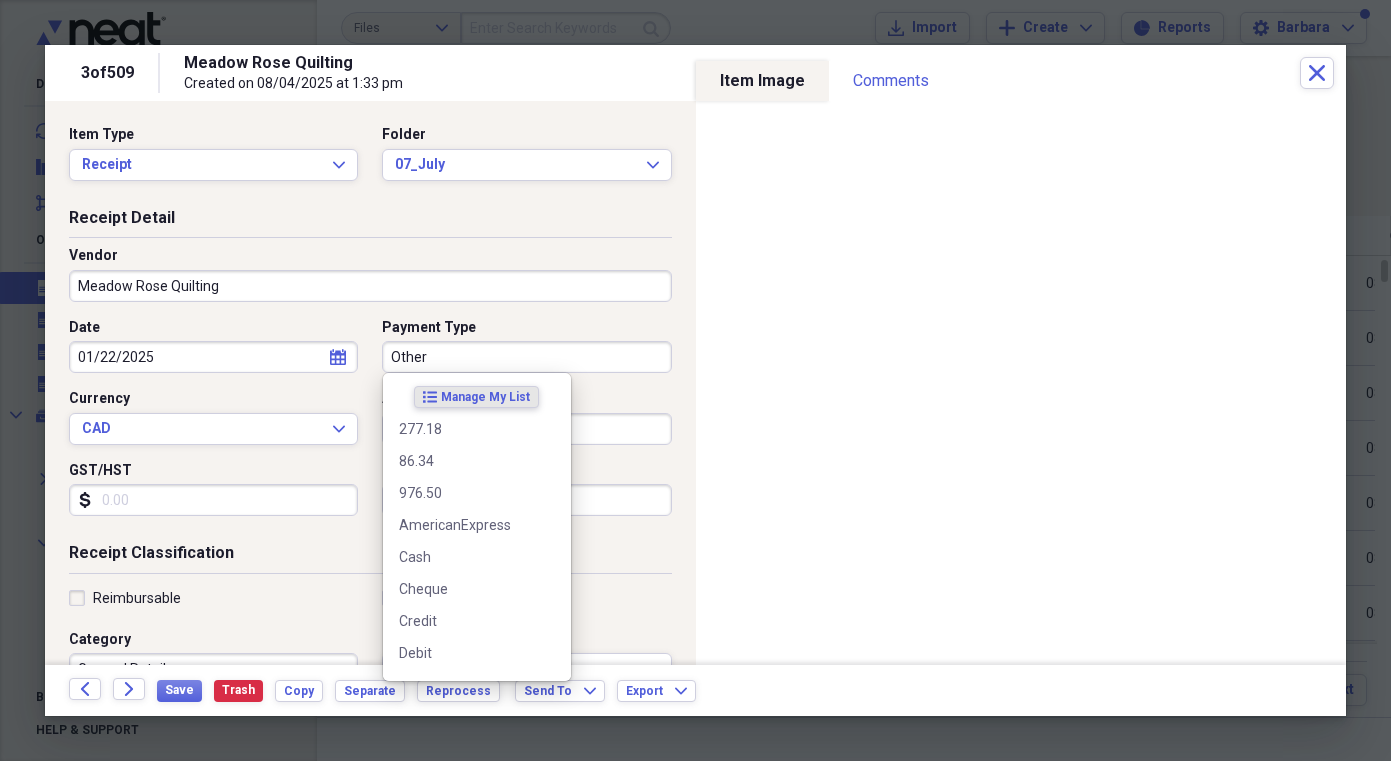 click on "Other" at bounding box center (526, 357) 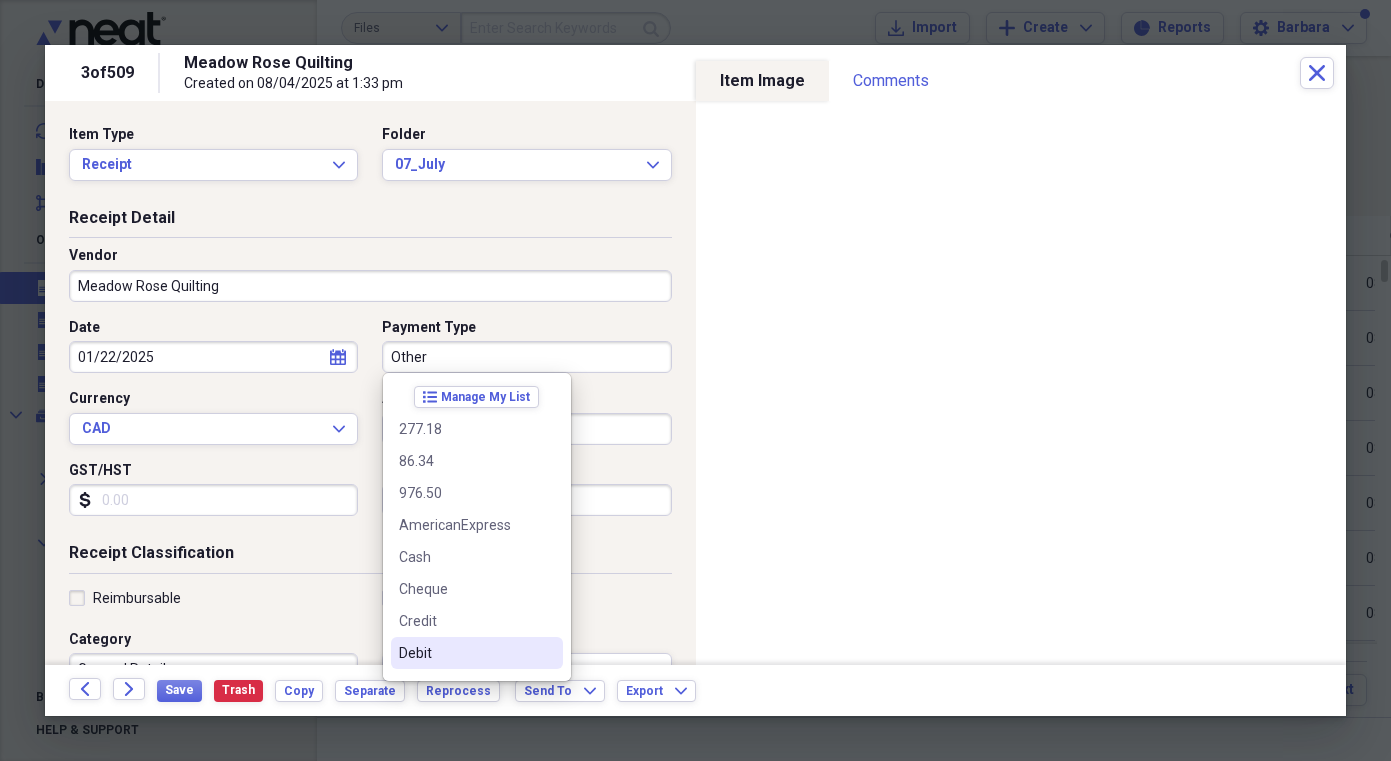 click on "Debit" at bounding box center [465, 653] 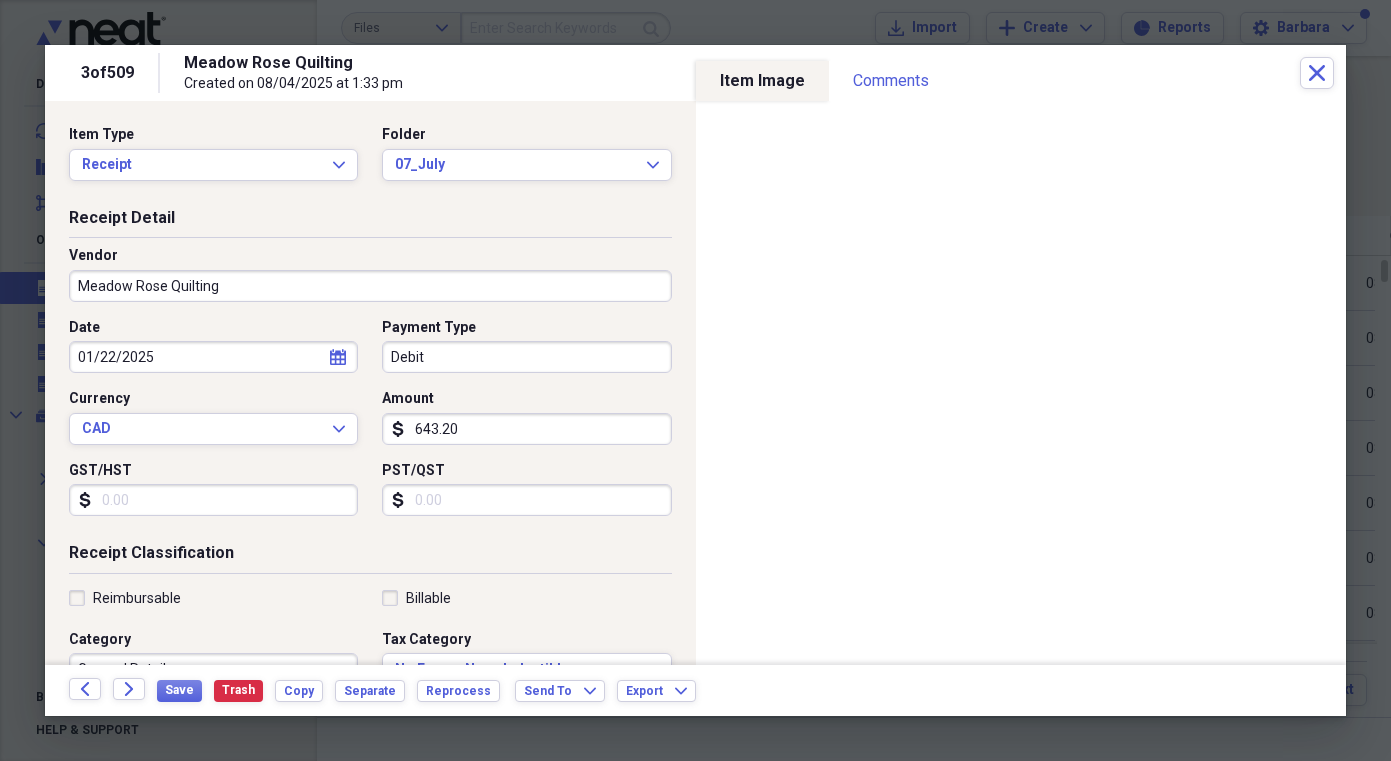 select on "2025" 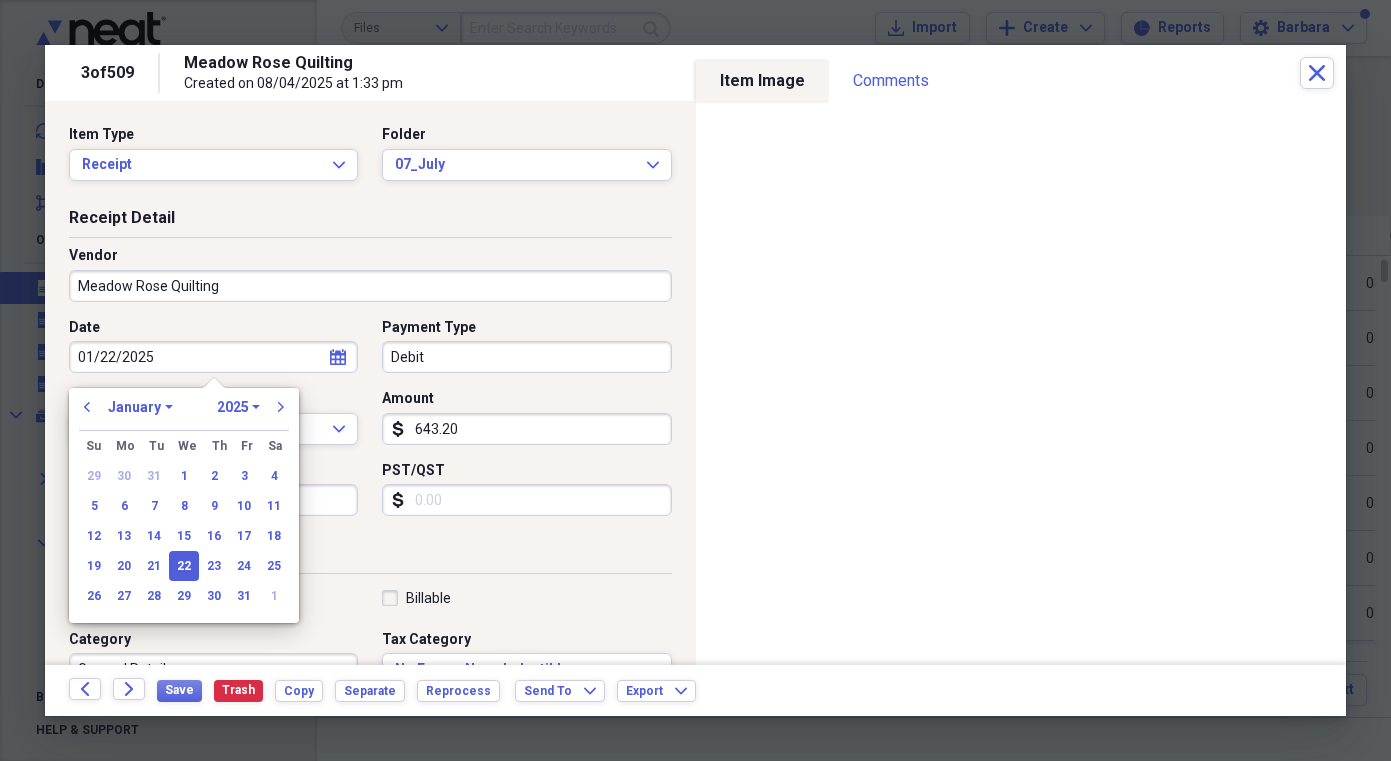 click on "01/22/2025" at bounding box center (213, 357) 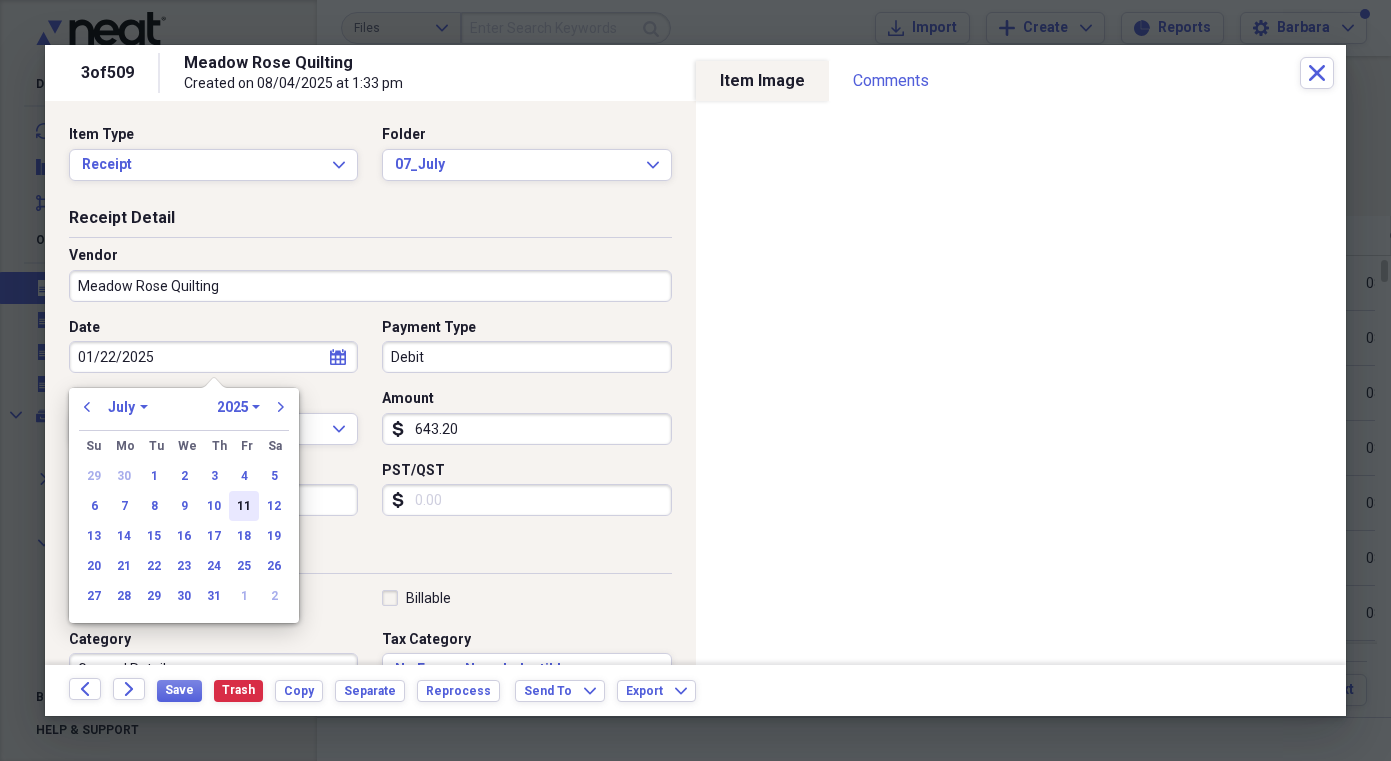 click on "11" at bounding box center (244, 506) 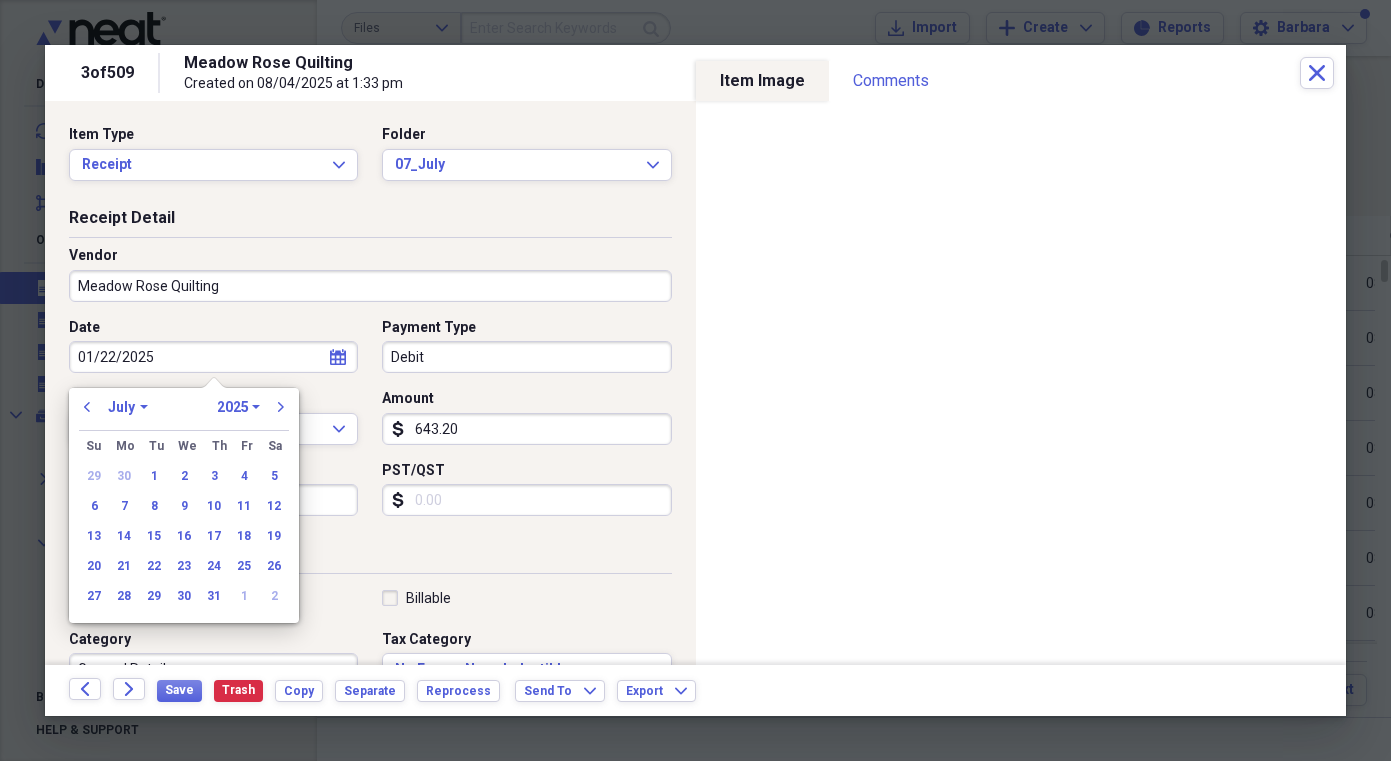 type on "07/11/2025" 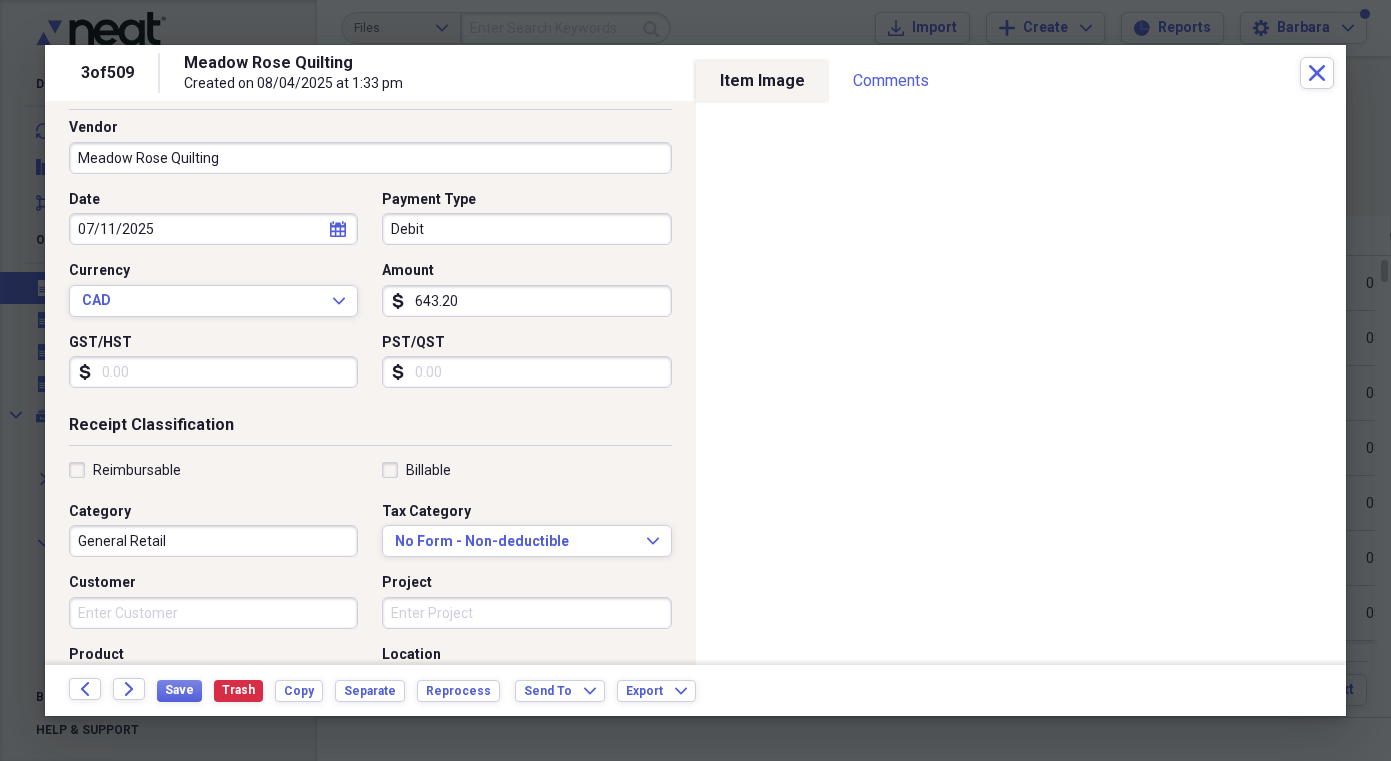 scroll, scrollTop: 132, scrollLeft: 0, axis: vertical 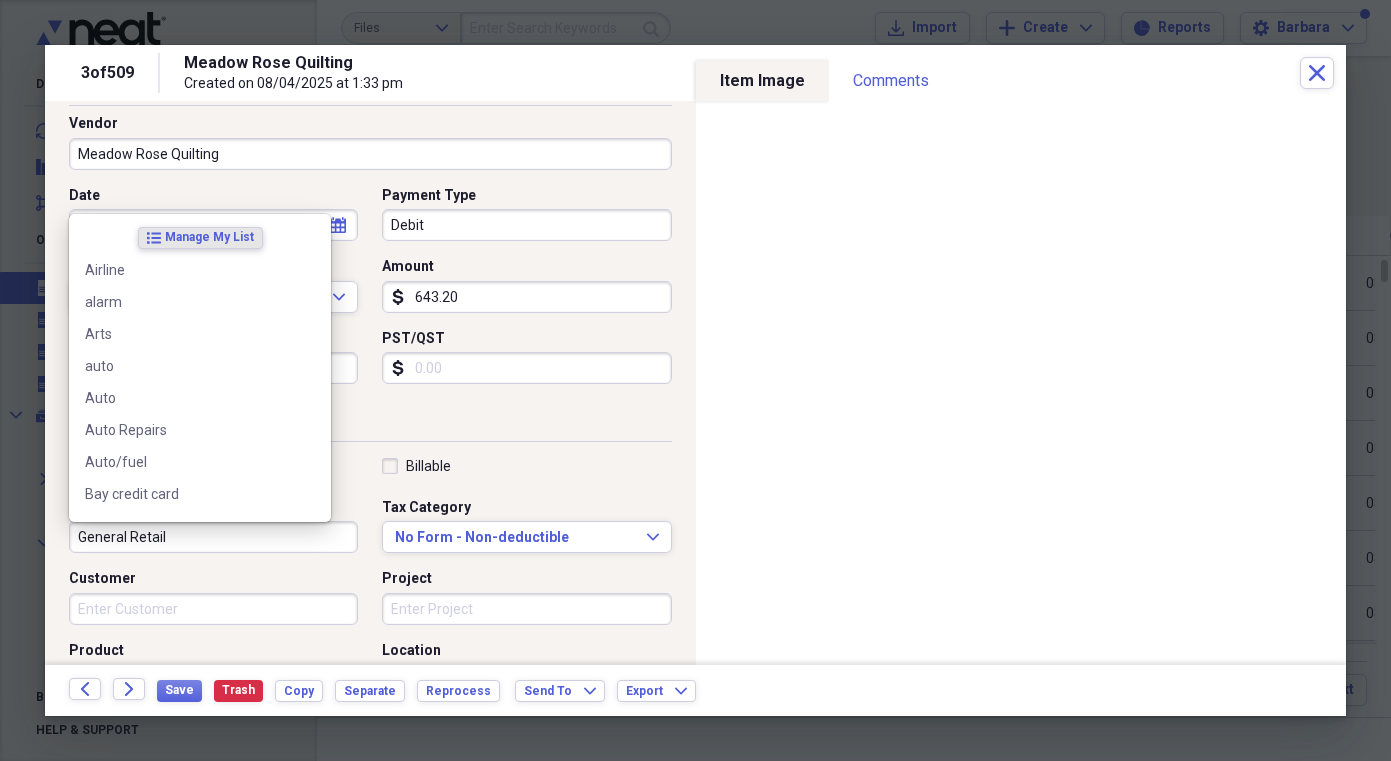 click on "General Retail" at bounding box center (213, 537) 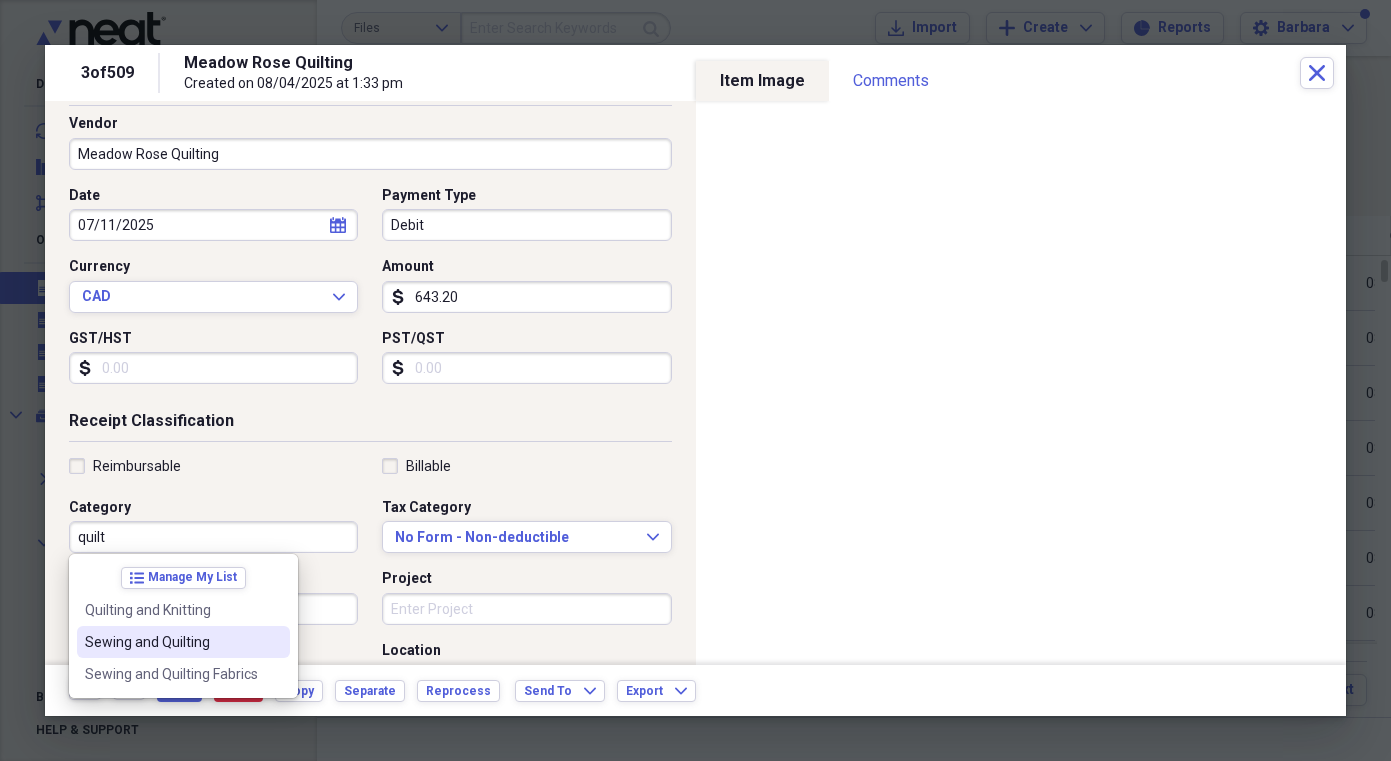 click on "Sewing and Quilting" at bounding box center [171, 642] 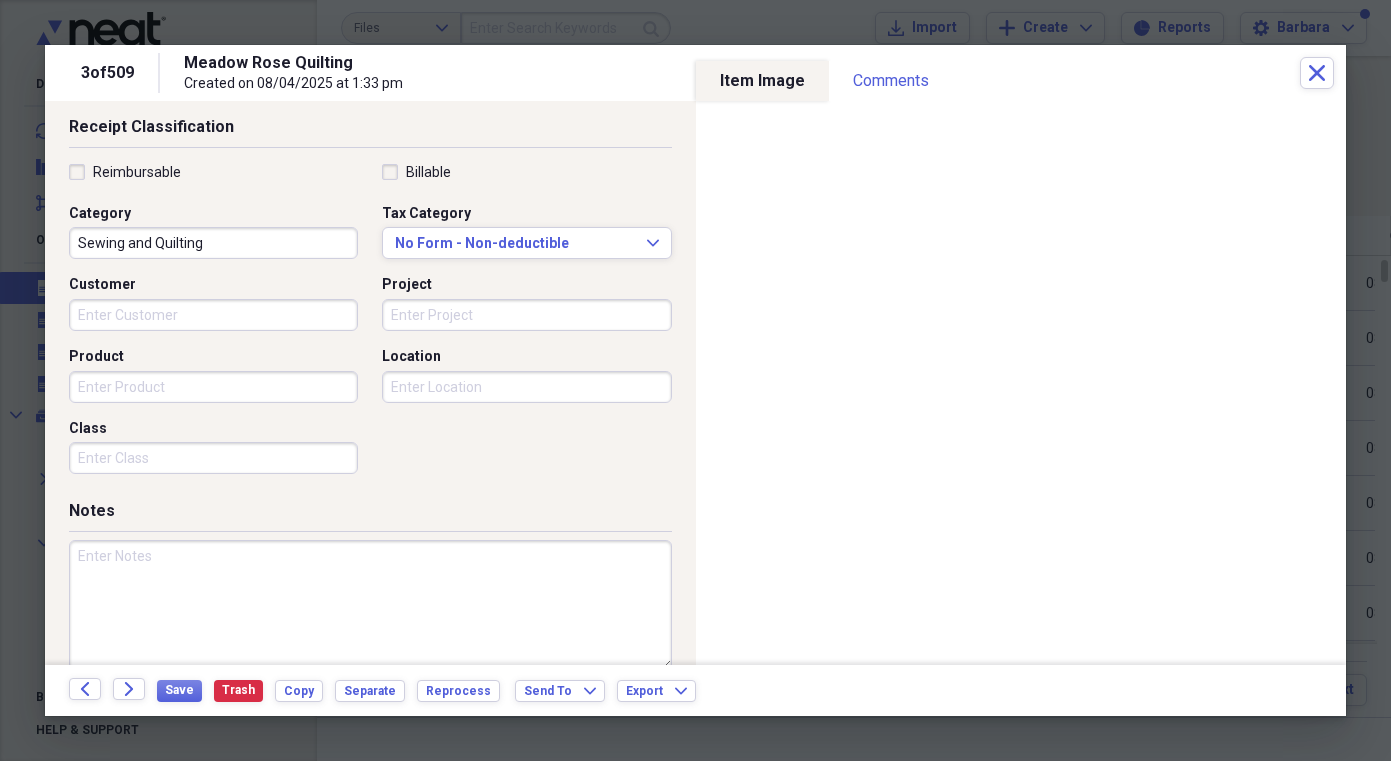 scroll, scrollTop: 449, scrollLeft: 0, axis: vertical 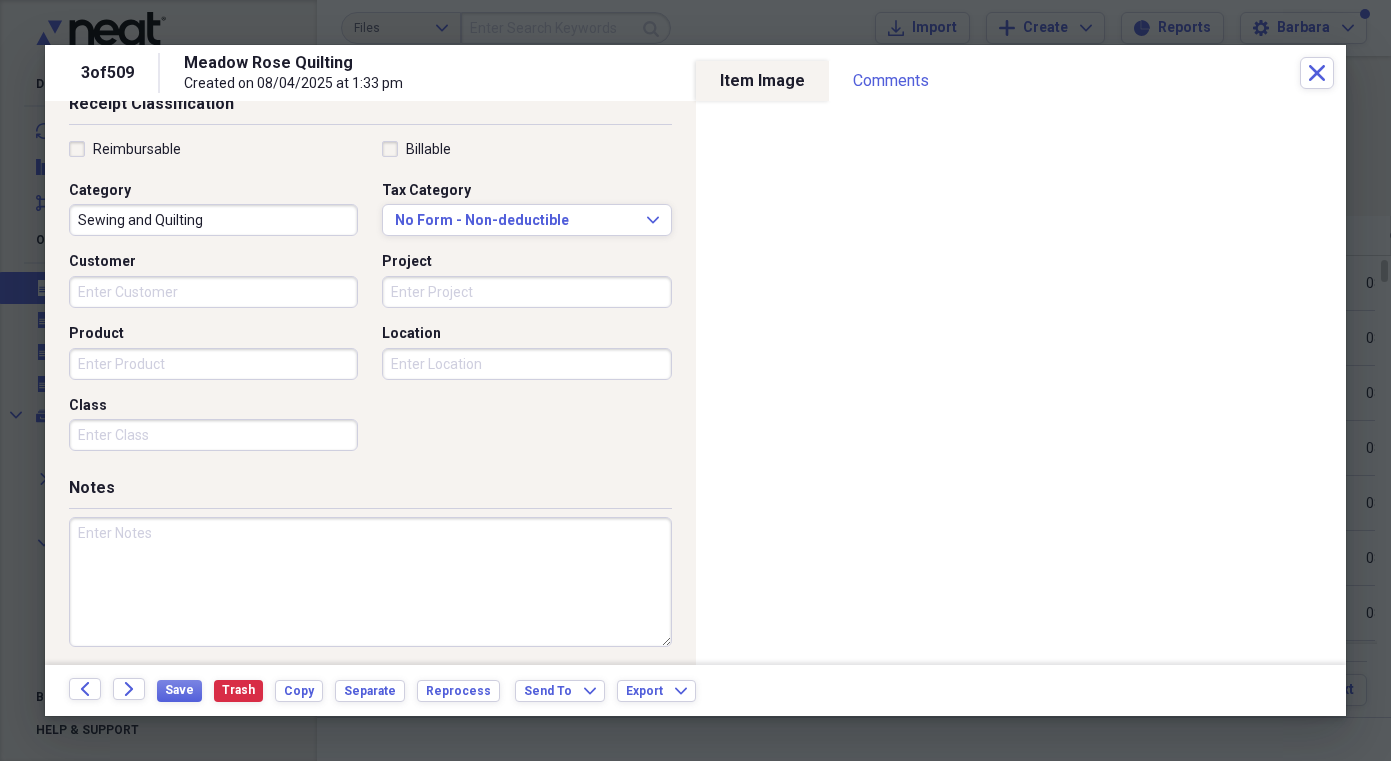 click at bounding box center [370, 582] 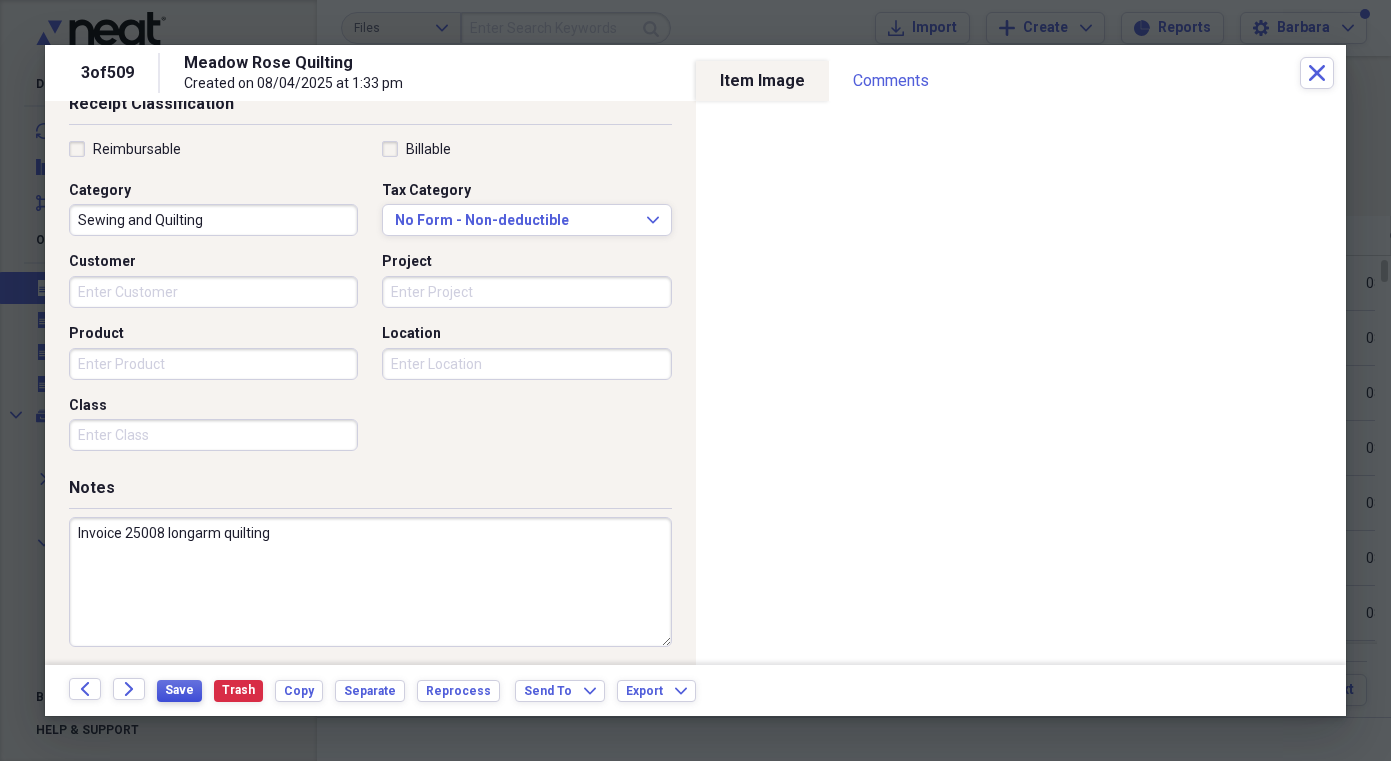 type on "Invoice 25008 longarm quilting" 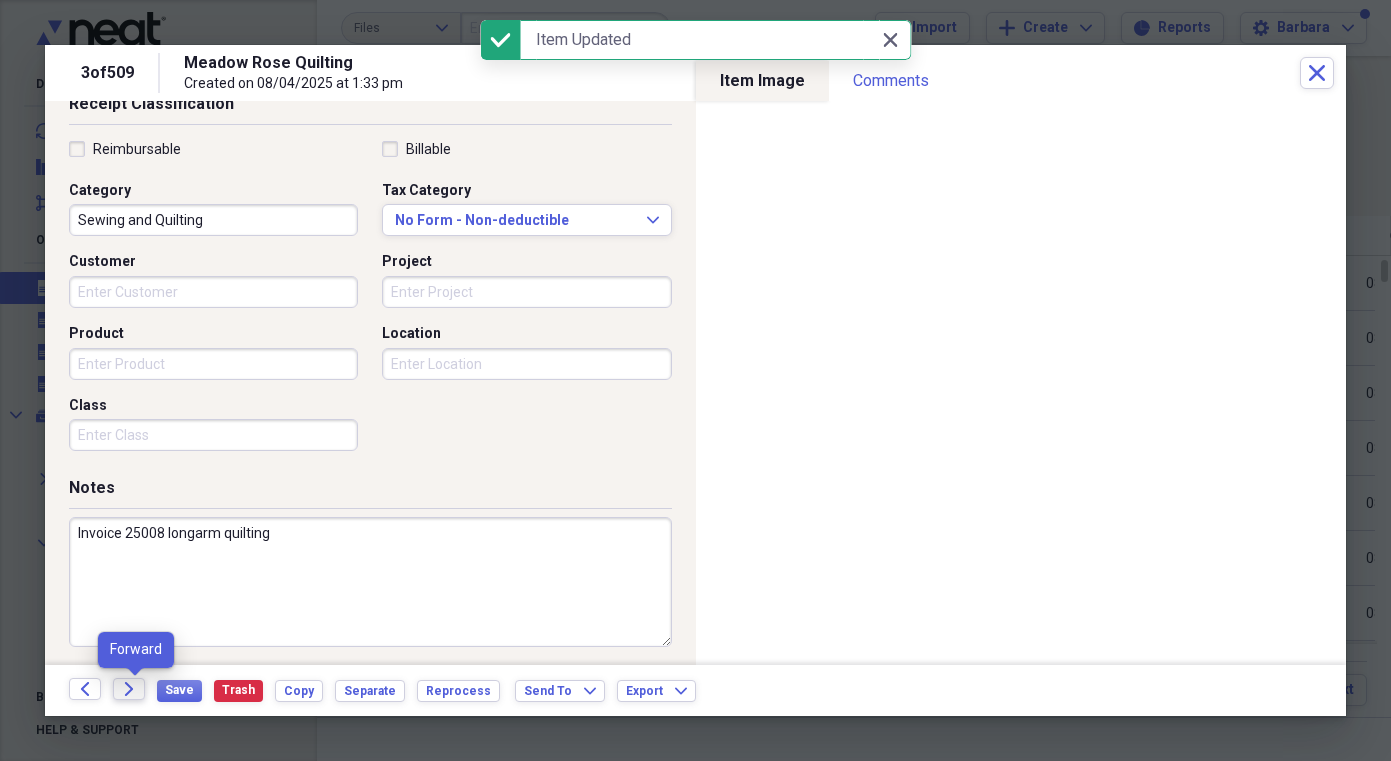 click on "Forward" 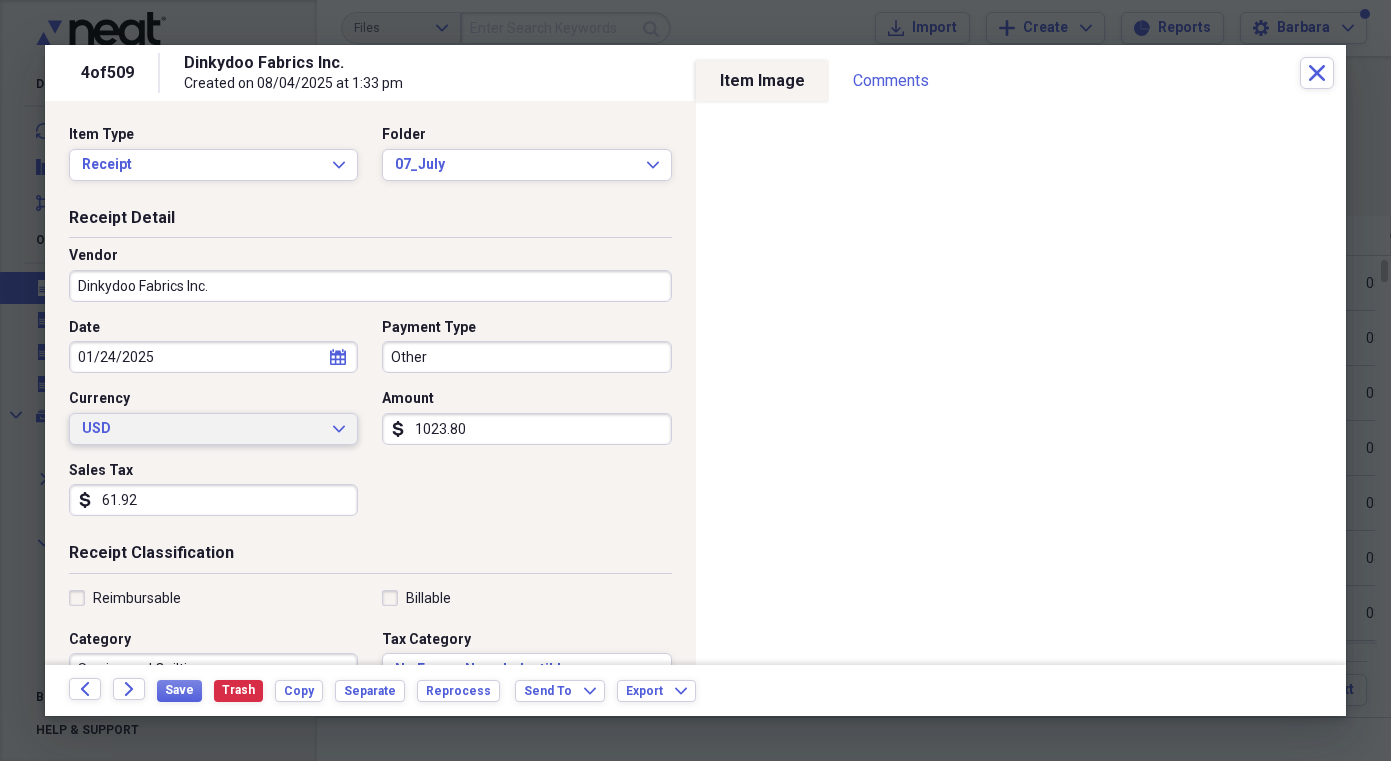 click on "USD" at bounding box center [201, 429] 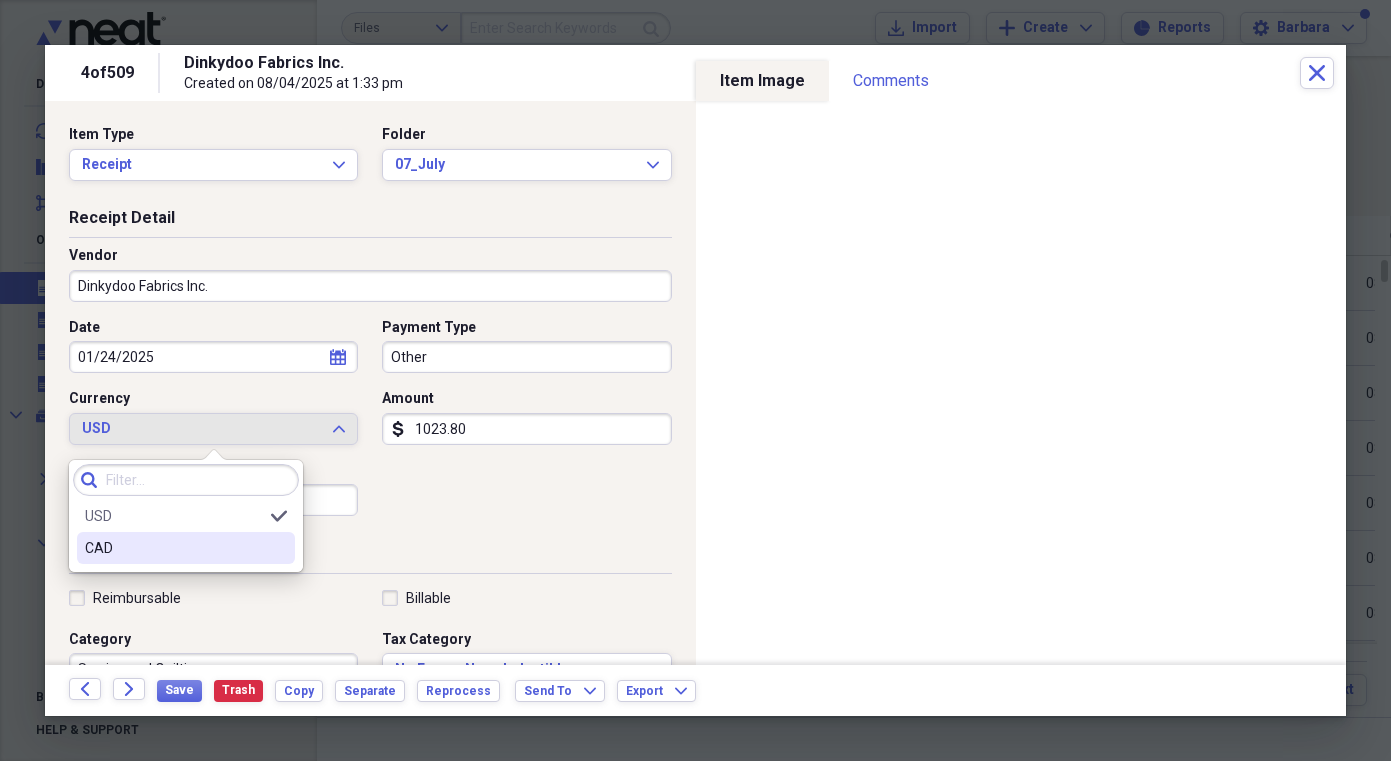 click on "CAD" at bounding box center (174, 548) 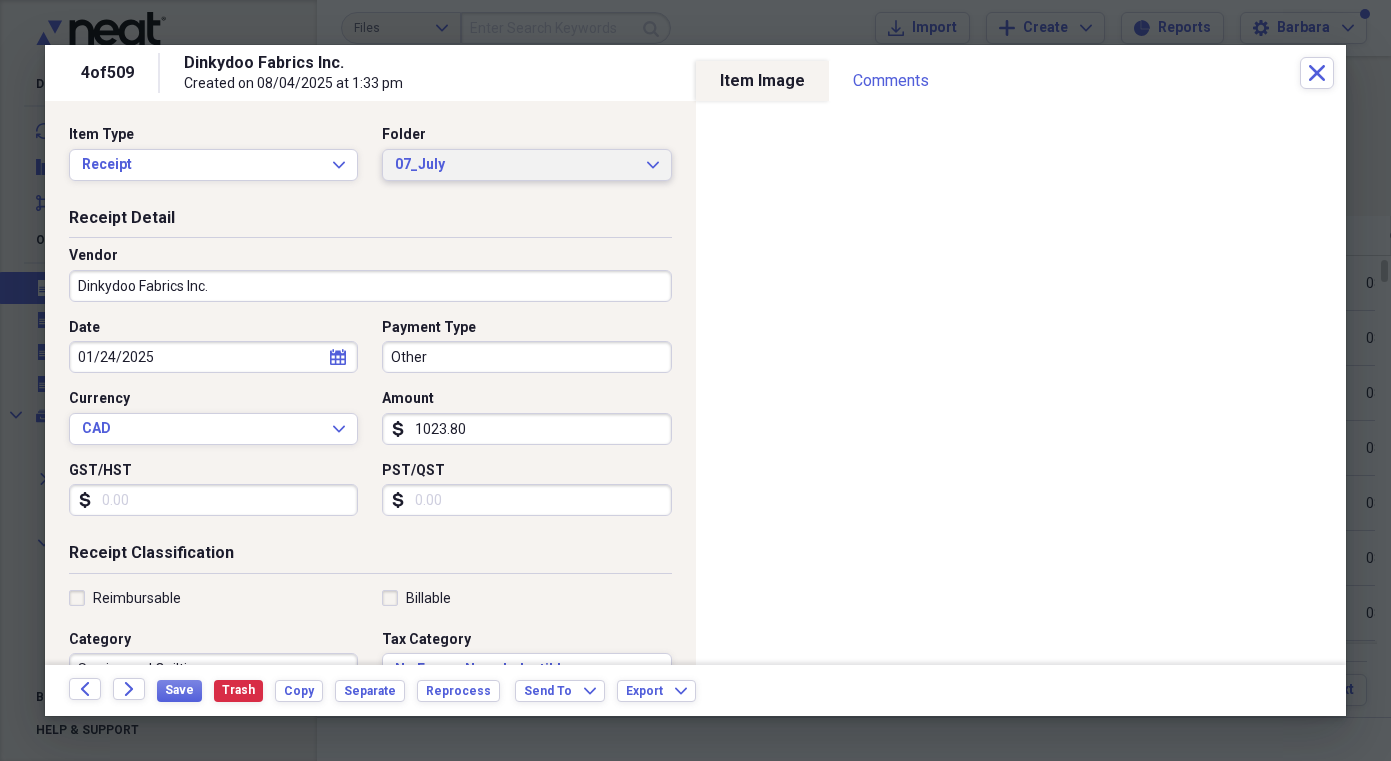 click on "07_July" at bounding box center [514, 165] 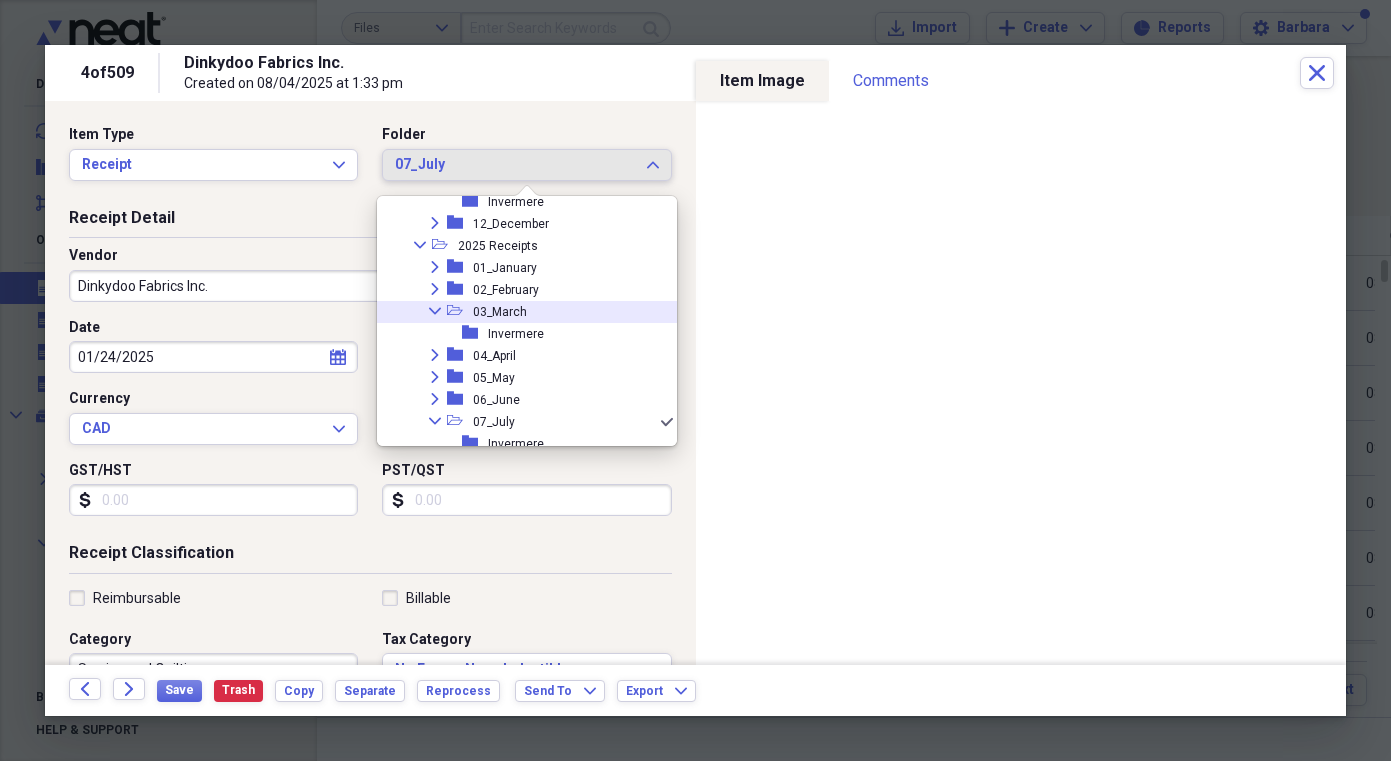 scroll, scrollTop: 1635, scrollLeft: 0, axis: vertical 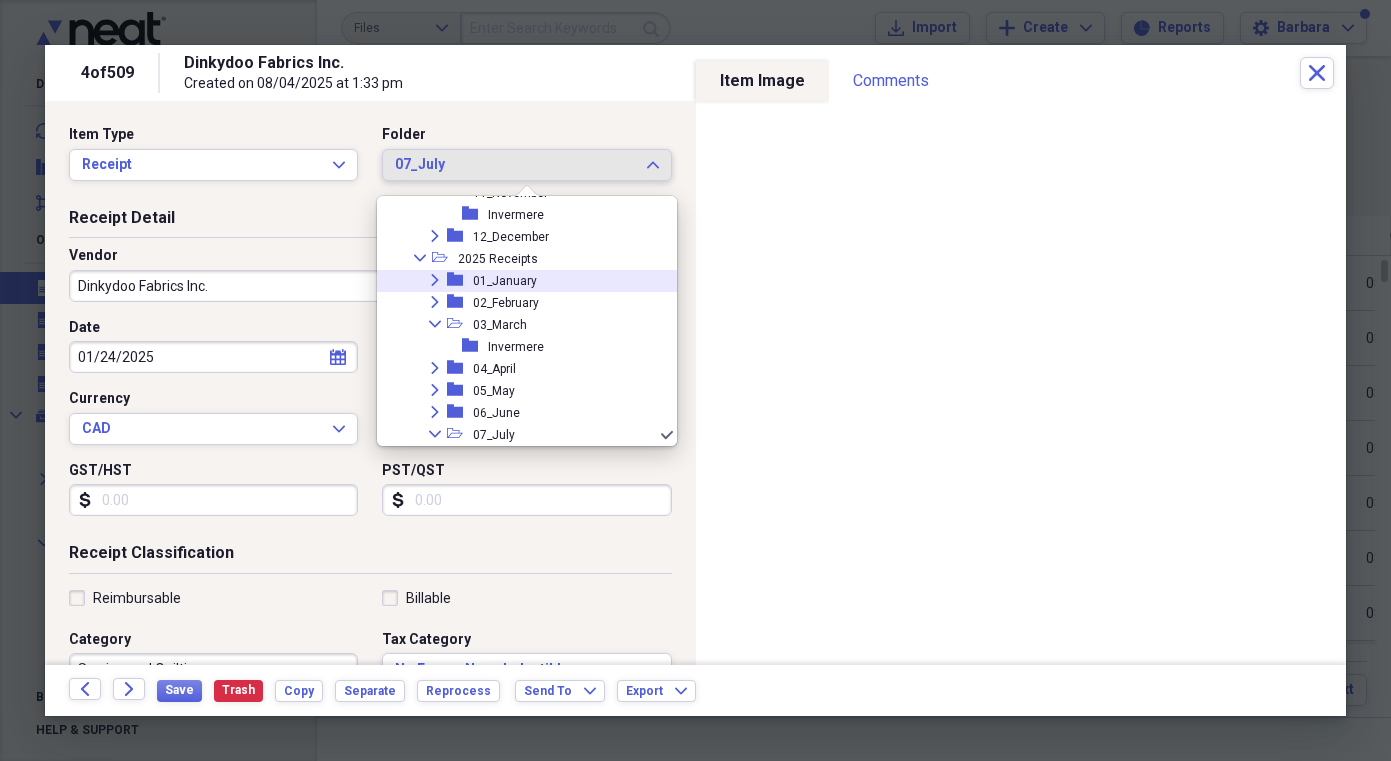click on "01_January" at bounding box center [505, 281] 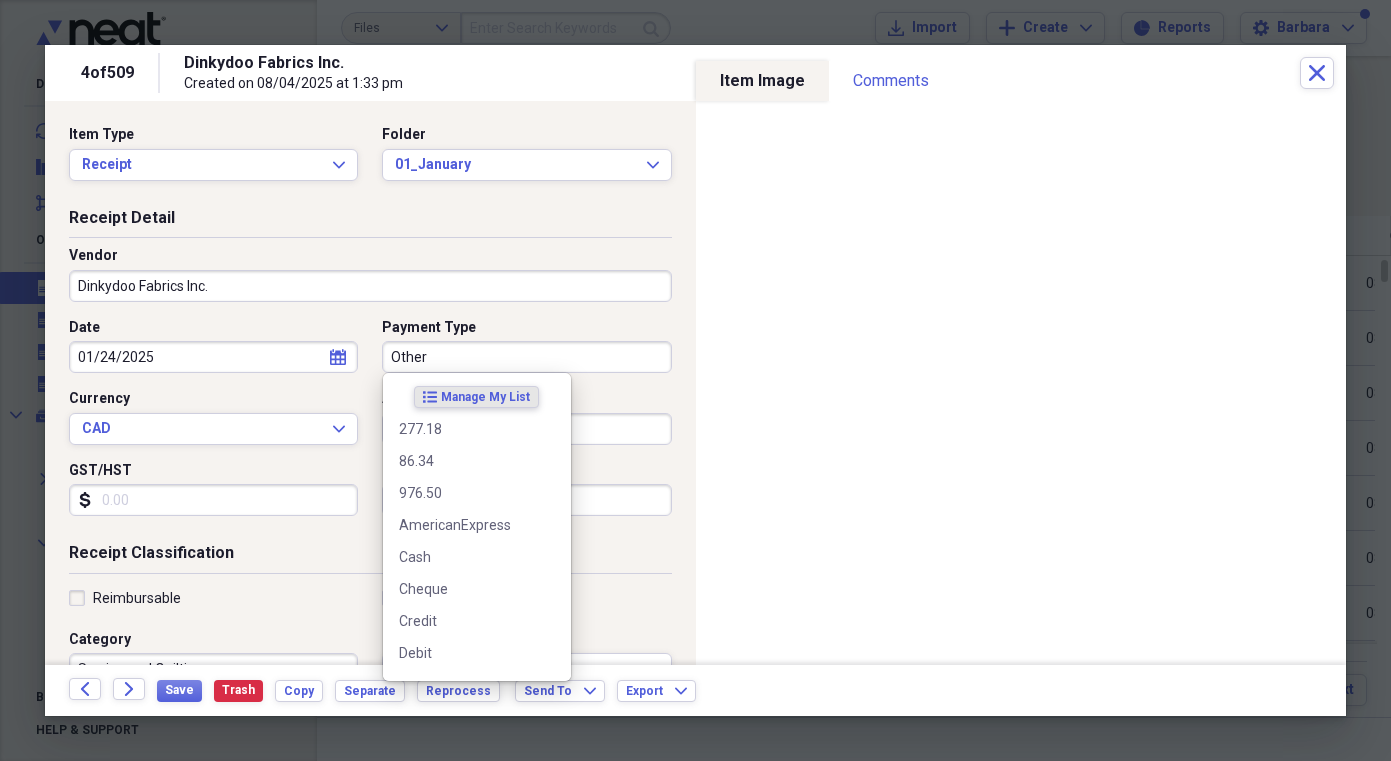 click on "Other" at bounding box center [526, 357] 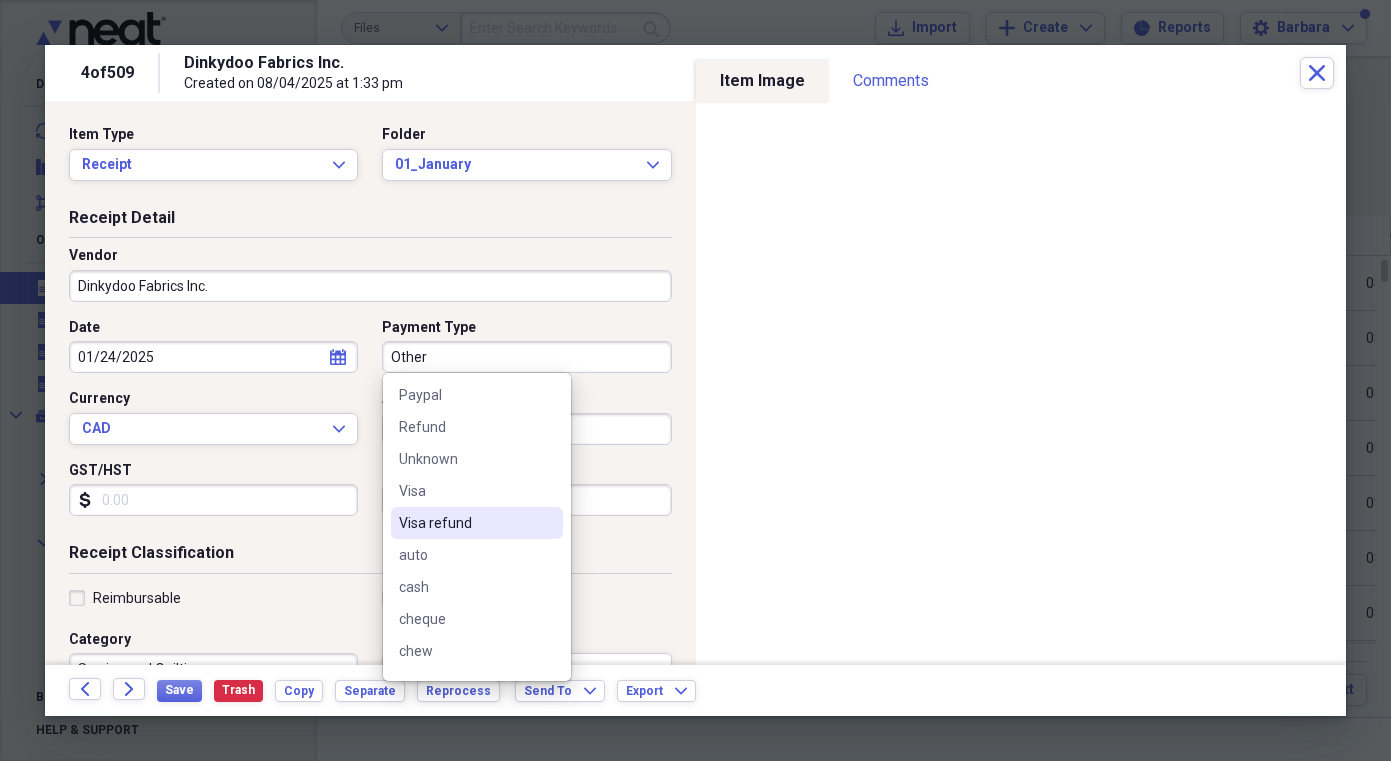 scroll, scrollTop: 612, scrollLeft: 0, axis: vertical 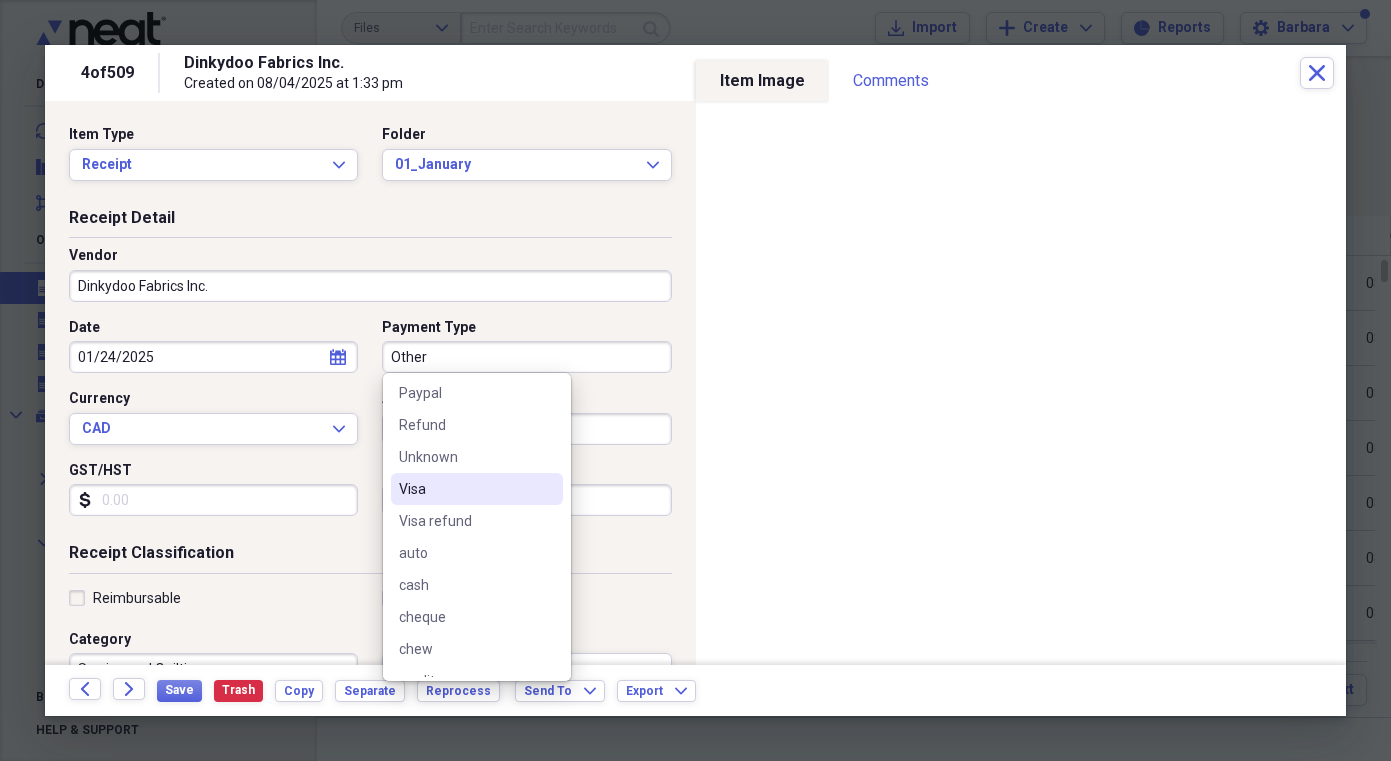 click on "Visa" at bounding box center [465, 489] 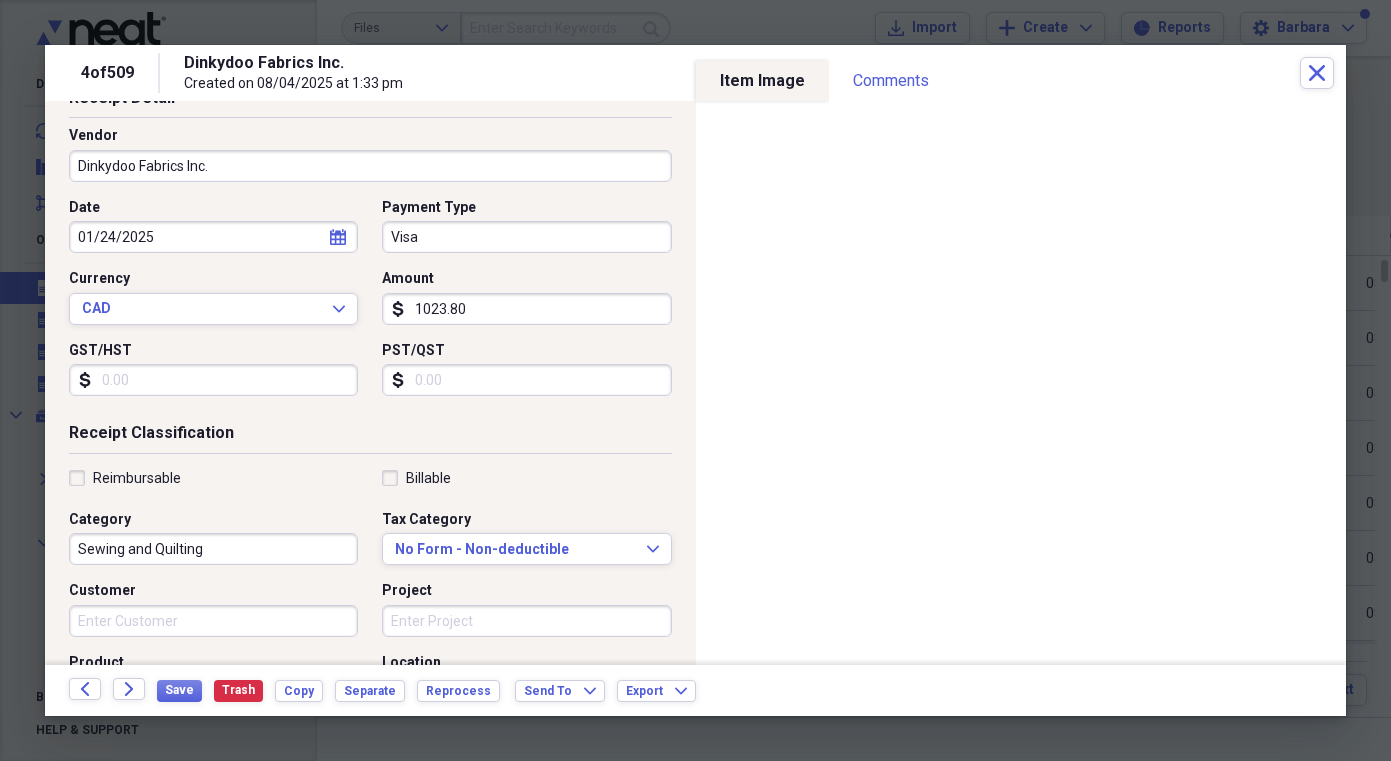 scroll, scrollTop: 125, scrollLeft: 0, axis: vertical 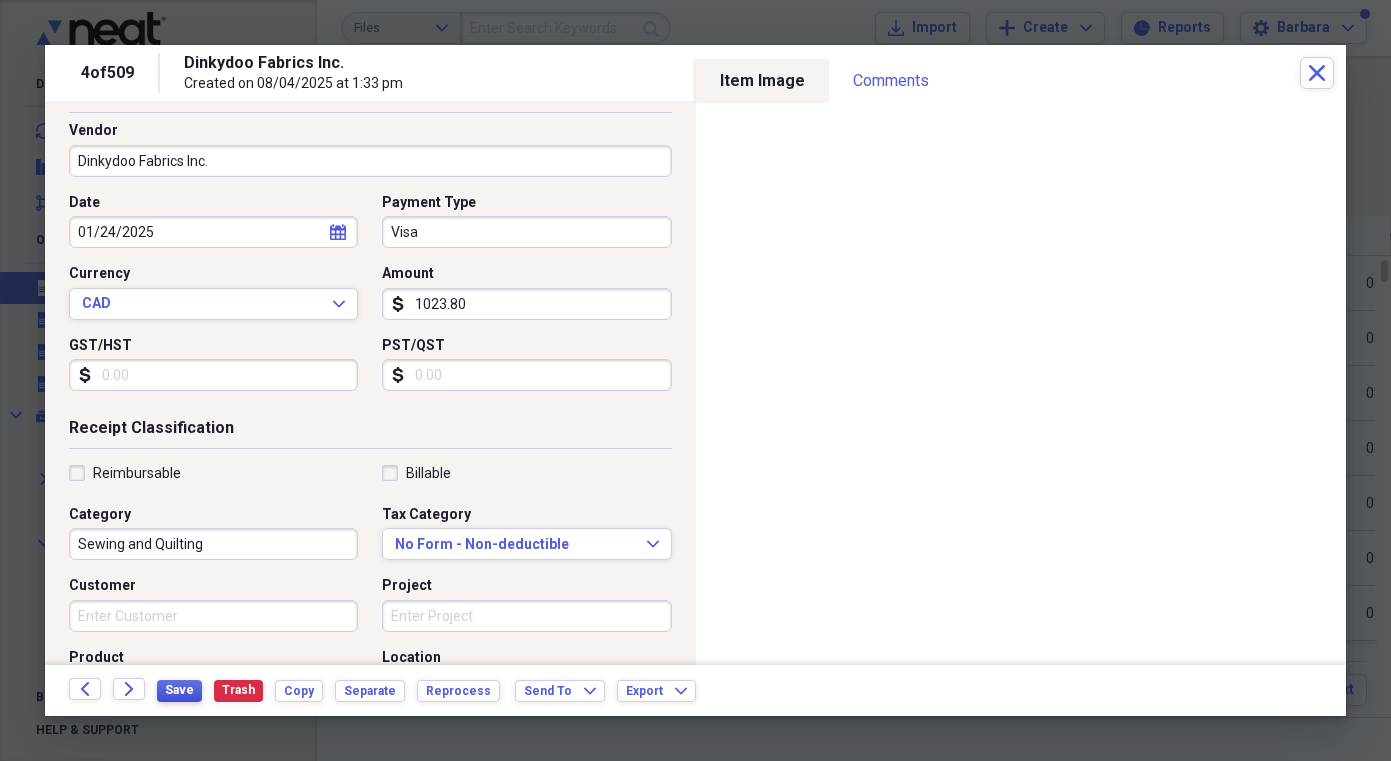 click on "Save" at bounding box center (179, 690) 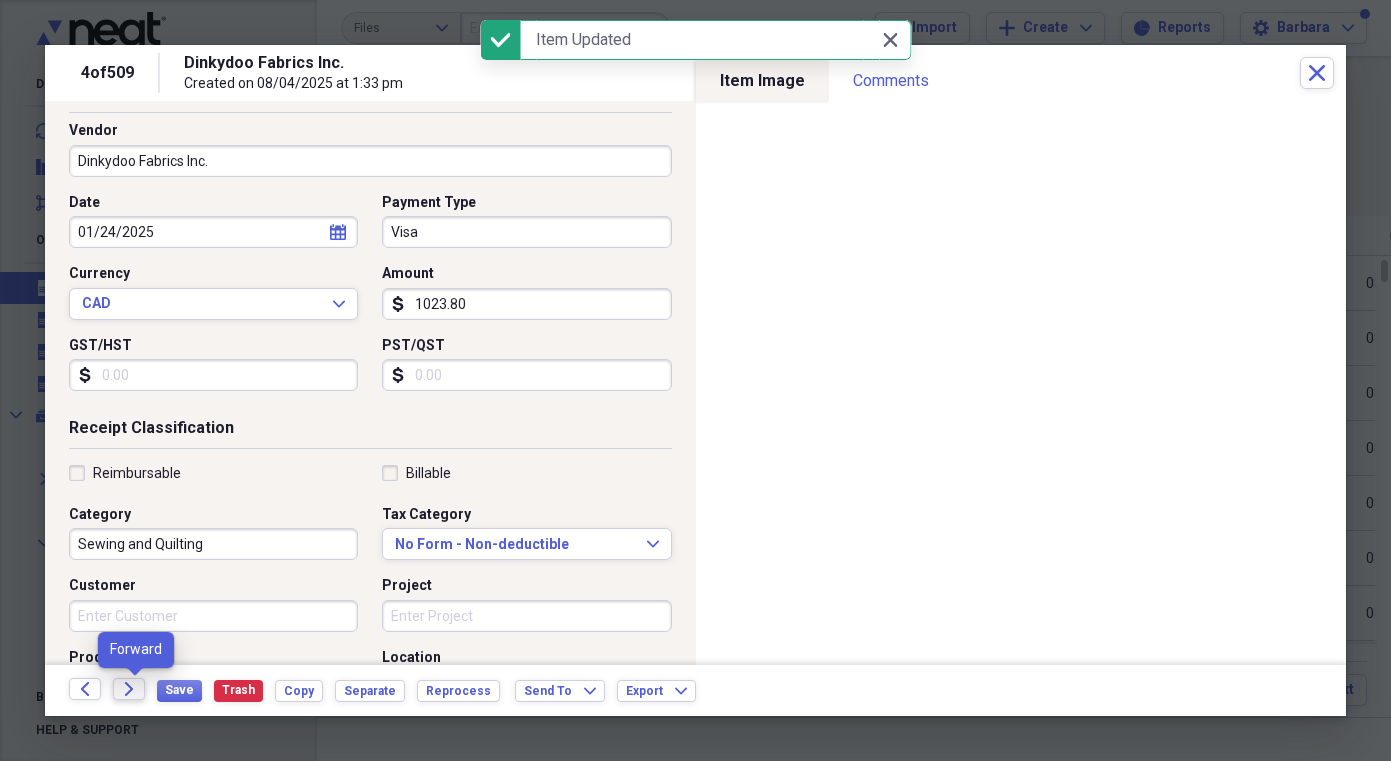 click on "Forward" 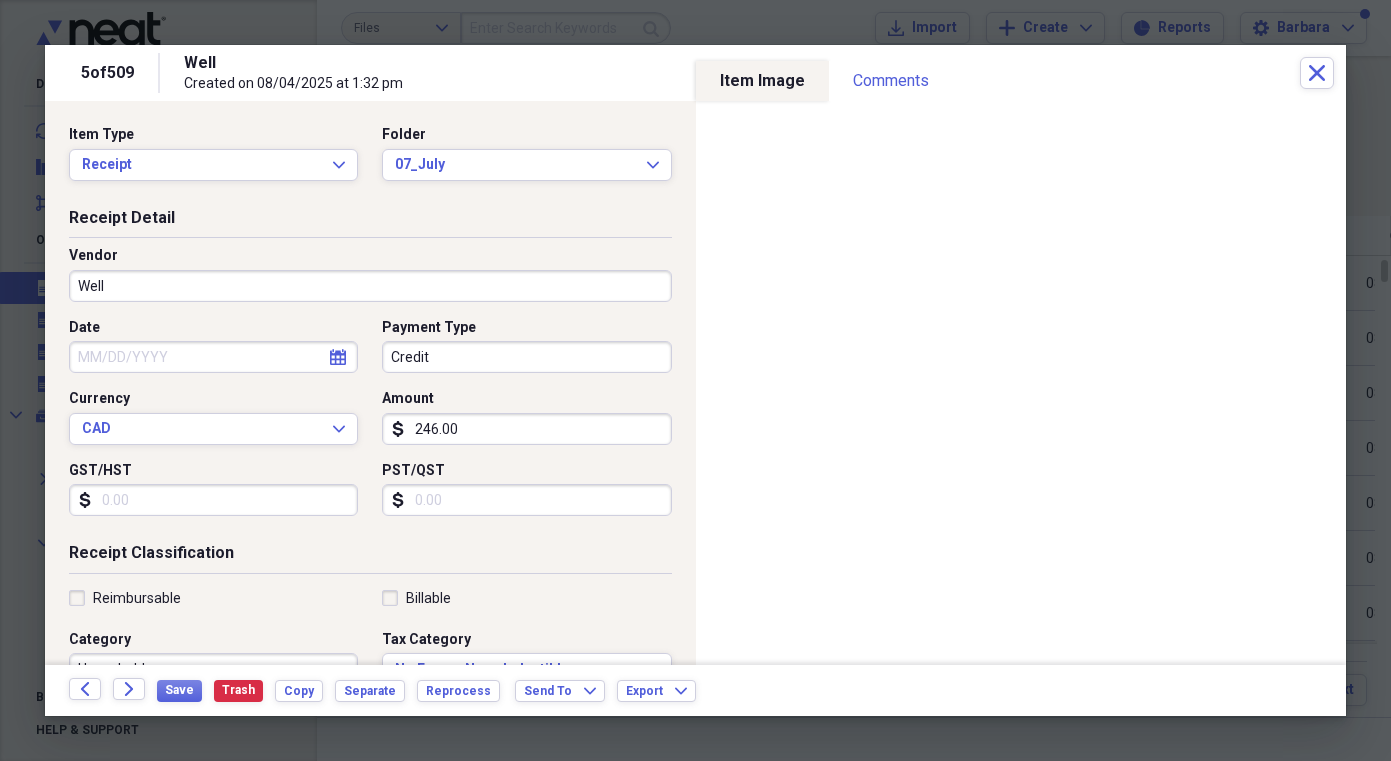 click on "Well" at bounding box center [370, 286] 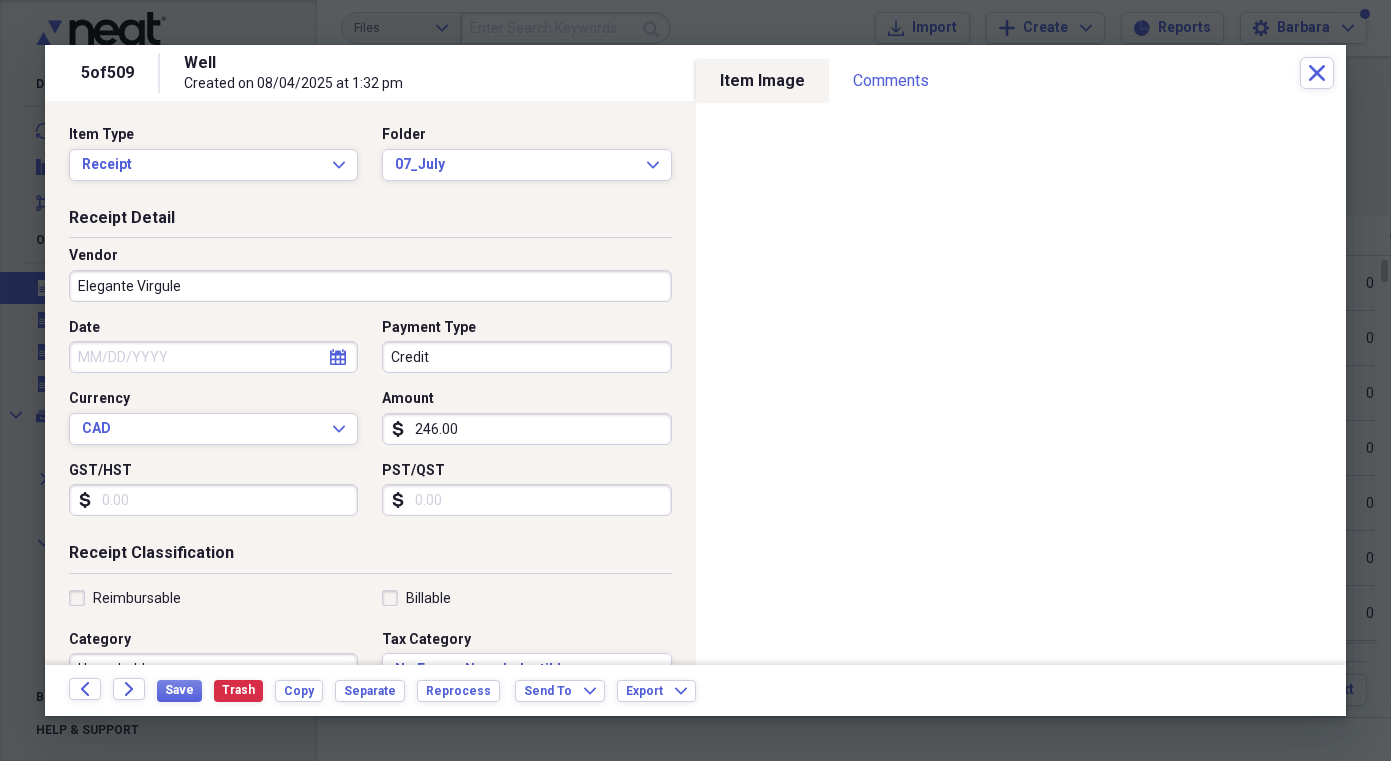 type on "Elegante Virgule" 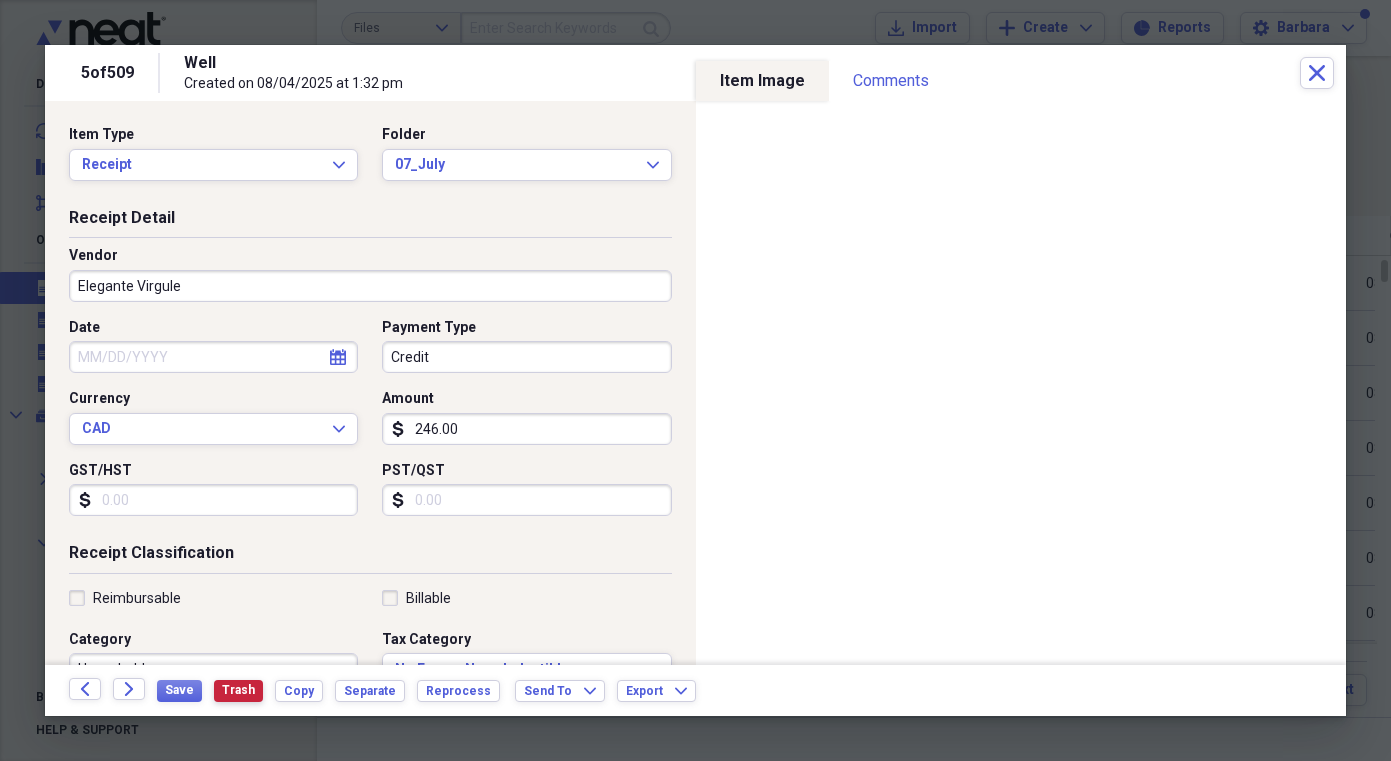 click on "Trash" at bounding box center [238, 690] 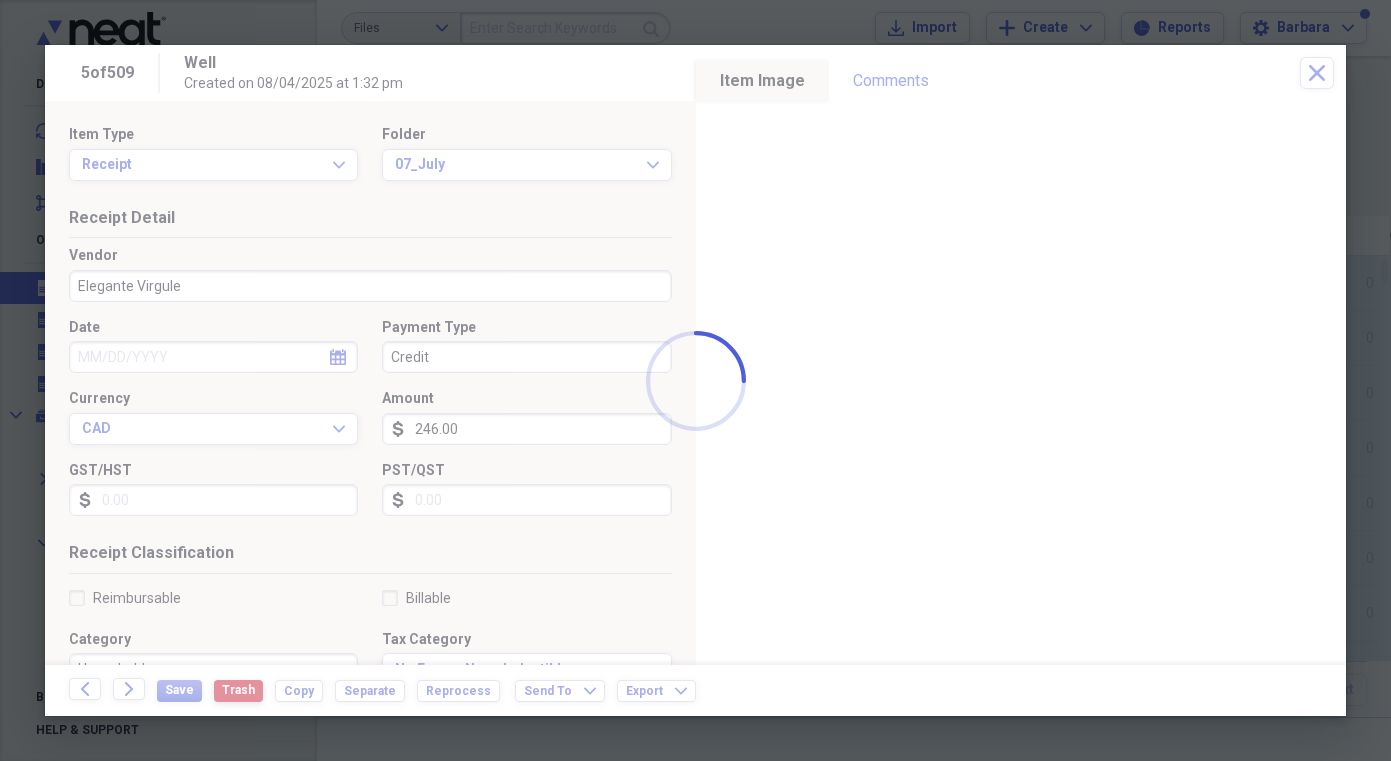 type on "Well" 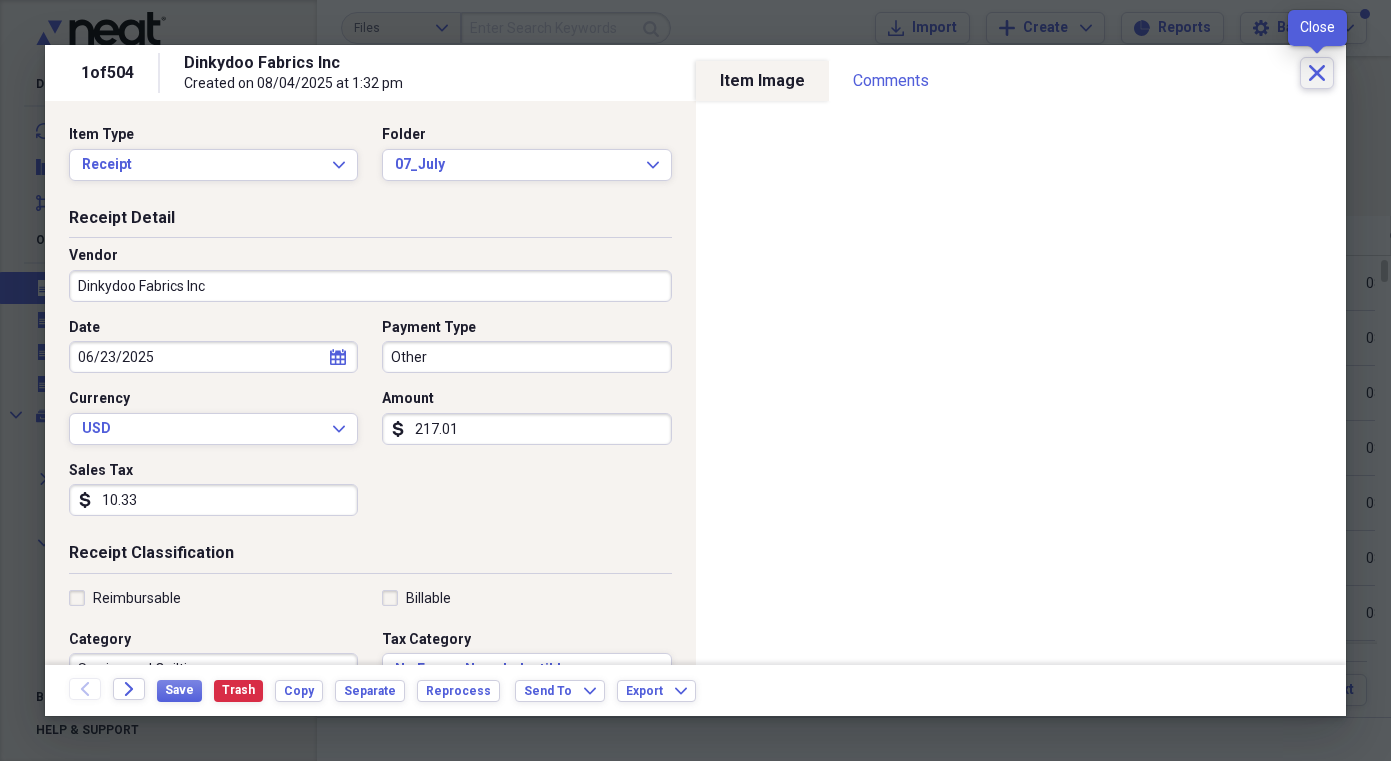 click 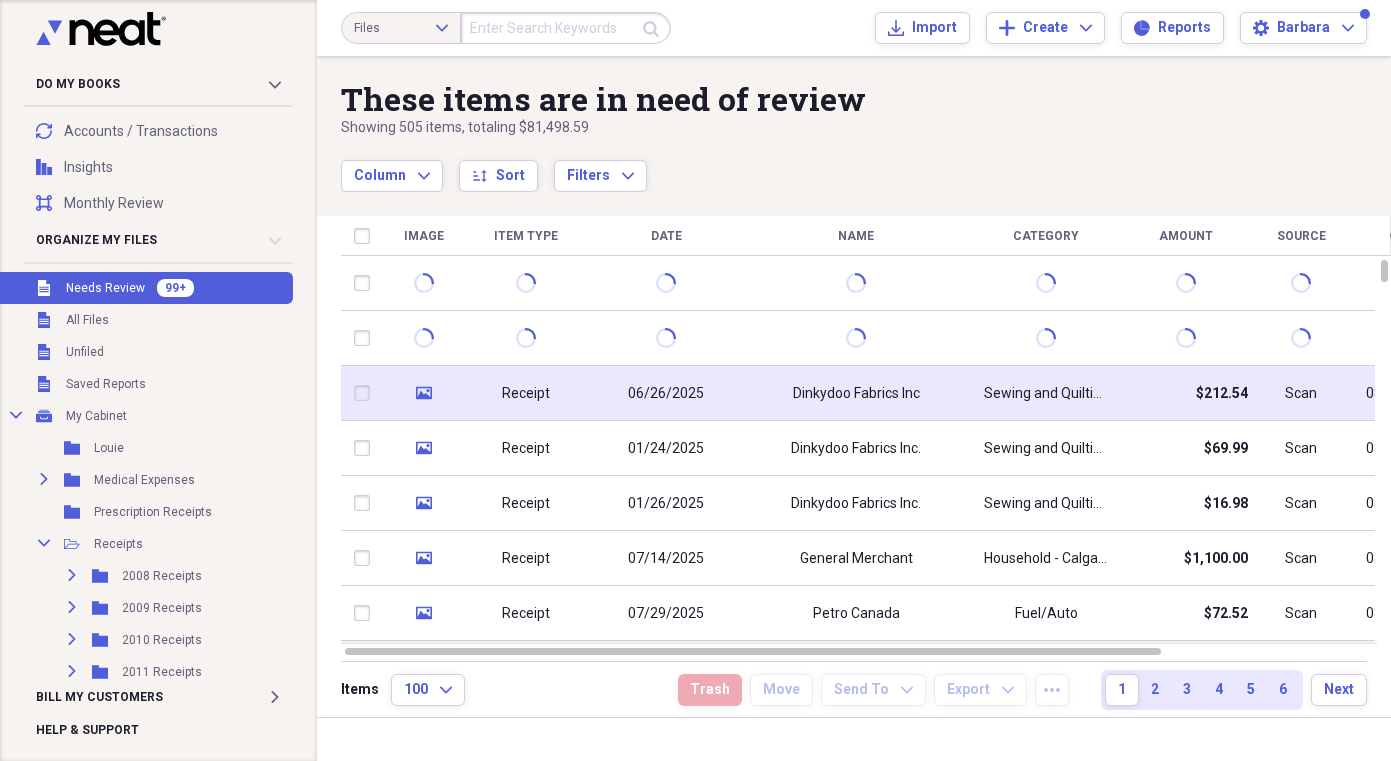 click on "Receipt" at bounding box center [526, 393] 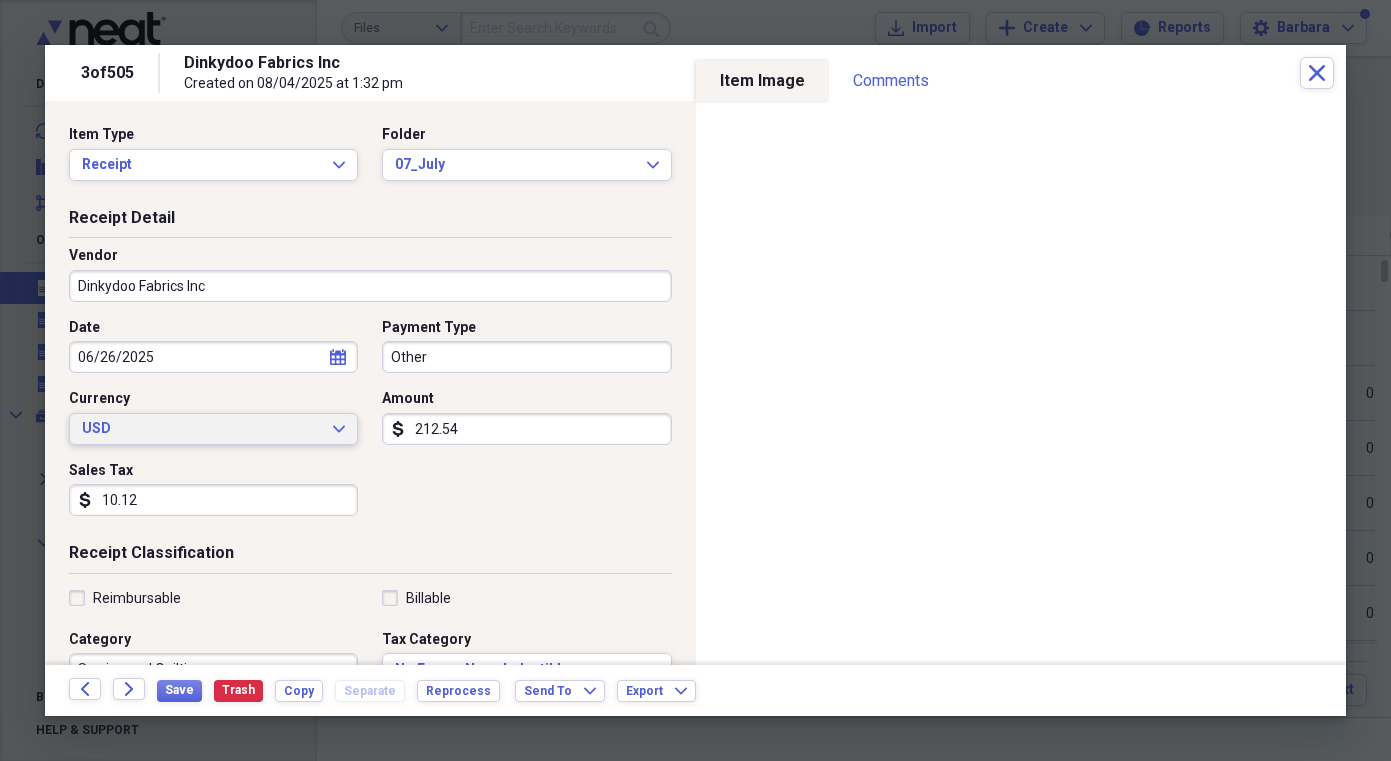 click on "USD" at bounding box center [201, 429] 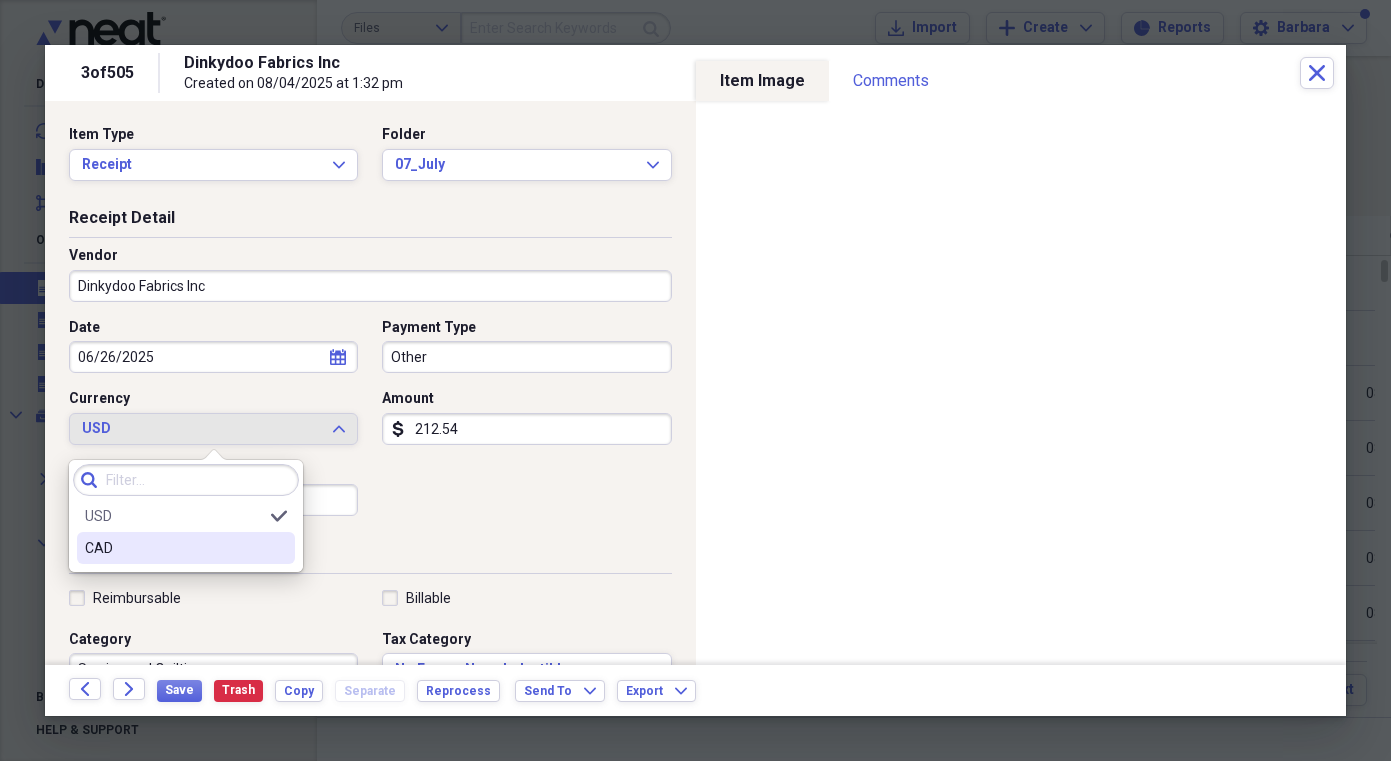 click on "CAD" at bounding box center [174, 548] 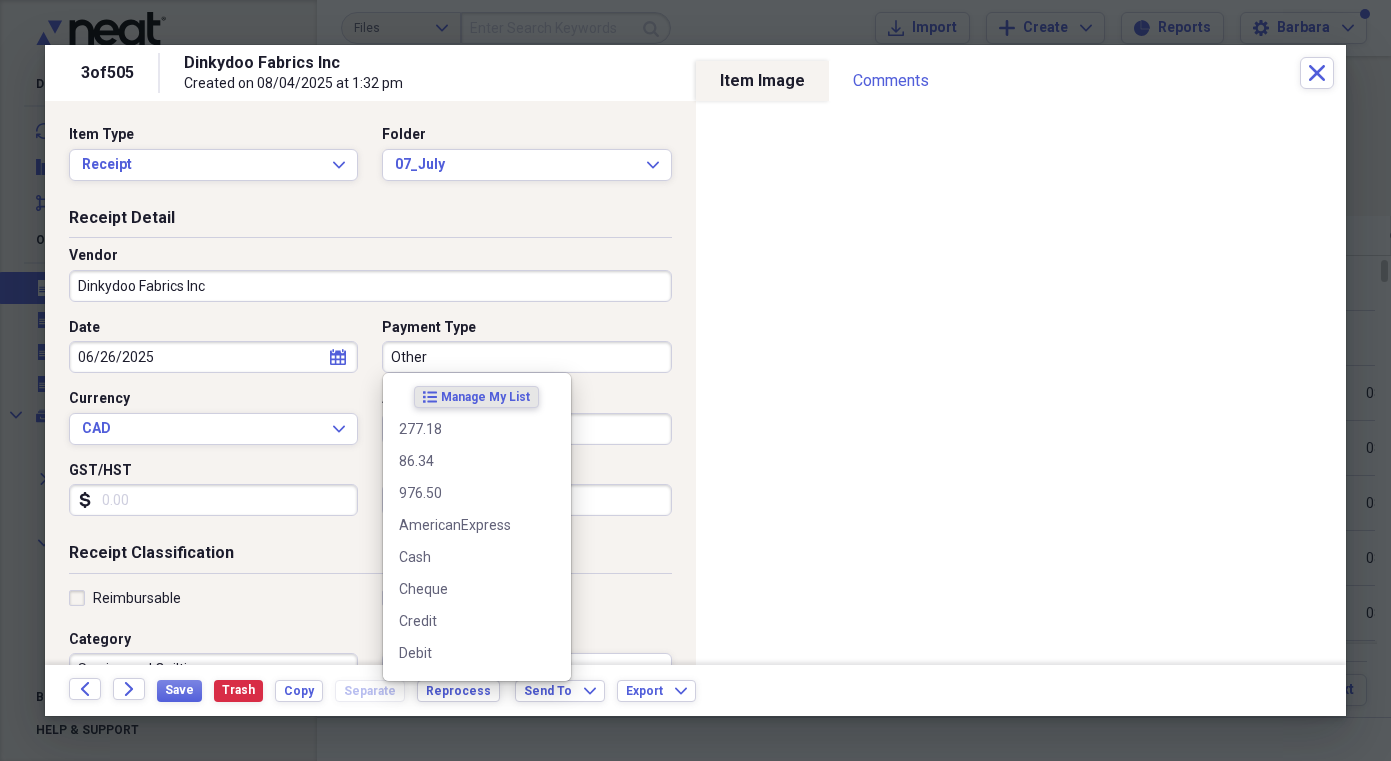 click on "Other" at bounding box center [526, 357] 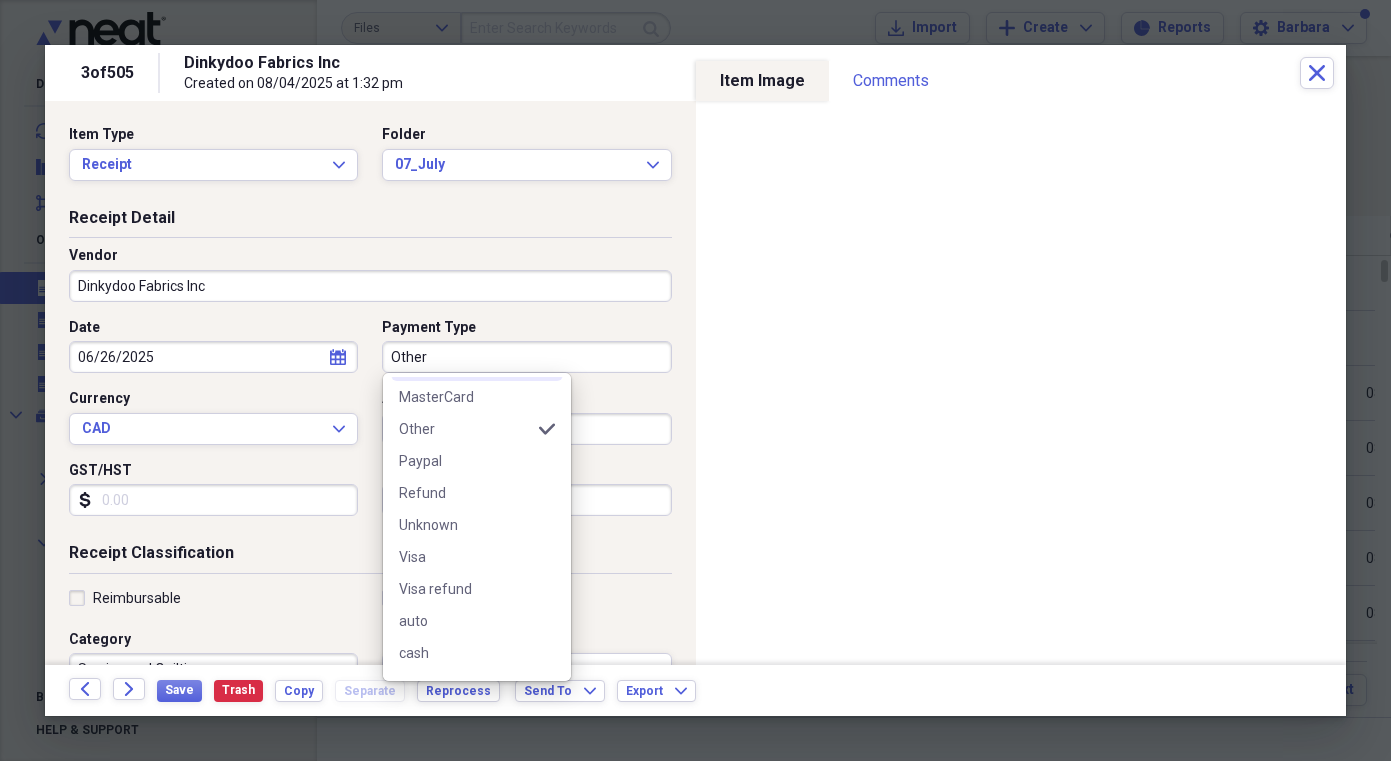 scroll, scrollTop: 546, scrollLeft: 0, axis: vertical 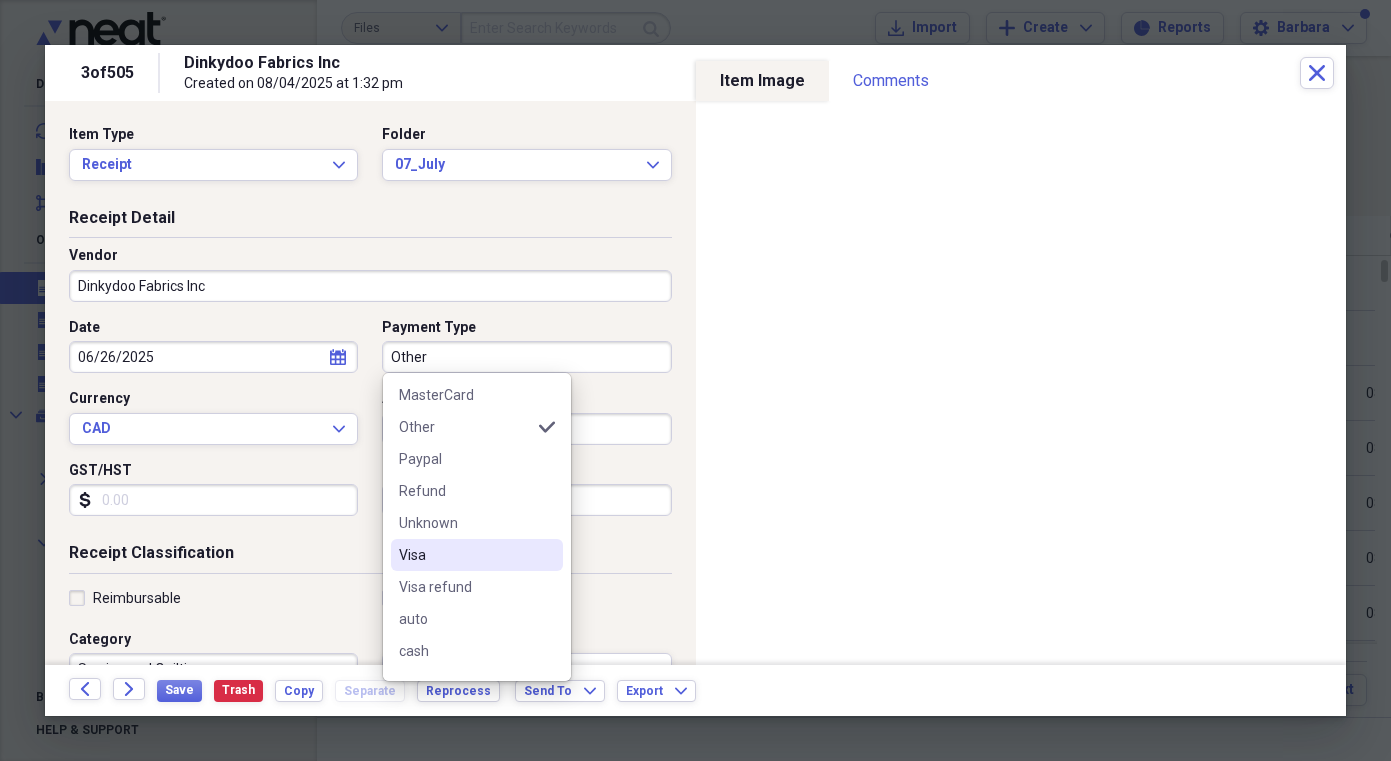 click on "Visa" at bounding box center [465, 555] 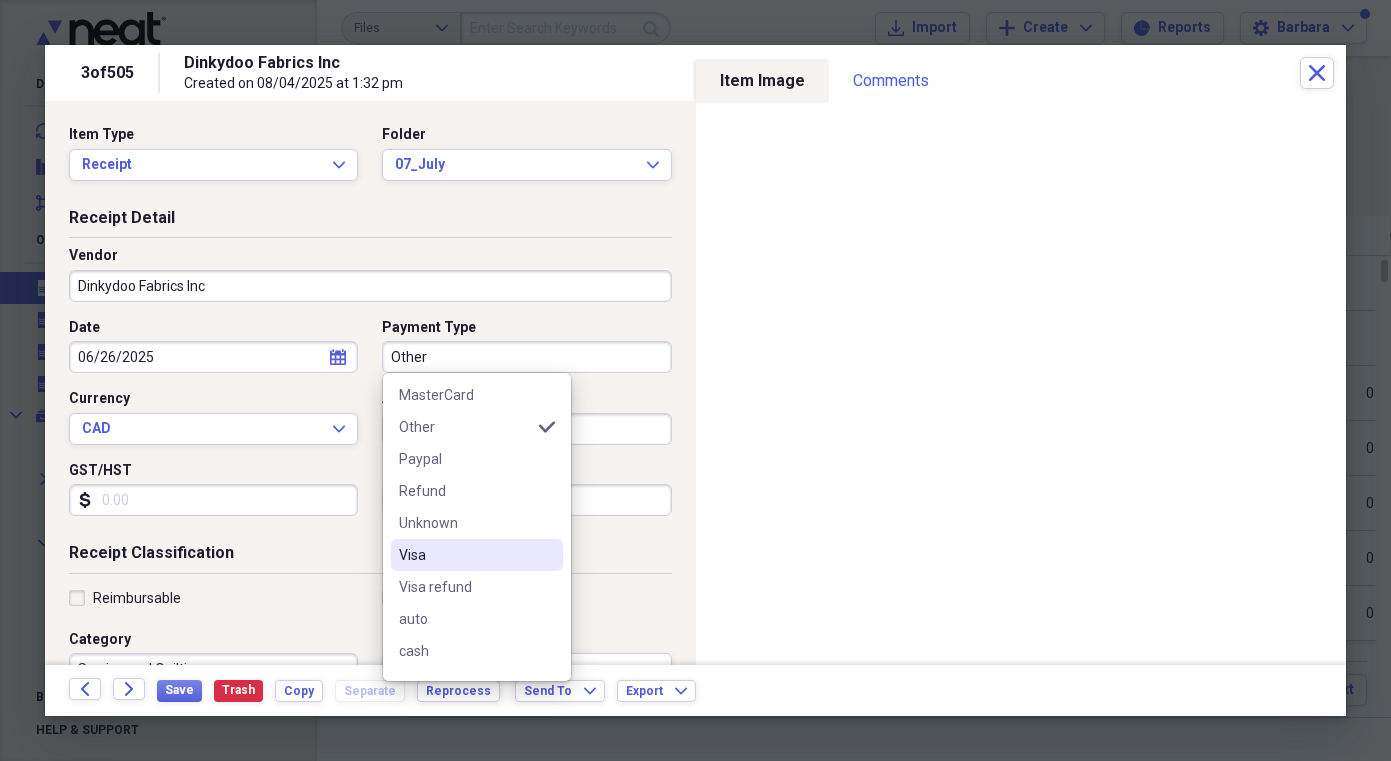 type on "Visa" 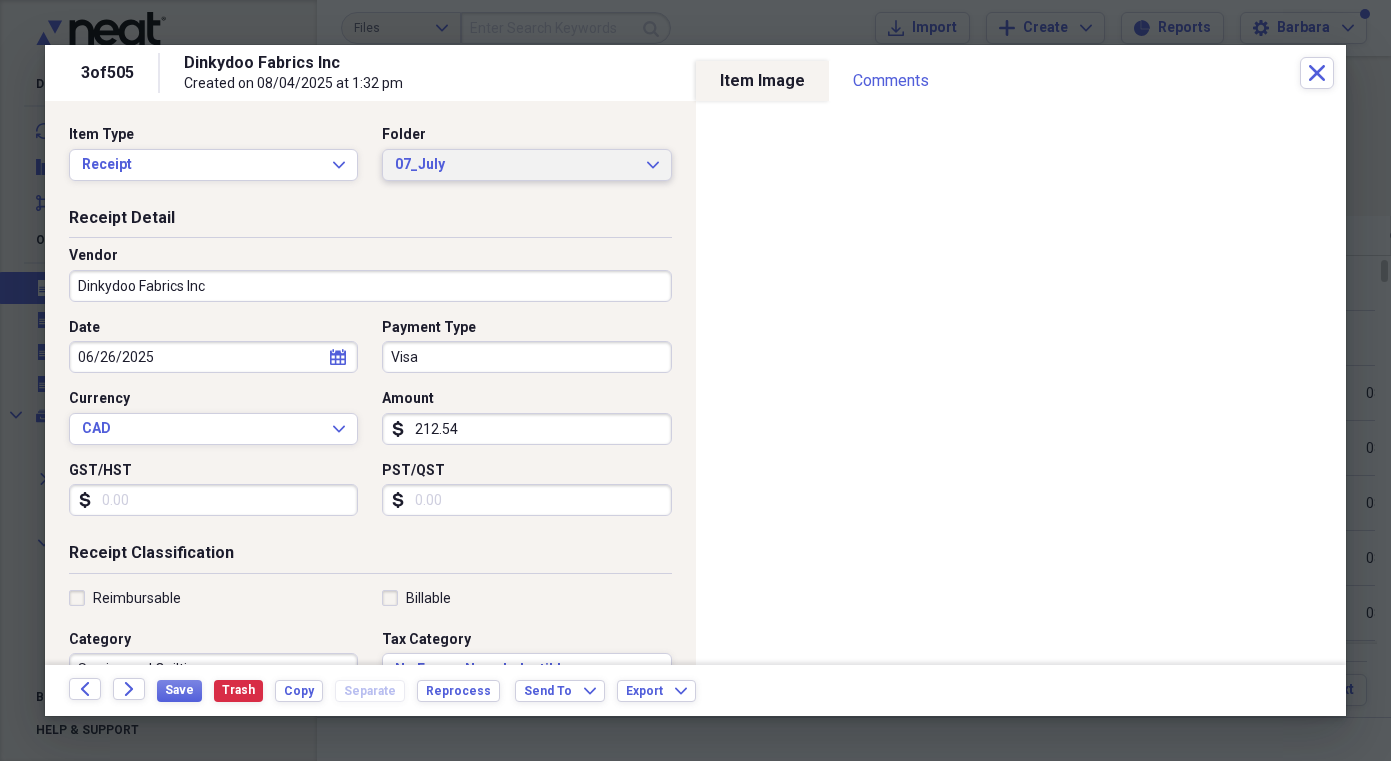 drag, startPoint x: 432, startPoint y: 154, endPoint x: 433, endPoint y: 164, distance: 10.049875 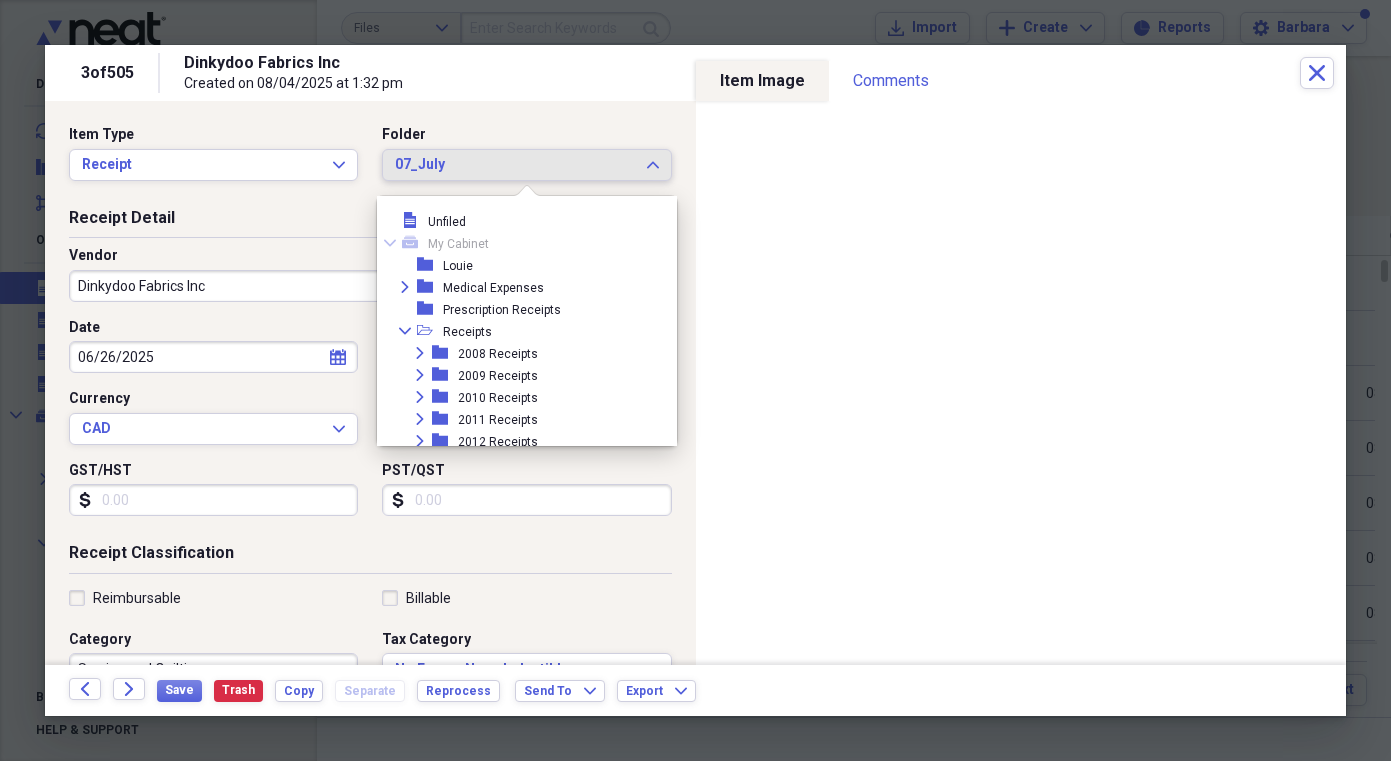 scroll, scrollTop: 1749, scrollLeft: 0, axis: vertical 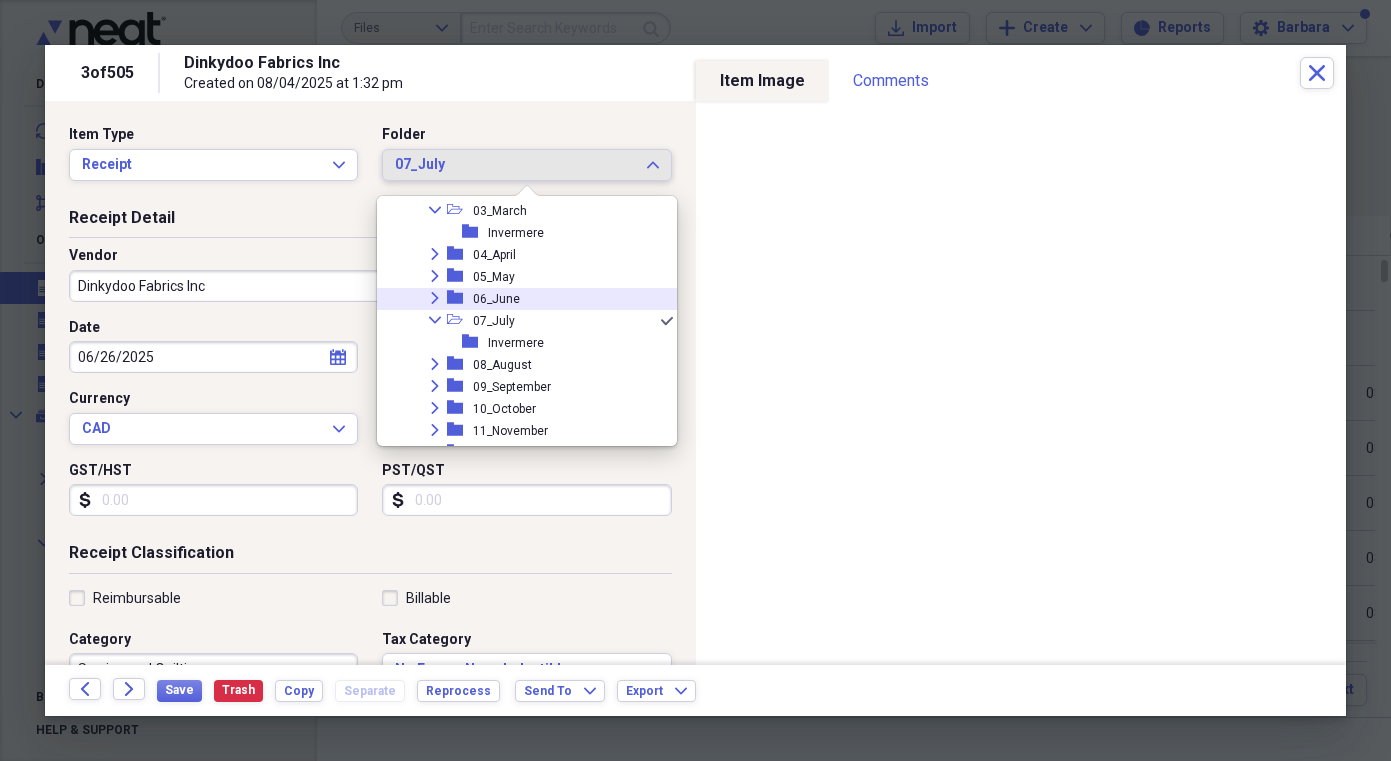 click on "06_June" at bounding box center (496, 299) 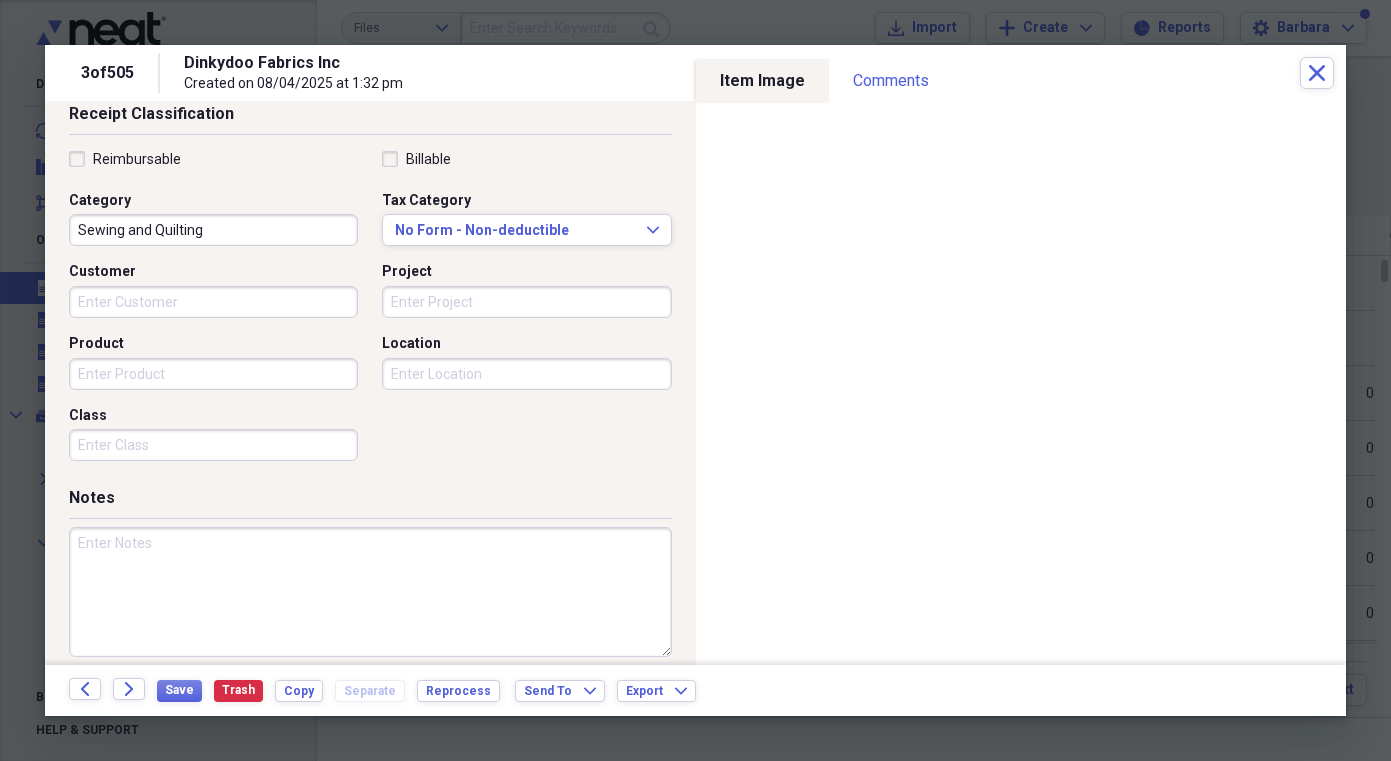 scroll, scrollTop: 449, scrollLeft: 0, axis: vertical 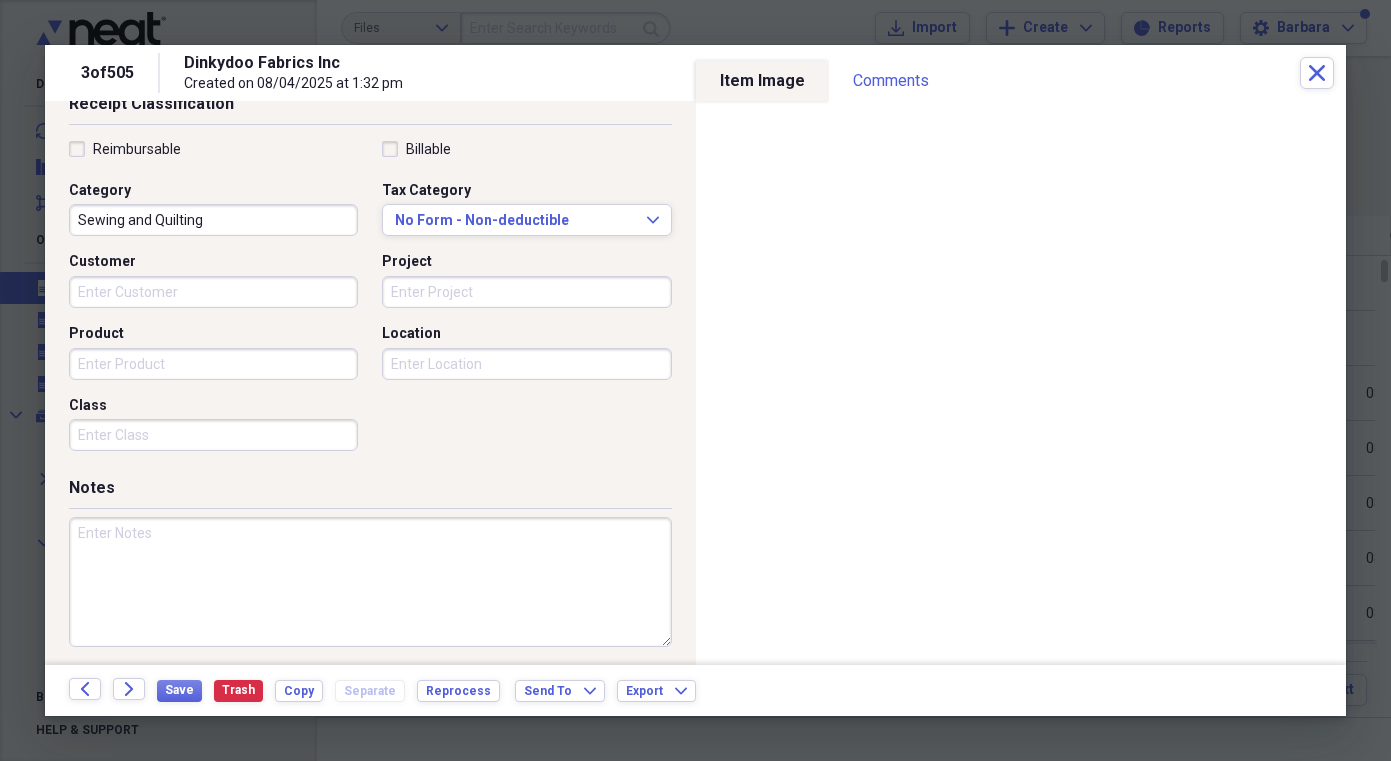 click at bounding box center [370, 582] 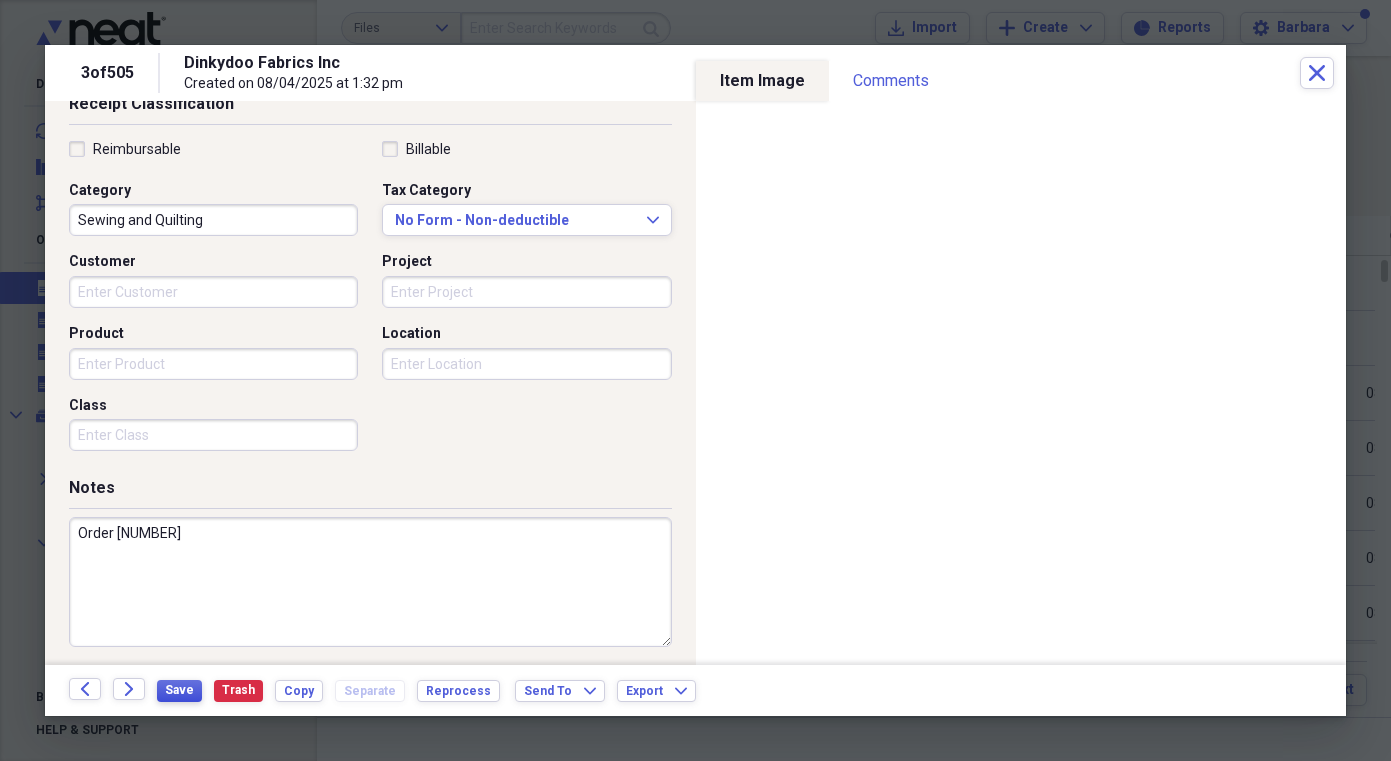 click on "Save" at bounding box center [179, 690] 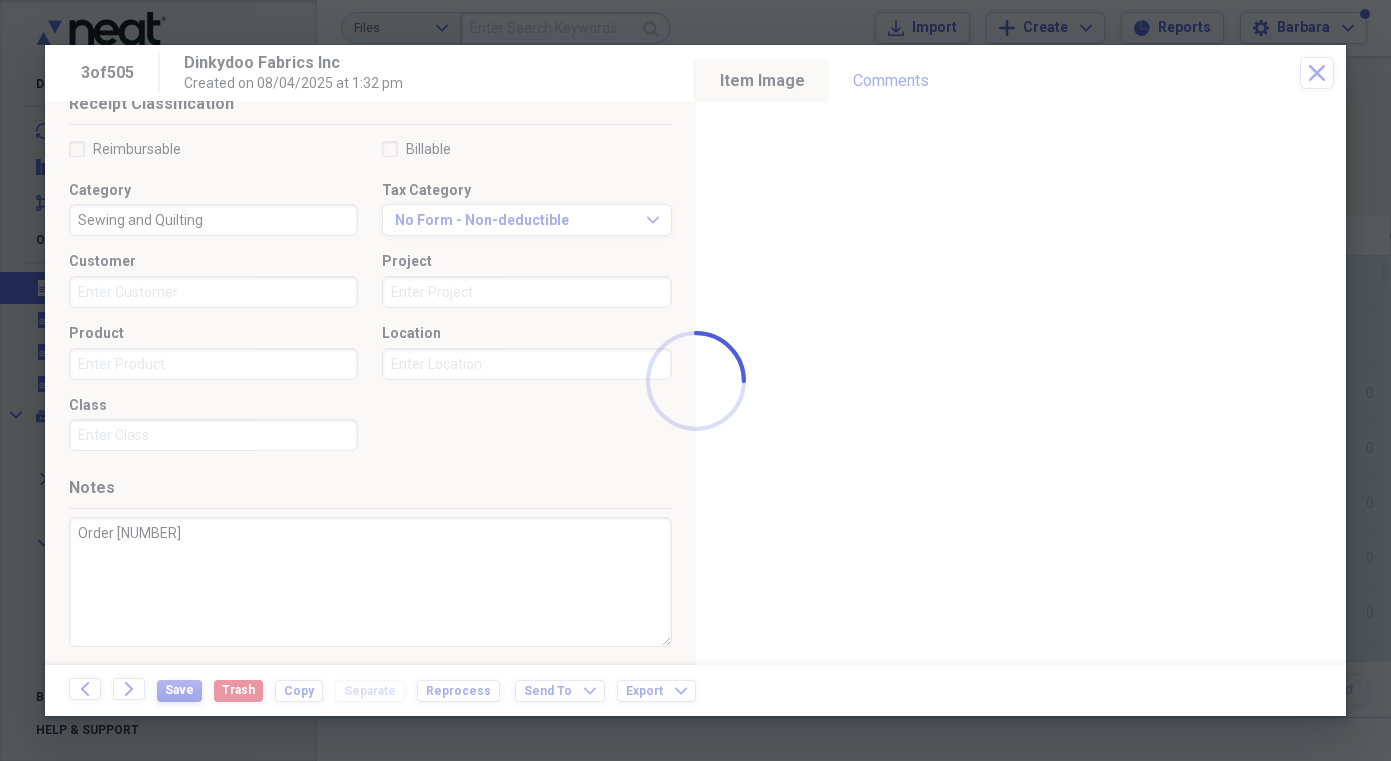 type on "Order [NUMBER]" 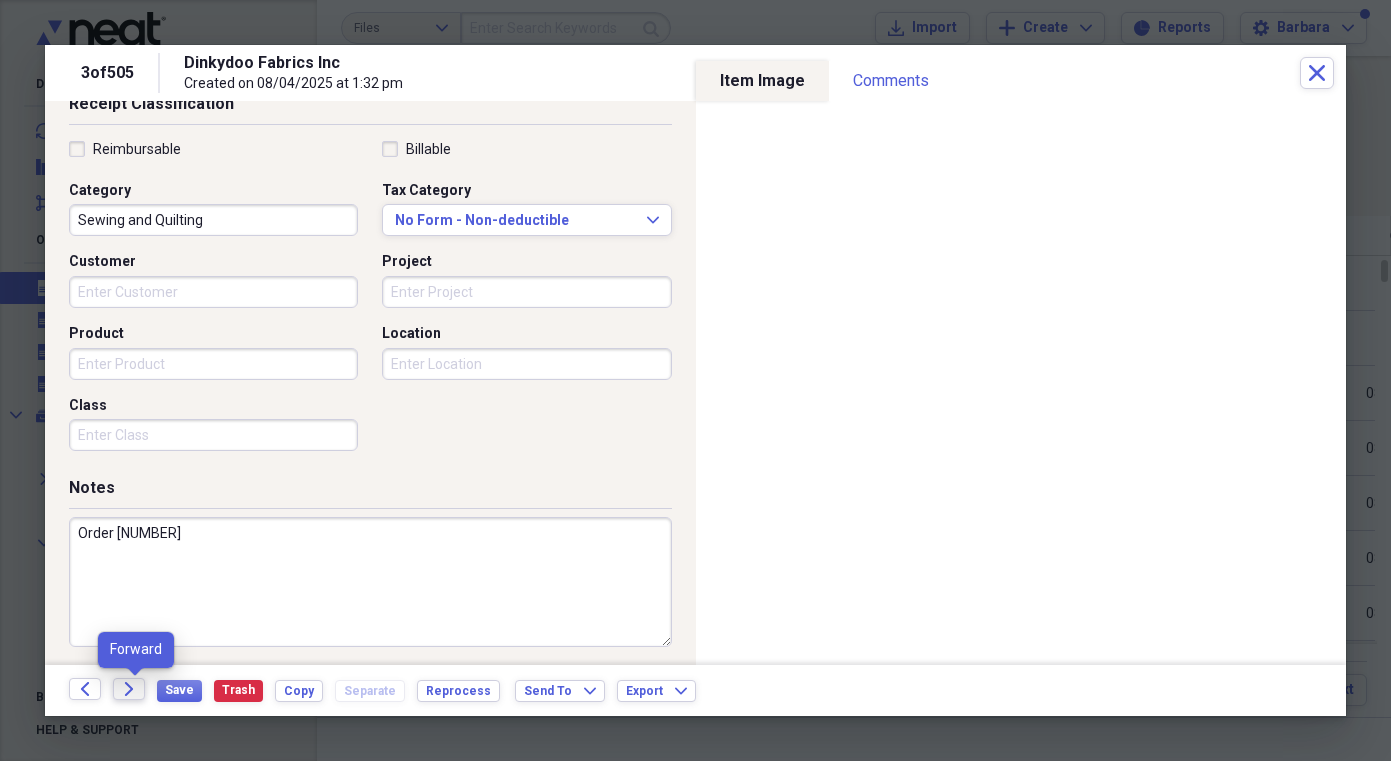 click on "Forward" at bounding box center [129, 689] 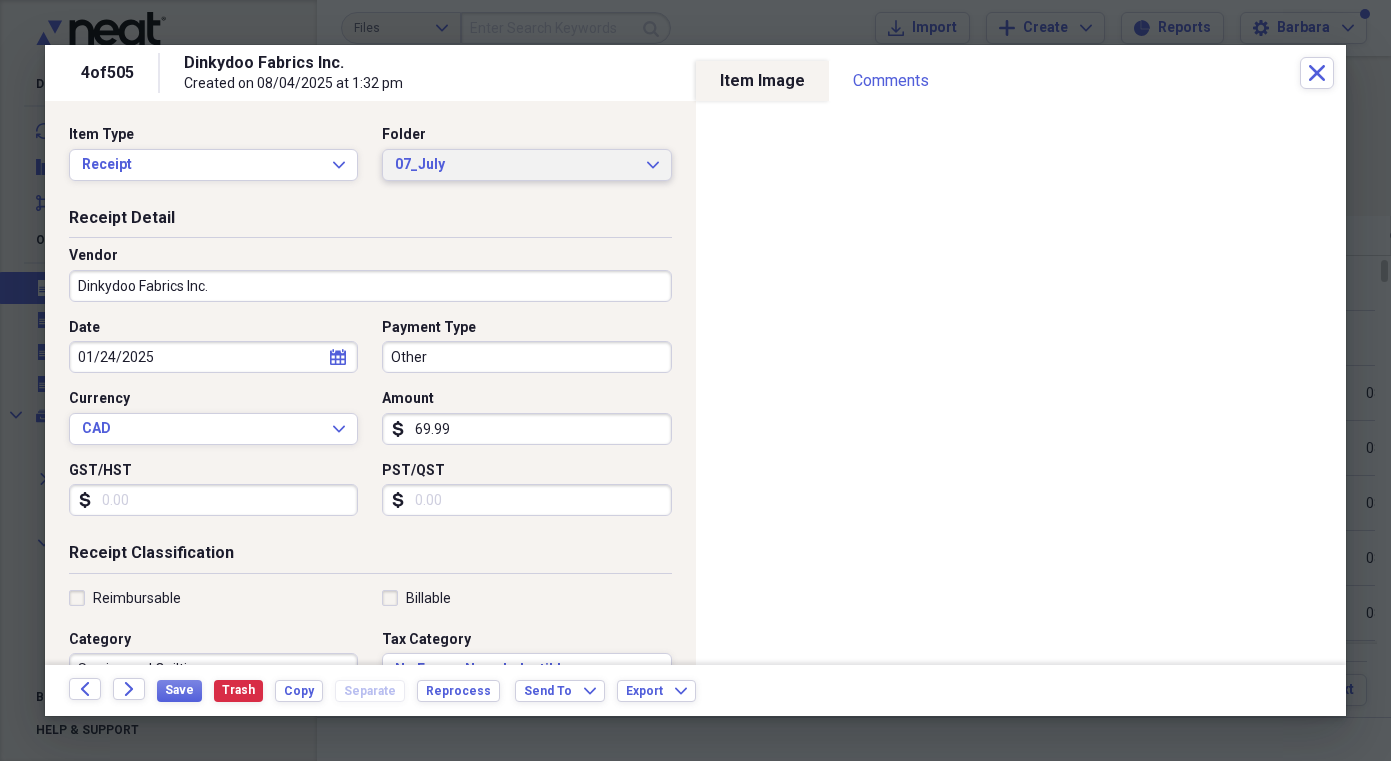 click on "07_July" at bounding box center (514, 165) 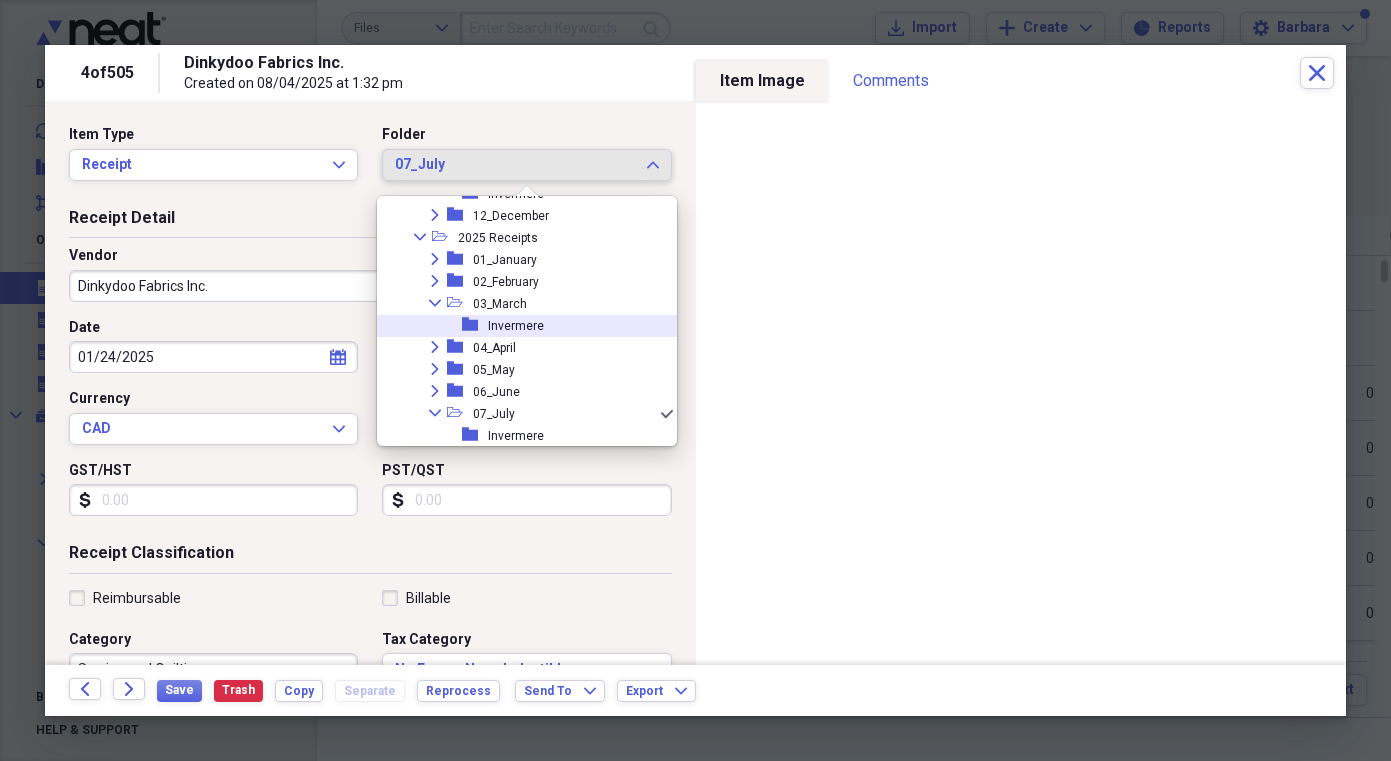 scroll, scrollTop: 1655, scrollLeft: 0, axis: vertical 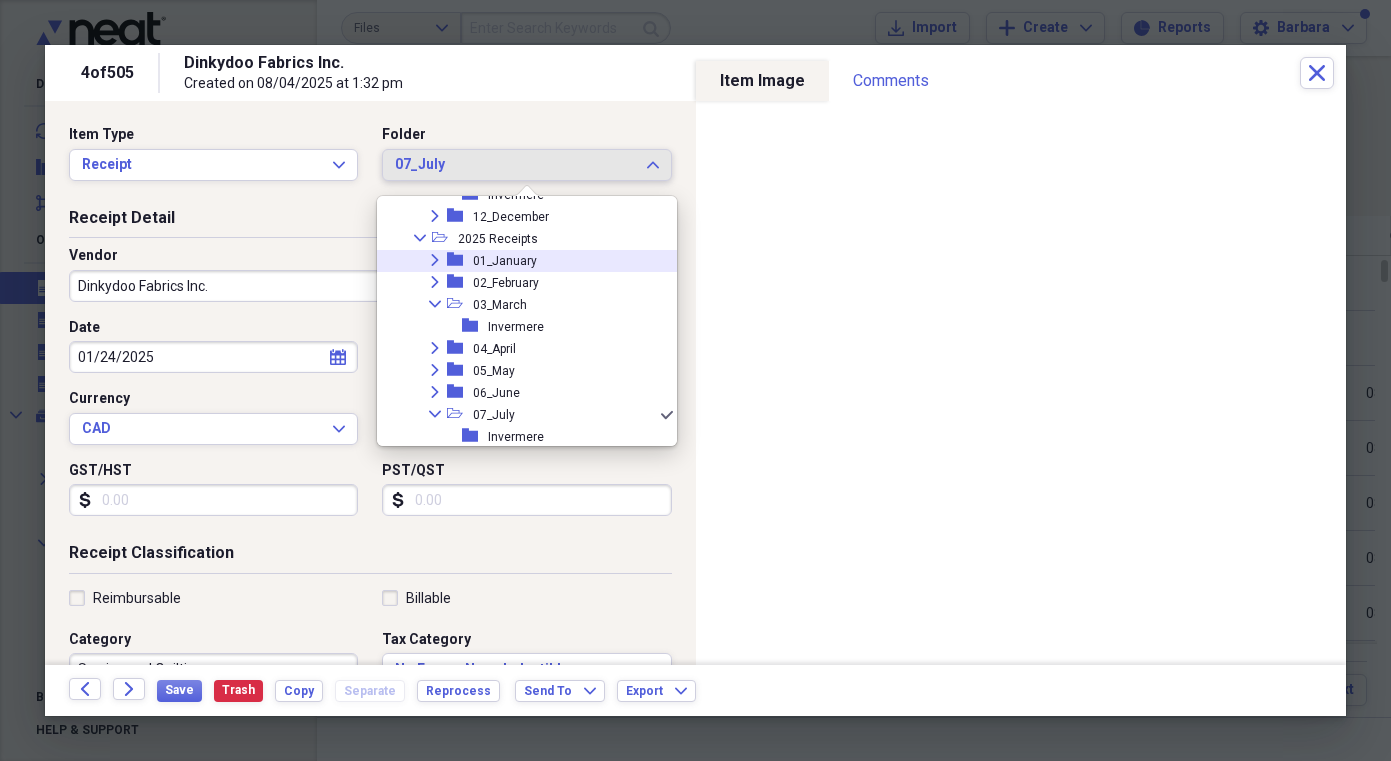 click on "01_January" at bounding box center (505, 261) 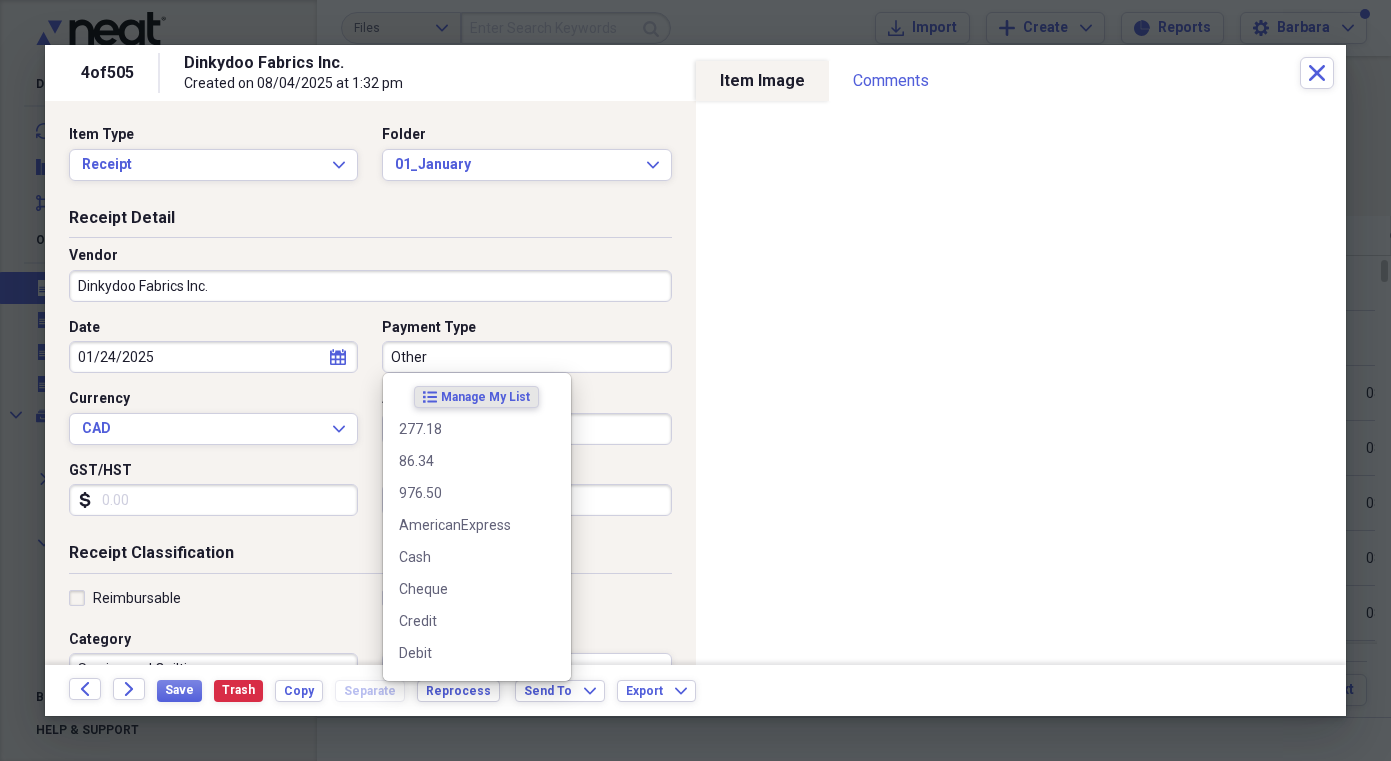 click on "Other" at bounding box center [526, 357] 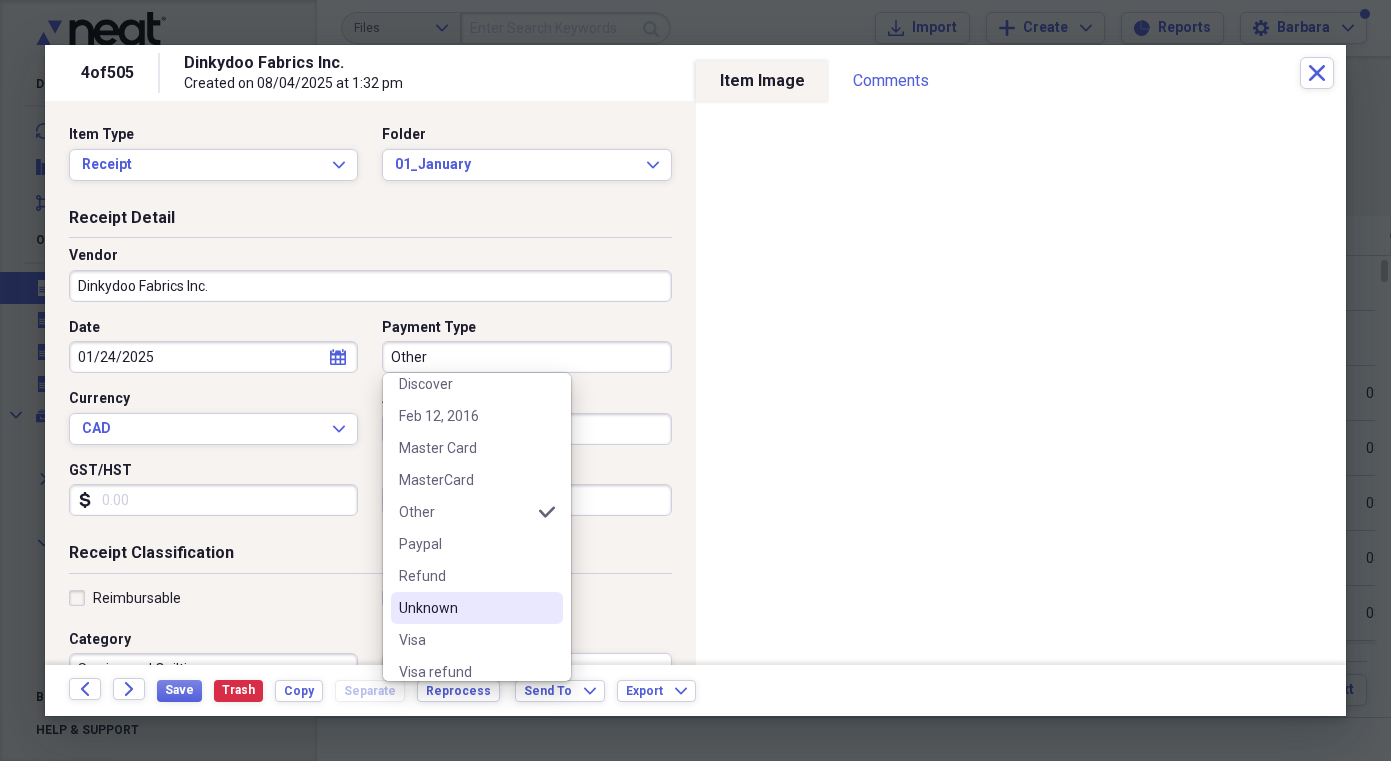 scroll, scrollTop: 463, scrollLeft: 0, axis: vertical 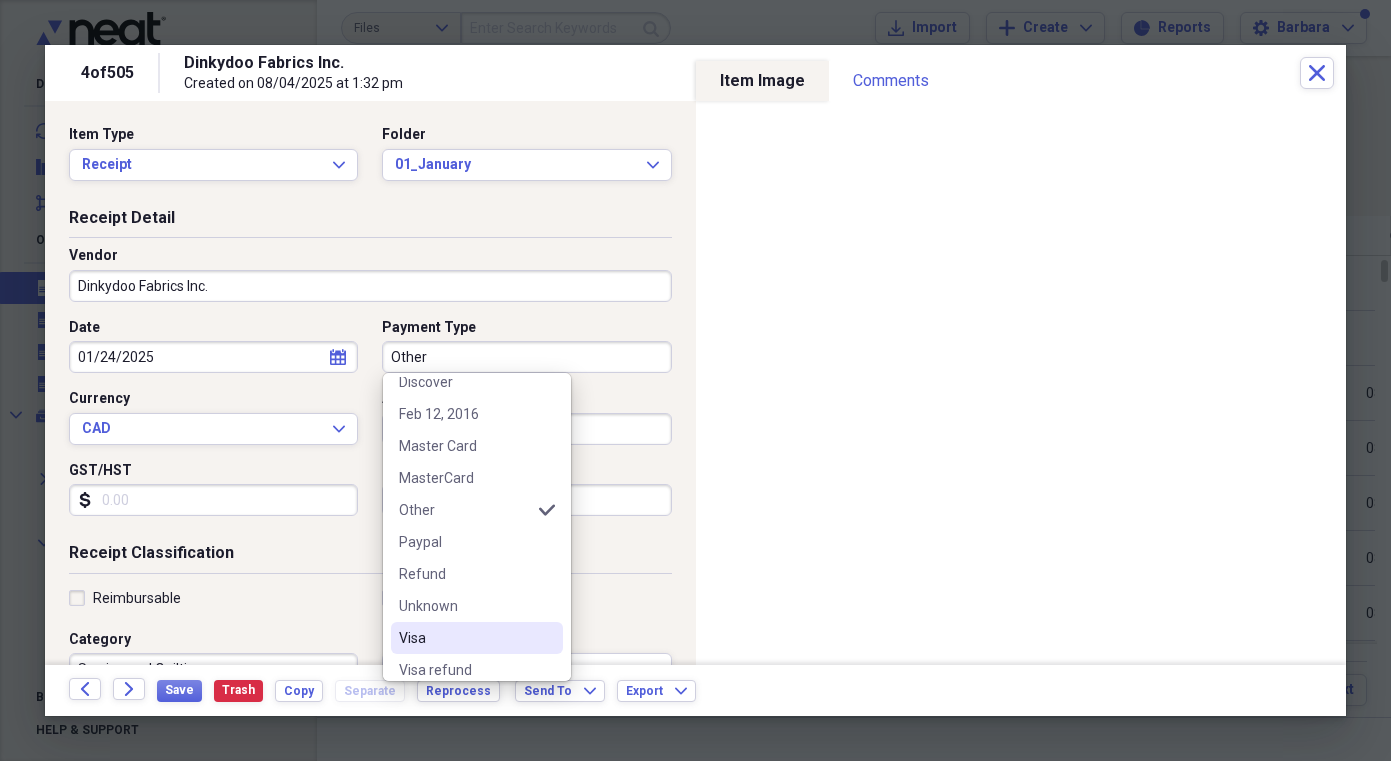 click on "Visa" at bounding box center (465, 638) 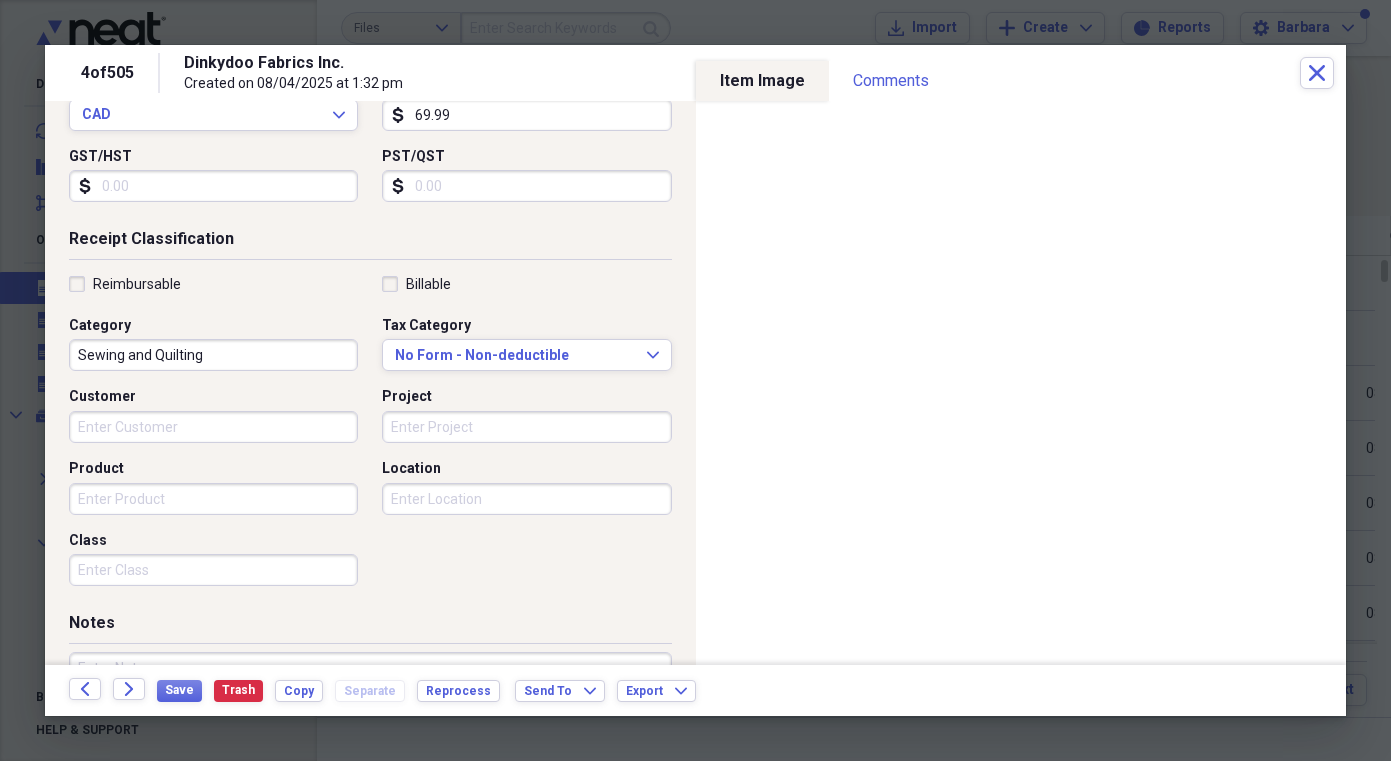 scroll, scrollTop: 340, scrollLeft: 0, axis: vertical 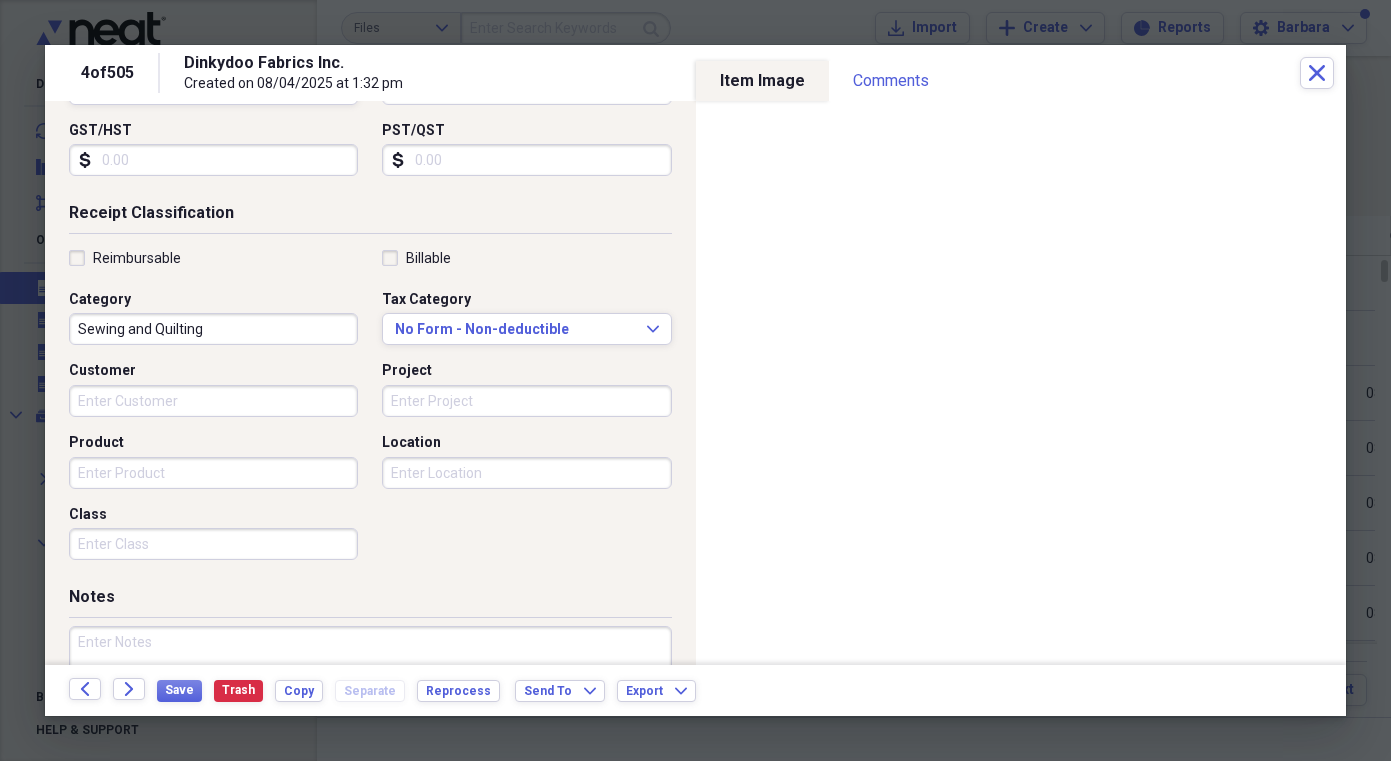 click at bounding box center (370, 691) 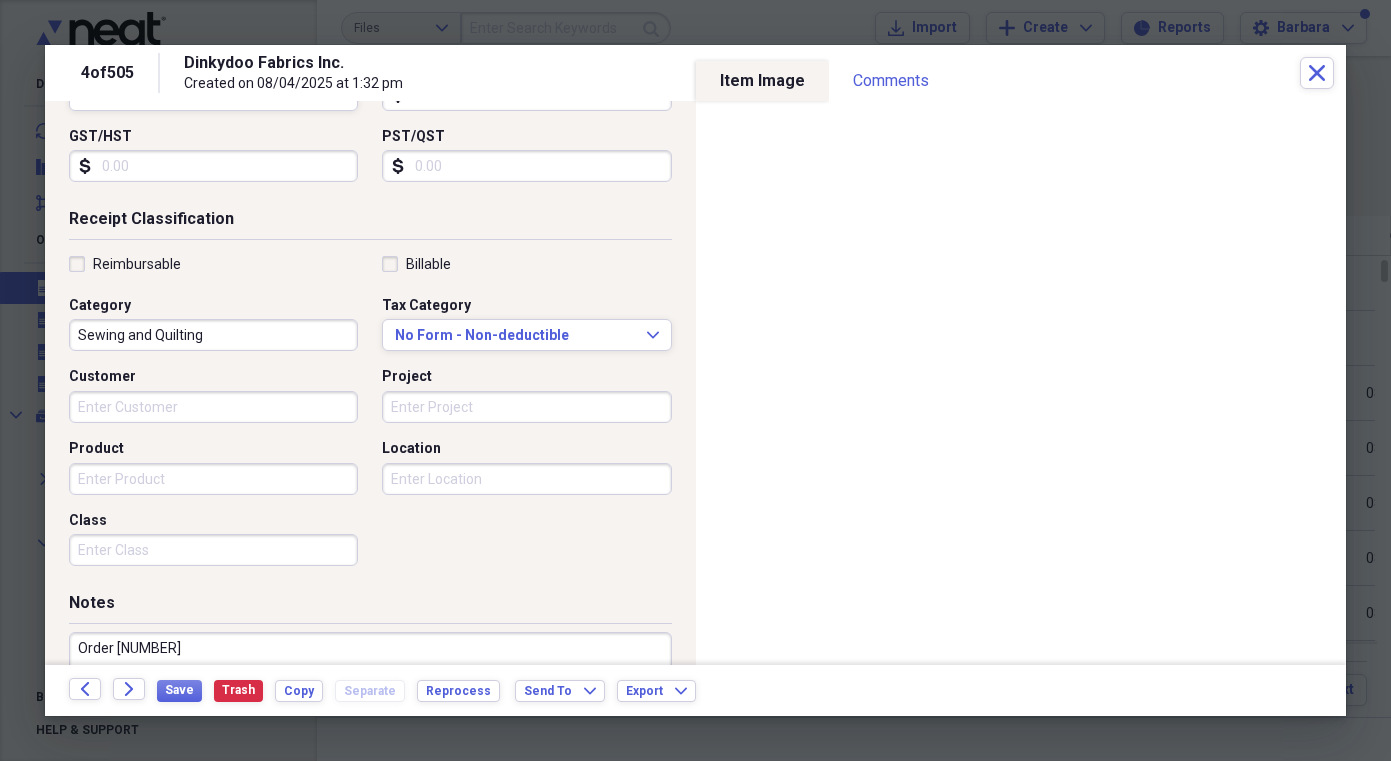 scroll, scrollTop: 329, scrollLeft: 0, axis: vertical 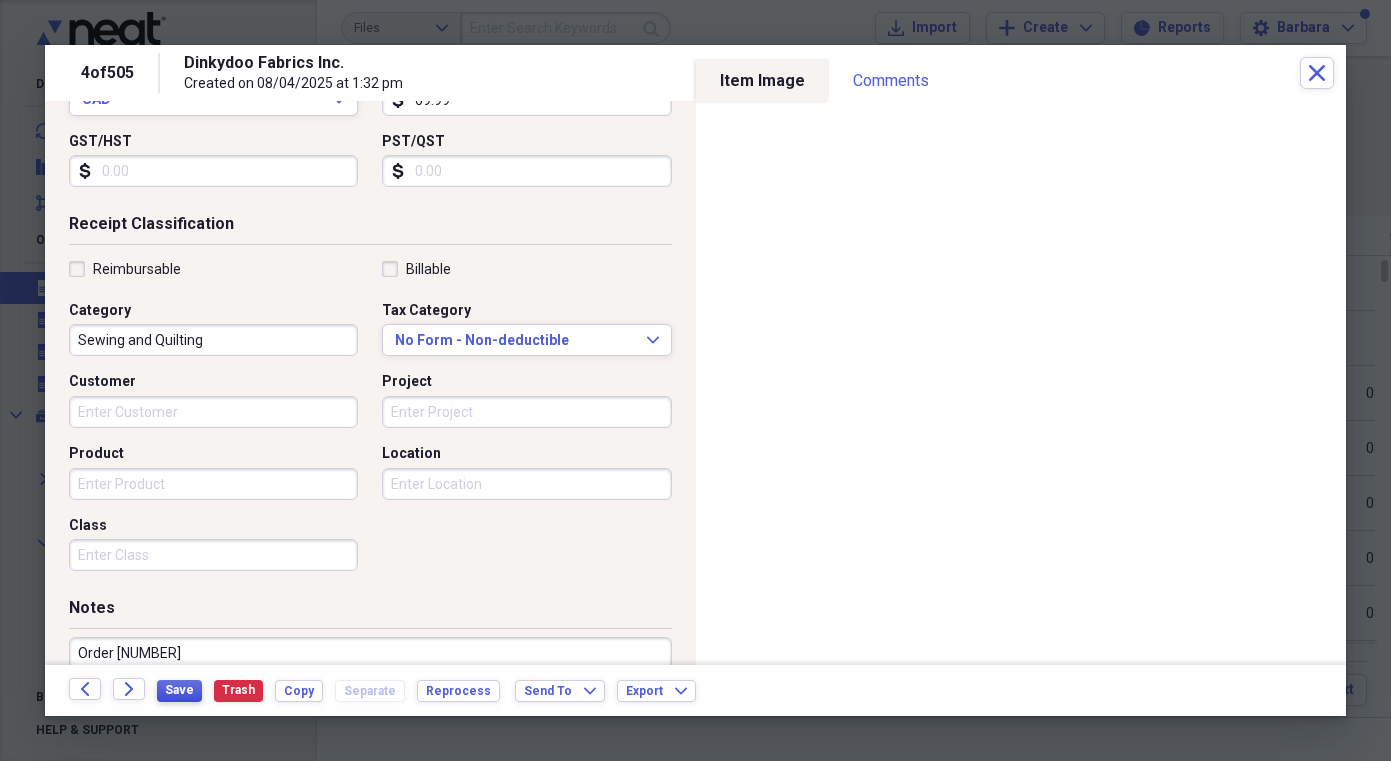 click on "Save" at bounding box center (179, 690) 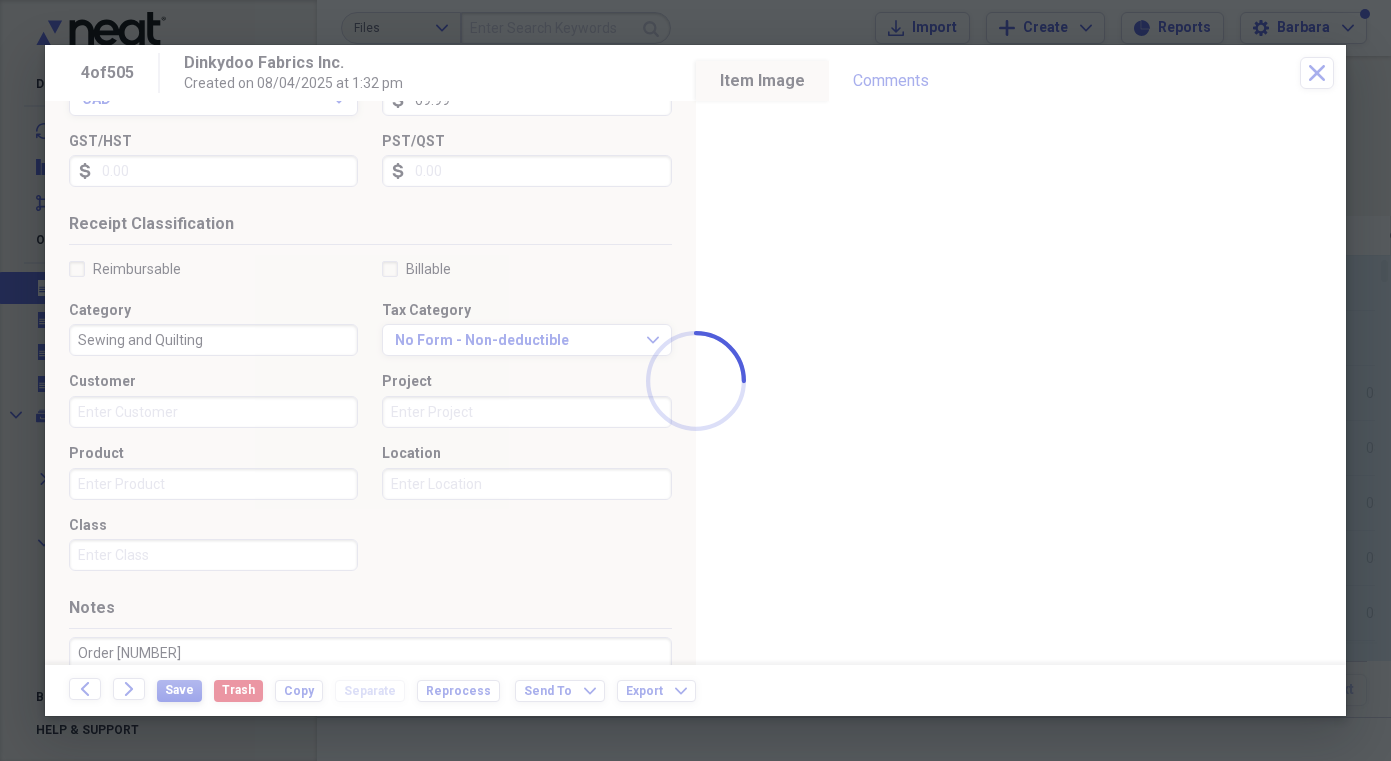 type on "Order [NUMBER]" 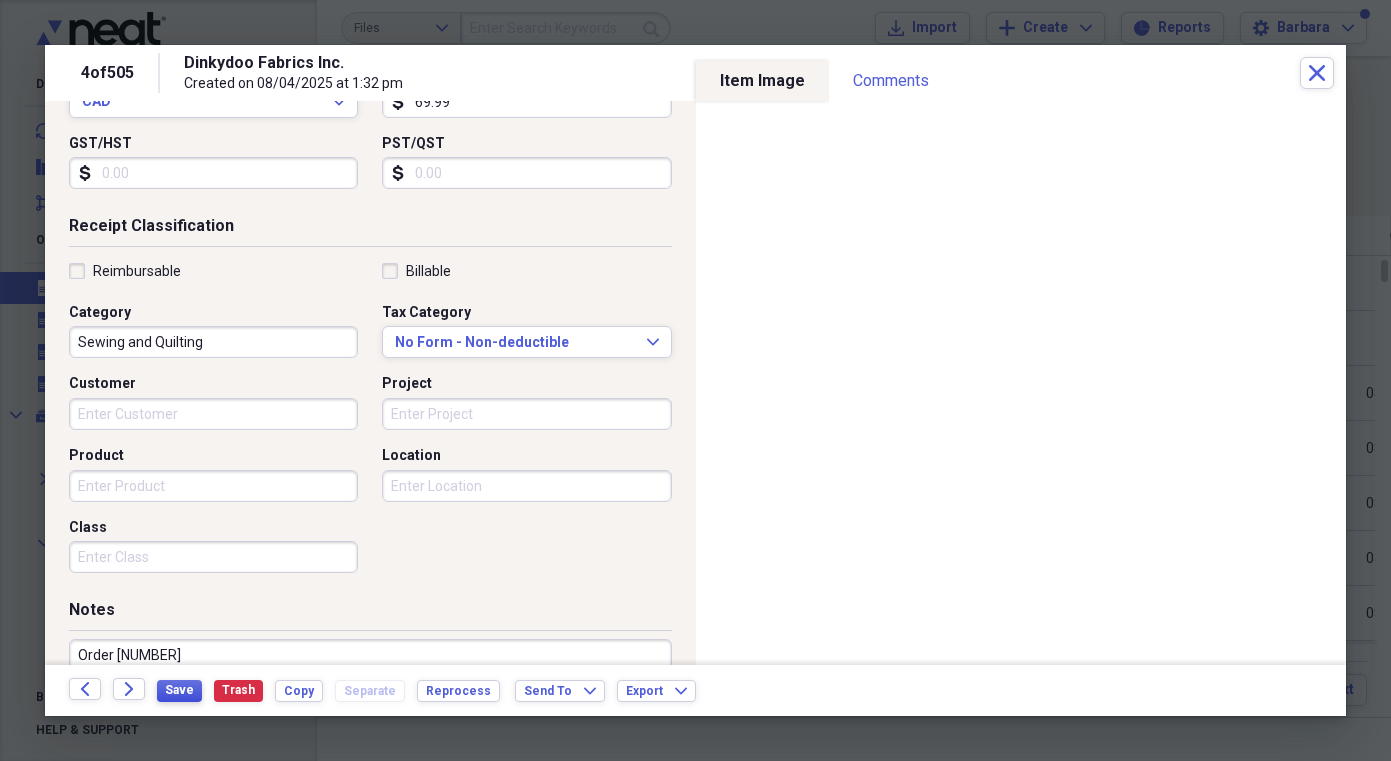 scroll, scrollTop: 330, scrollLeft: 0, axis: vertical 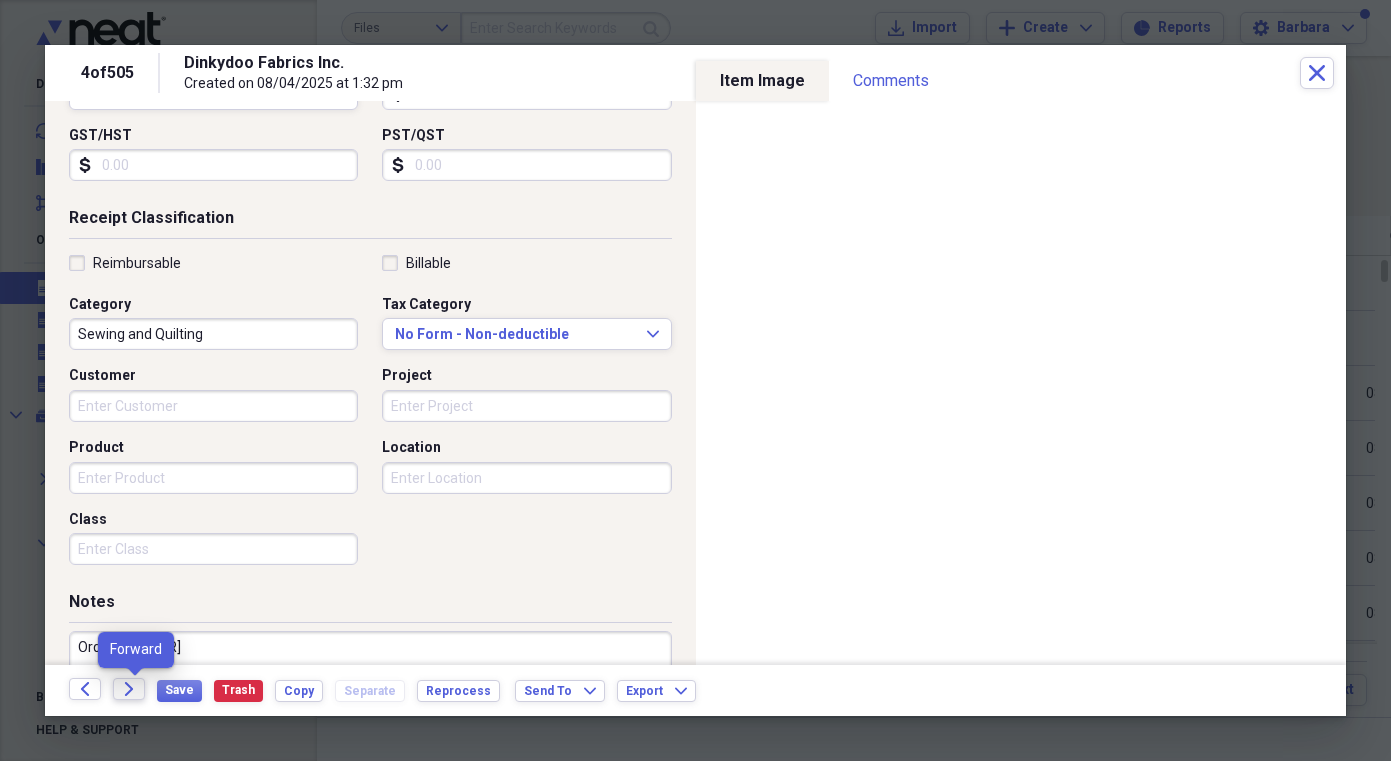 click on "Forward" 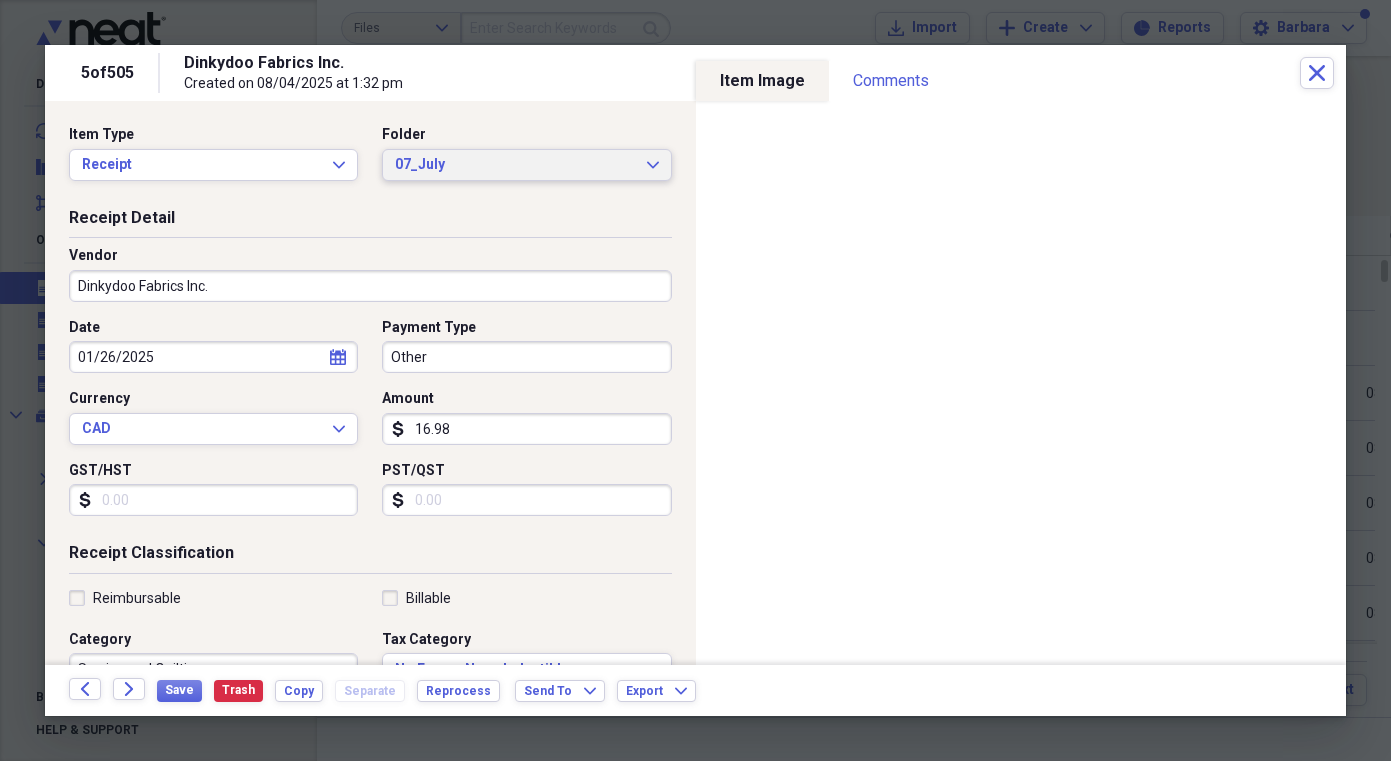 click on "07_July" at bounding box center [514, 165] 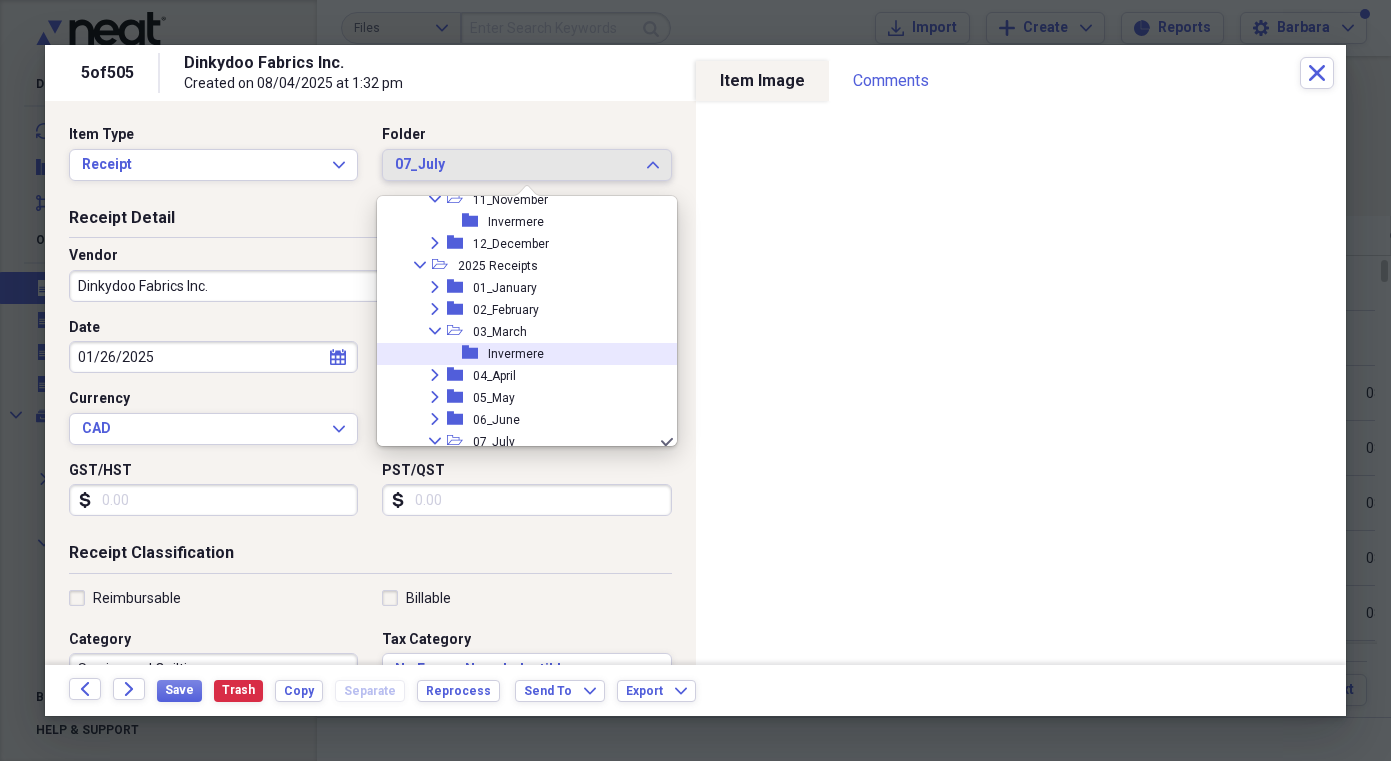scroll, scrollTop: 1627, scrollLeft: 0, axis: vertical 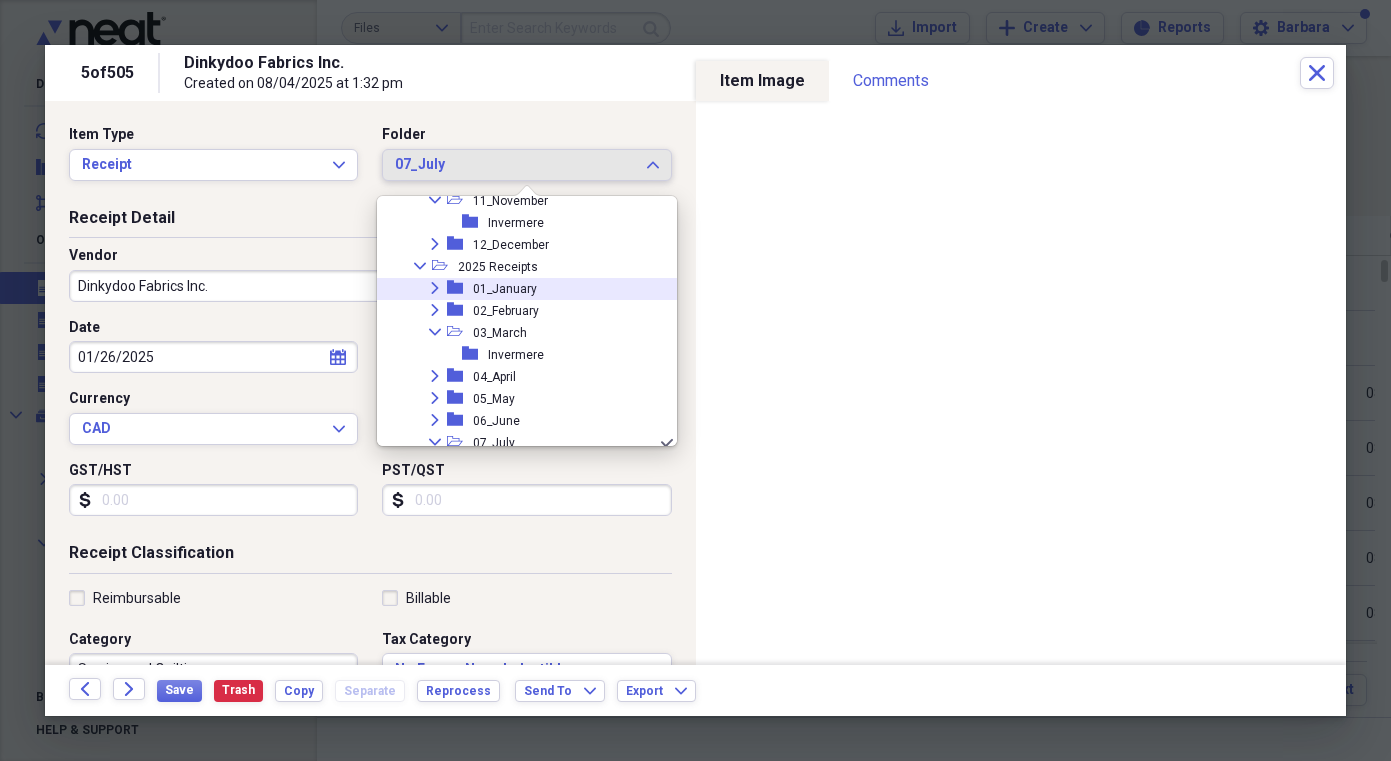 click on "Expand folder 01_January" at bounding box center (519, 289) 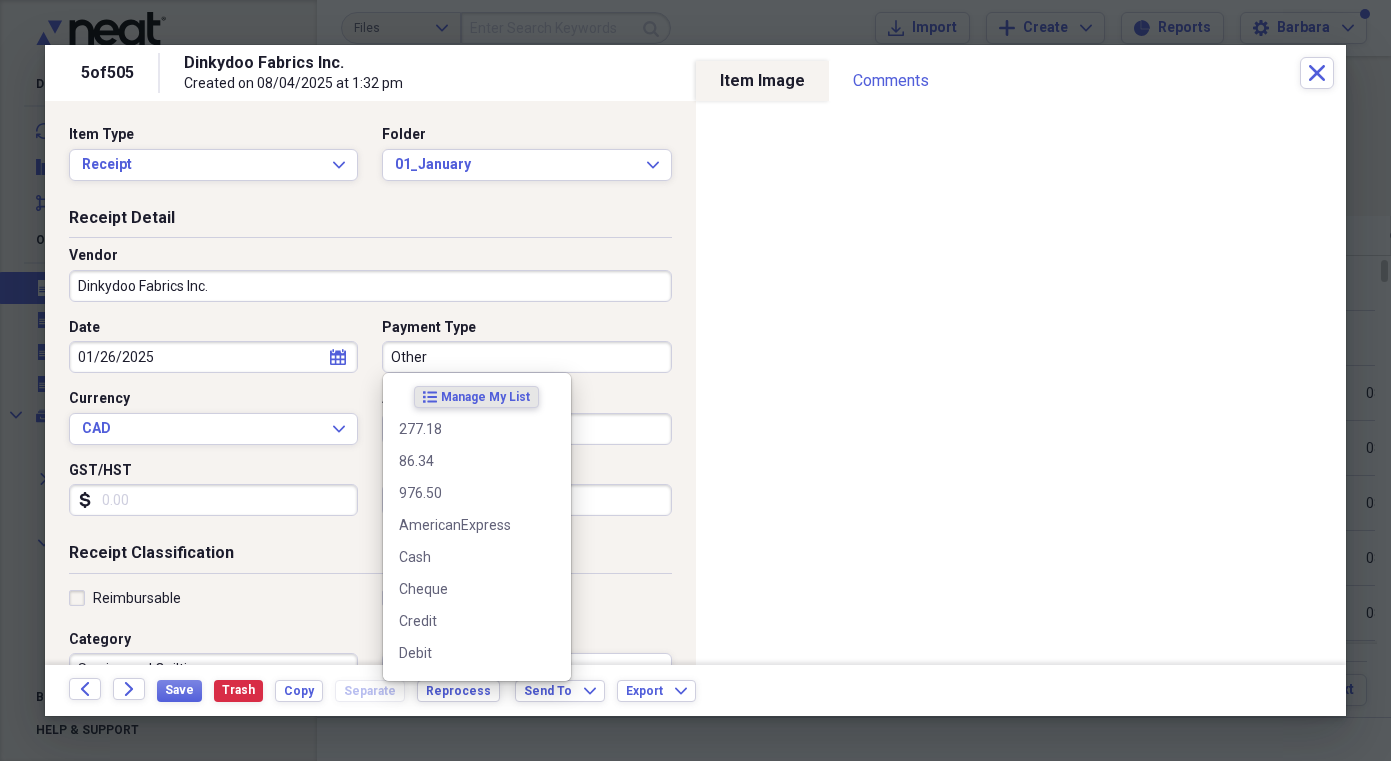 click on "Other" at bounding box center (526, 357) 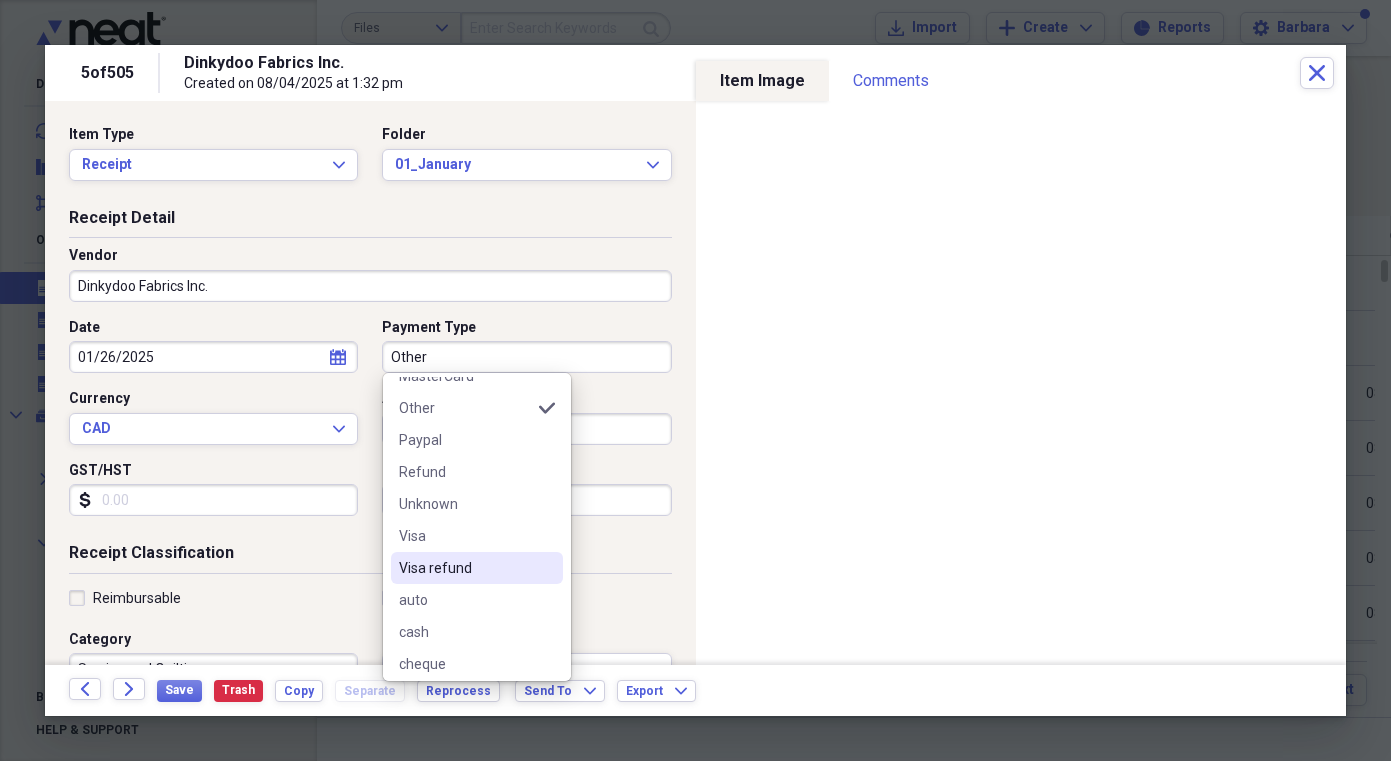 scroll, scrollTop: 566, scrollLeft: 0, axis: vertical 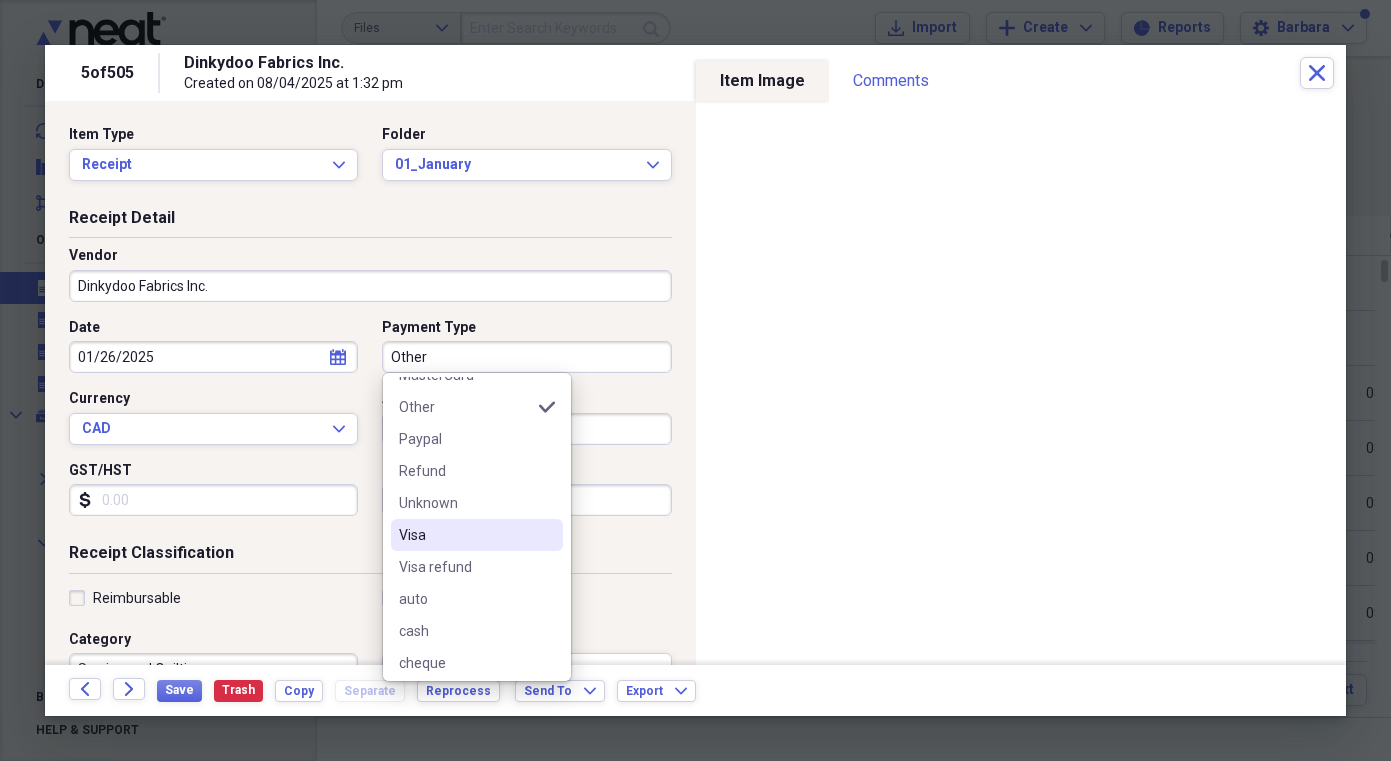 click on "Visa" at bounding box center (465, 535) 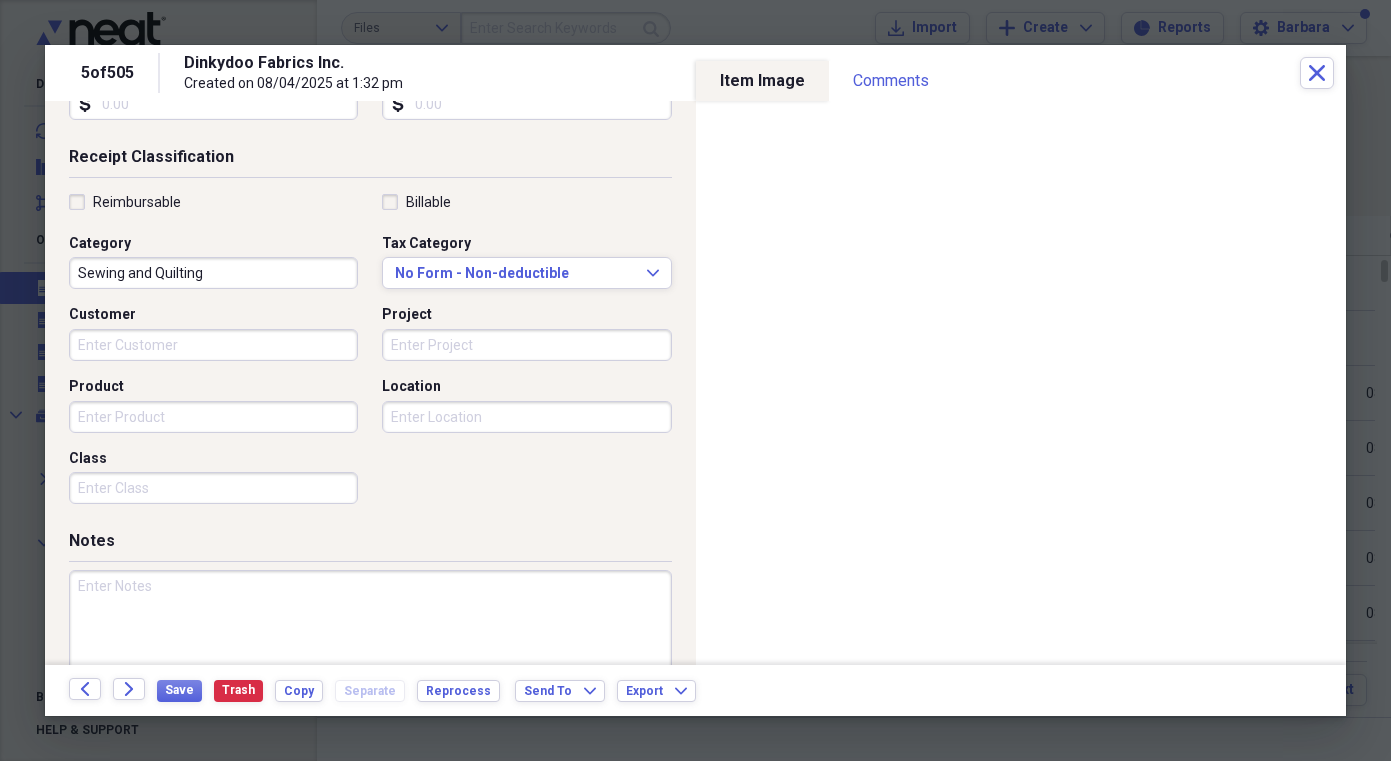 scroll, scrollTop: 456, scrollLeft: 0, axis: vertical 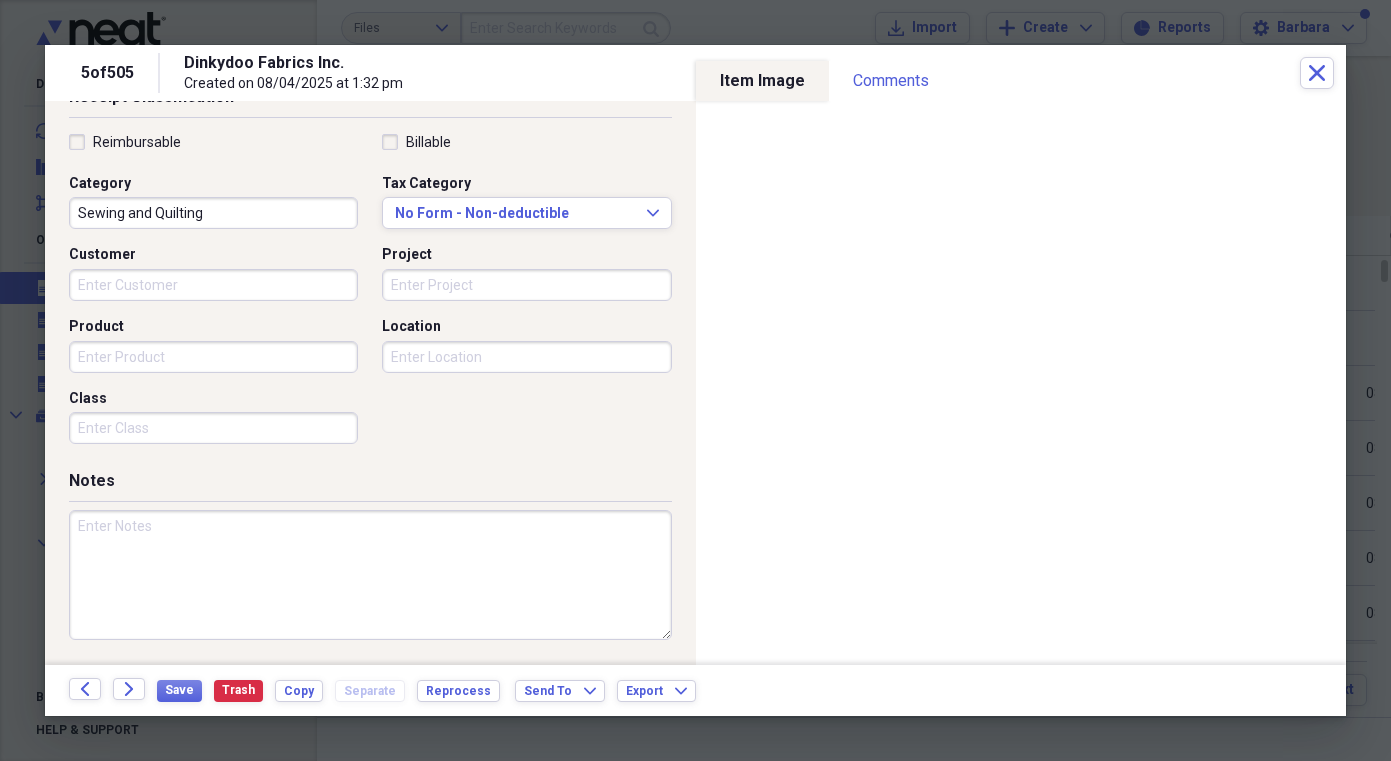 click at bounding box center [370, 575] 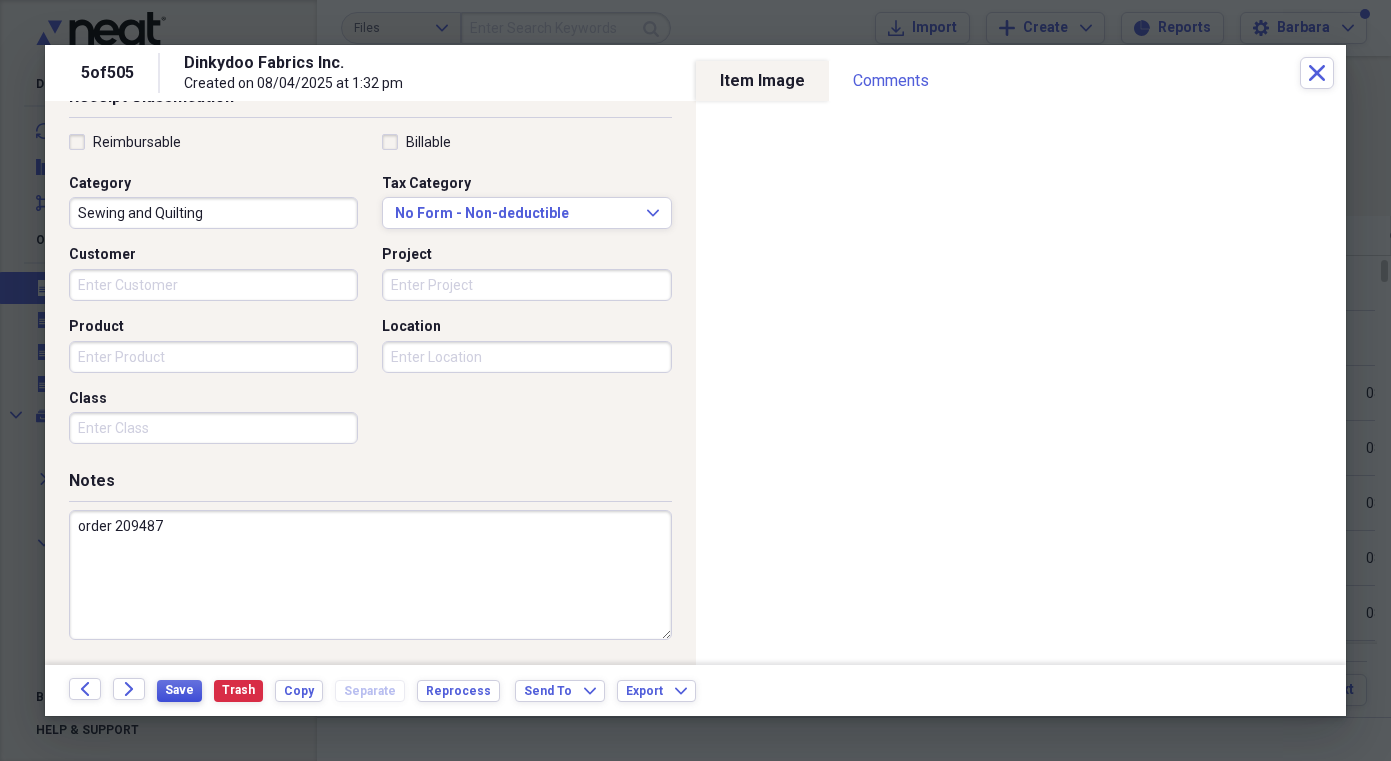 type on "order 209487" 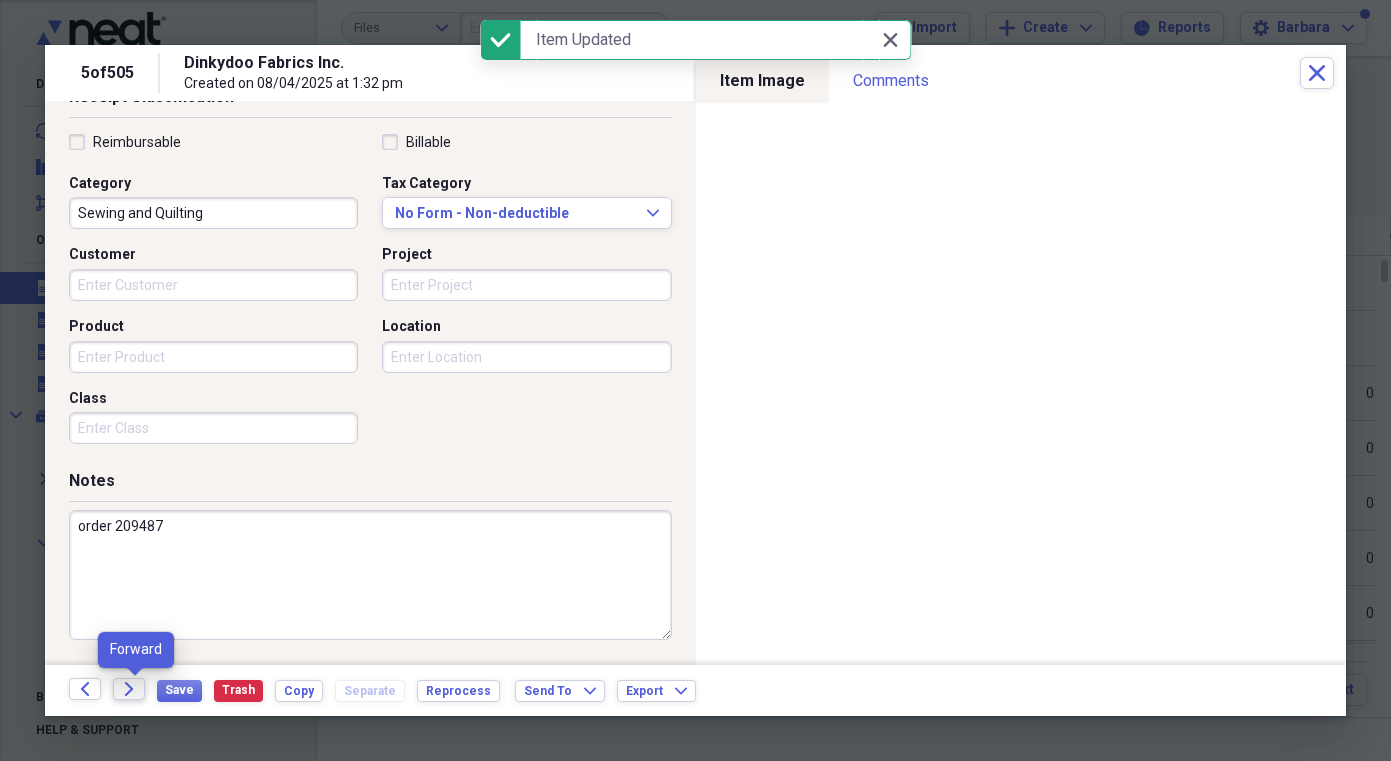 click on "Forward" 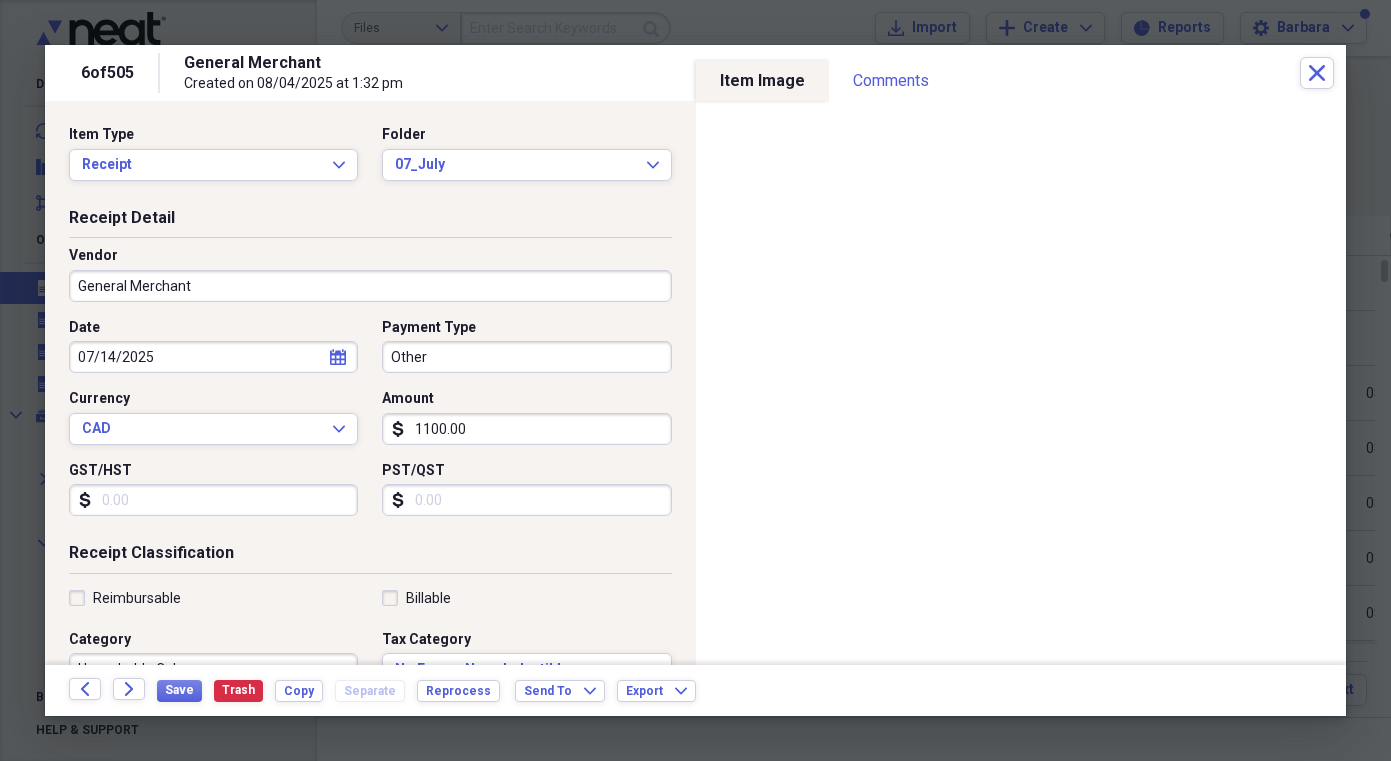 click on "Other" at bounding box center (526, 357) 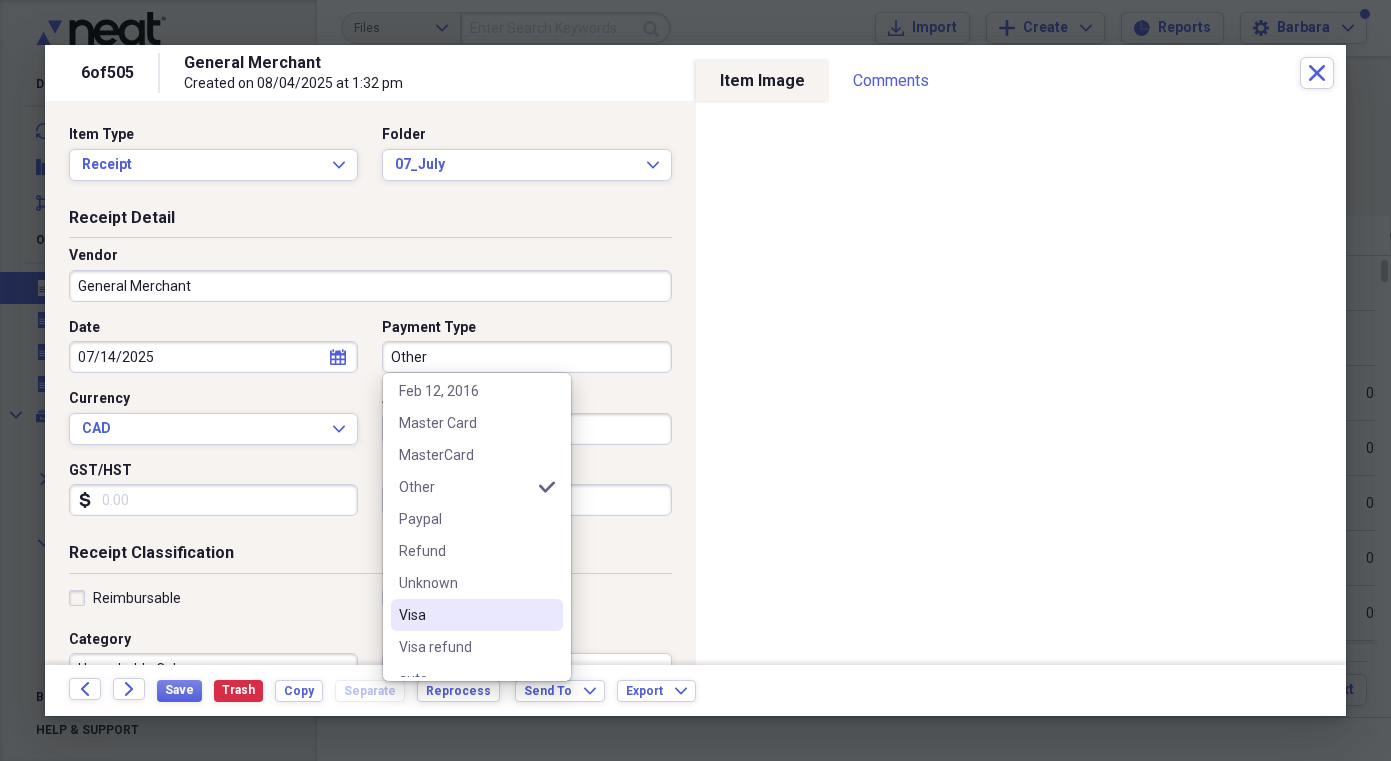 scroll, scrollTop: 491, scrollLeft: 0, axis: vertical 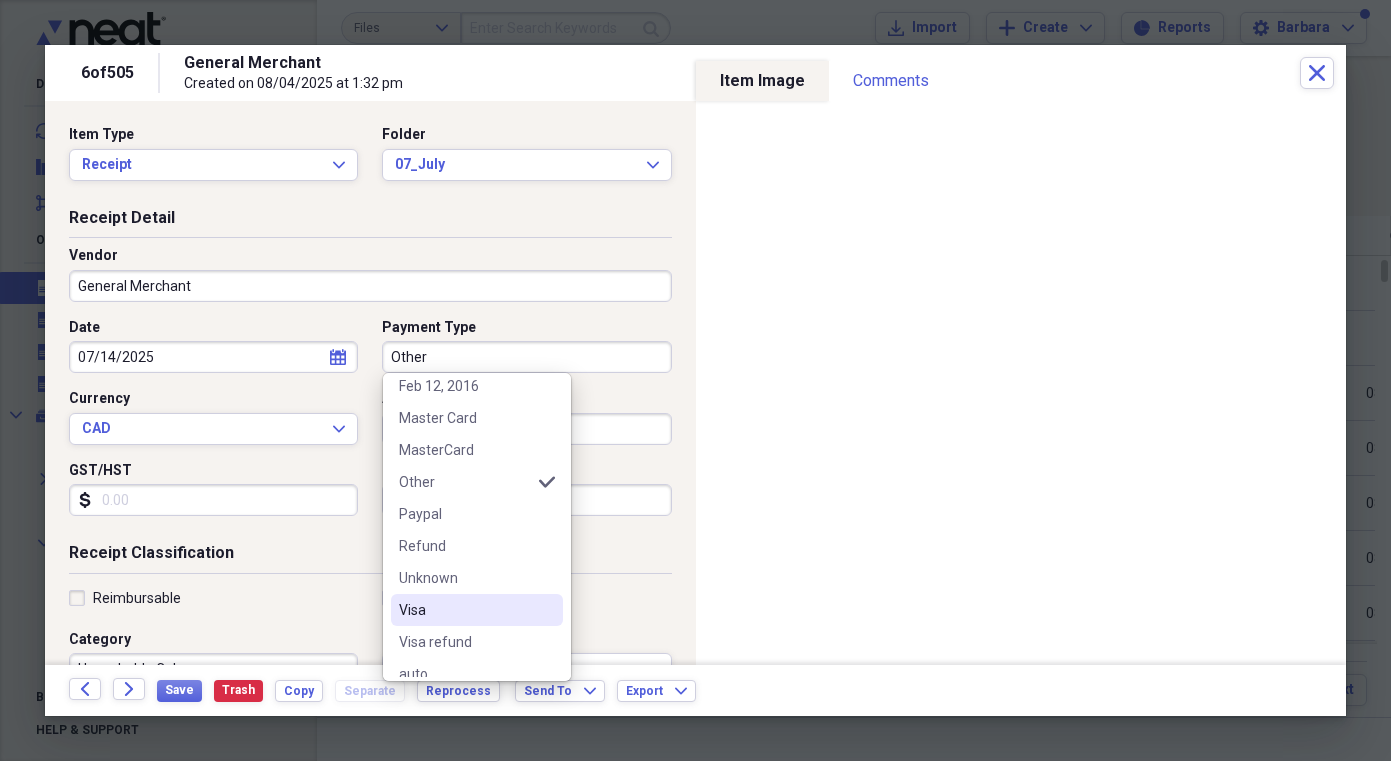 drag, startPoint x: 421, startPoint y: 605, endPoint x: 410, endPoint y: 604, distance: 11.045361 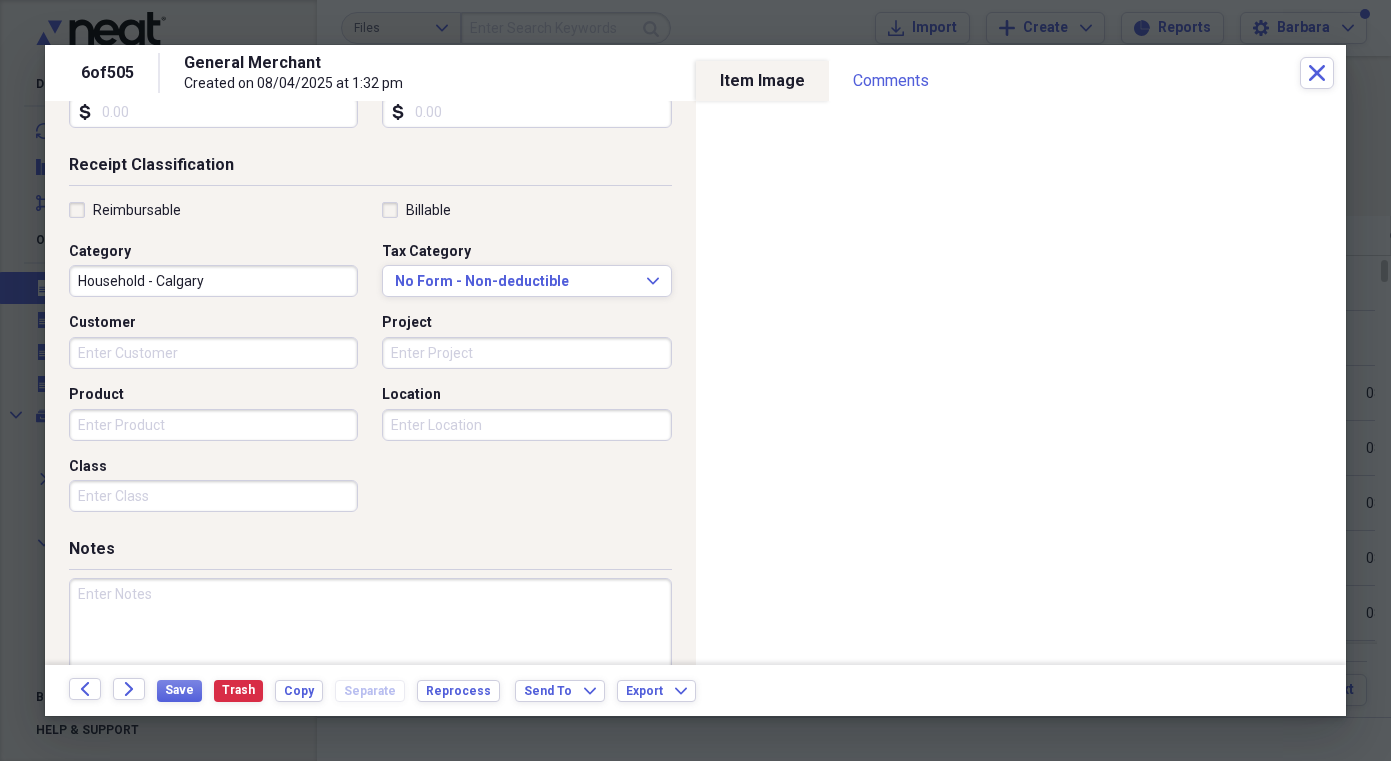 scroll, scrollTop: 456, scrollLeft: 0, axis: vertical 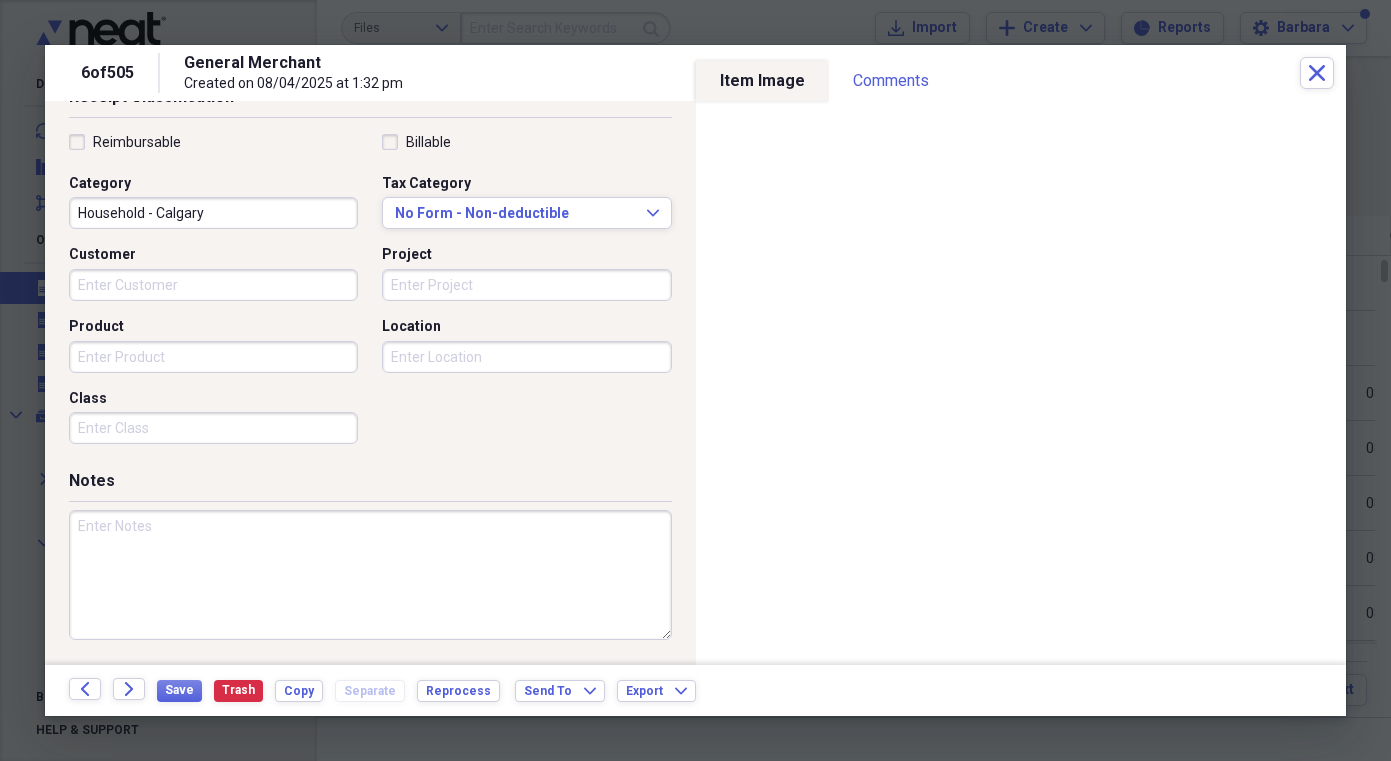 click at bounding box center (370, 575) 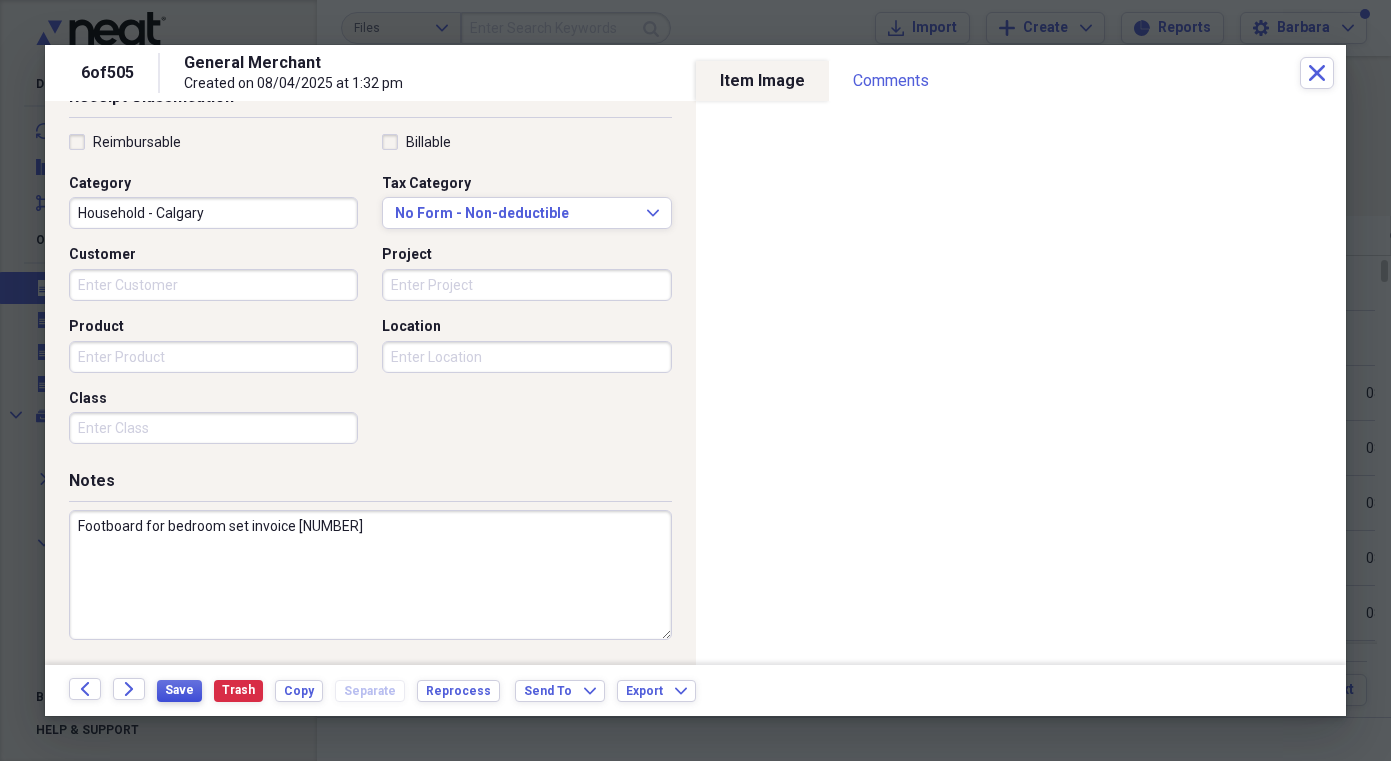 type on "Footboard for bedroom set invoice [NUMBER]" 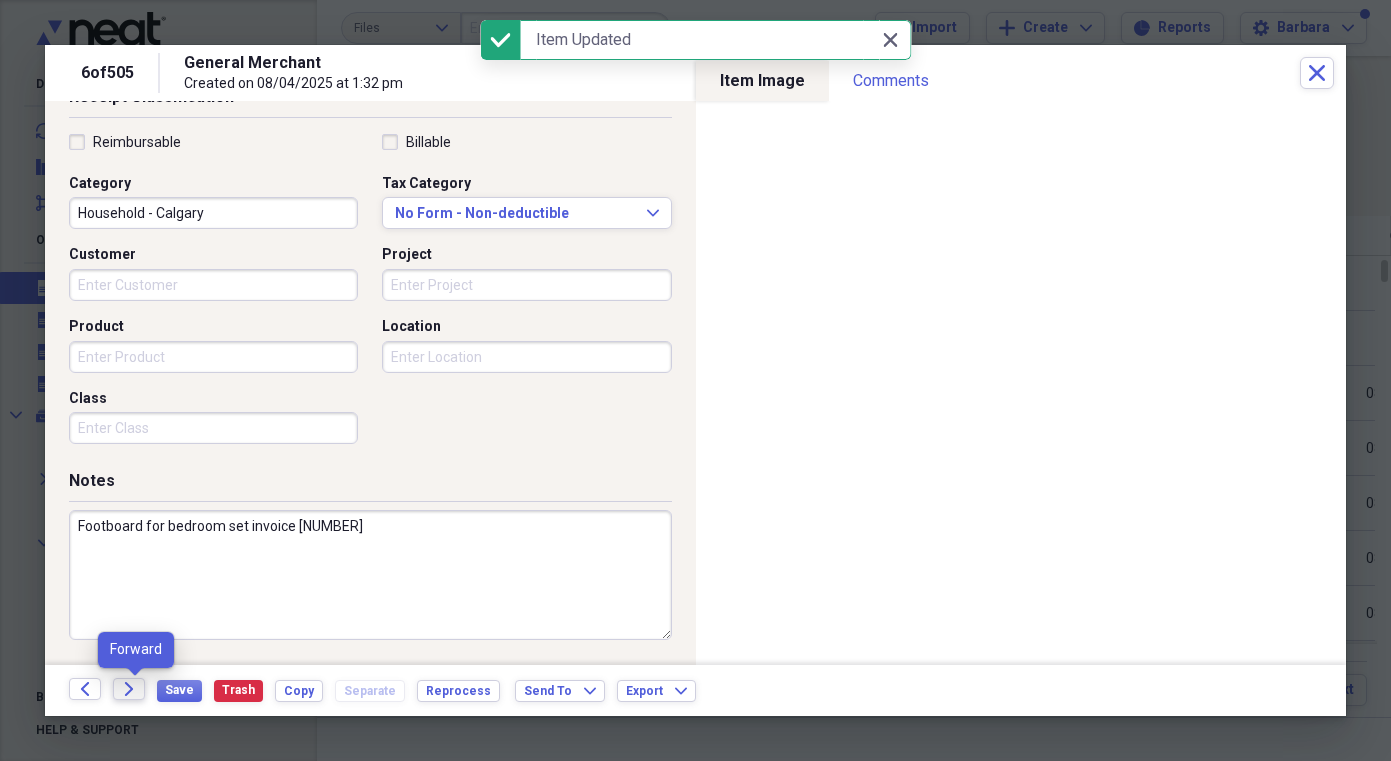 click on "Forward" 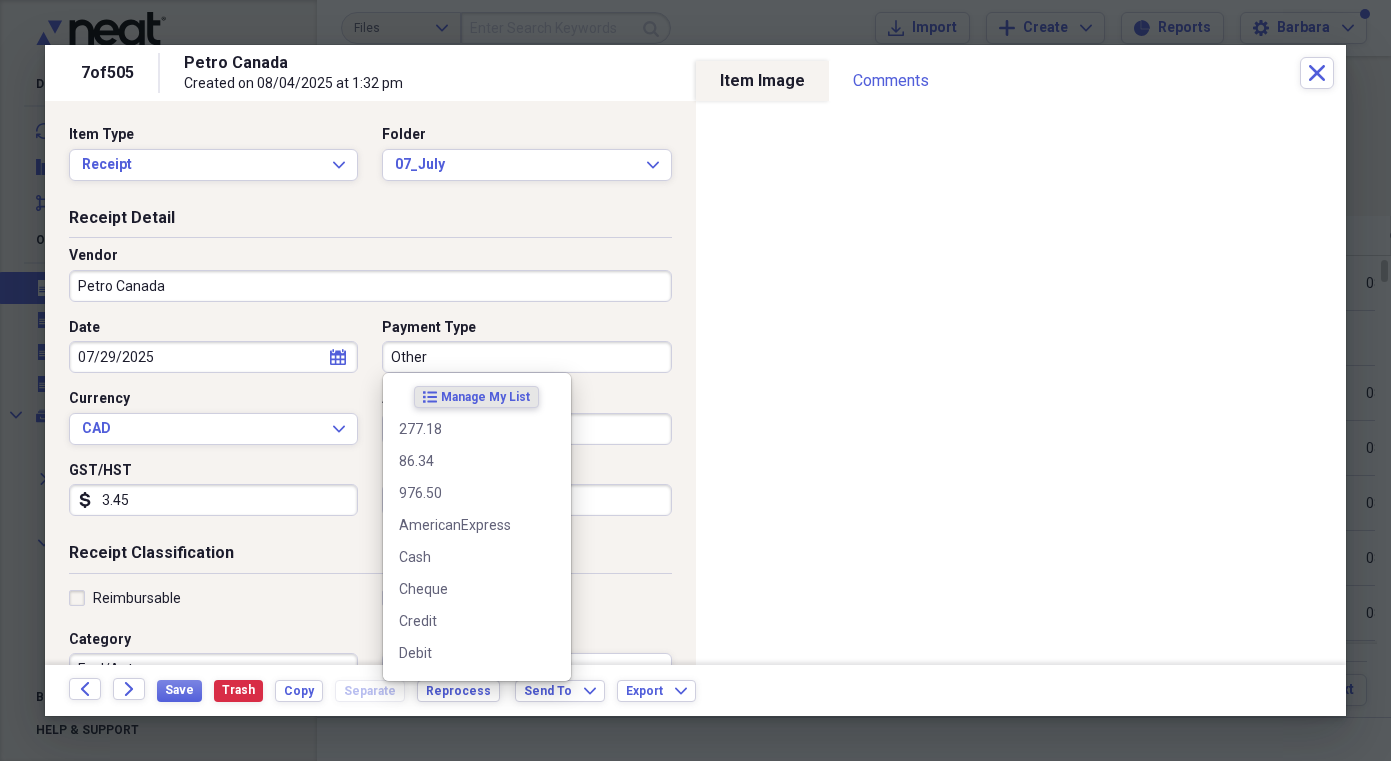 click on "Other" at bounding box center [526, 357] 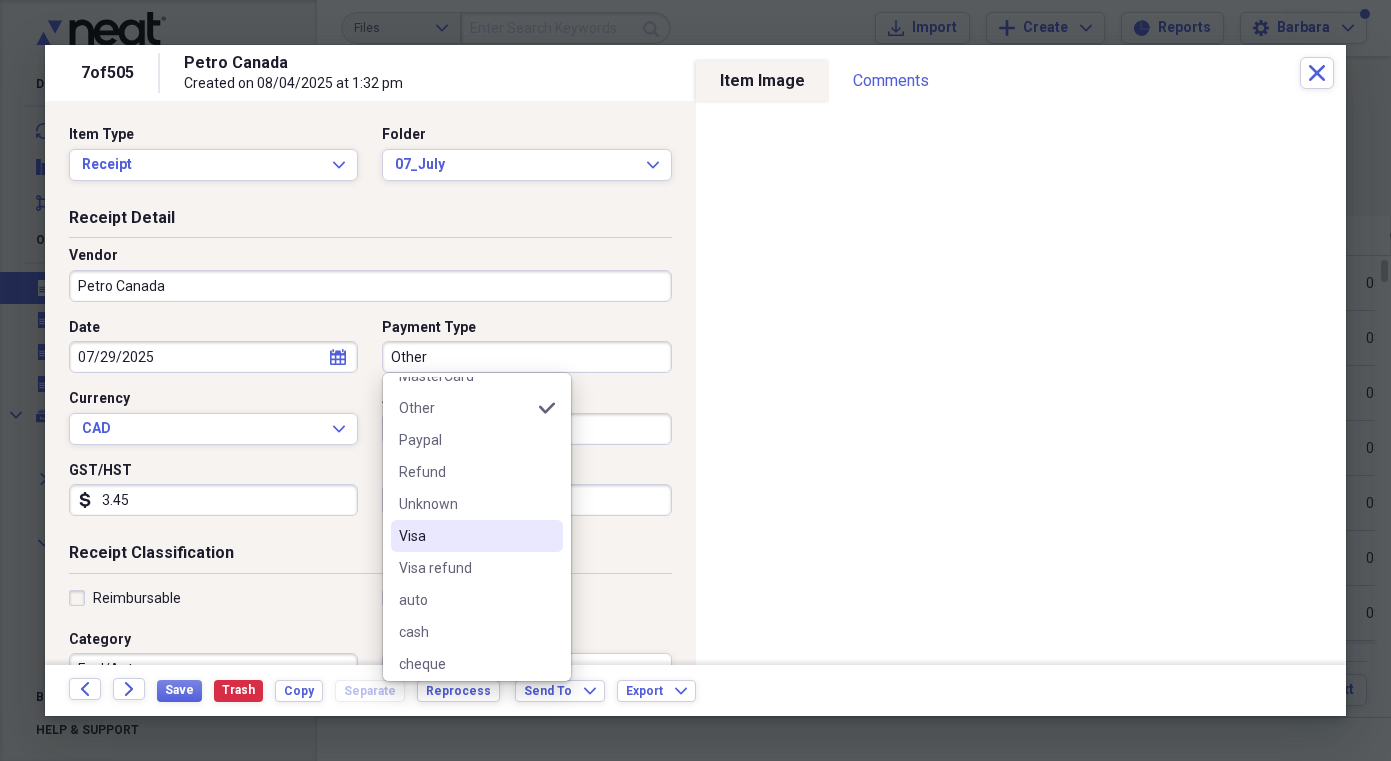 scroll, scrollTop: 553, scrollLeft: 0, axis: vertical 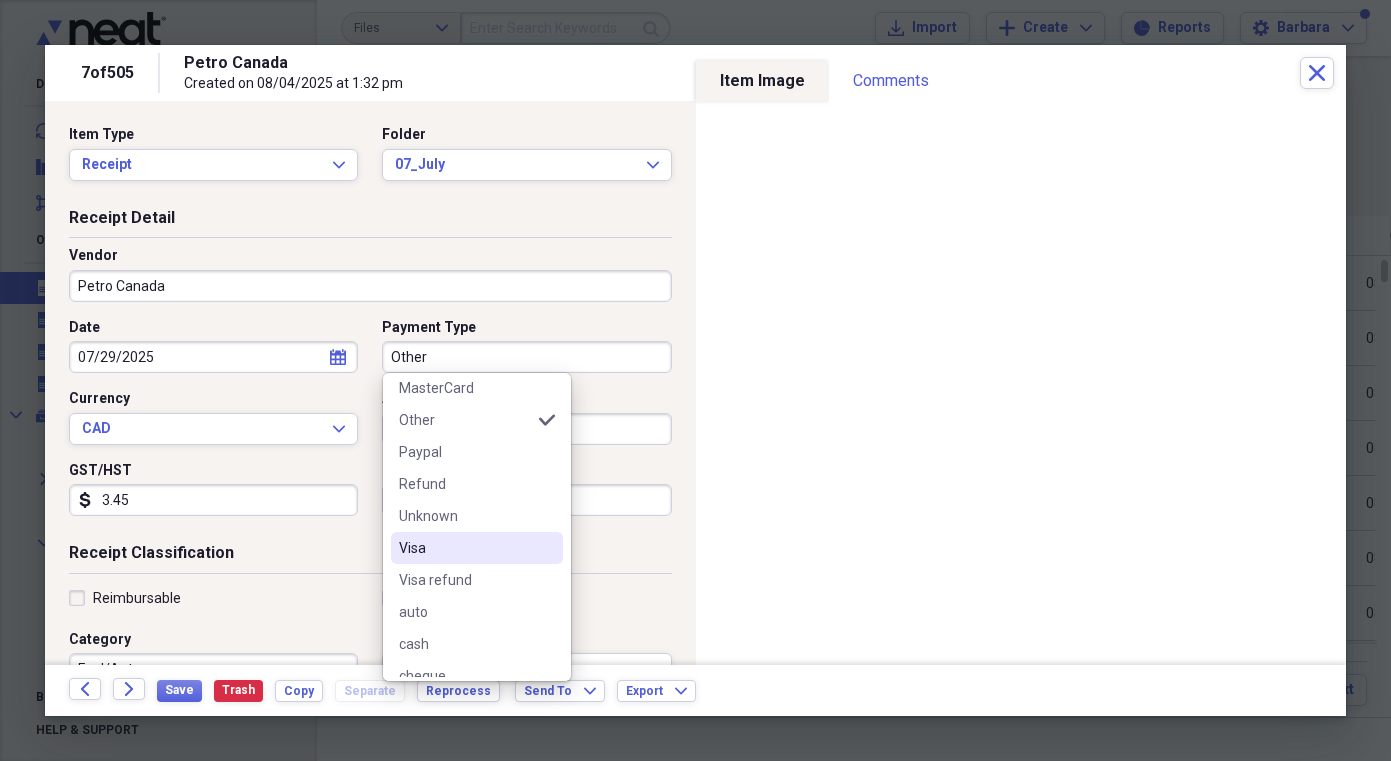 click on "Visa" at bounding box center (477, 548) 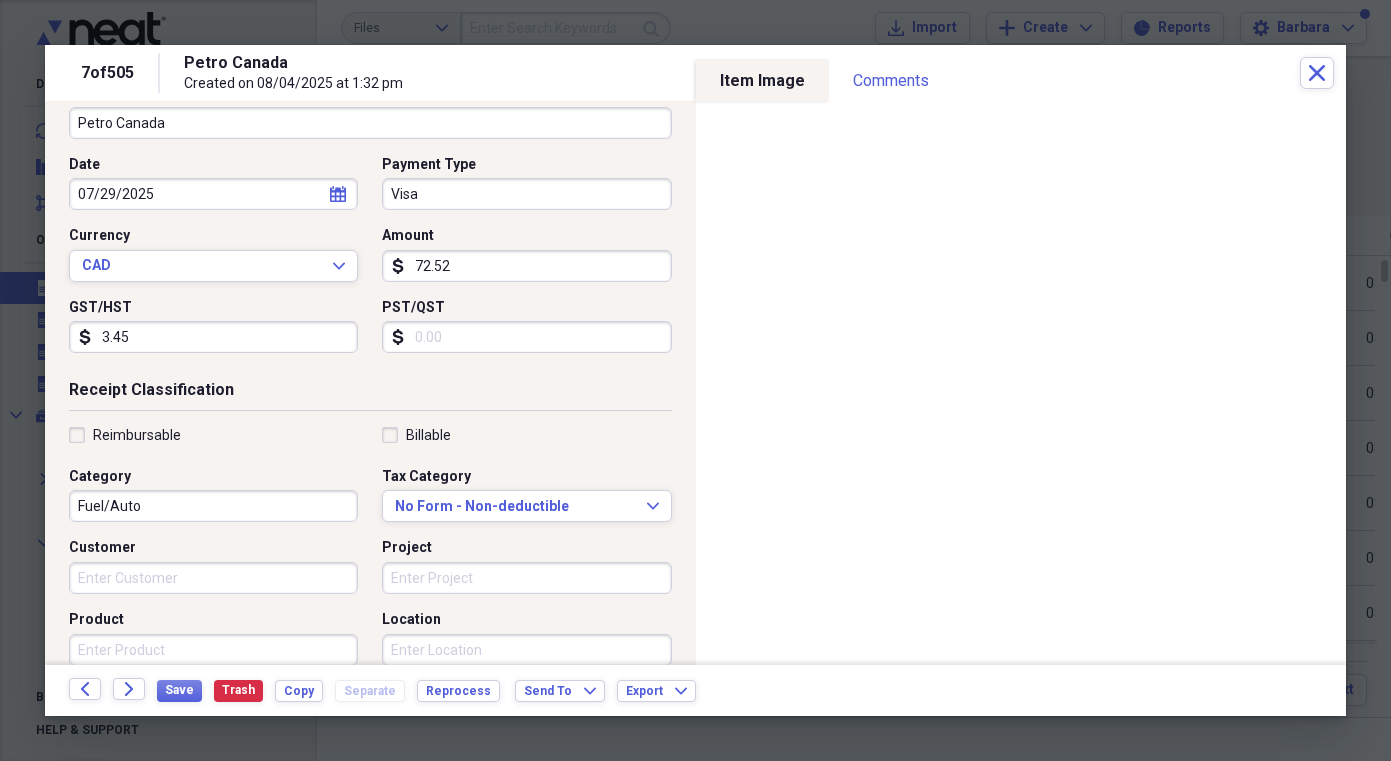 scroll, scrollTop: 174, scrollLeft: 0, axis: vertical 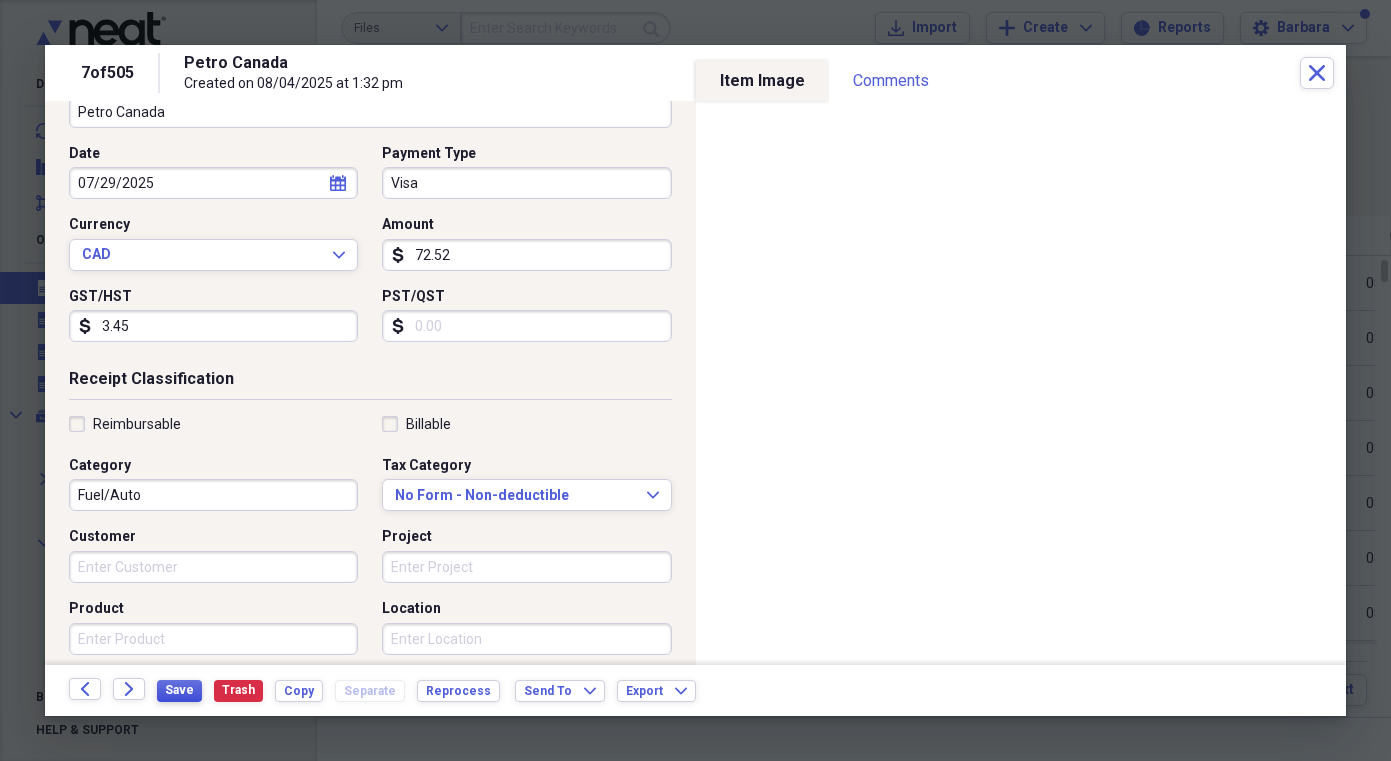 click on "Save" at bounding box center (179, 690) 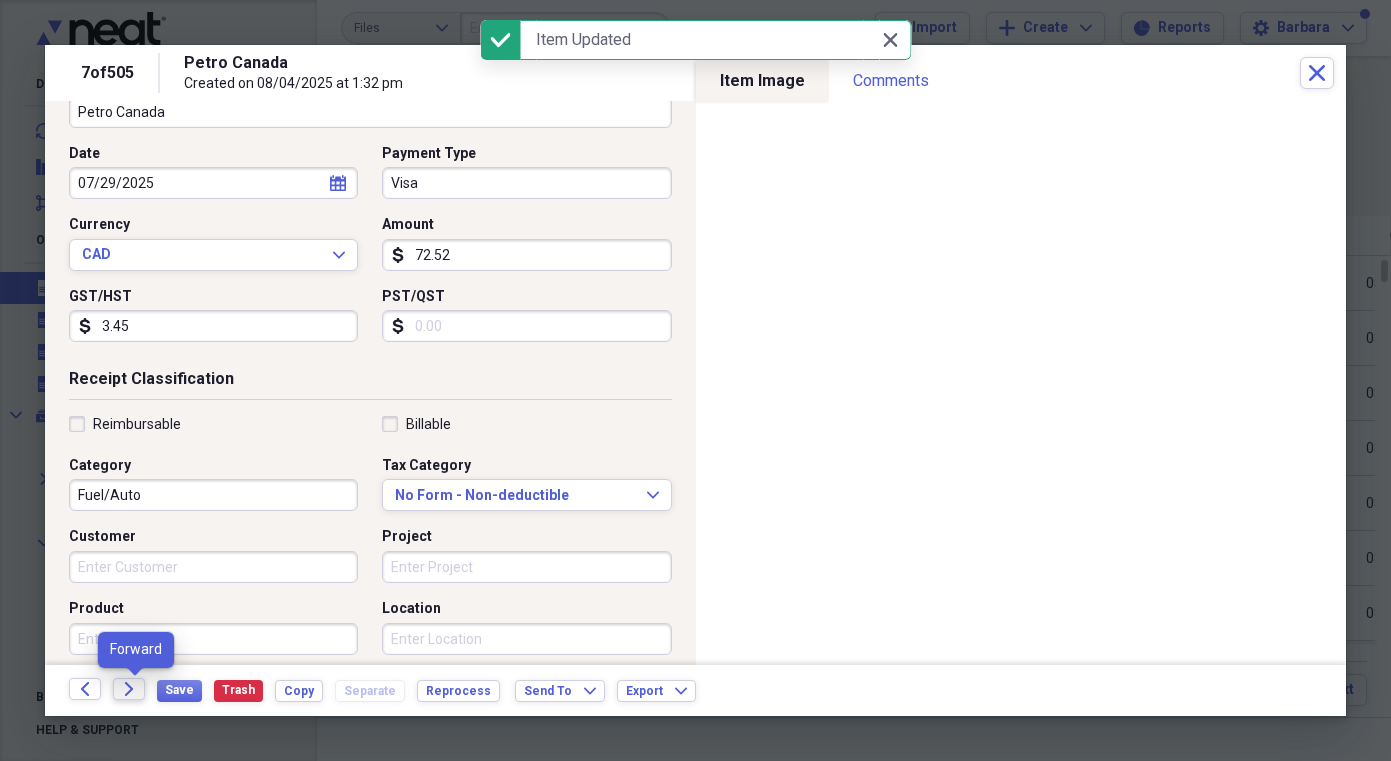 click 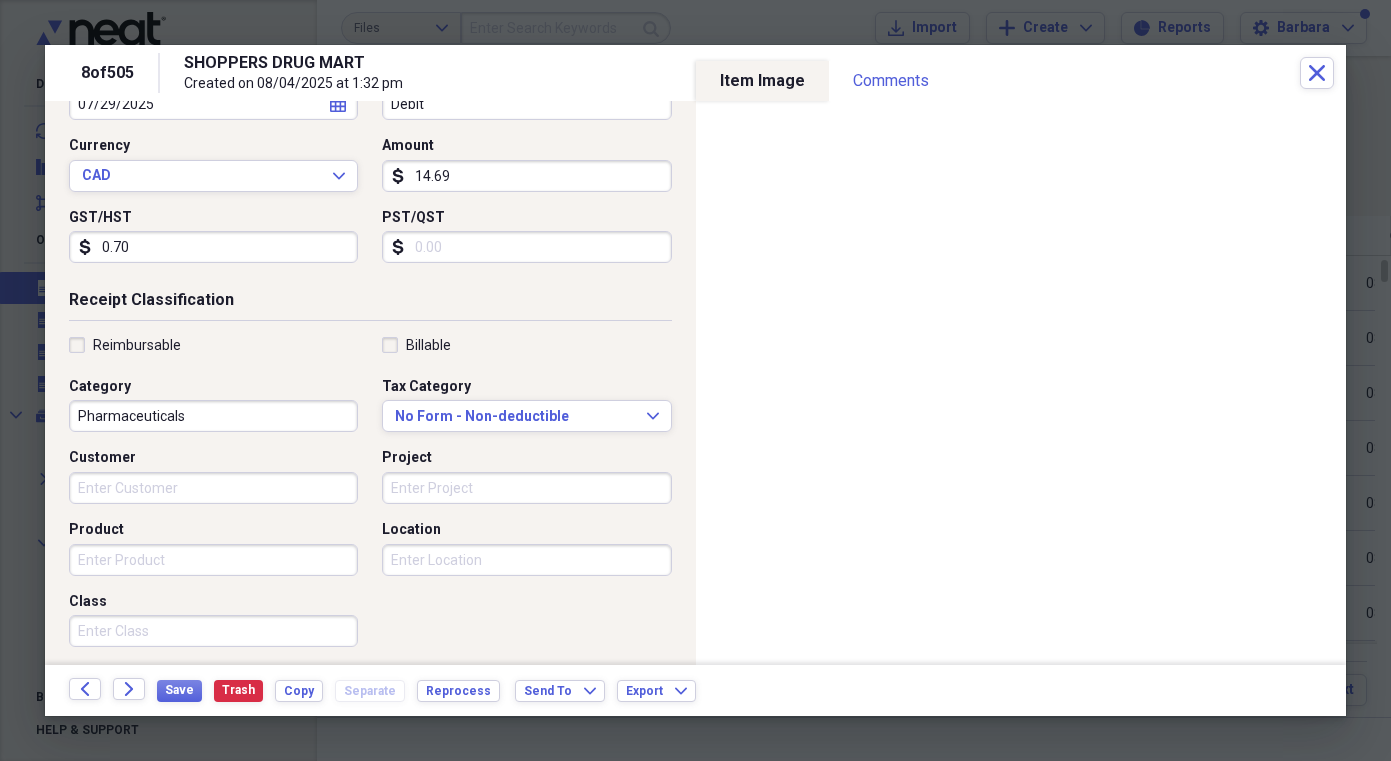 scroll, scrollTop: 280, scrollLeft: 0, axis: vertical 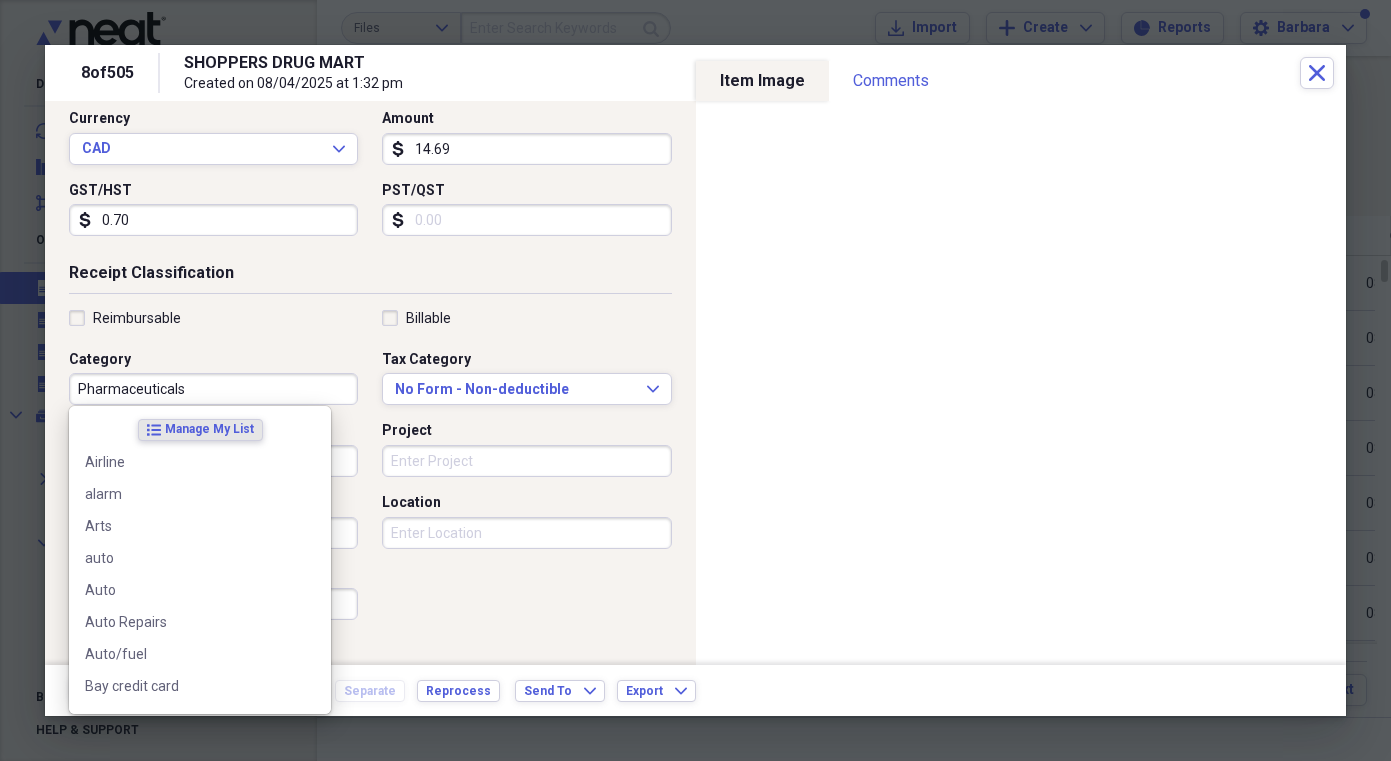 click on "Pharmaceuticals" at bounding box center [213, 389] 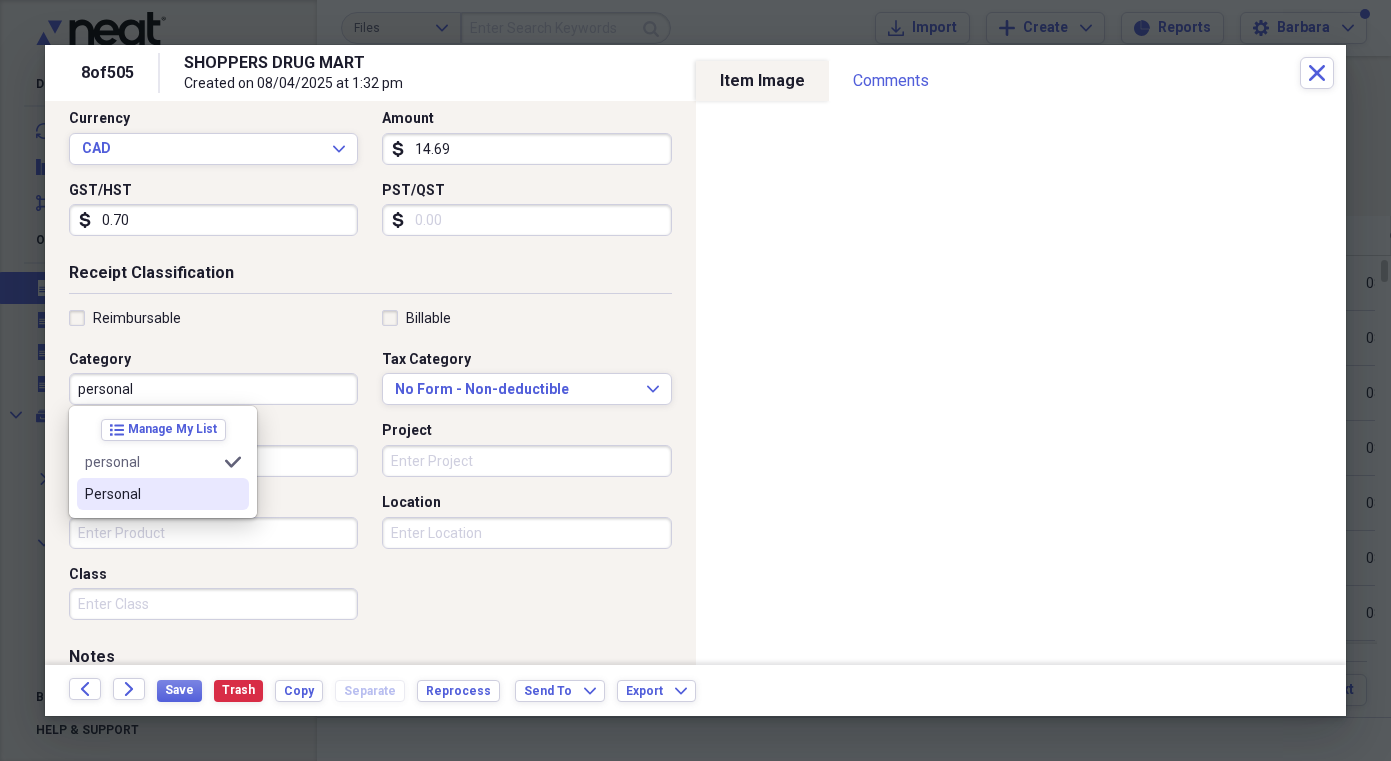 click on "Personal" at bounding box center (151, 494) 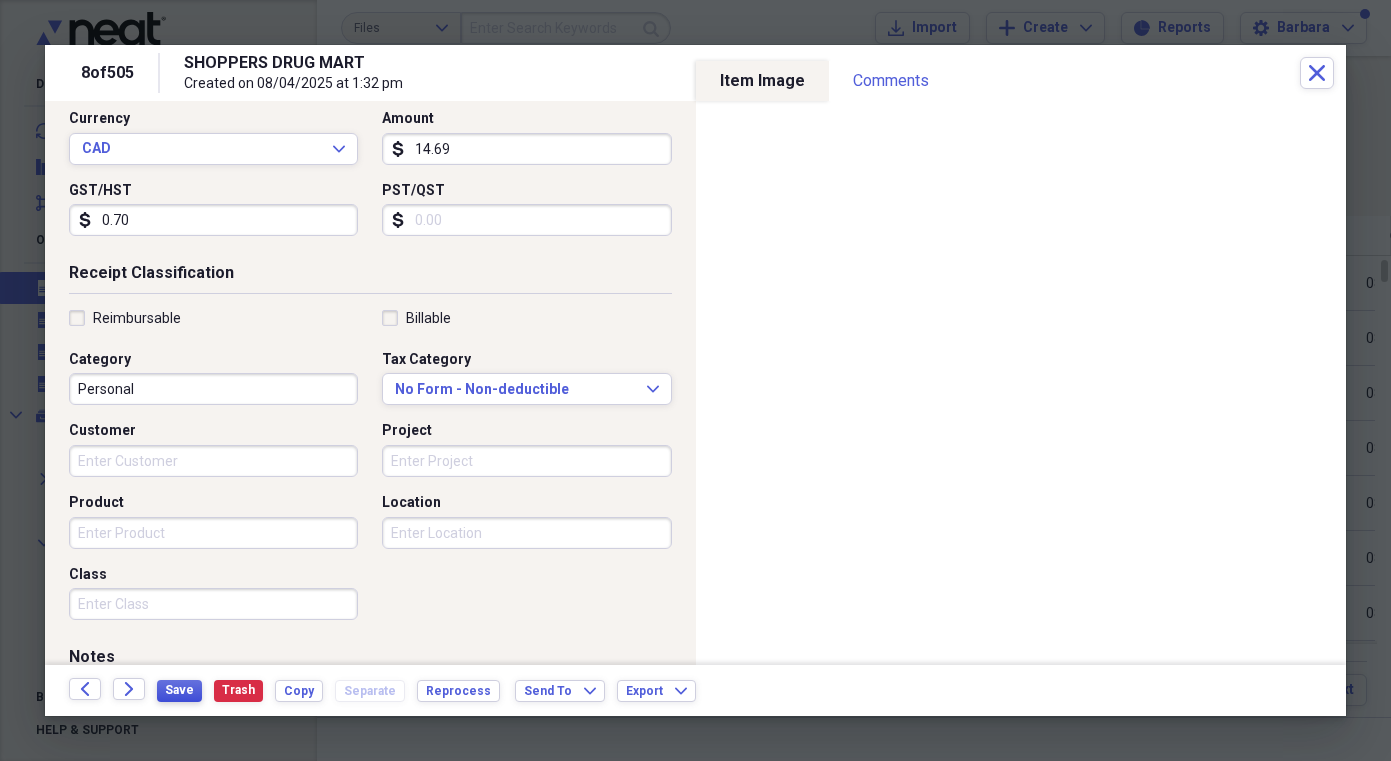 click on "Save" at bounding box center (179, 691) 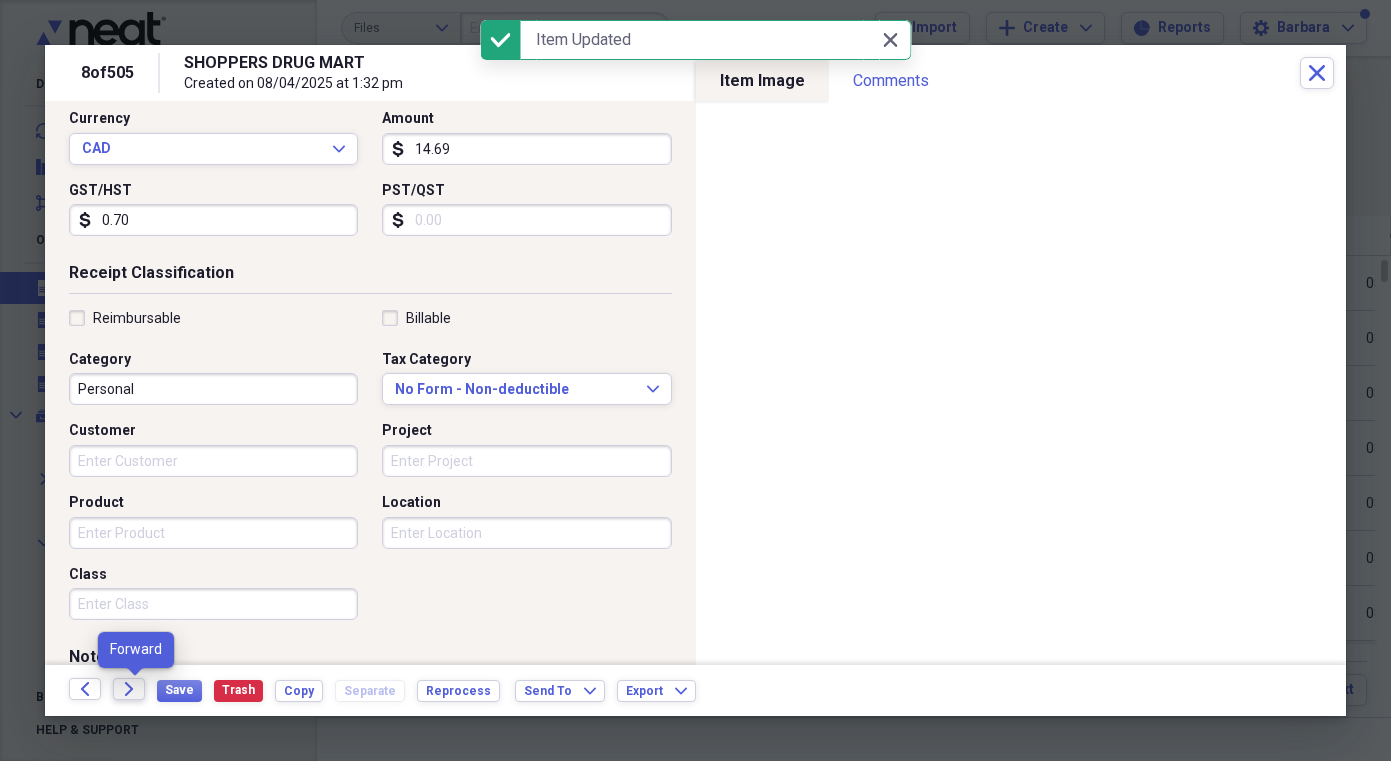 click on "Forward" at bounding box center [129, 689] 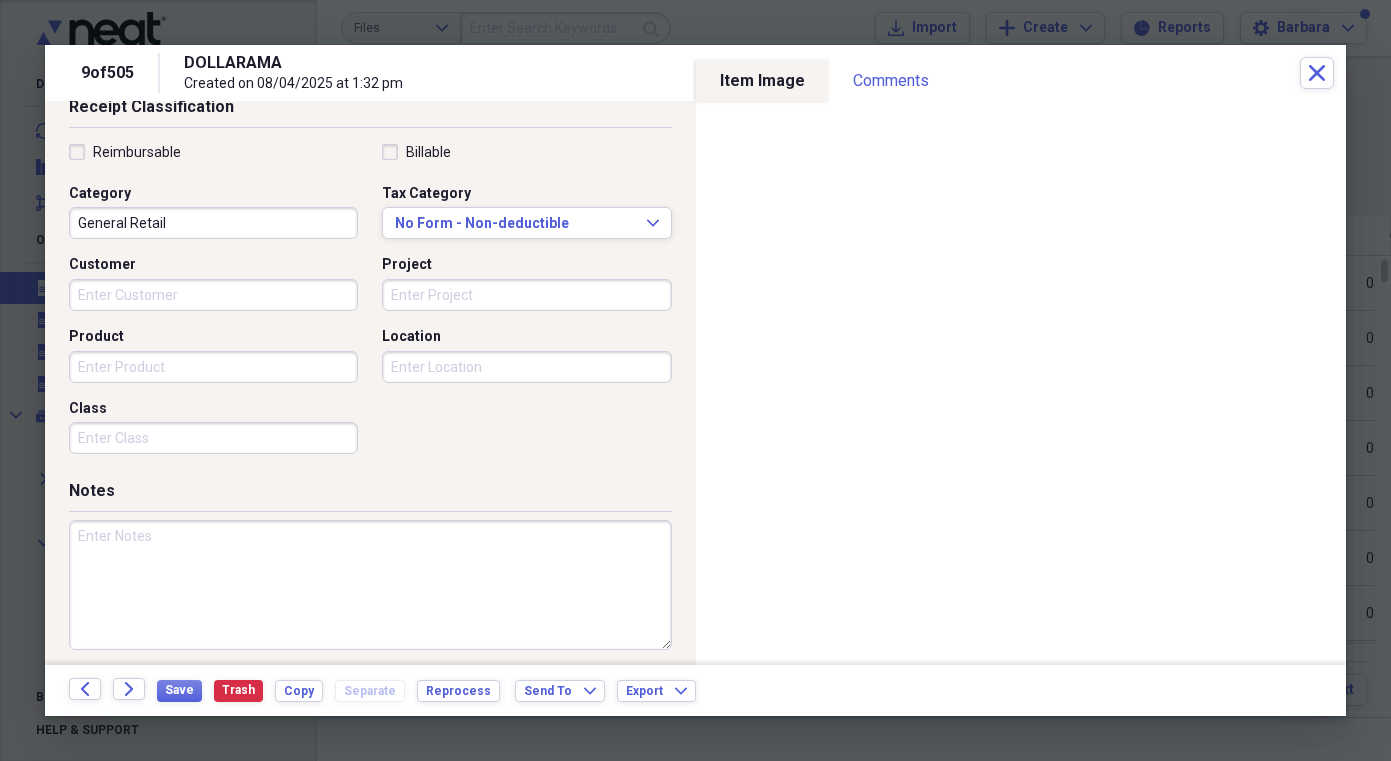 scroll, scrollTop: 456, scrollLeft: 0, axis: vertical 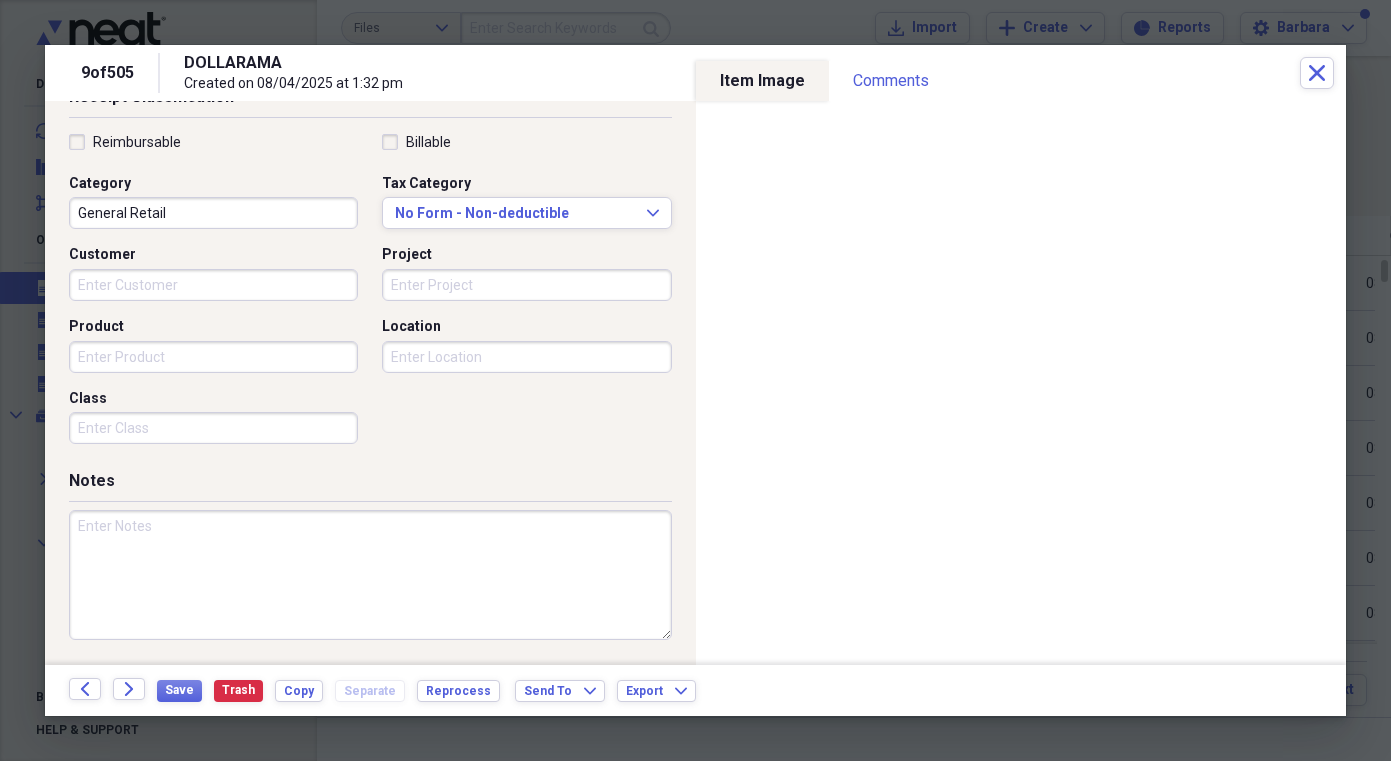 click at bounding box center (370, 575) 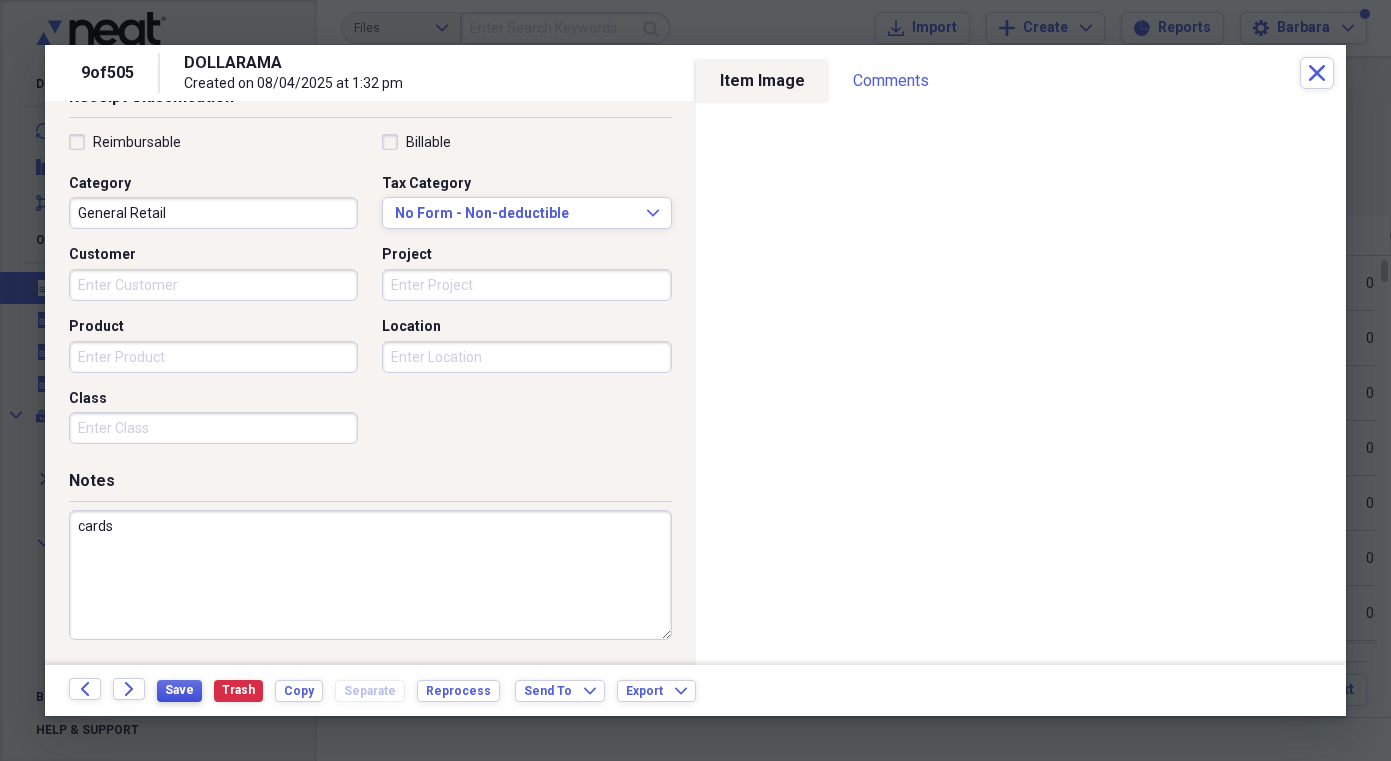 type on "cards" 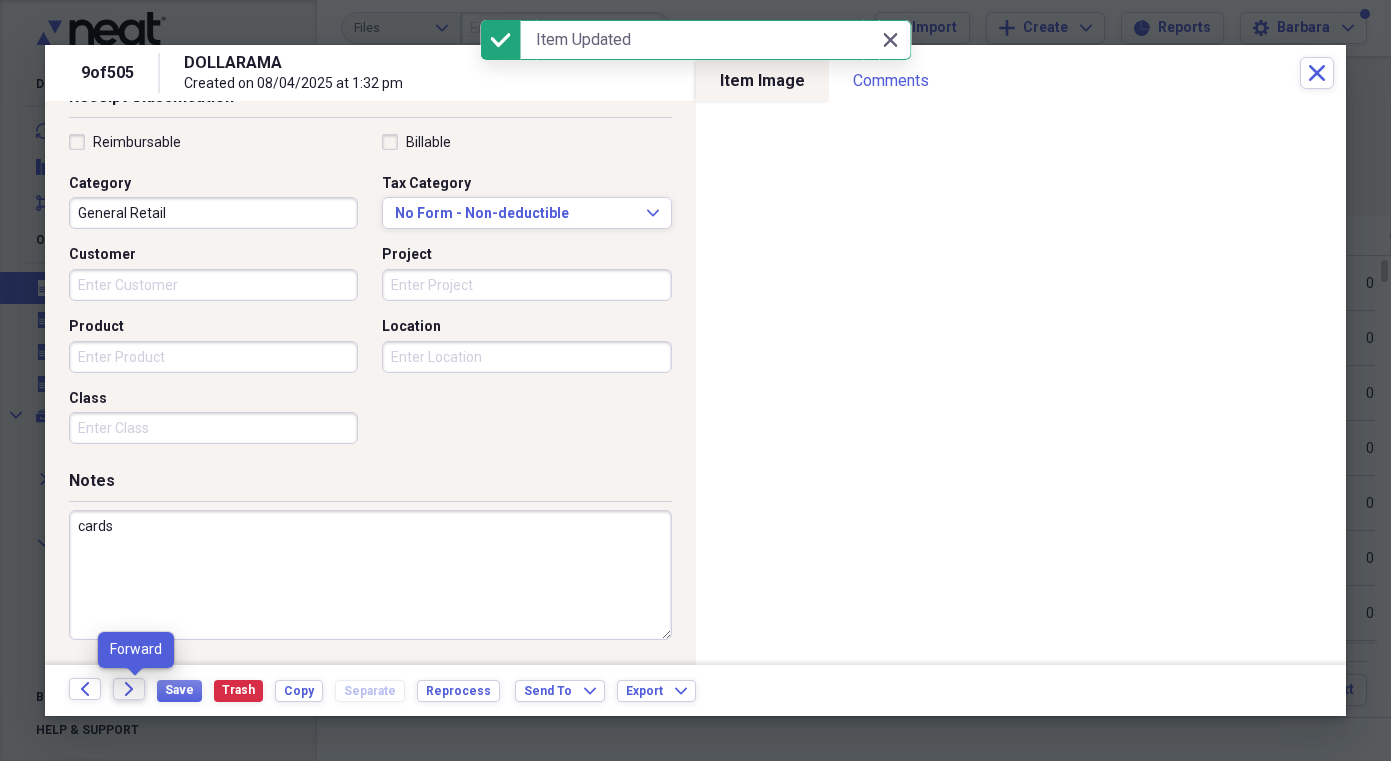 click on "Forward" 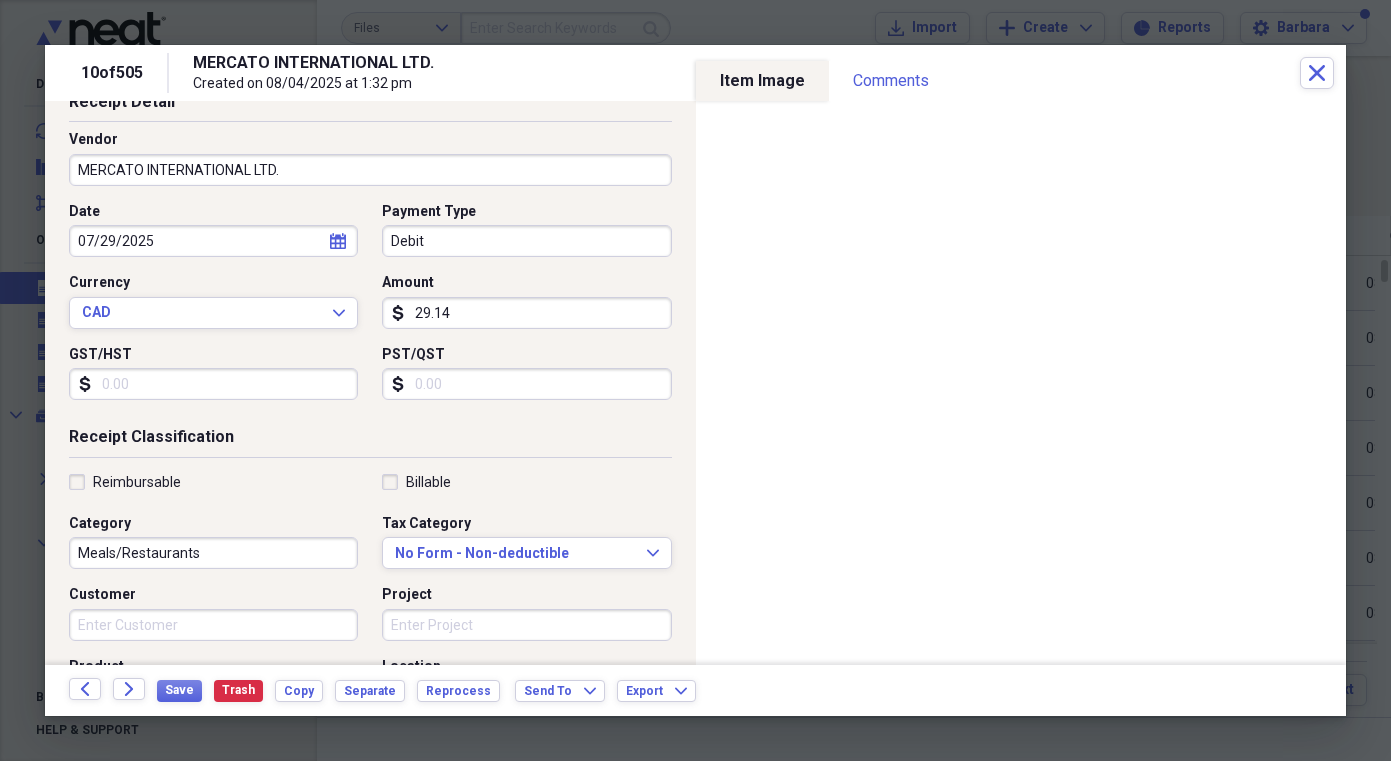 scroll, scrollTop: 118, scrollLeft: 0, axis: vertical 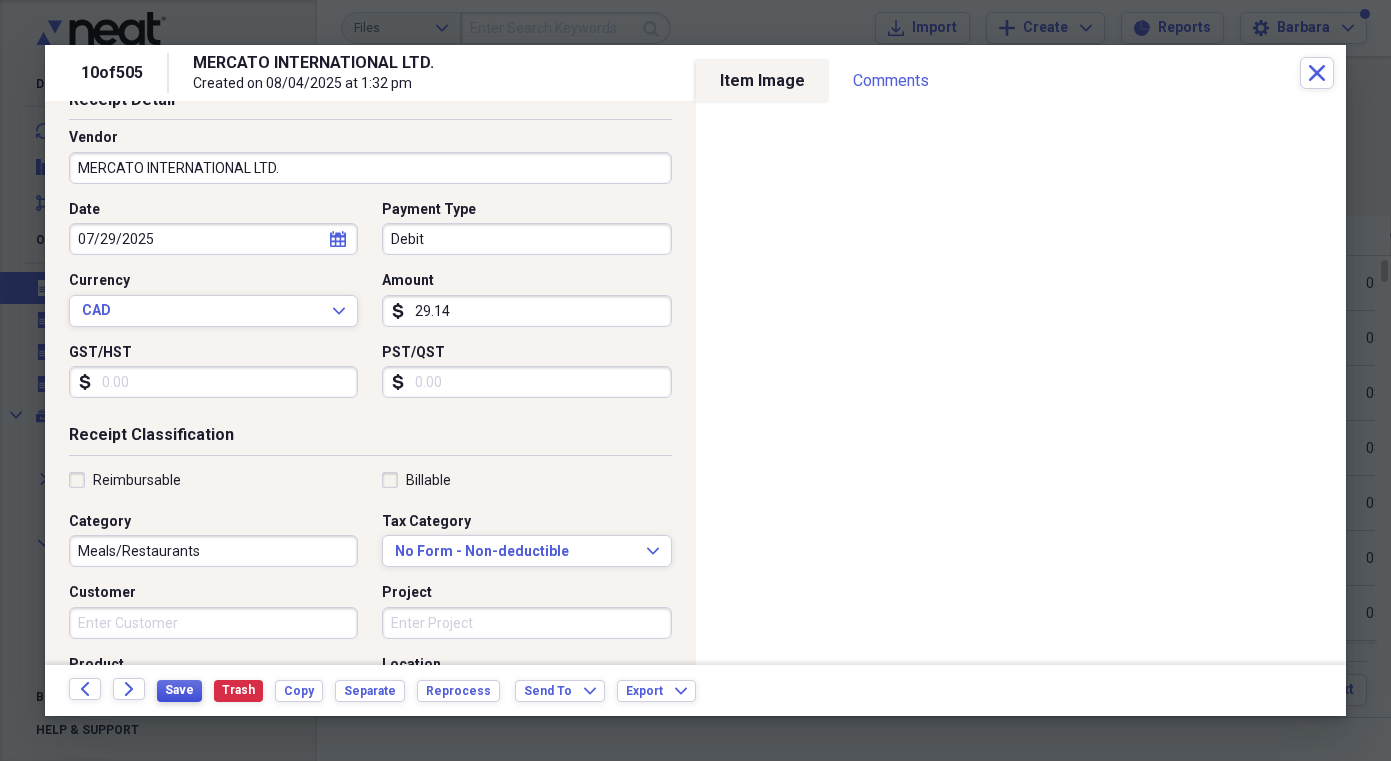 click on "Save" at bounding box center [179, 690] 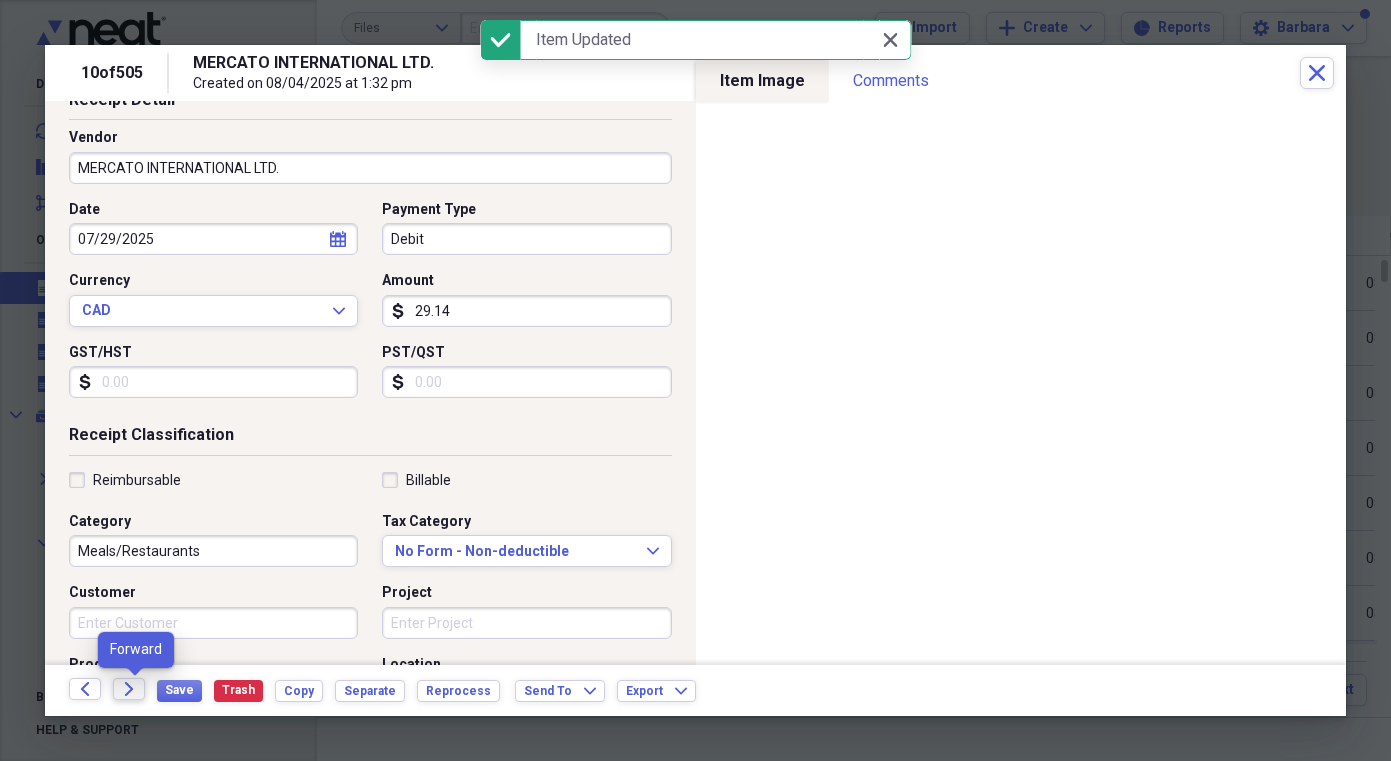 click on "Forward" 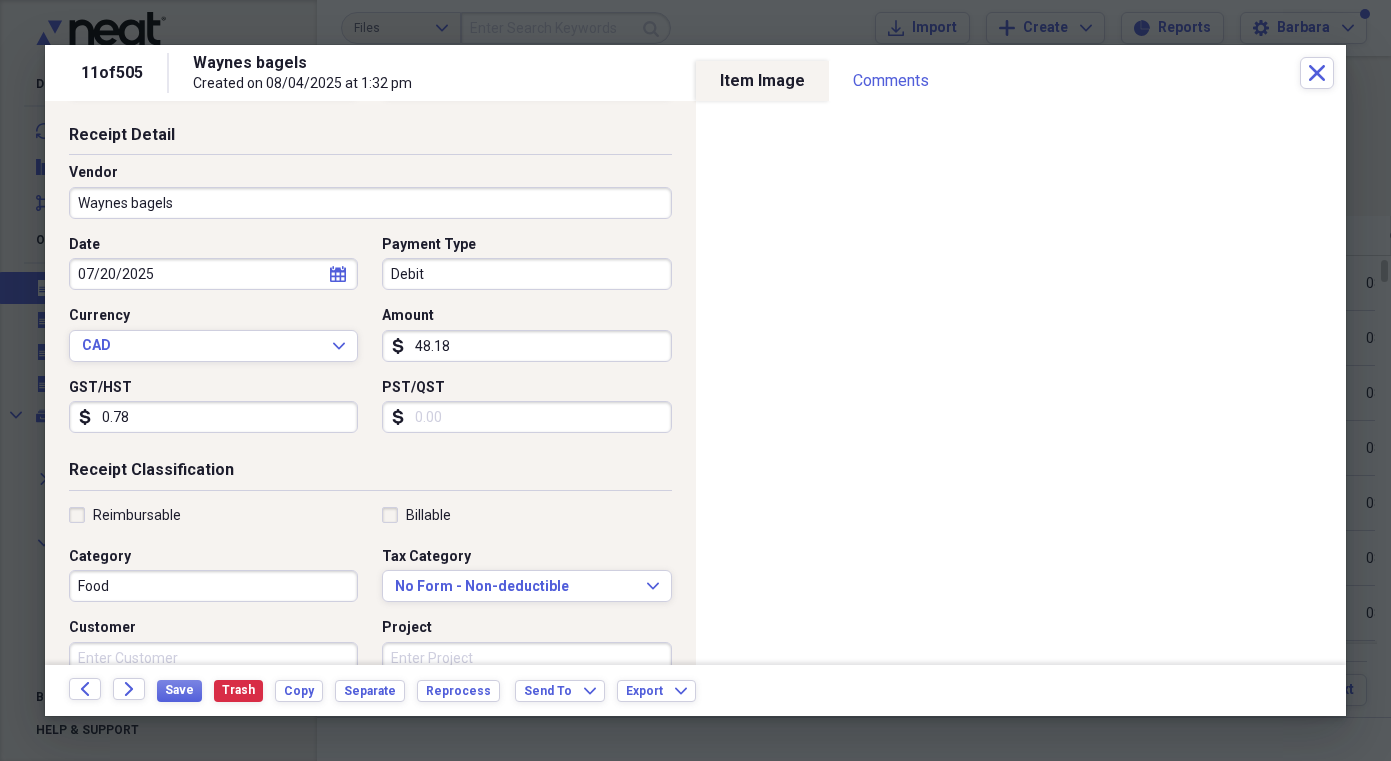 scroll, scrollTop: 122, scrollLeft: 0, axis: vertical 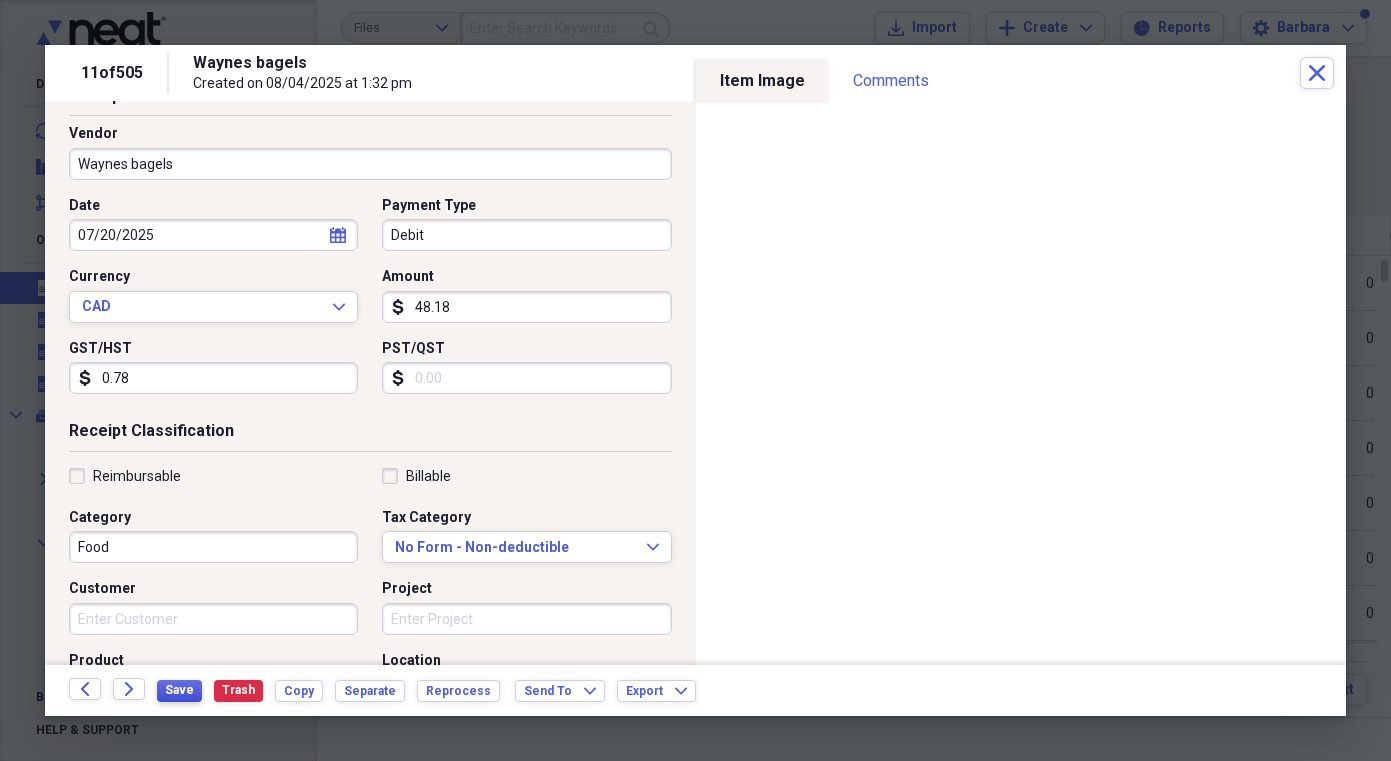 click on "Save" at bounding box center (179, 690) 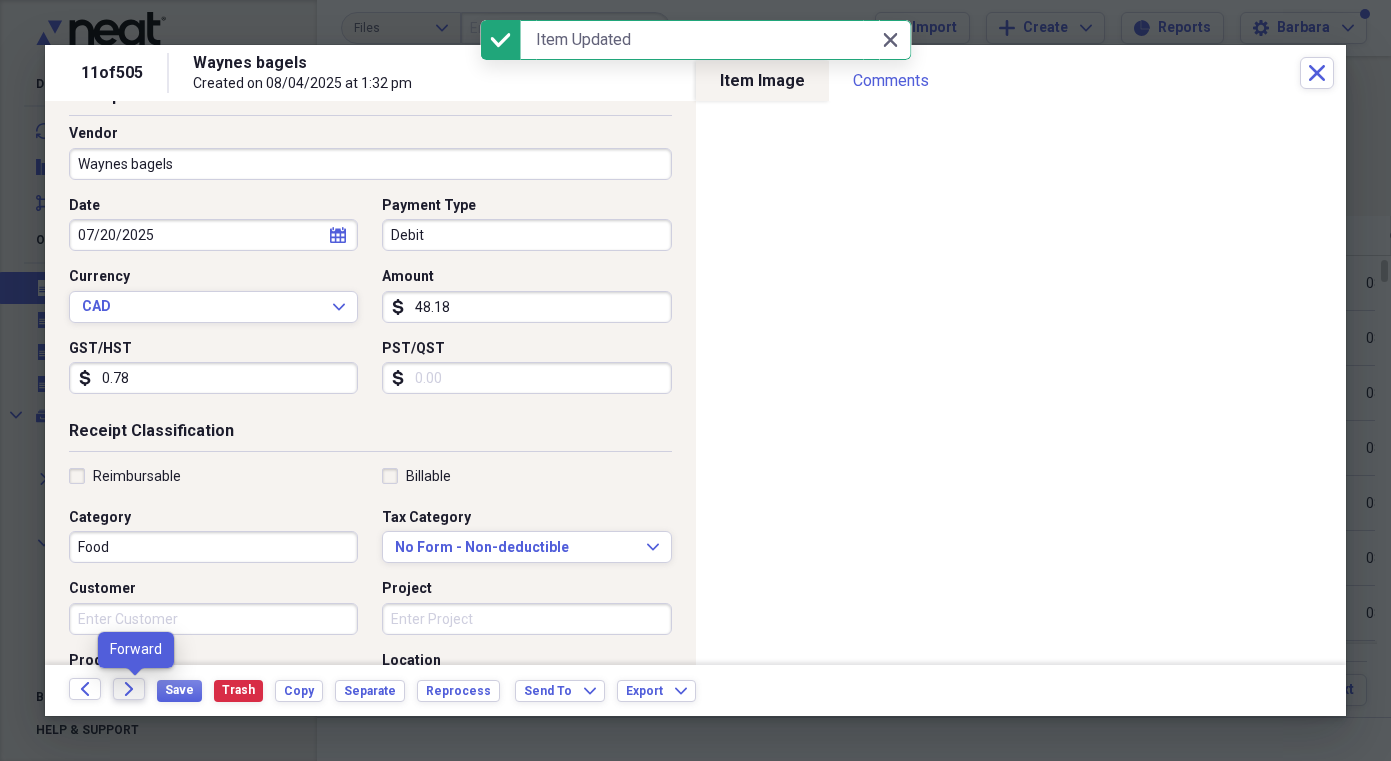 click on "Forward" 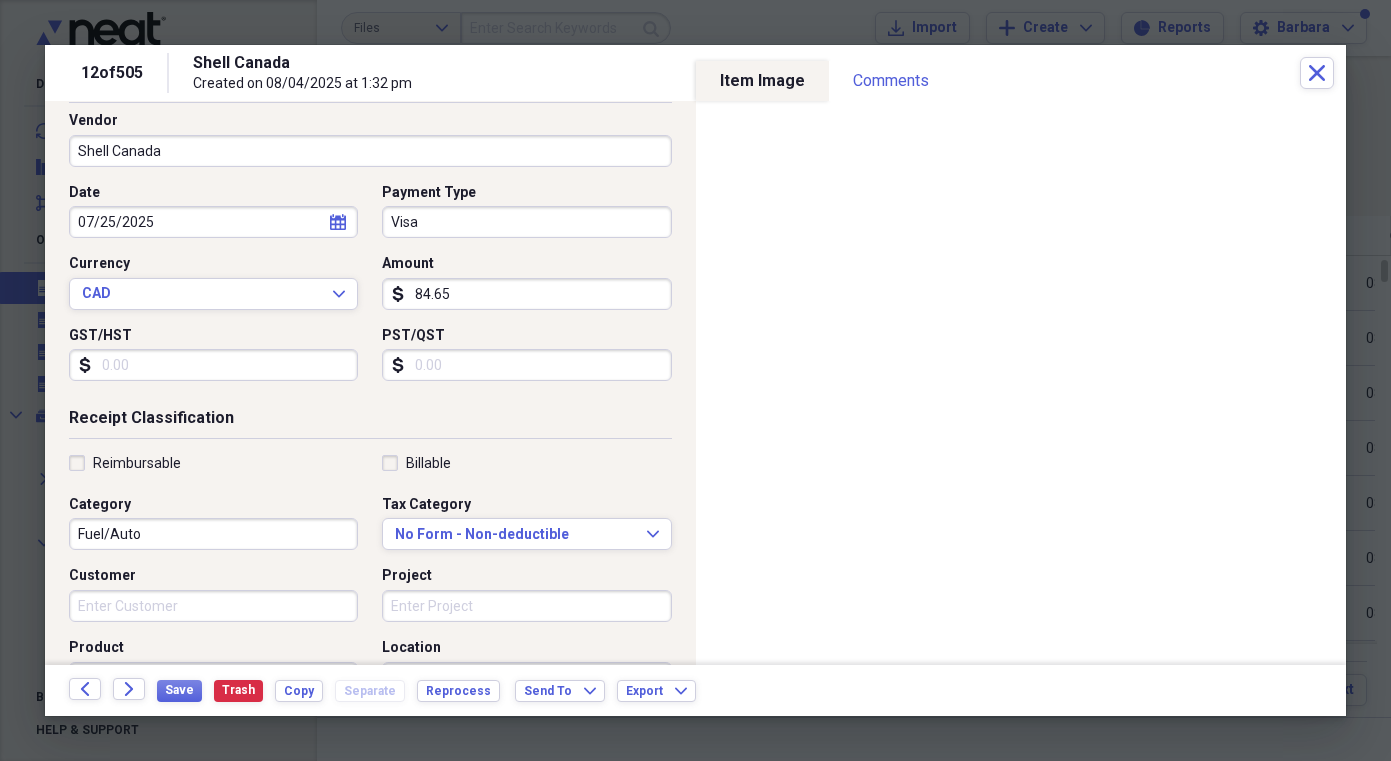 scroll, scrollTop: 142, scrollLeft: 0, axis: vertical 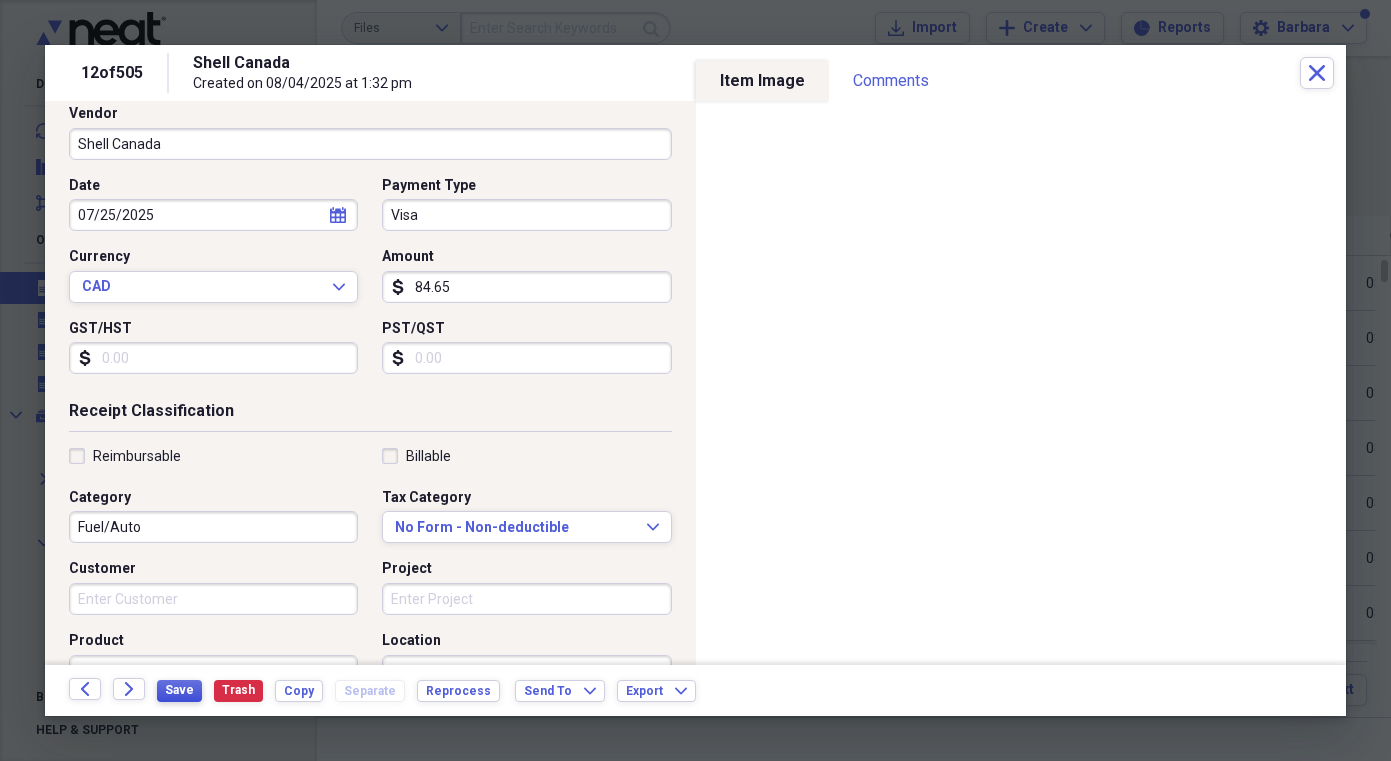 click on "Save" at bounding box center [179, 690] 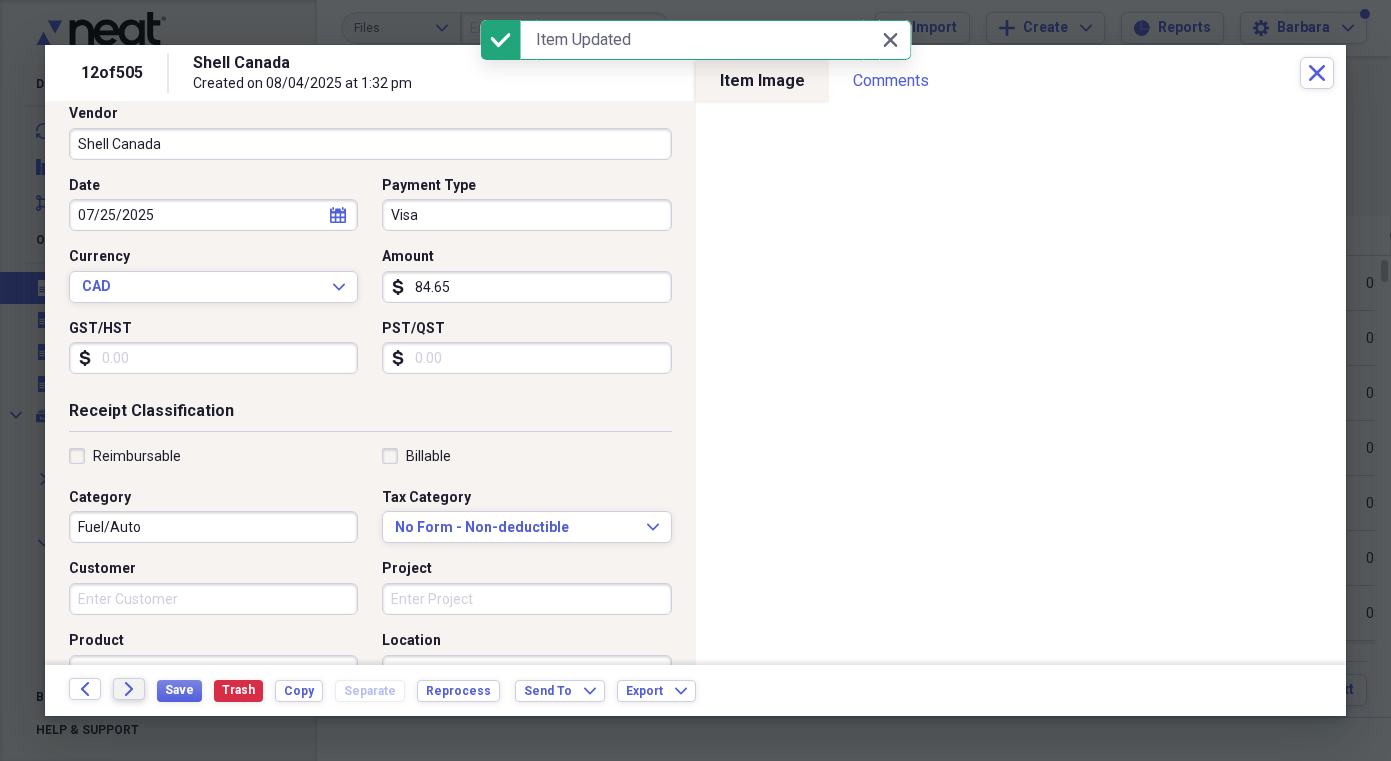 click on "Forward" 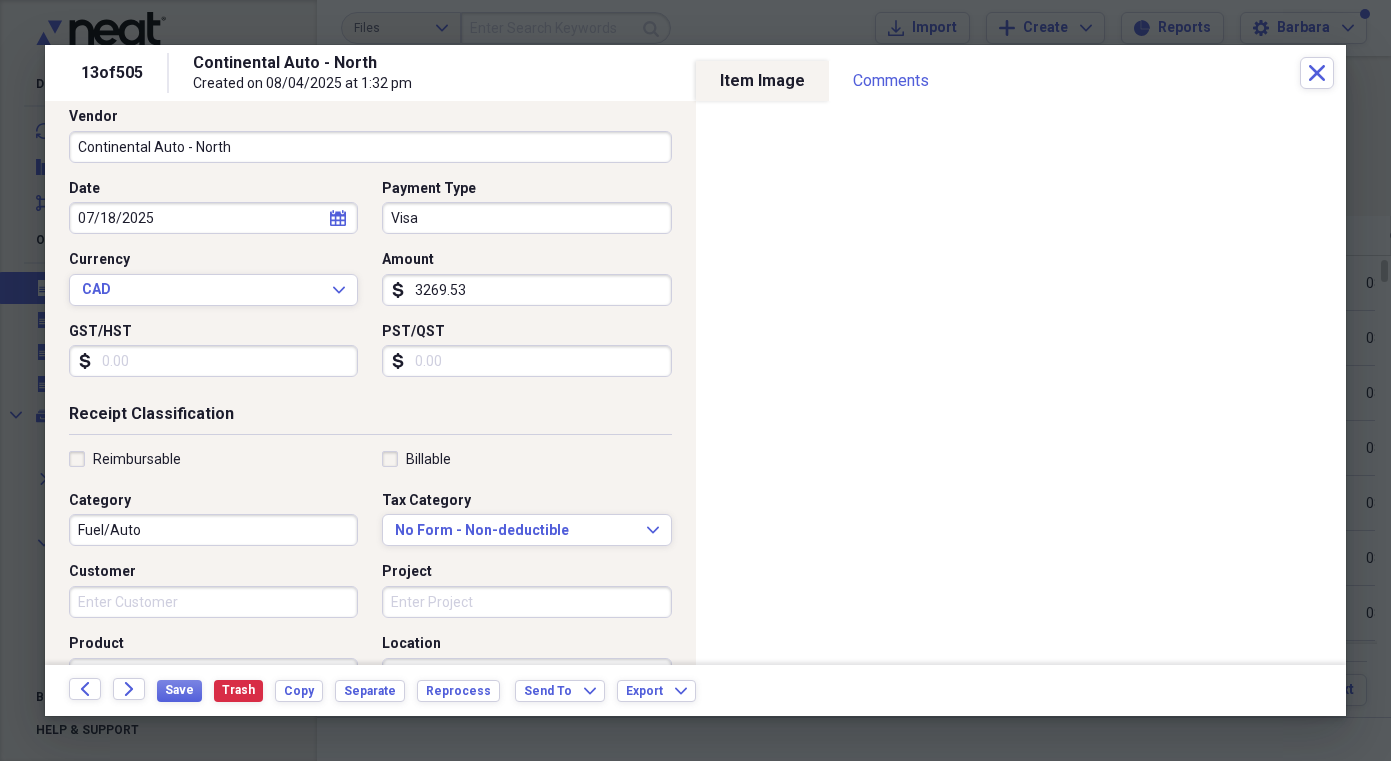 scroll, scrollTop: 142, scrollLeft: 0, axis: vertical 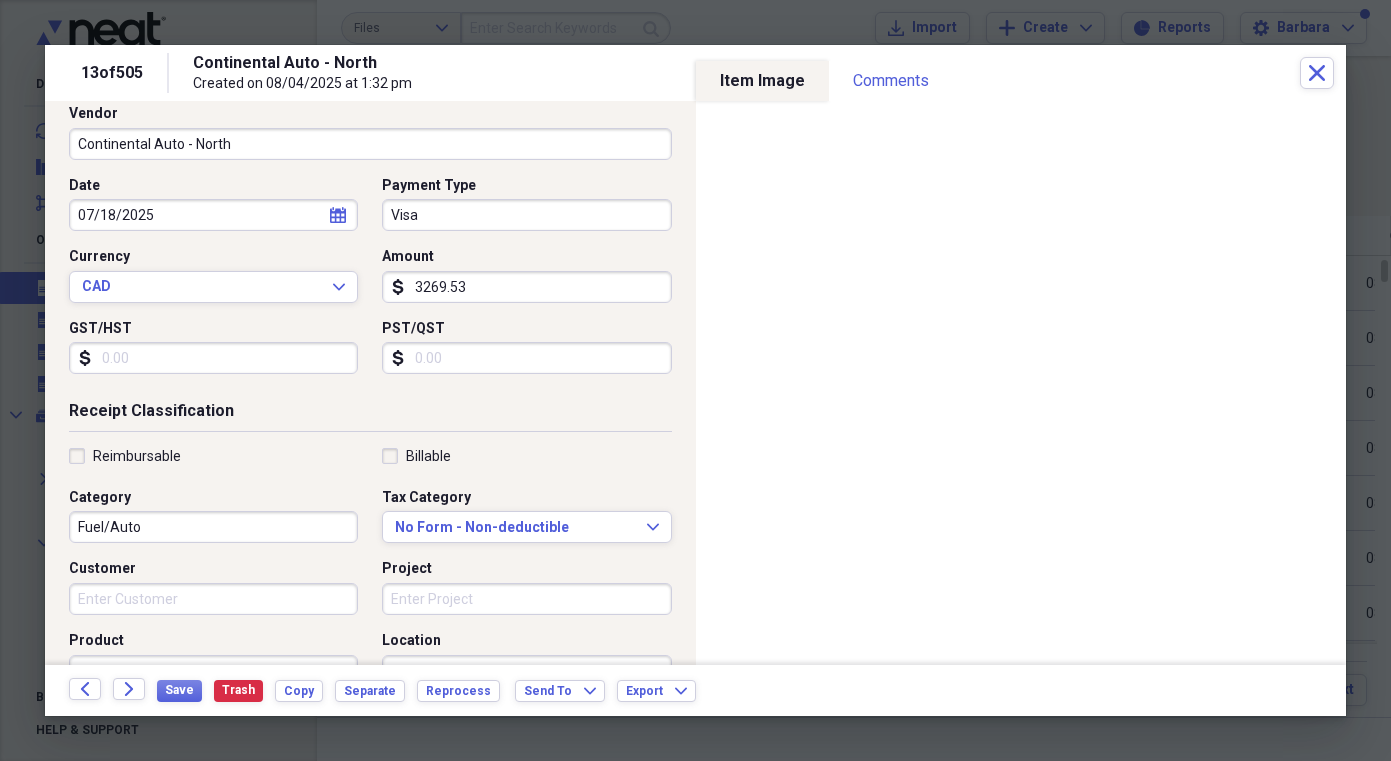 click on "Fuel/Auto" at bounding box center (213, 527) 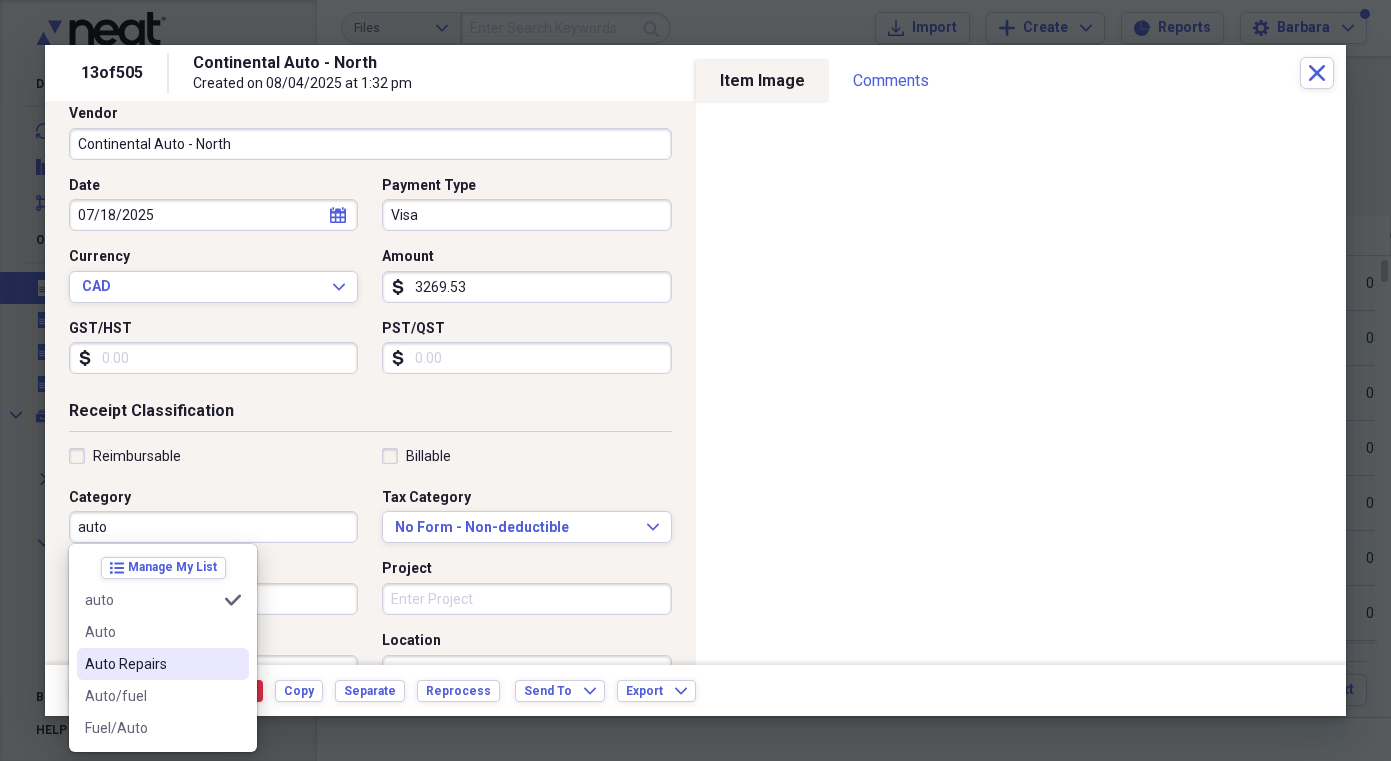 click on "Auto Repairs" at bounding box center [151, 664] 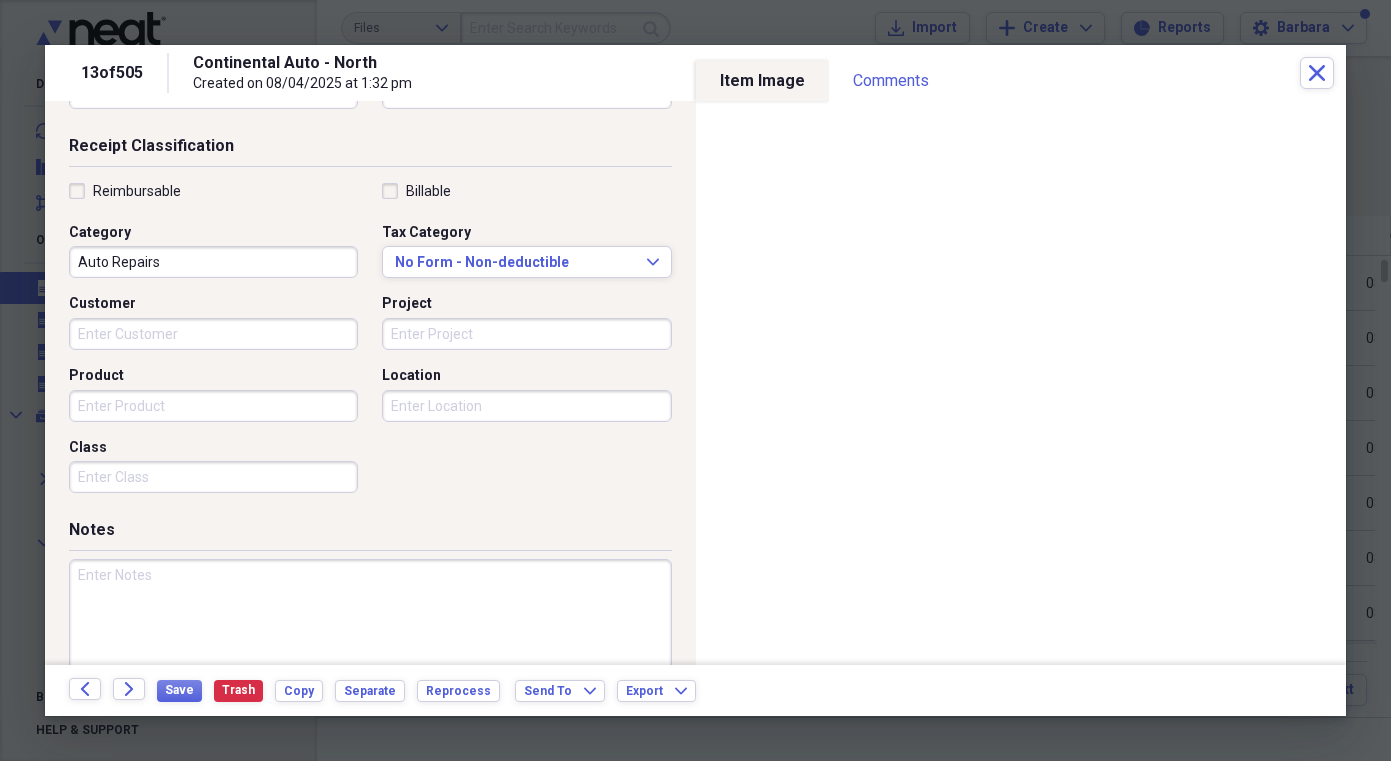 scroll, scrollTop: 413, scrollLeft: 0, axis: vertical 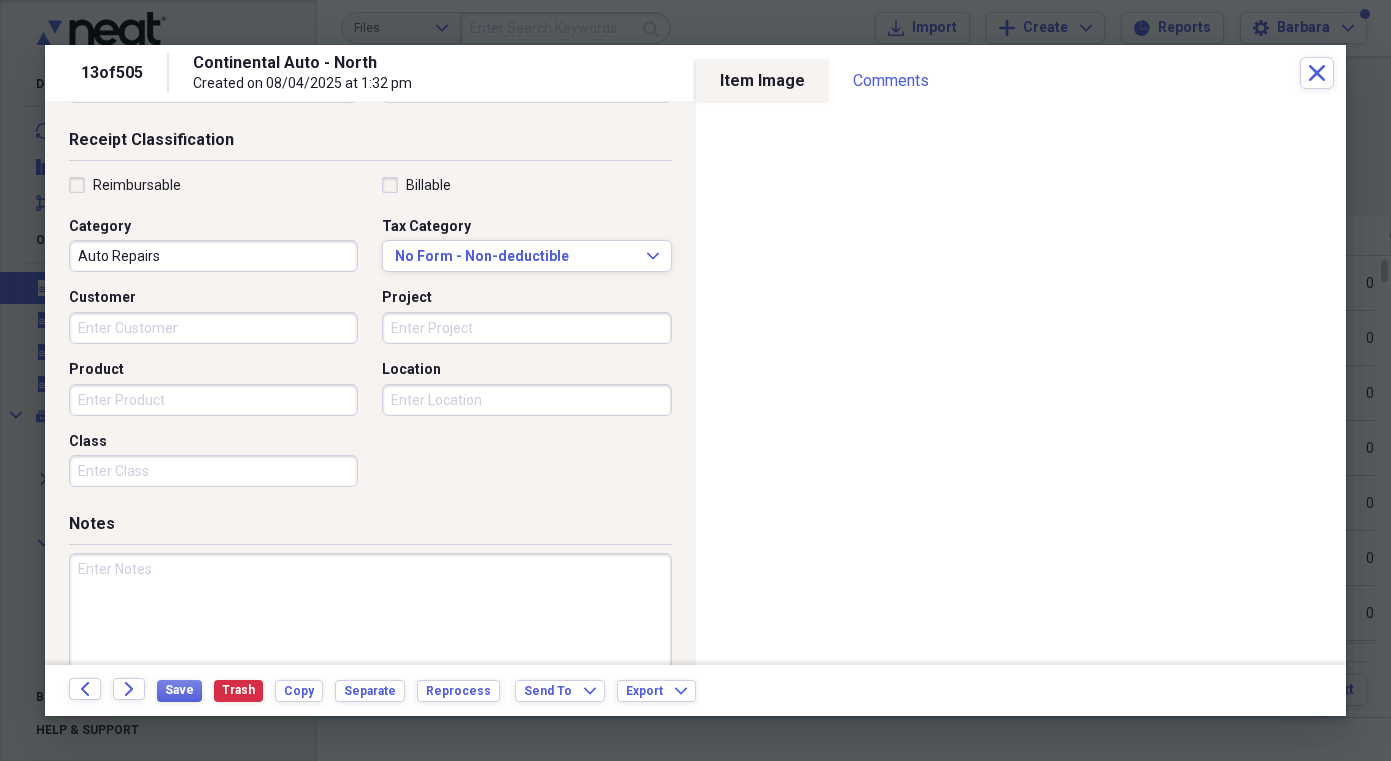 click at bounding box center (370, 618) 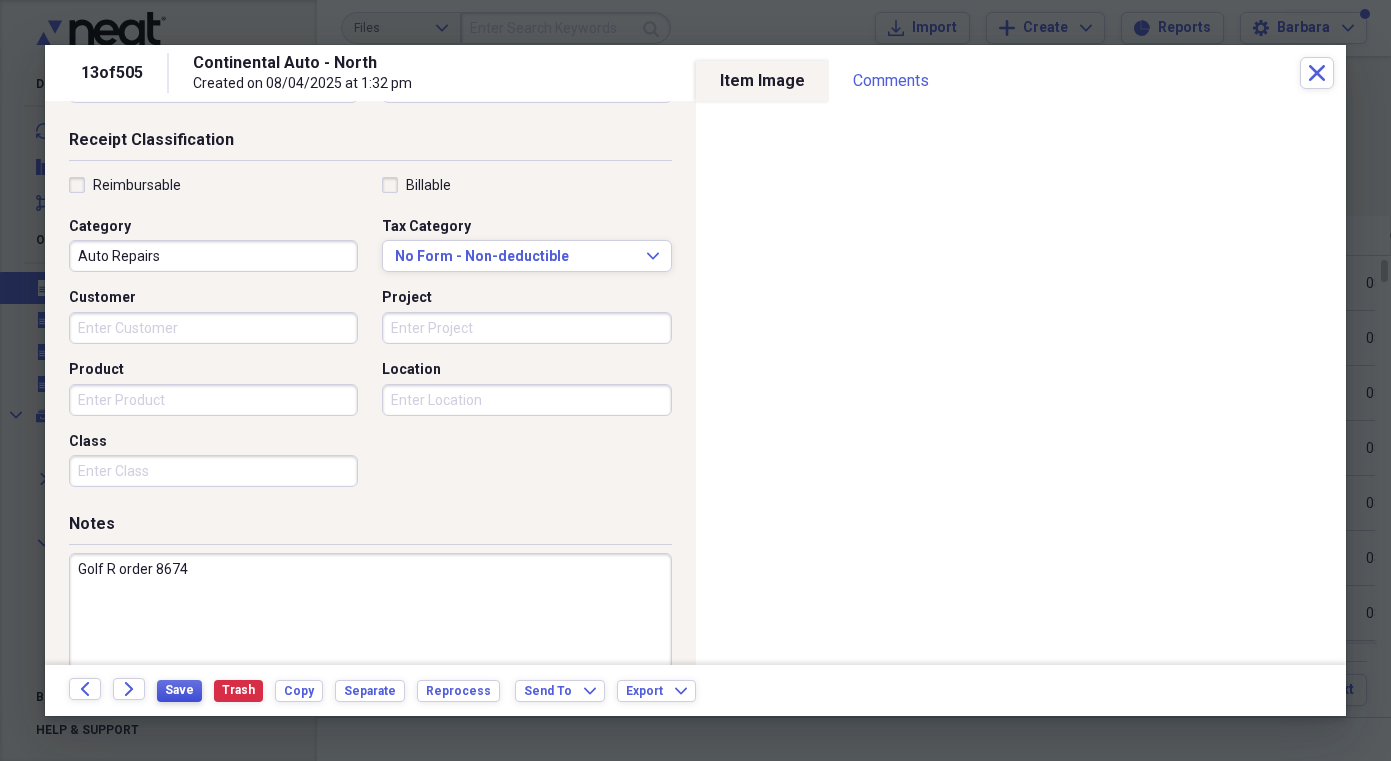 type on "Golf R order 8674" 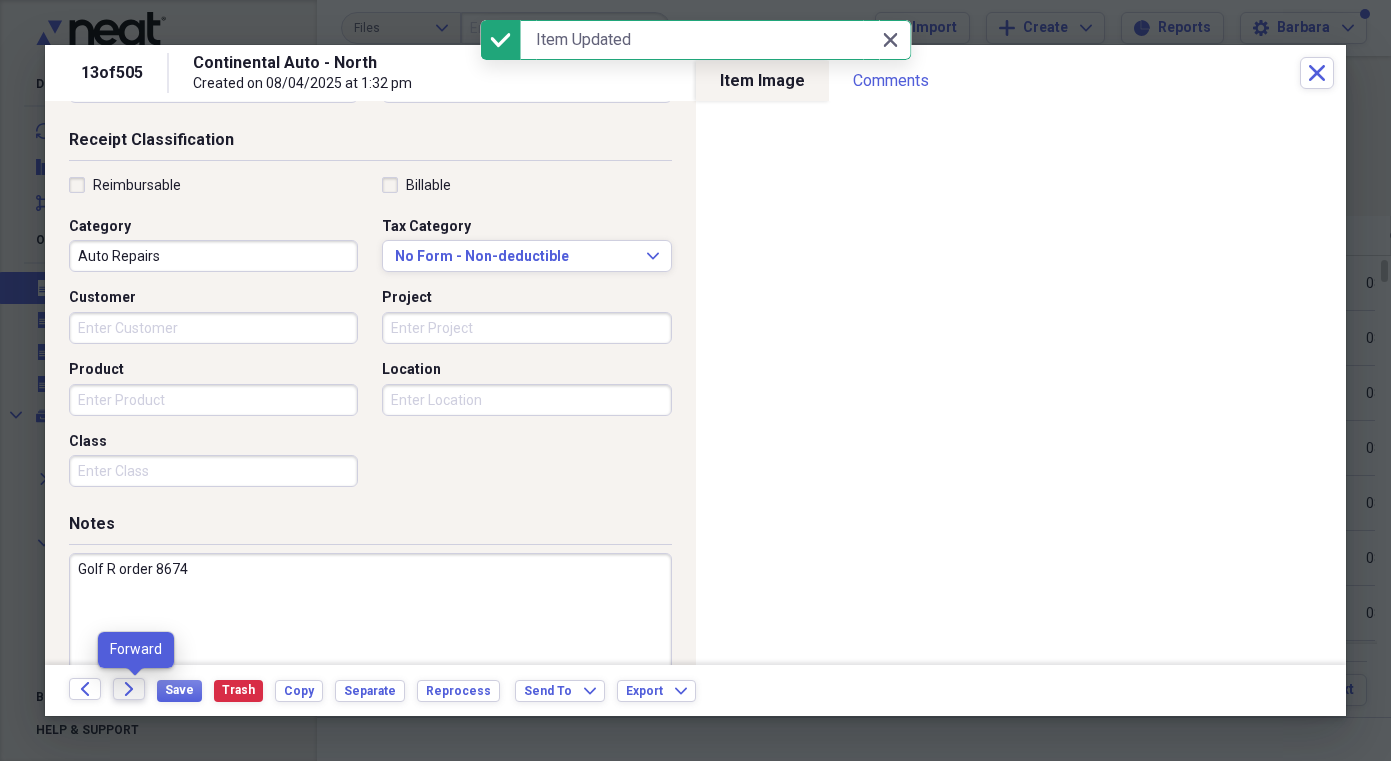 click 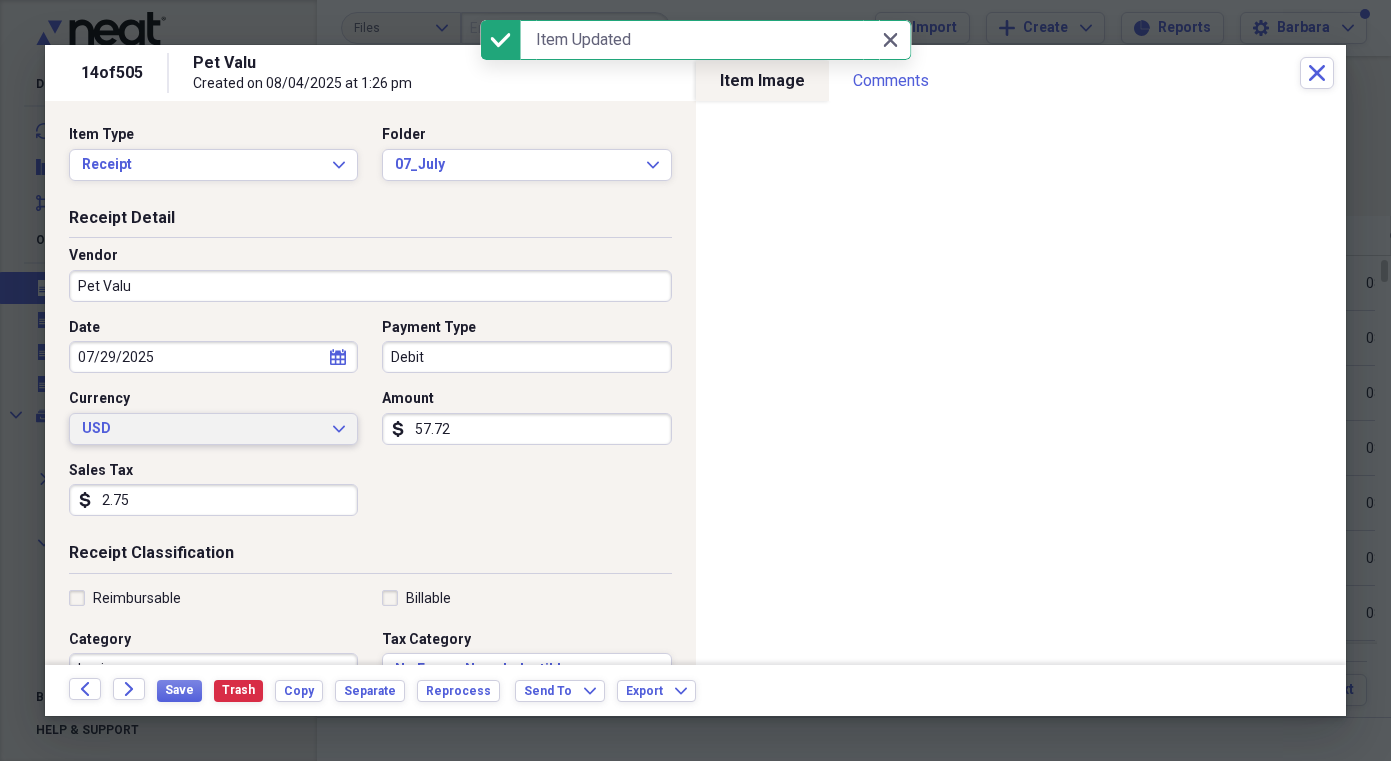 click on "USD" at bounding box center (201, 429) 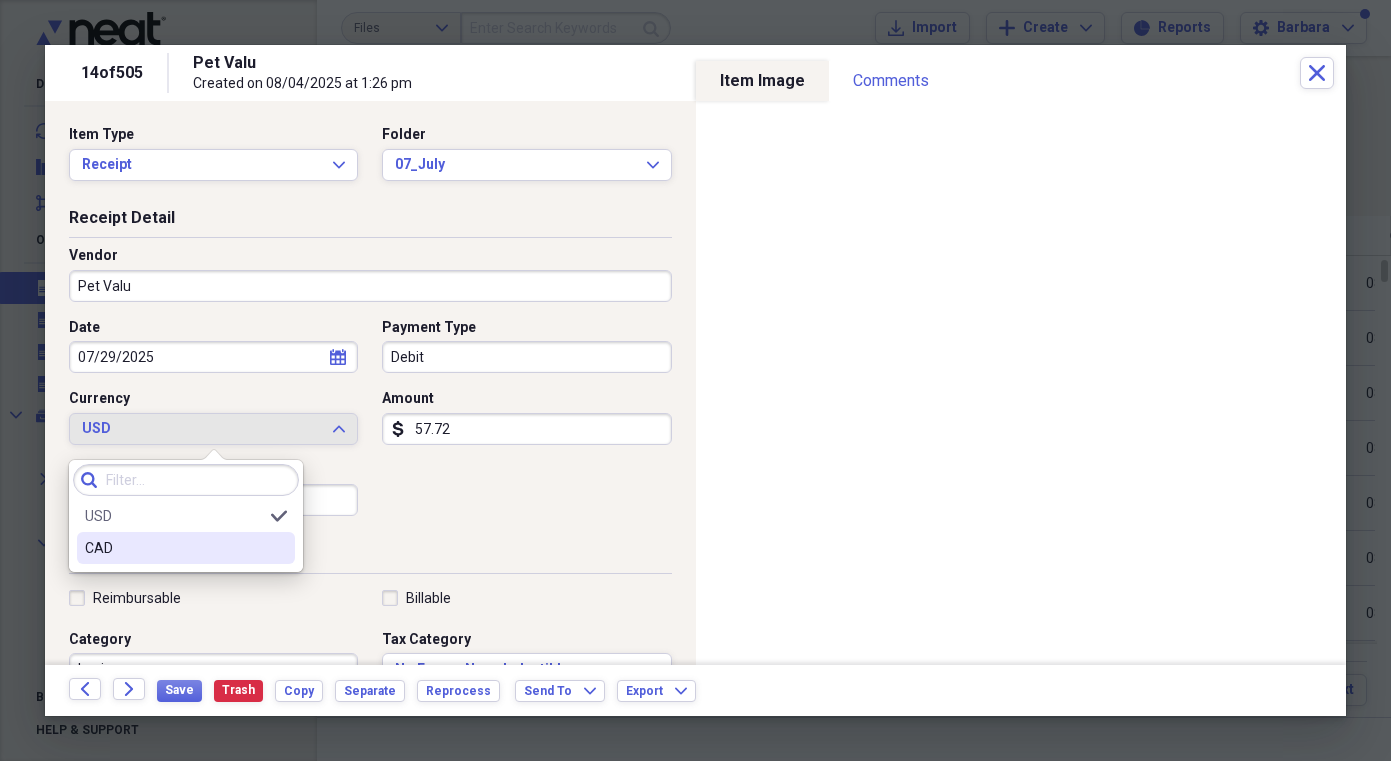 click on "CAD" at bounding box center (174, 548) 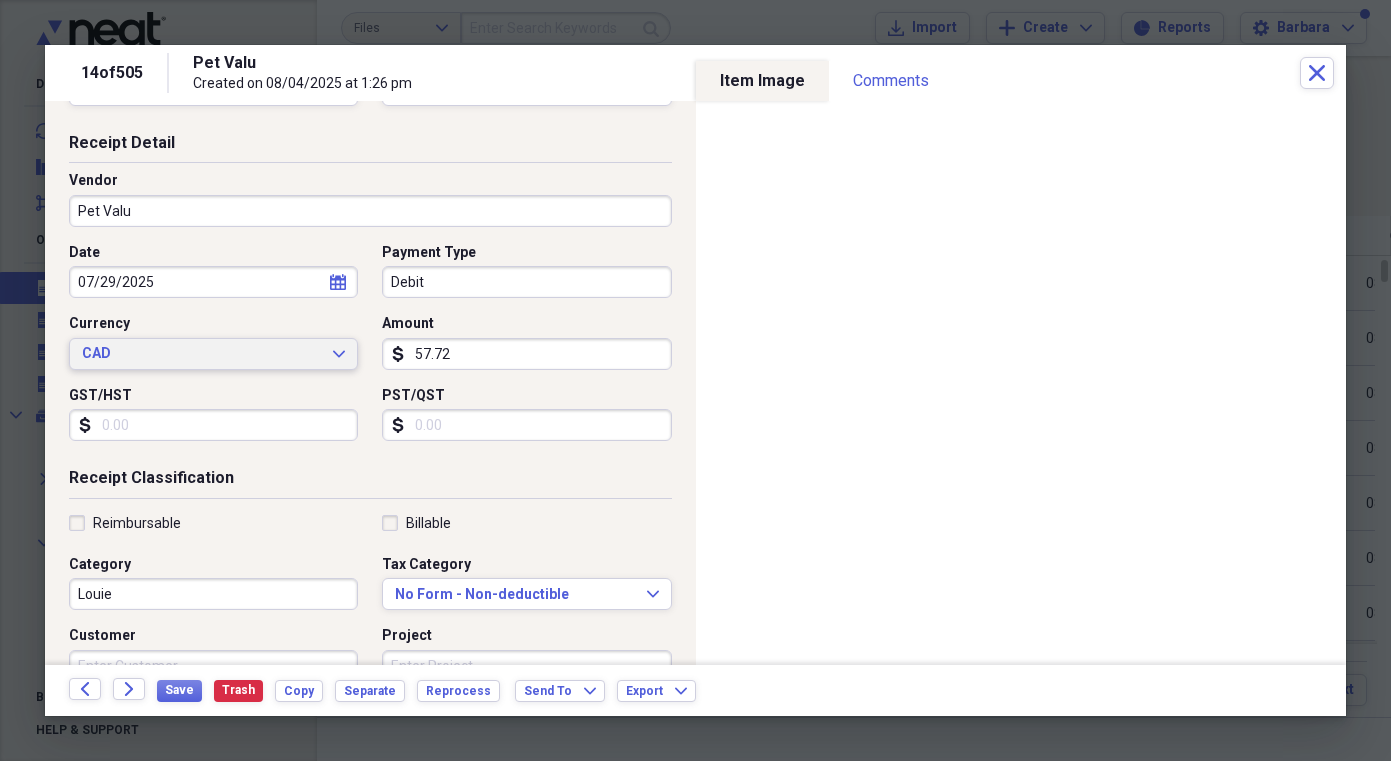 scroll, scrollTop: 76, scrollLeft: 0, axis: vertical 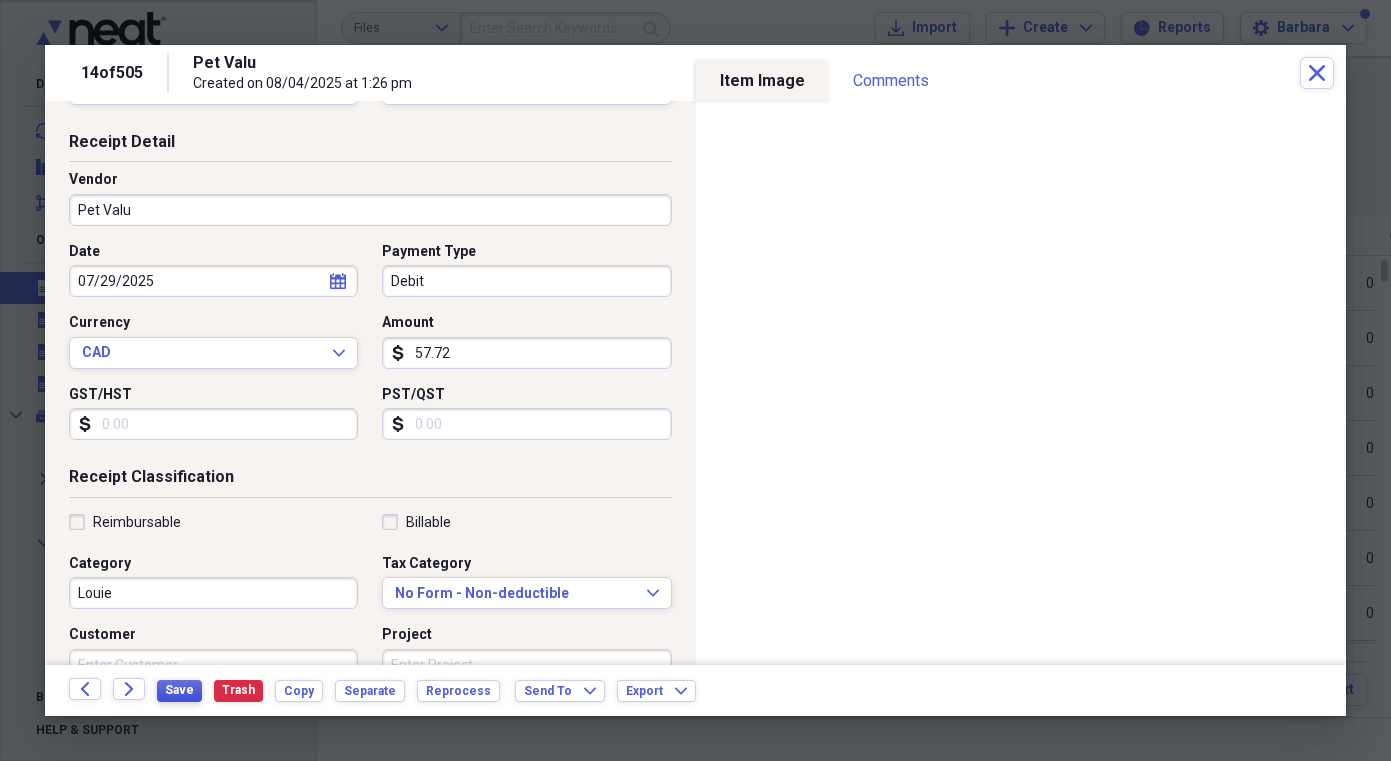 click on "Save" at bounding box center (179, 690) 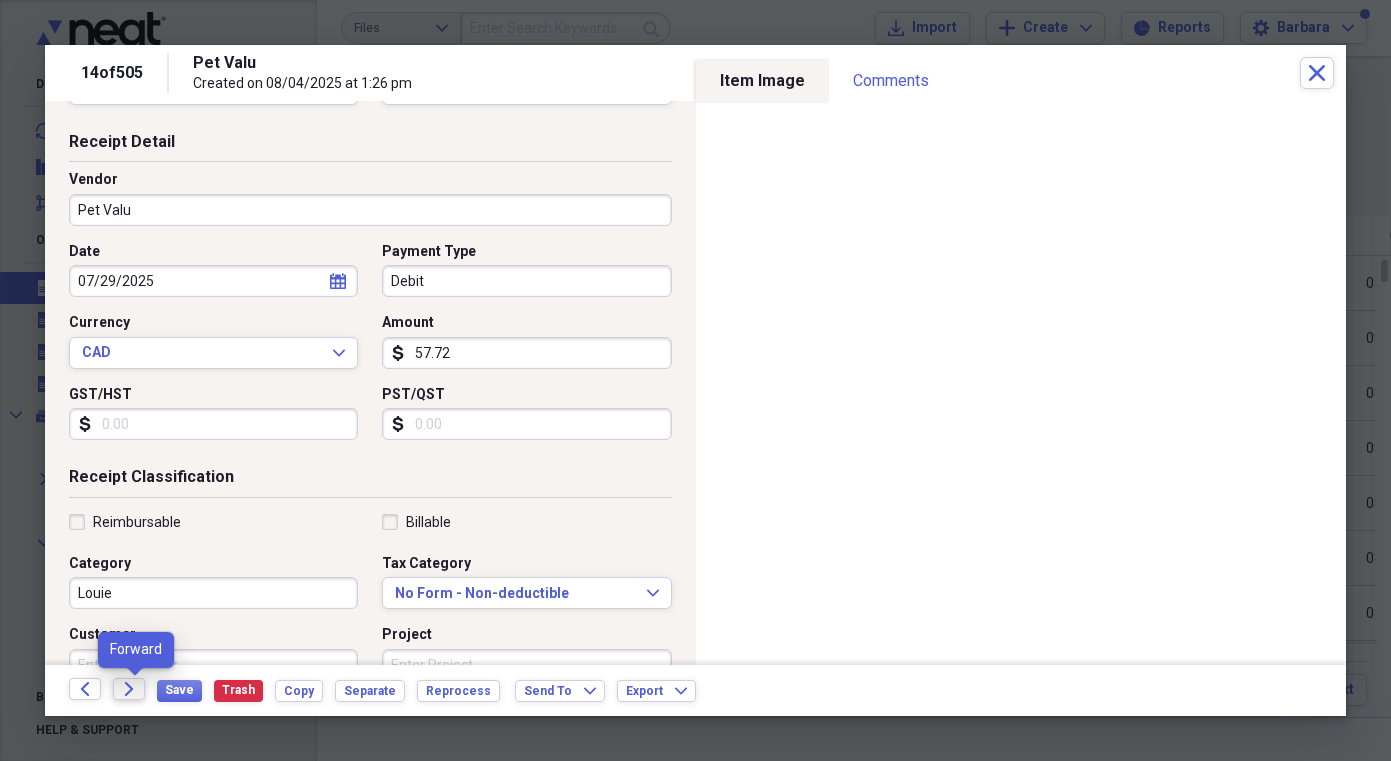 click on "Forward" 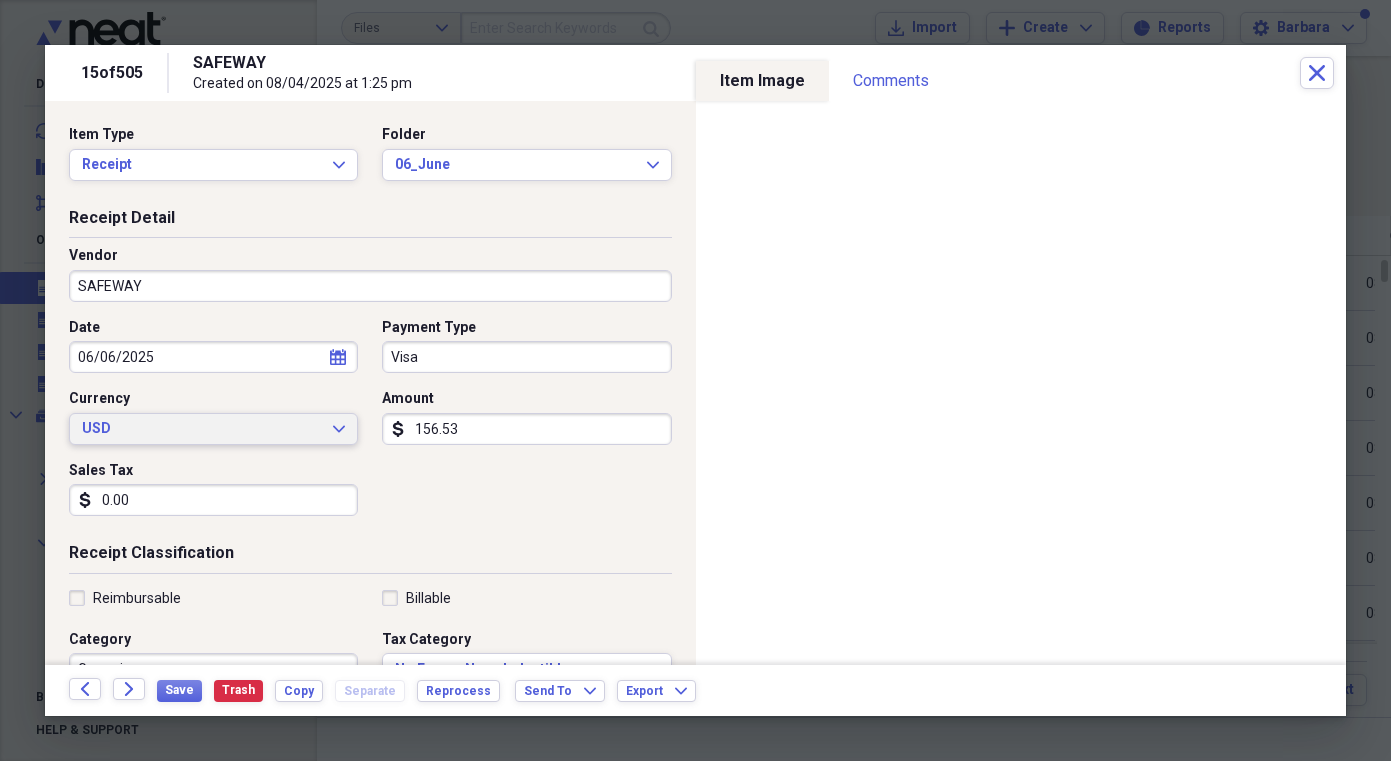 click on "USD" at bounding box center [201, 429] 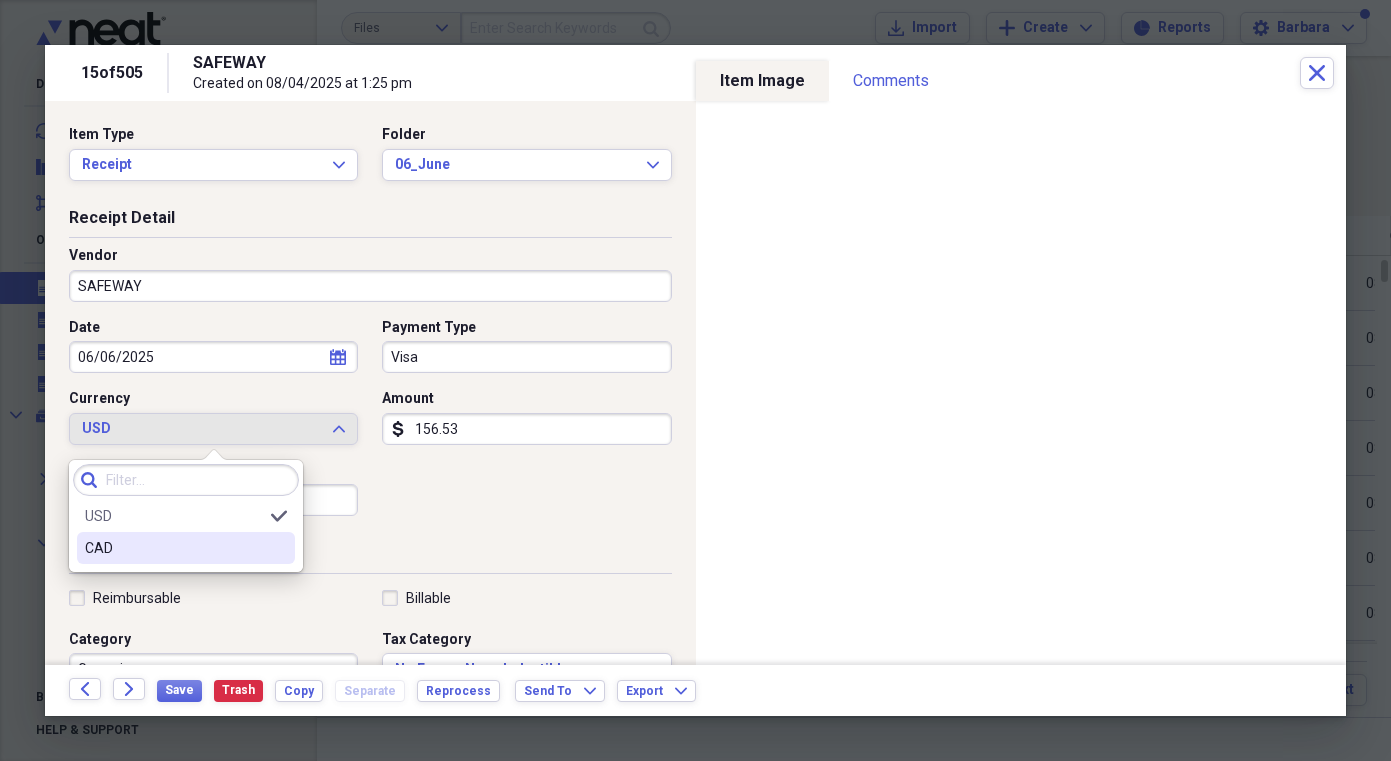 click on "CAD" at bounding box center (174, 548) 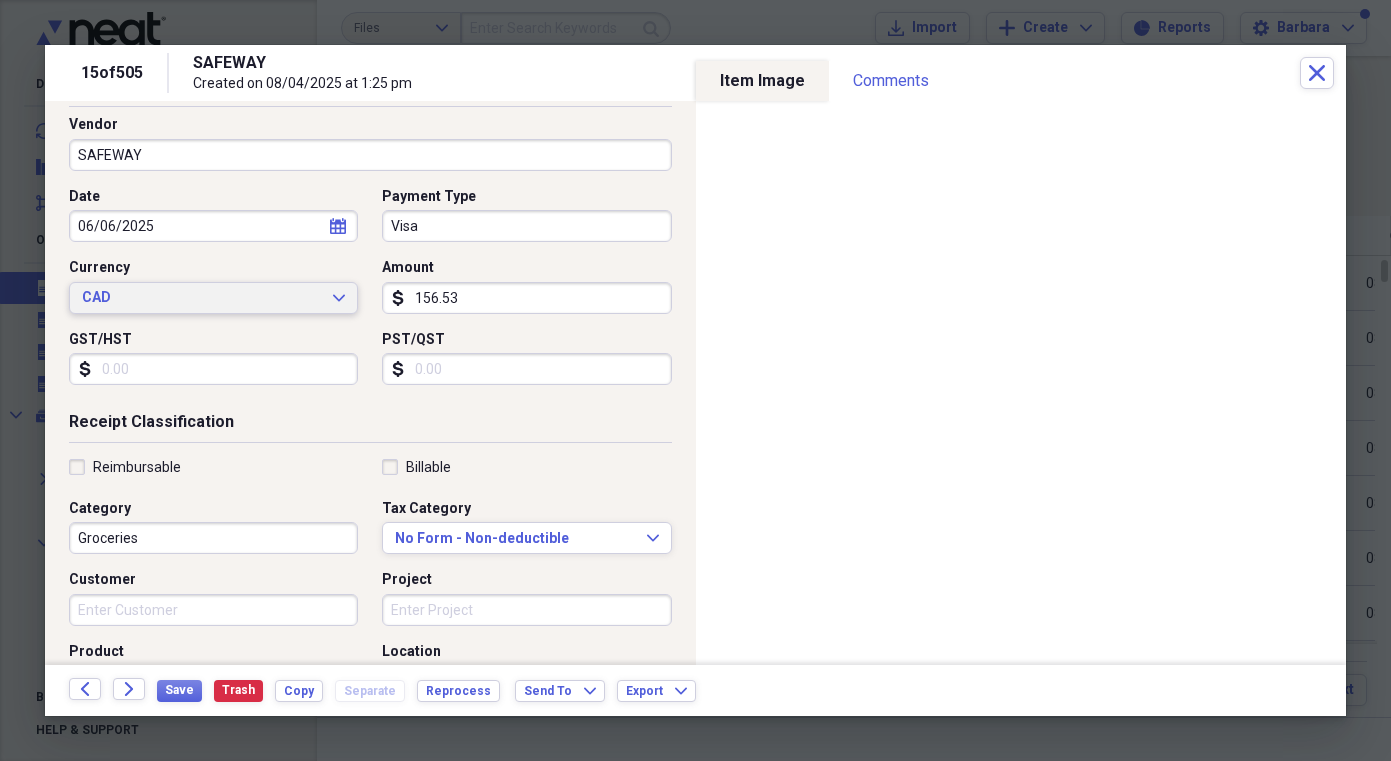 scroll, scrollTop: 133, scrollLeft: 0, axis: vertical 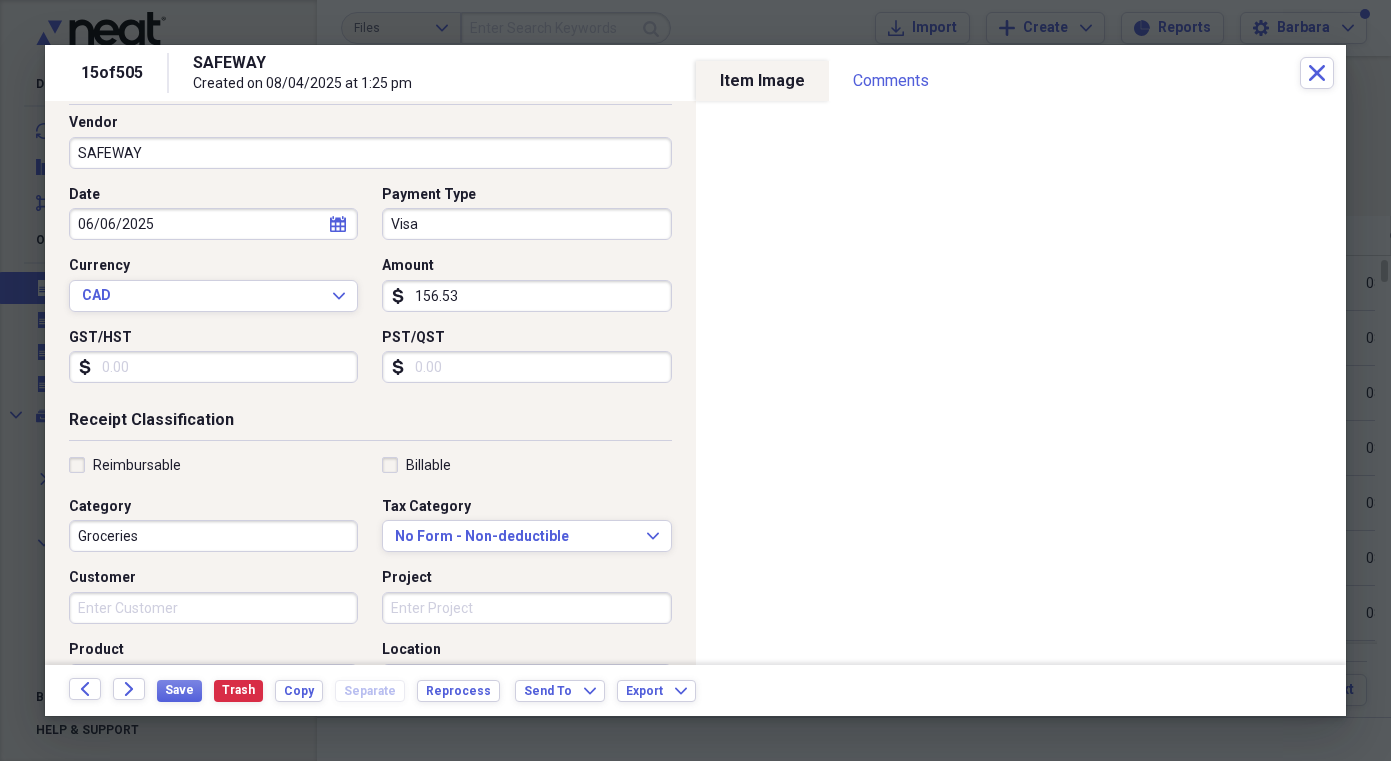 click on "Groceries" at bounding box center [213, 536] 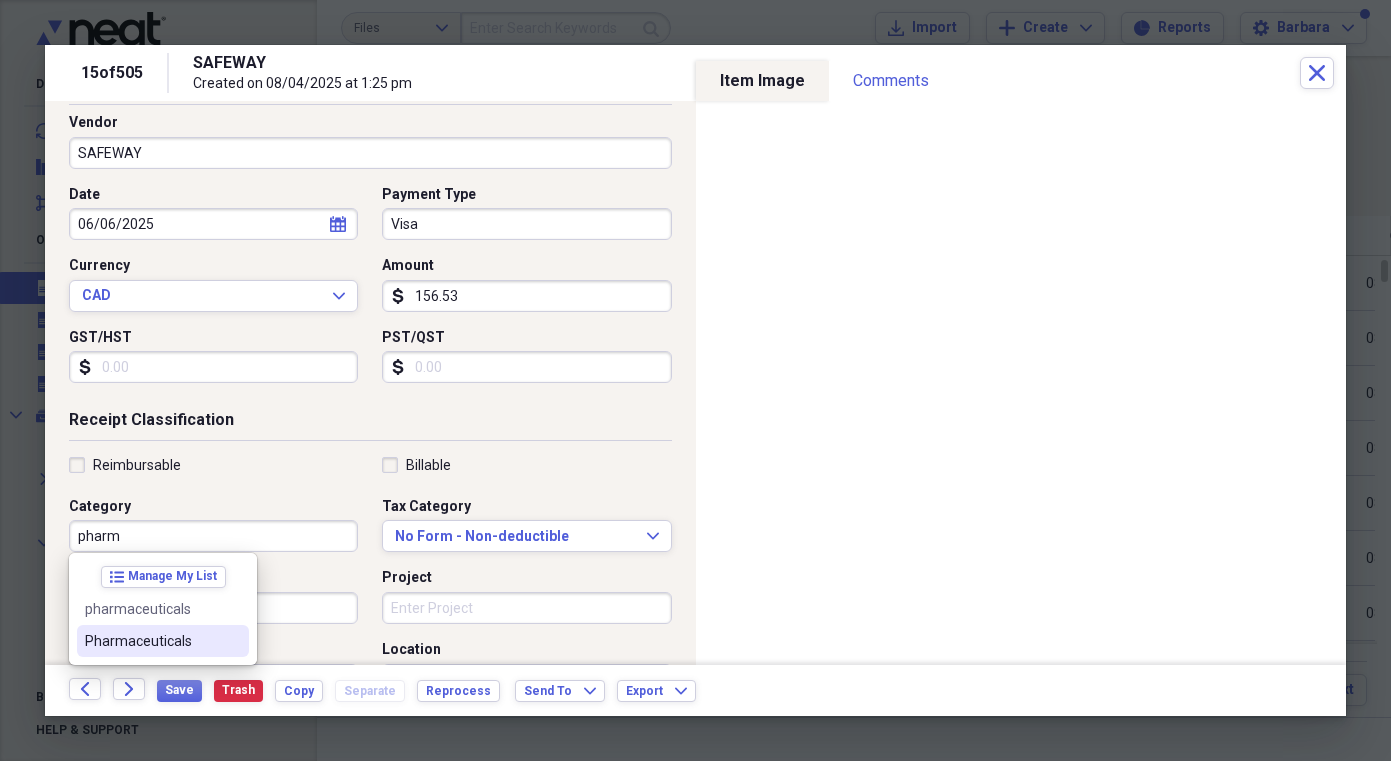 click on "Pharmaceuticals" at bounding box center [163, 641] 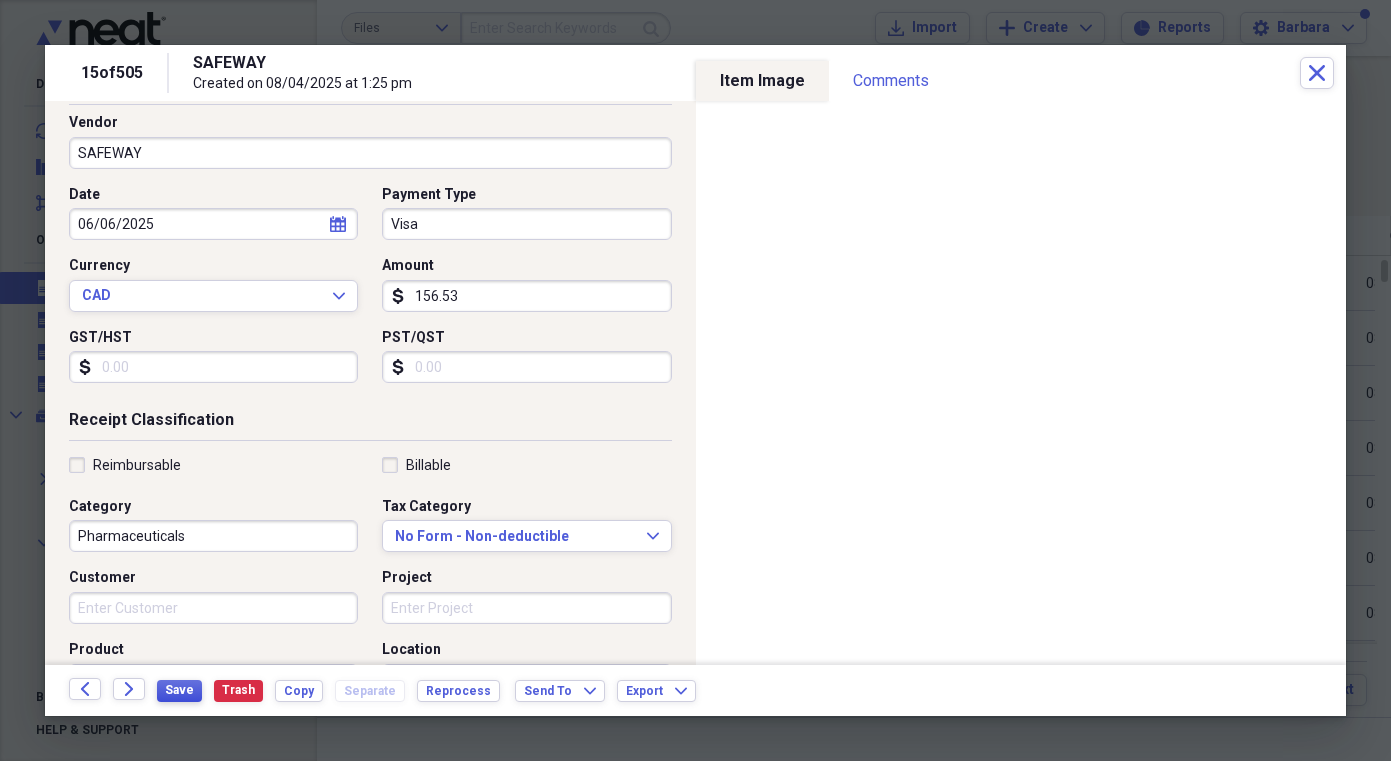 click on "Save" at bounding box center (179, 690) 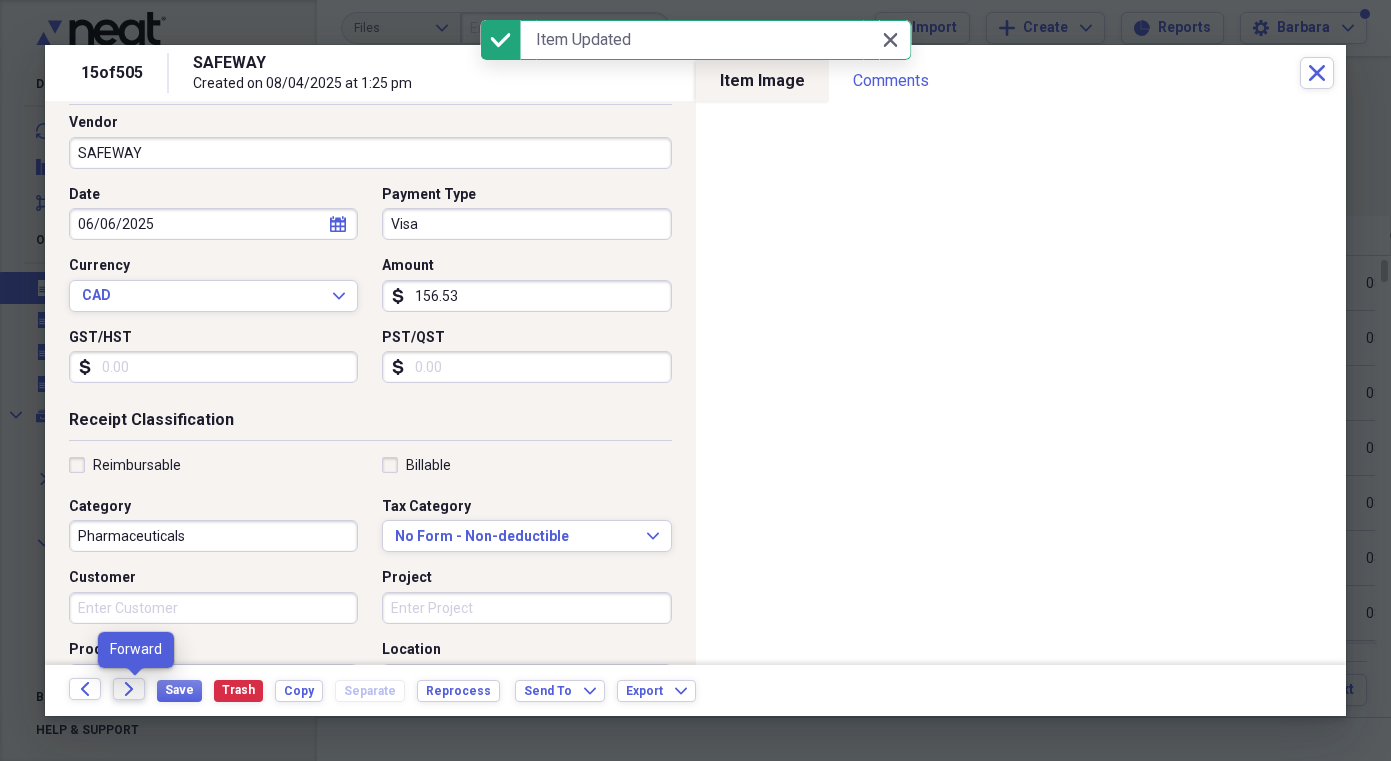 click on "Forward" 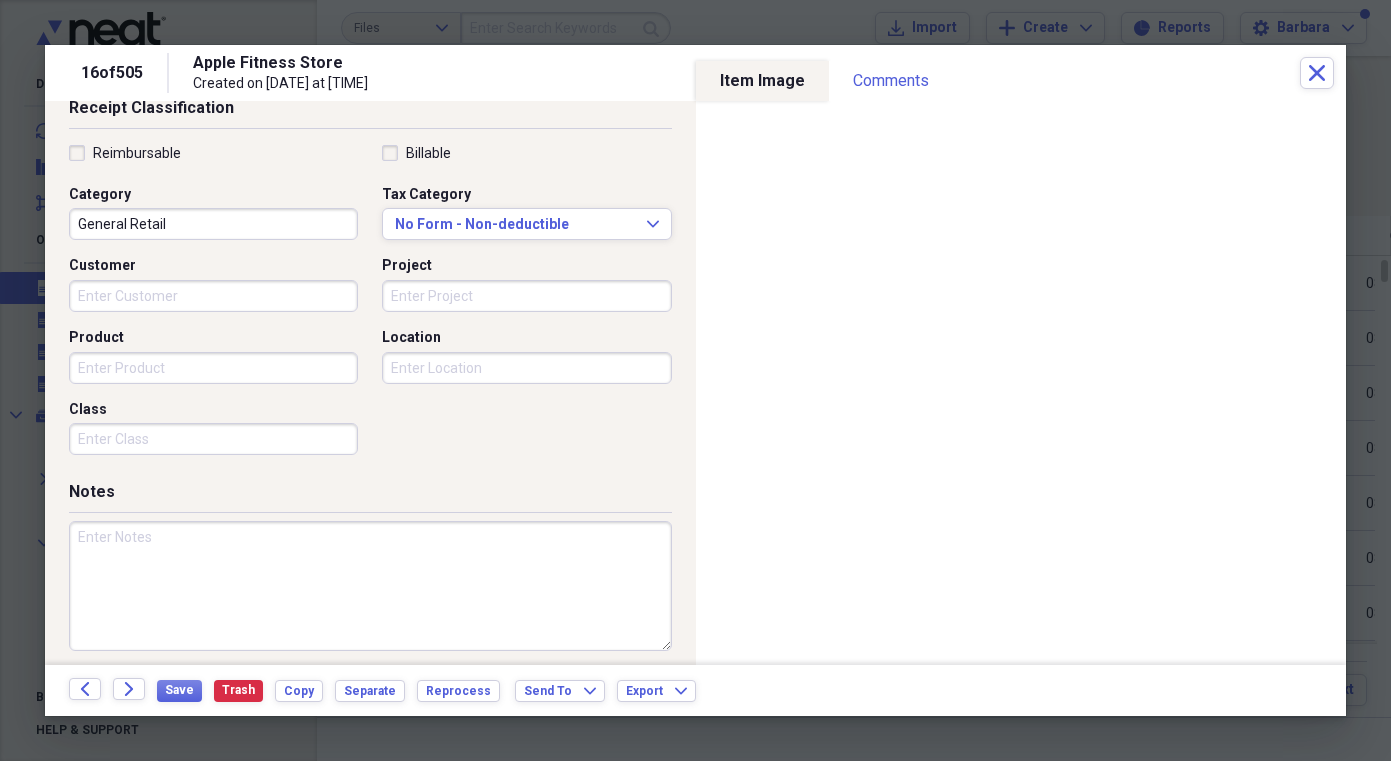 scroll, scrollTop: 450, scrollLeft: 0, axis: vertical 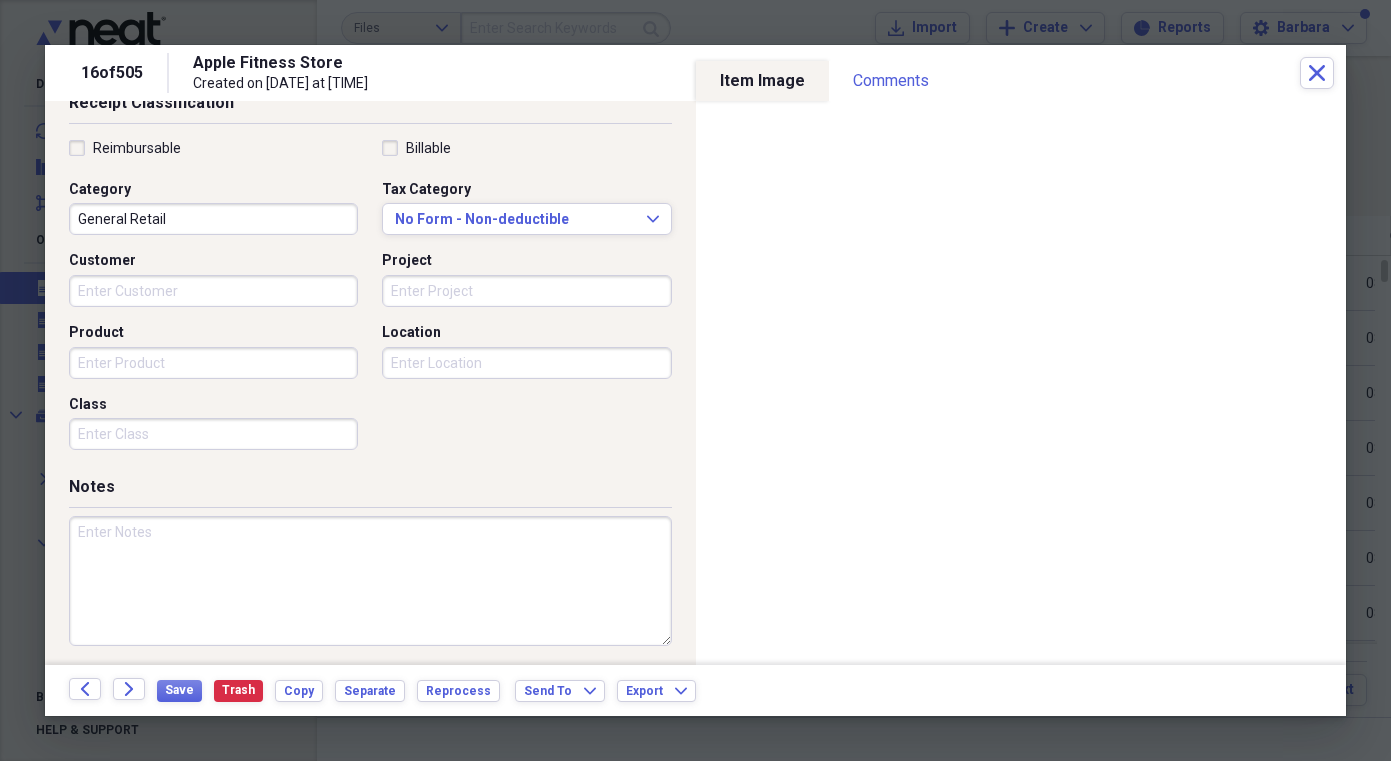 click at bounding box center [370, 581] 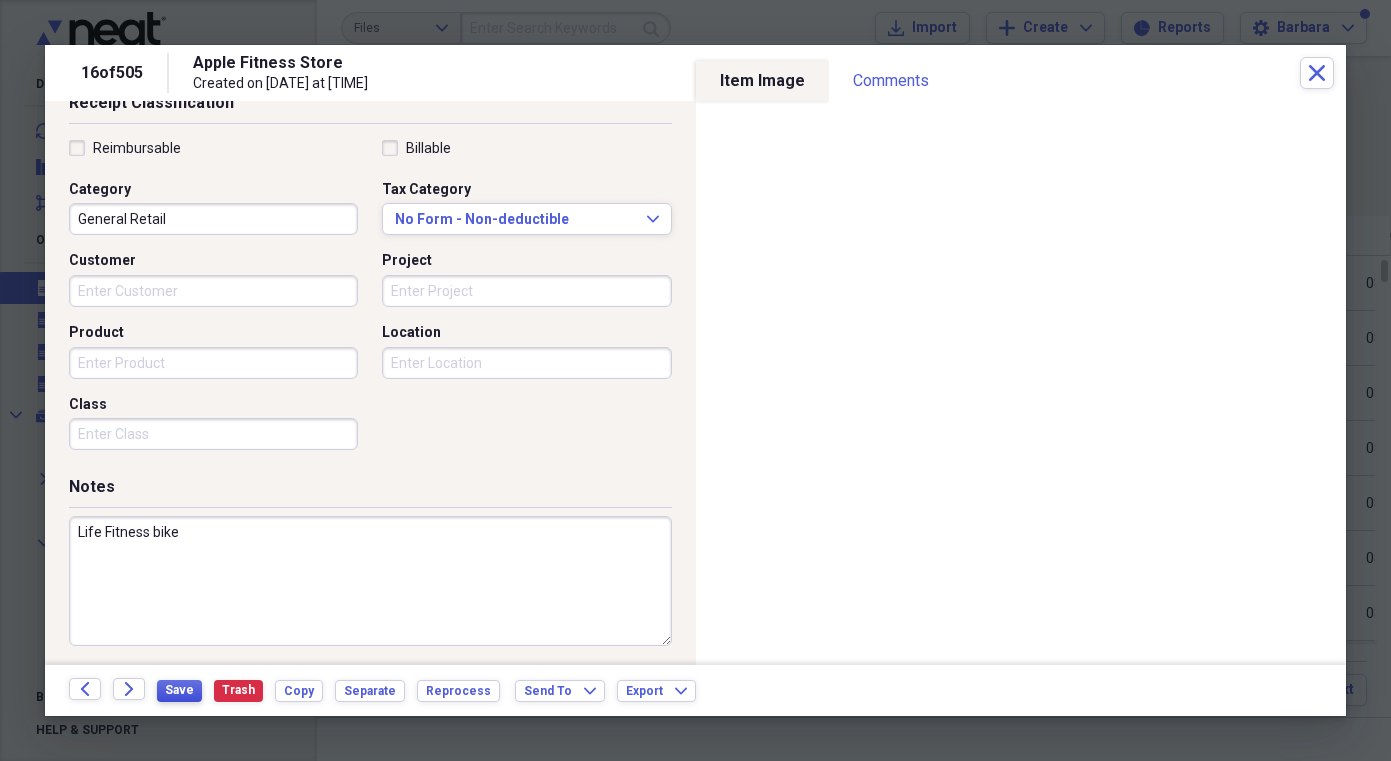 type on "Life Fitness bike" 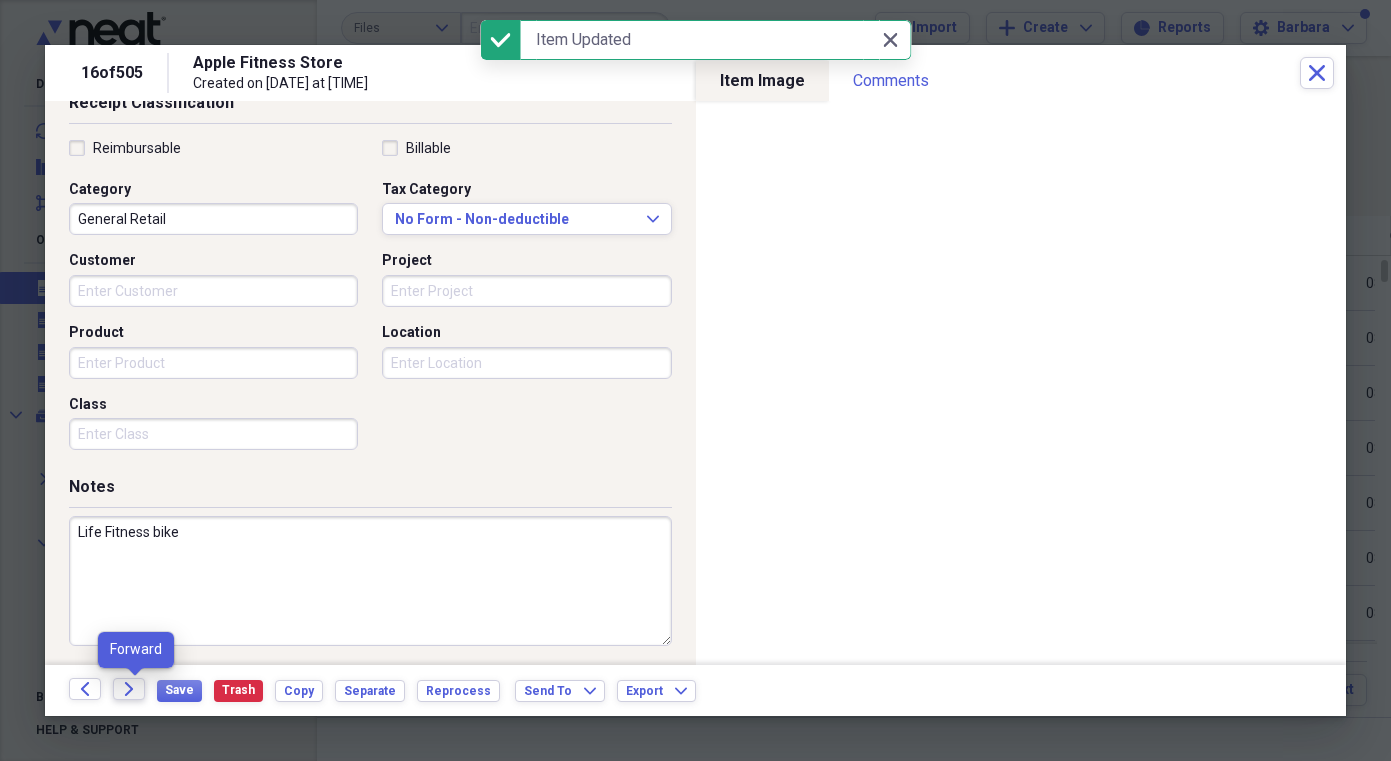 click 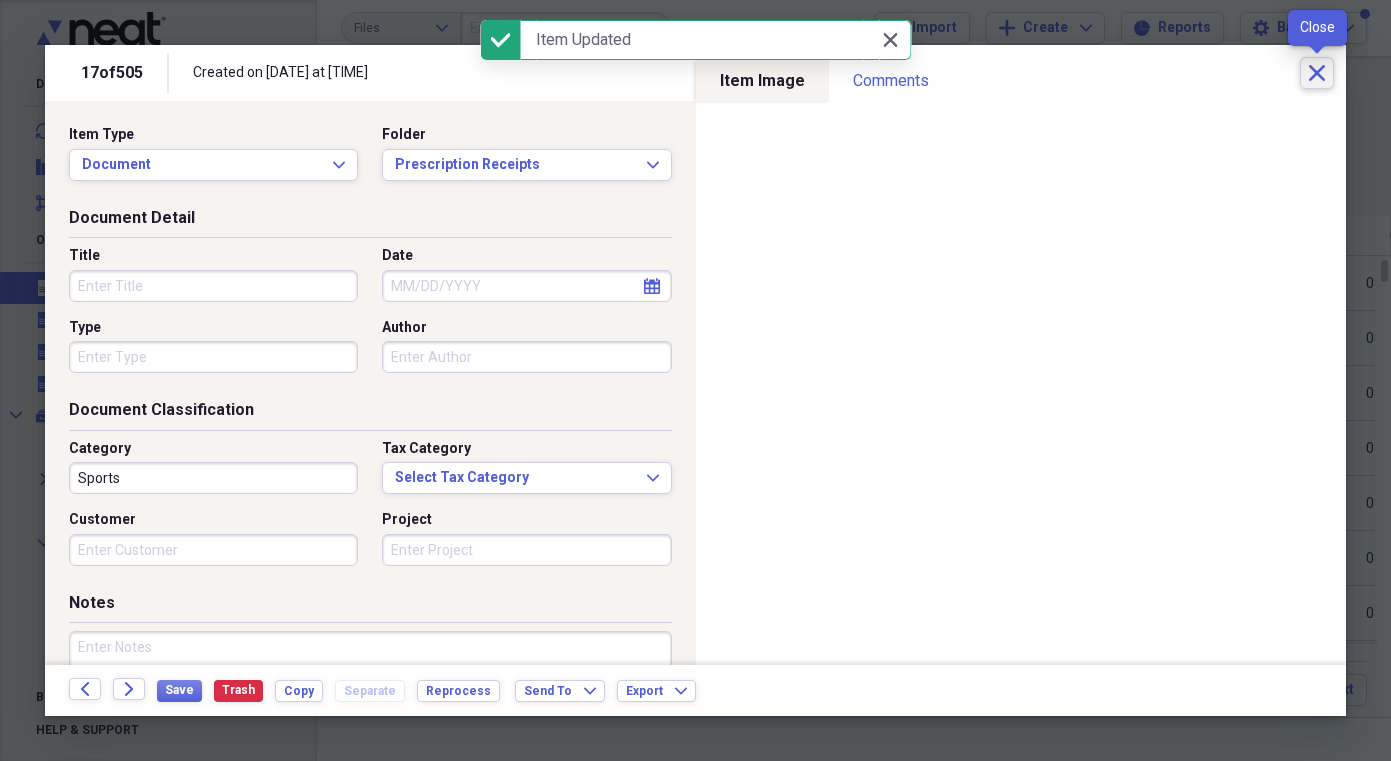 click 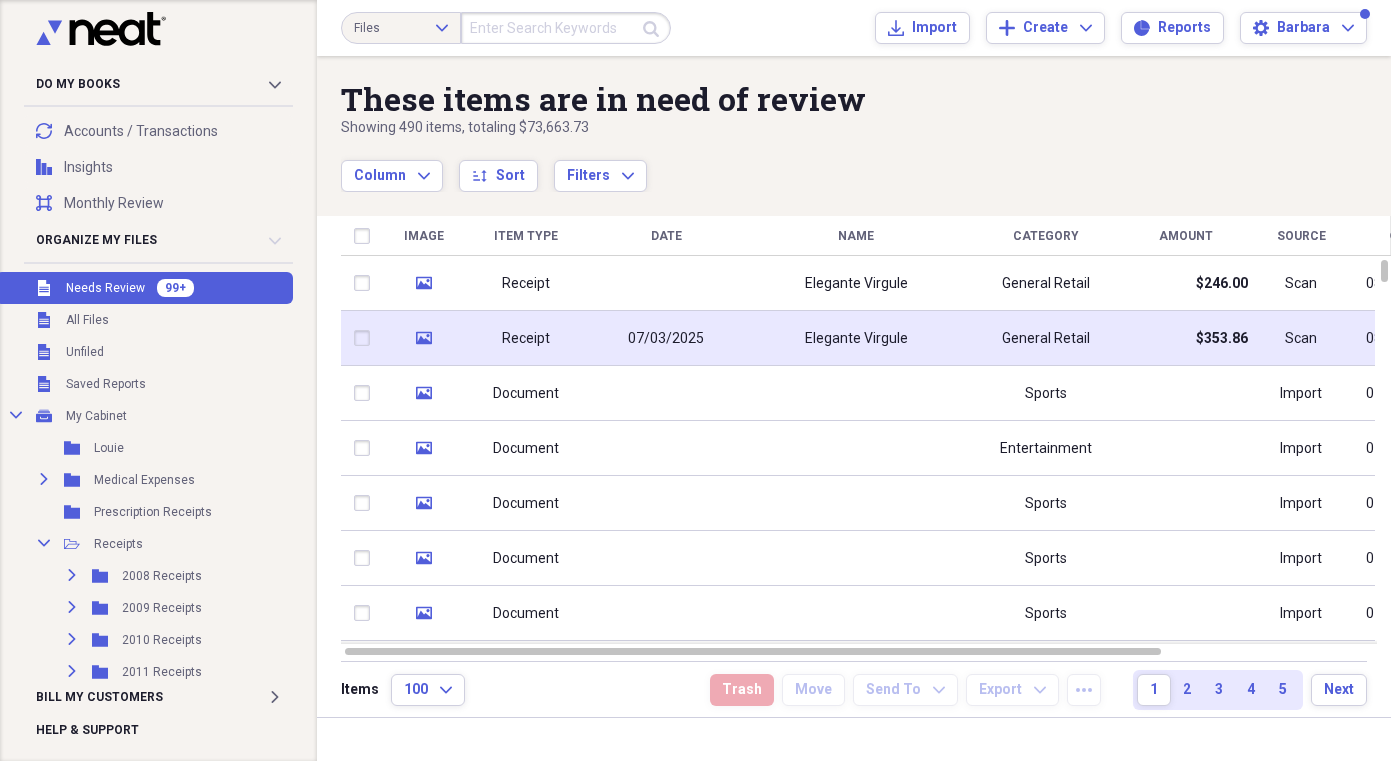 click on "Elegante Virgule" at bounding box center [856, 339] 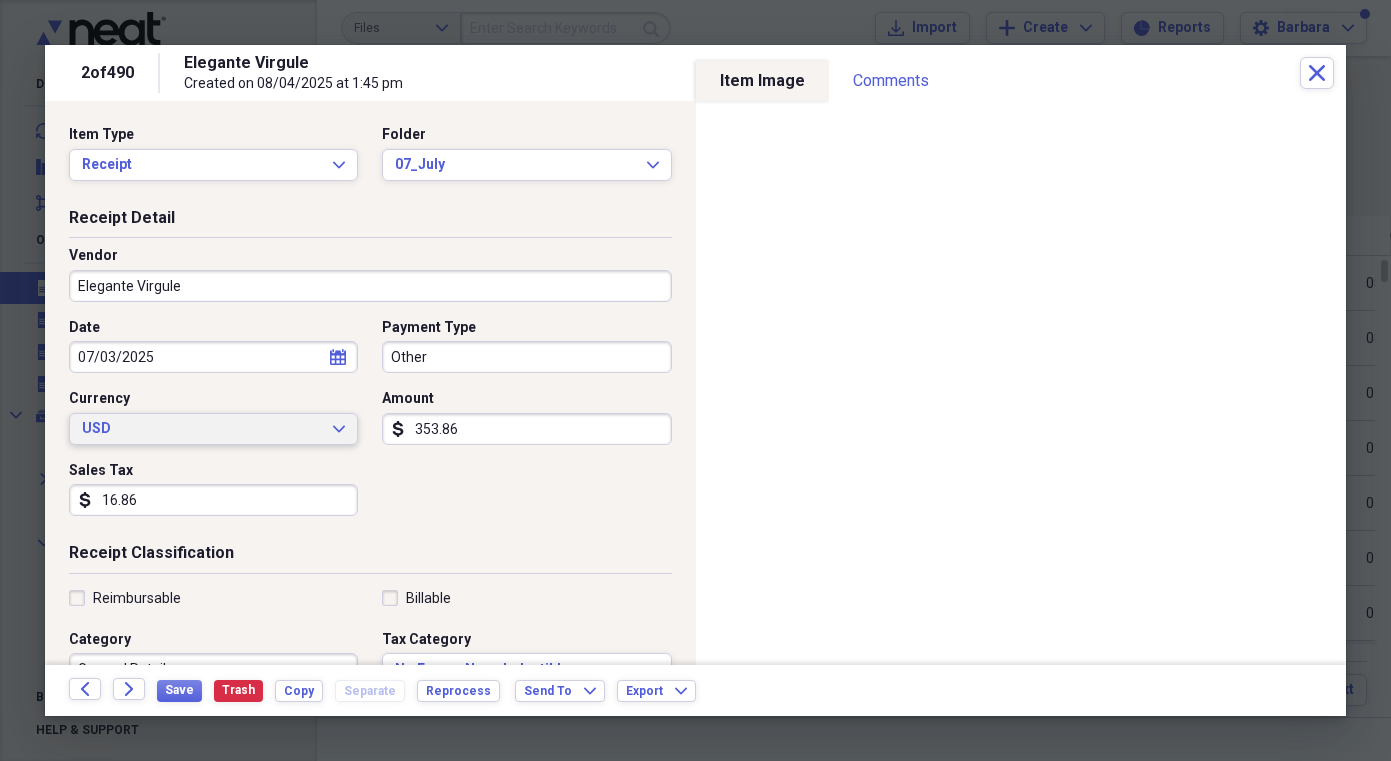 click on "Expand" 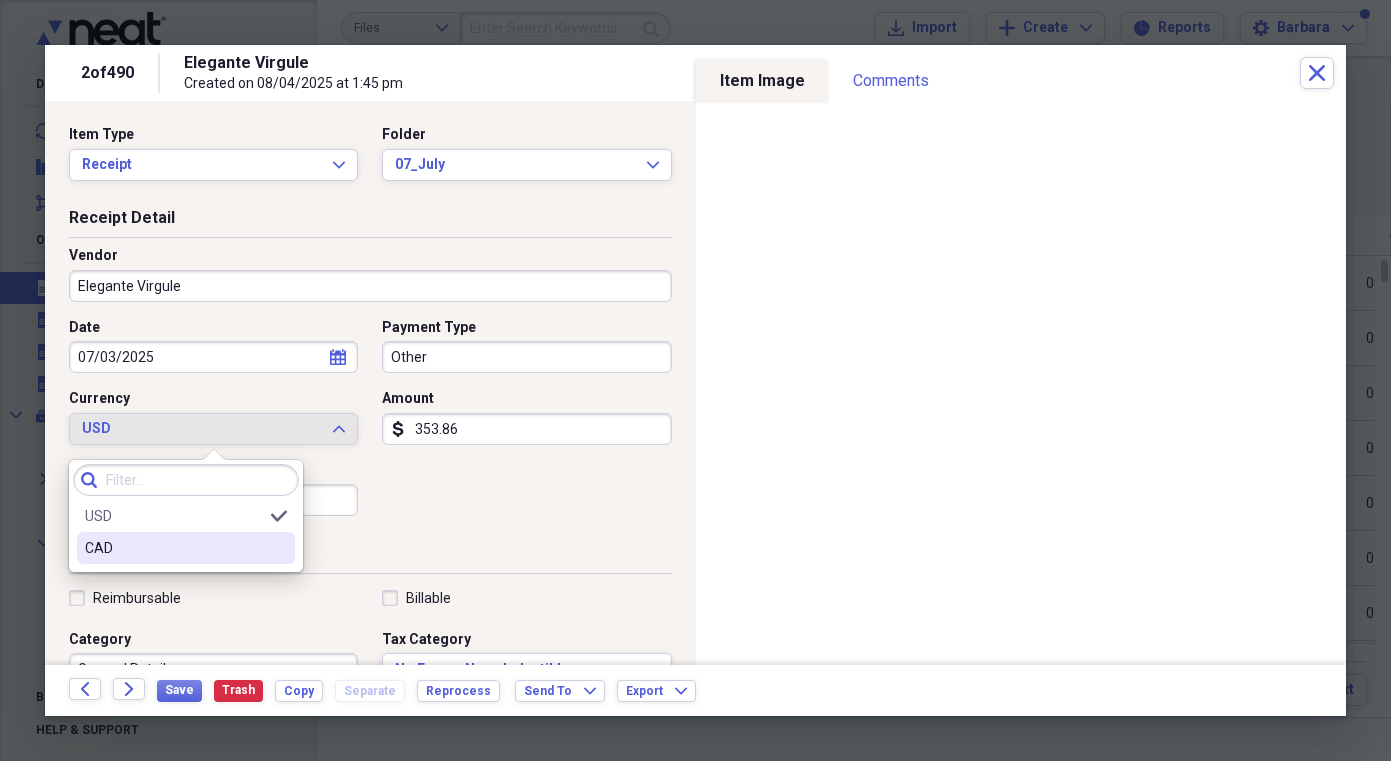 click on "CAD" at bounding box center (174, 548) 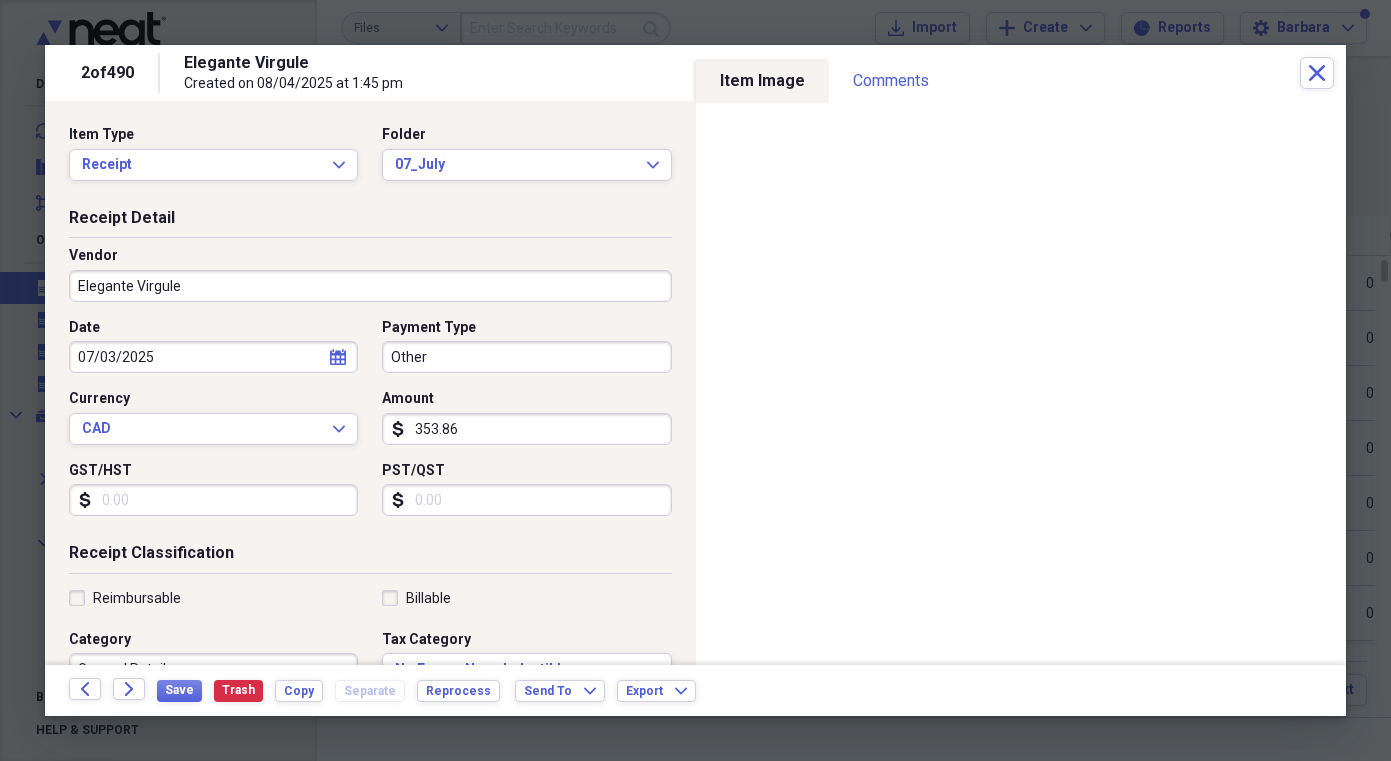 click on "Other" at bounding box center (526, 357) 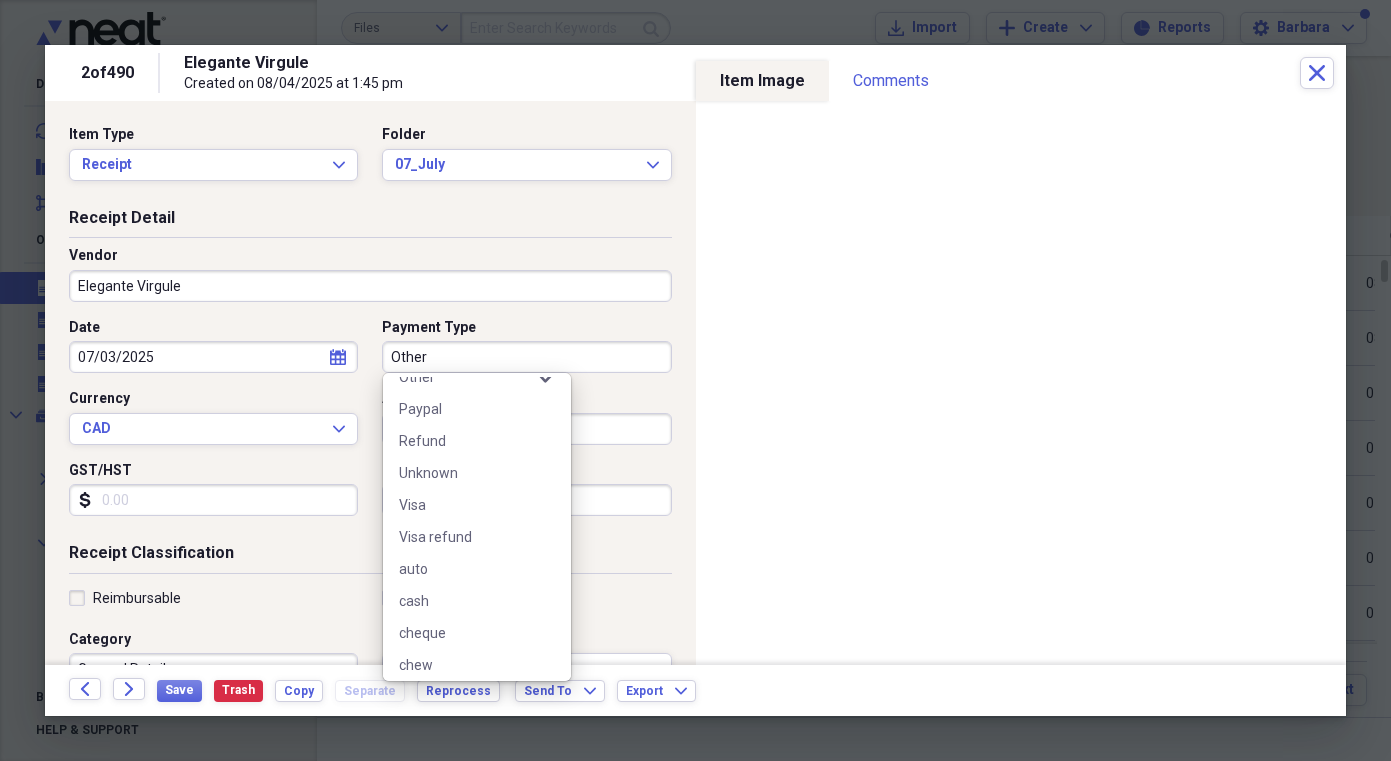 scroll, scrollTop: 600, scrollLeft: 0, axis: vertical 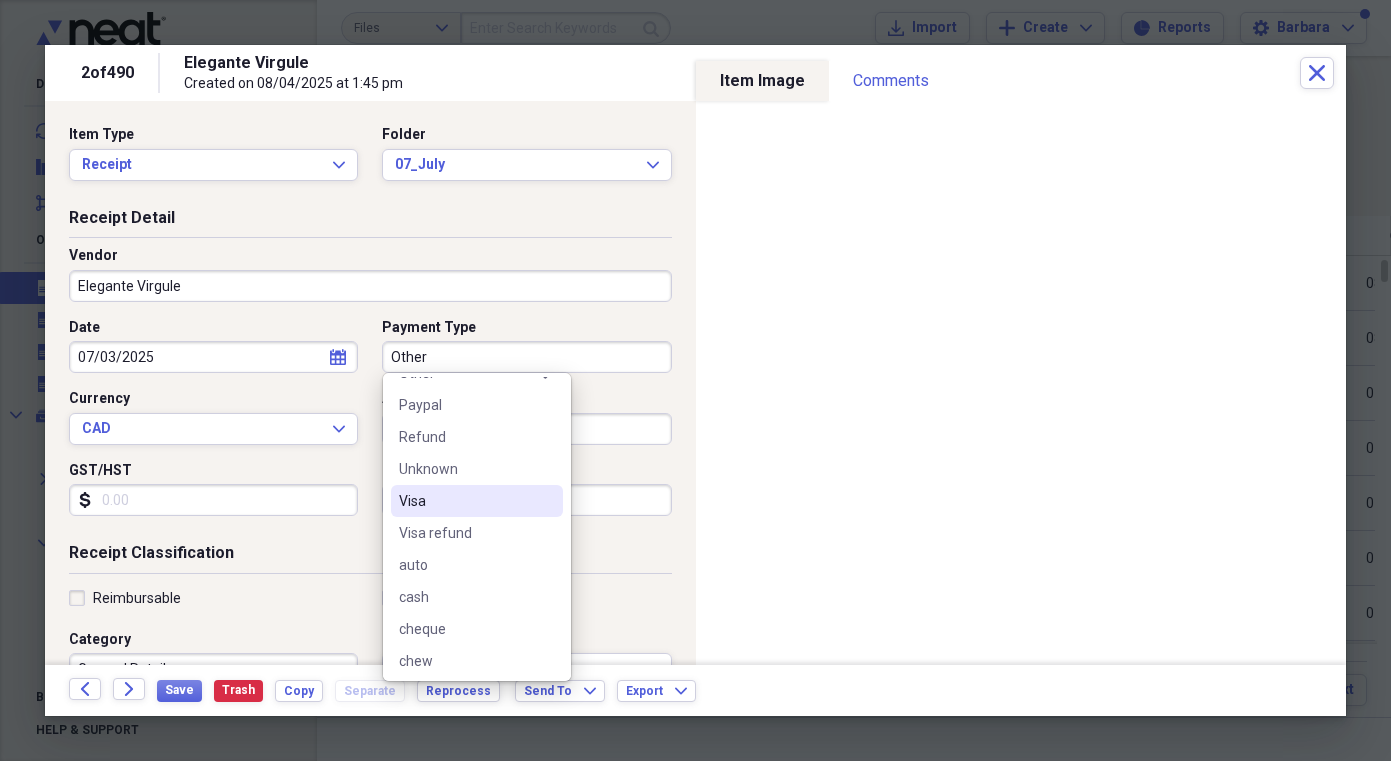 click on "Visa" at bounding box center (465, 501) 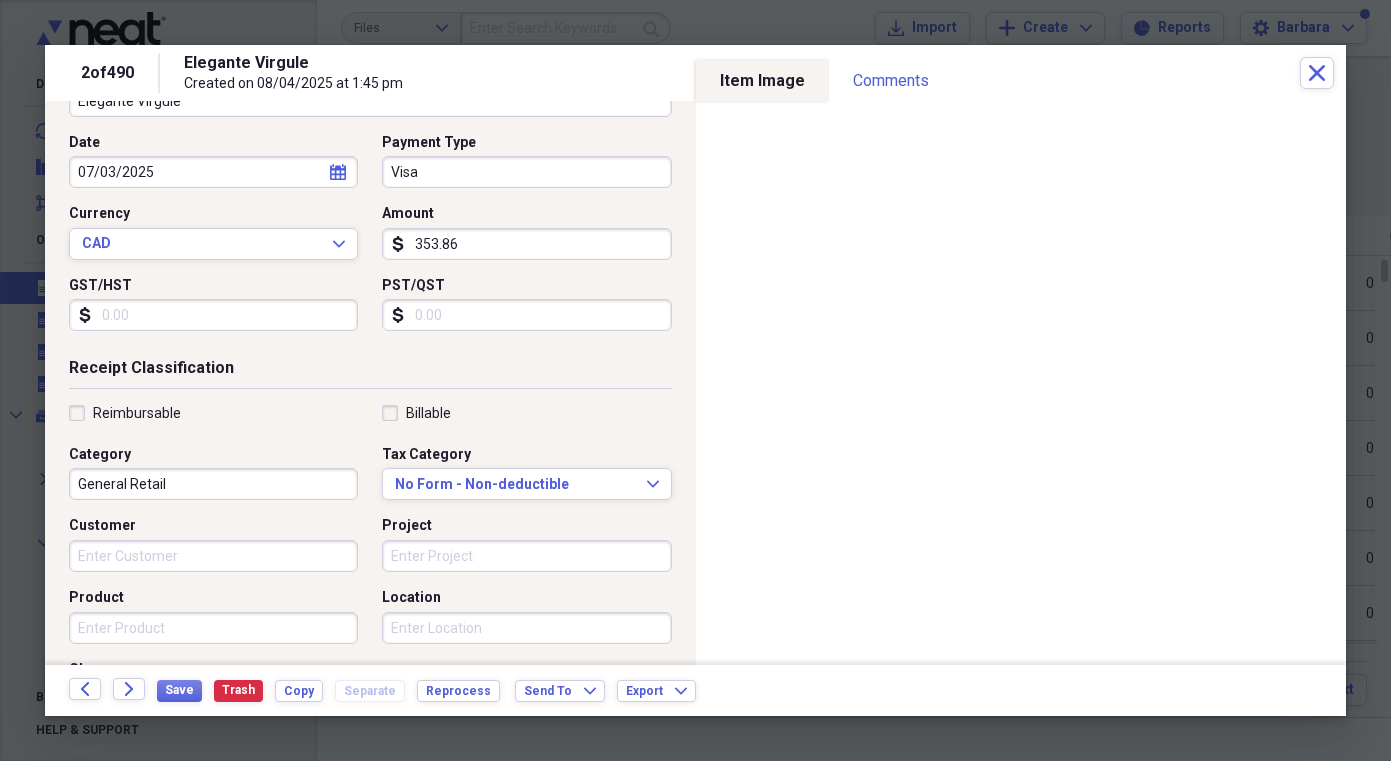 scroll, scrollTop: 183, scrollLeft: 0, axis: vertical 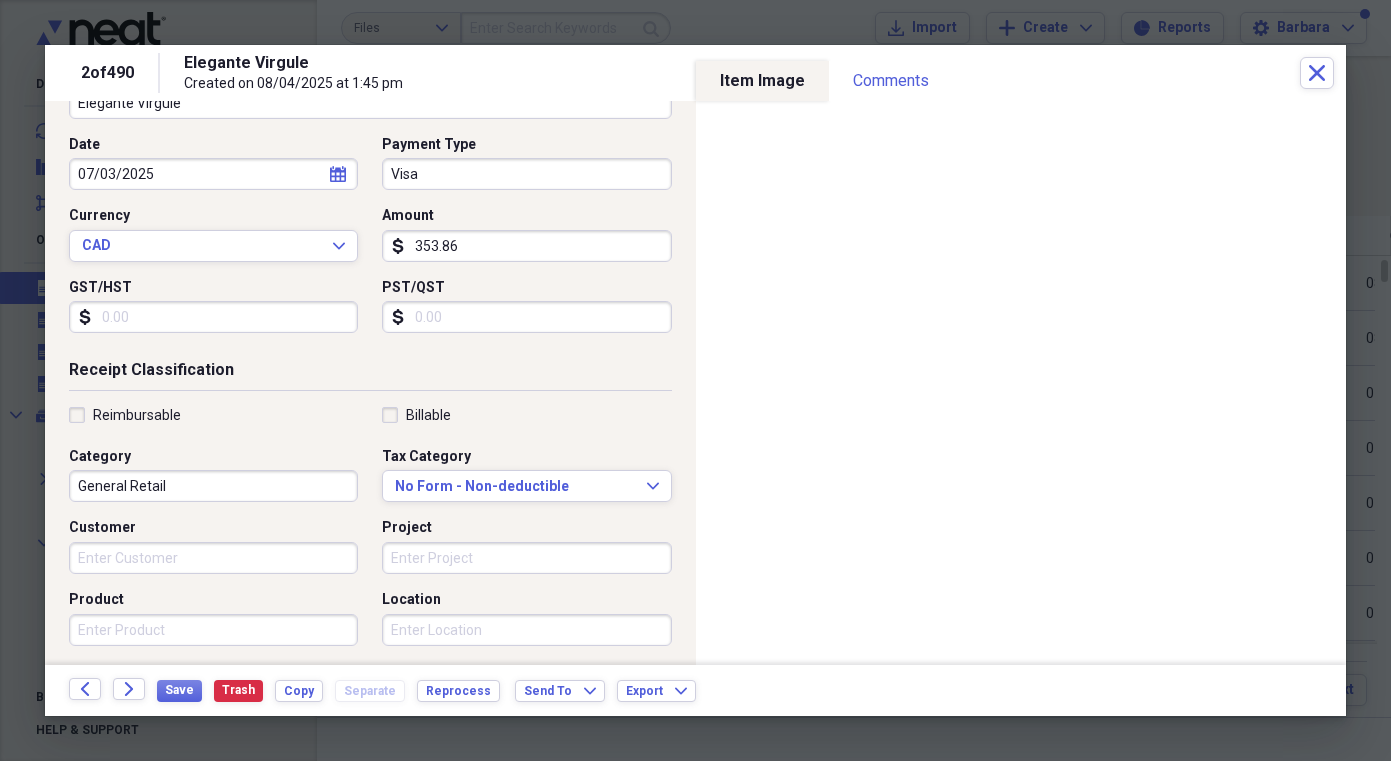 click on "General Retail" at bounding box center (213, 486) 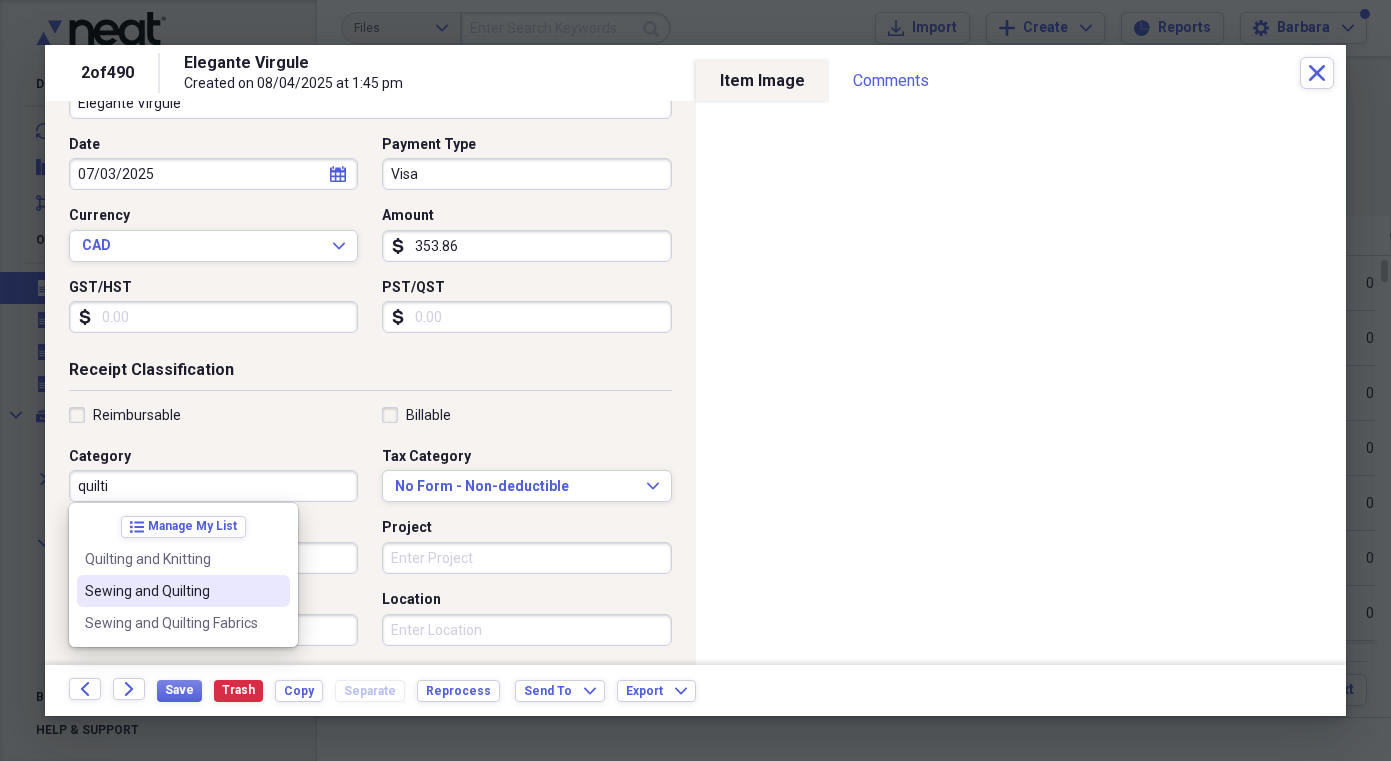 click on "Sewing and Quilting" at bounding box center (171, 591) 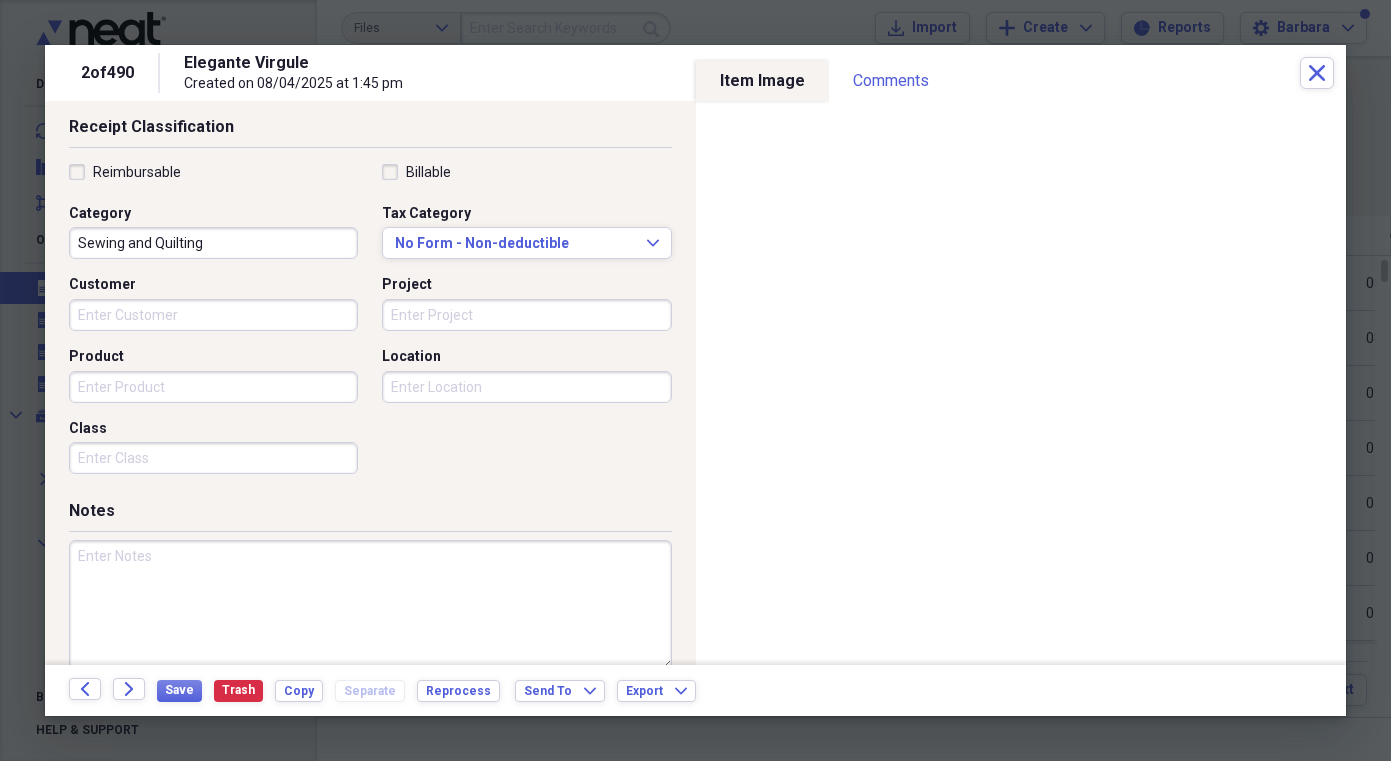 scroll, scrollTop: 456, scrollLeft: 0, axis: vertical 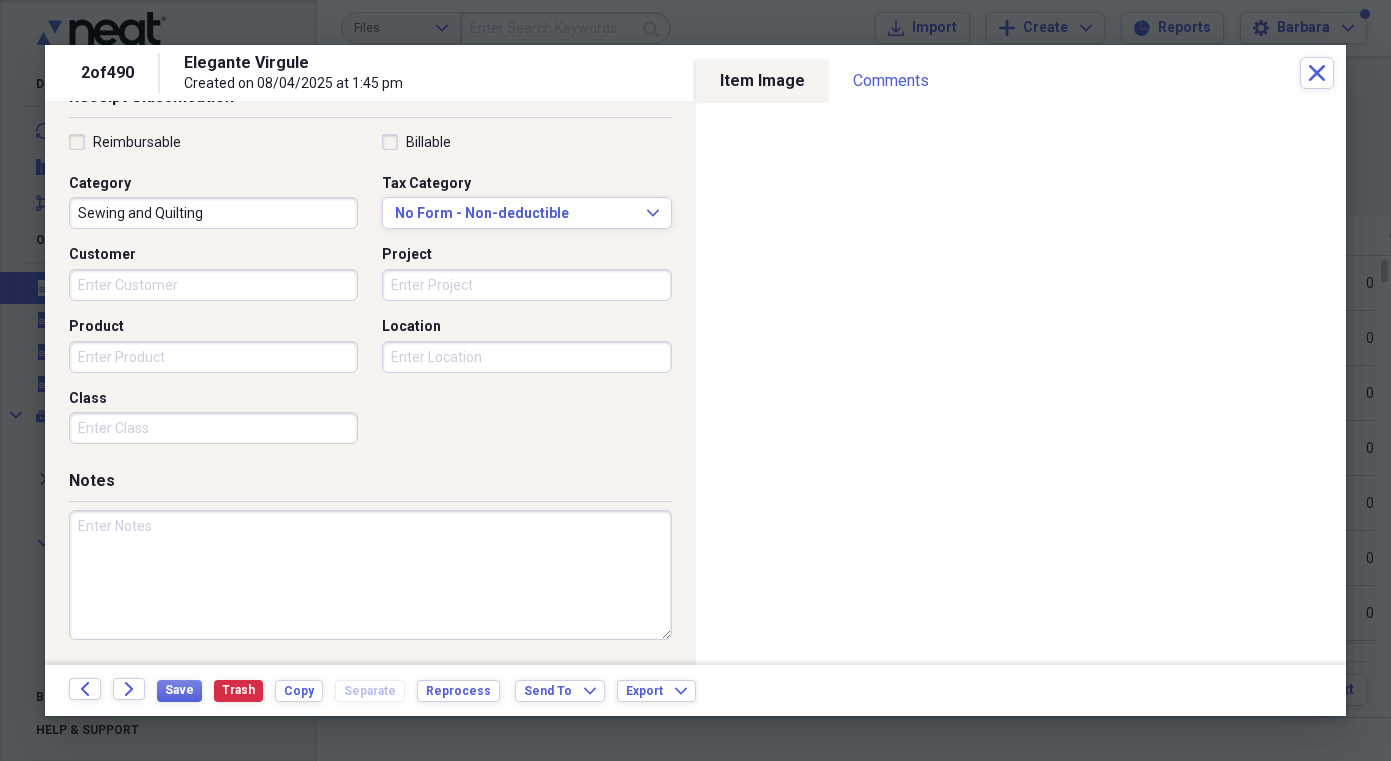 click at bounding box center (370, 575) 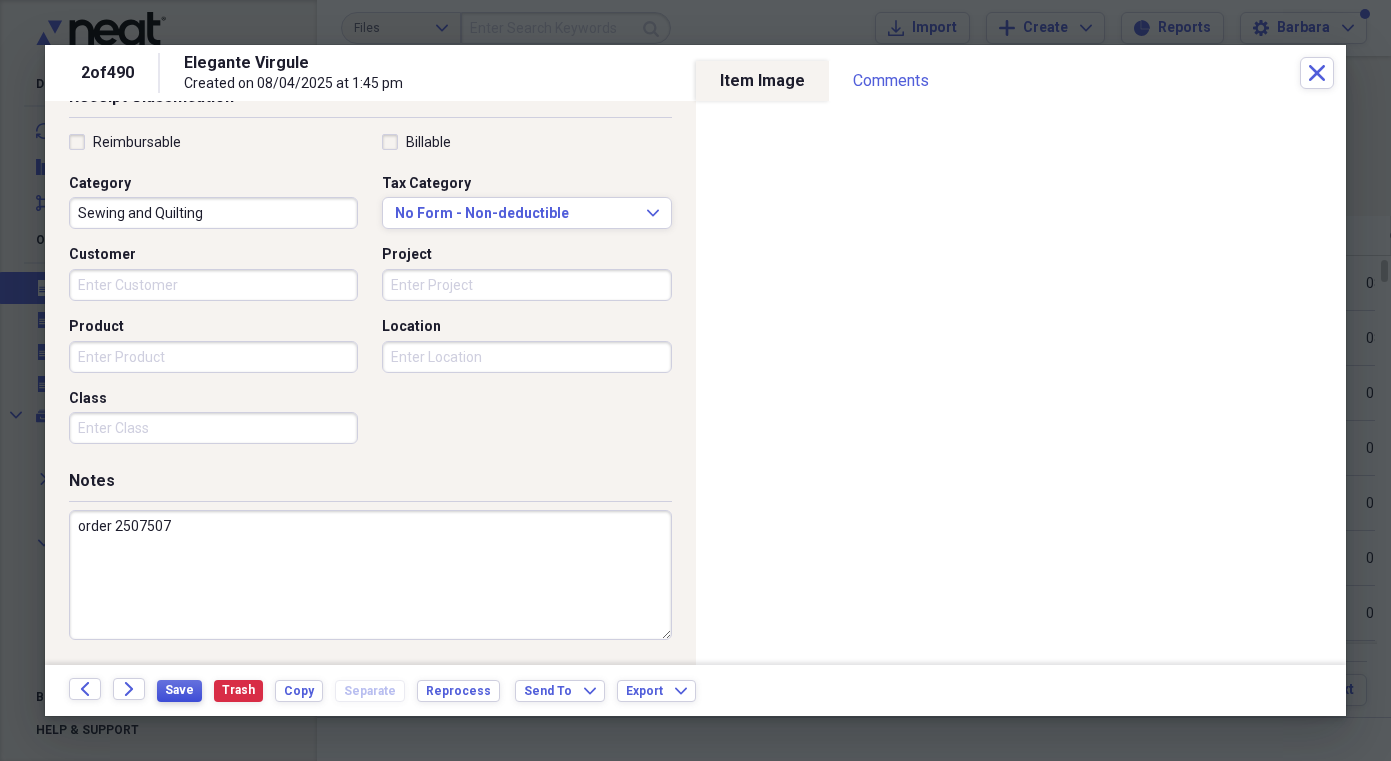 click on "Save" at bounding box center (179, 690) 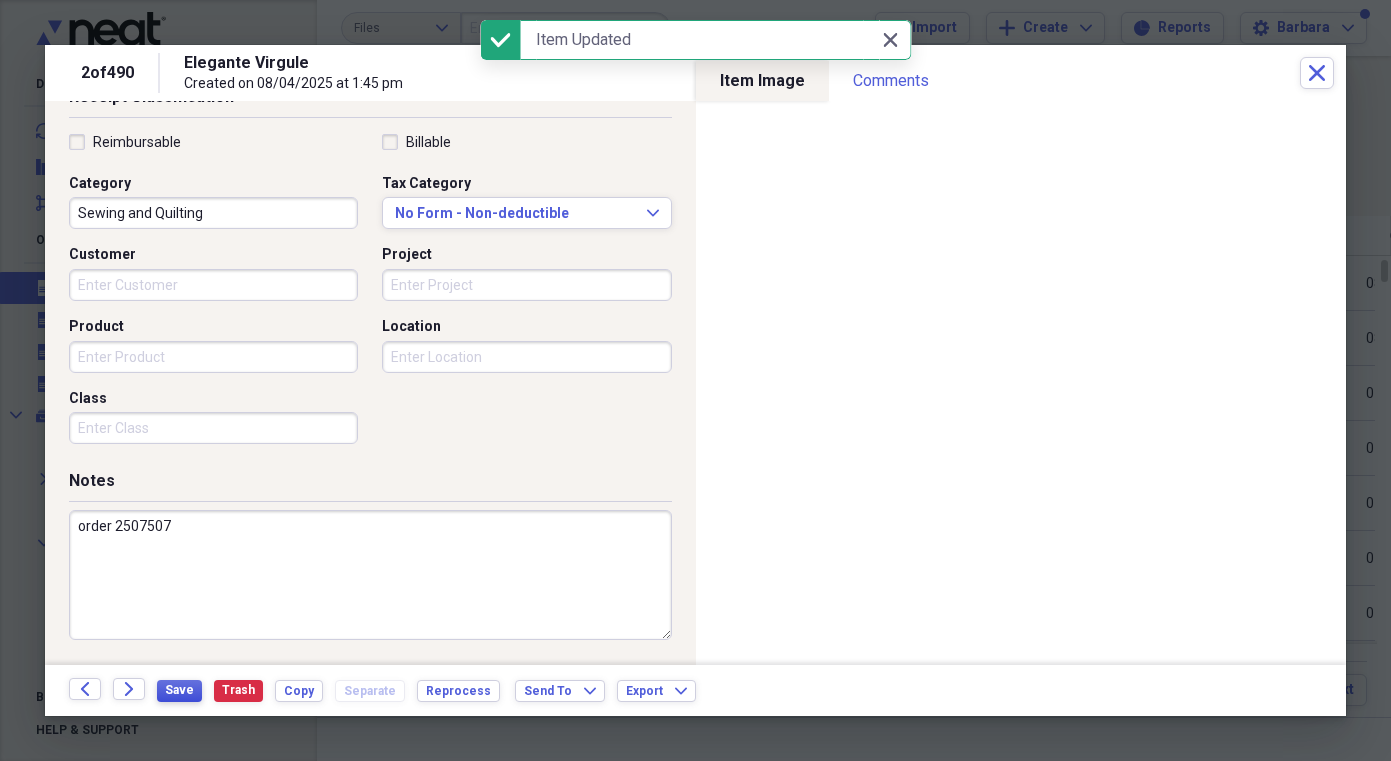 type on "order 2507507" 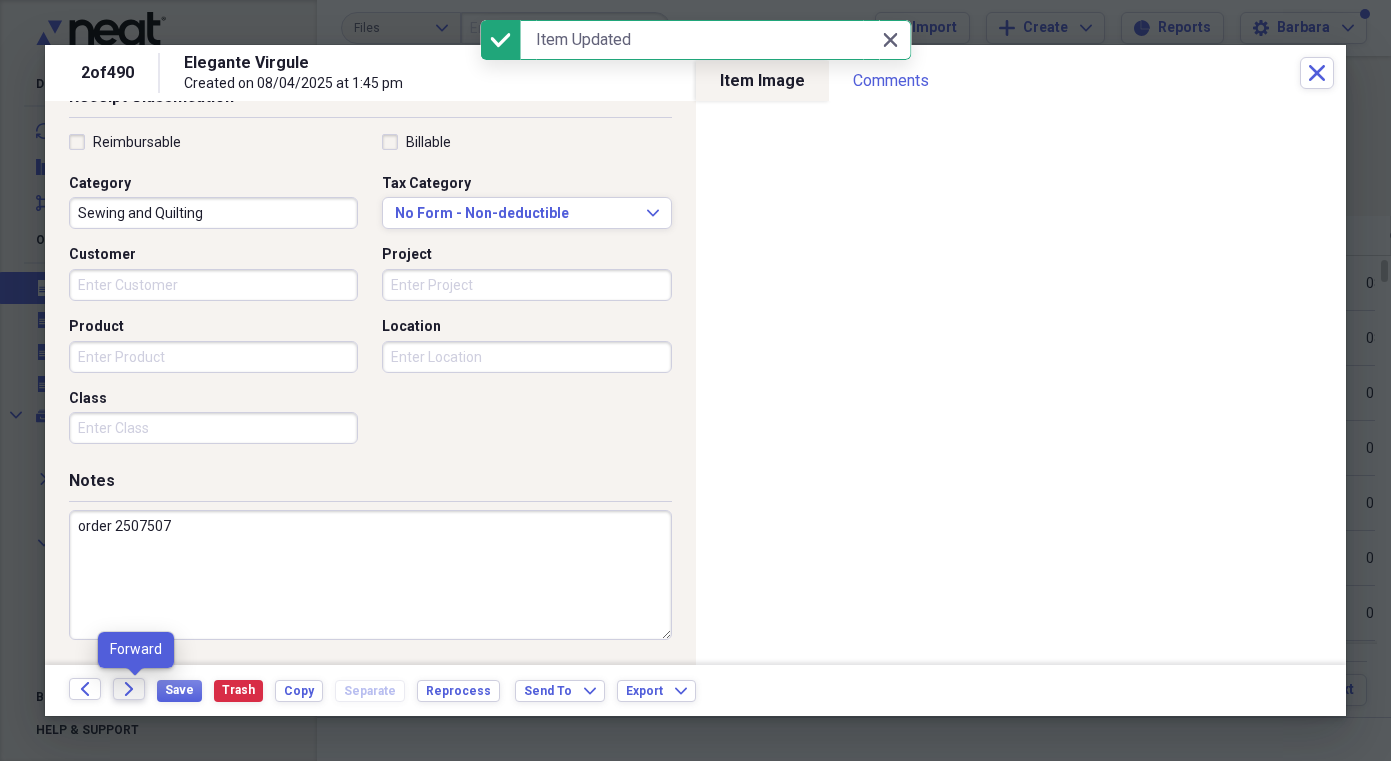 click on "Forward" 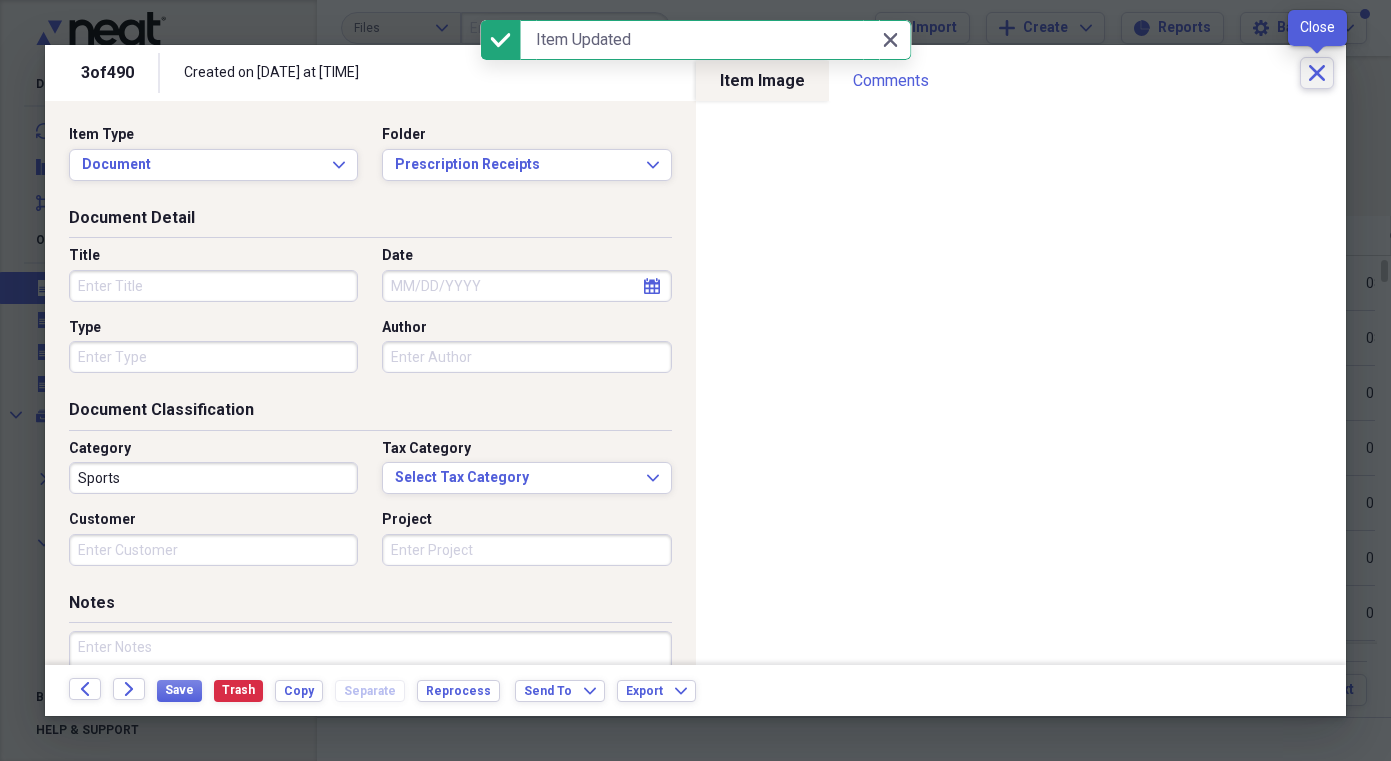click on "Close" at bounding box center (1317, 73) 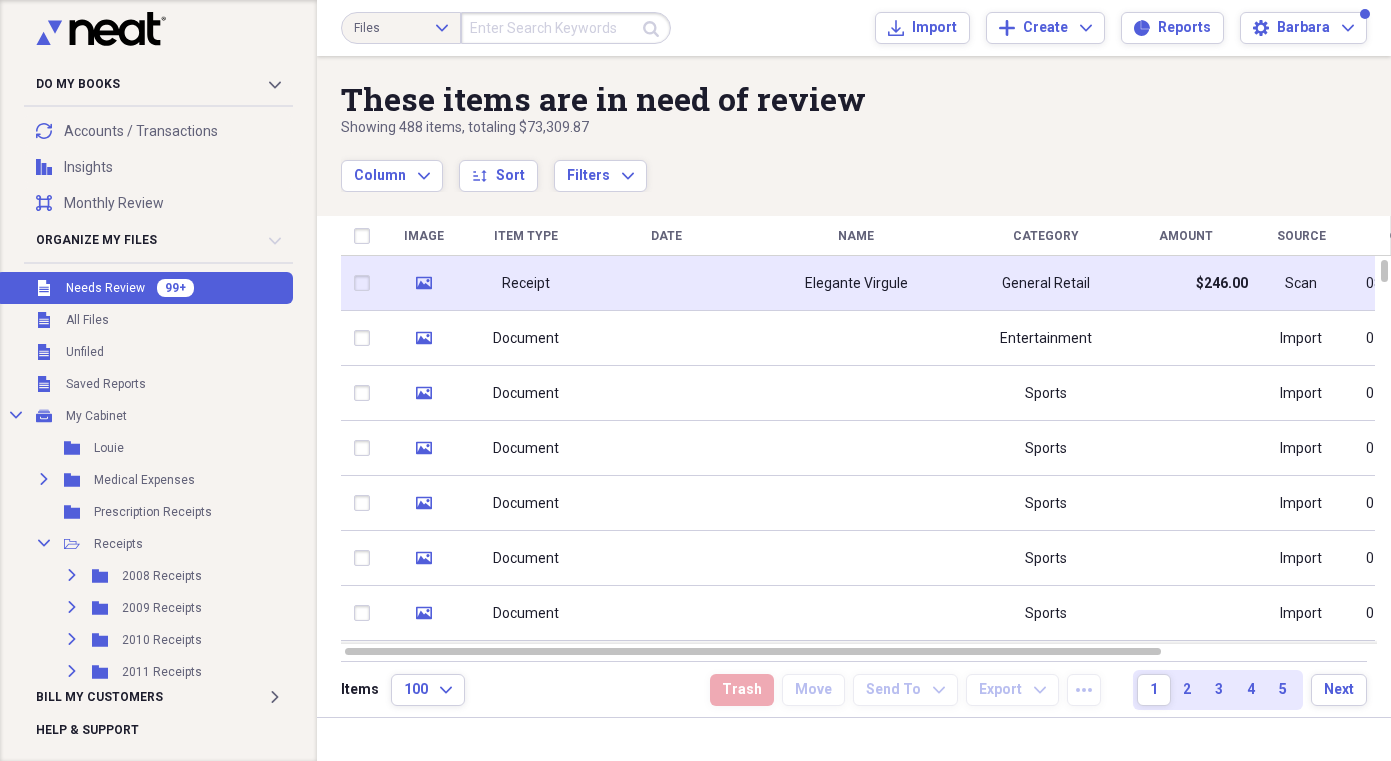 click at bounding box center (666, 283) 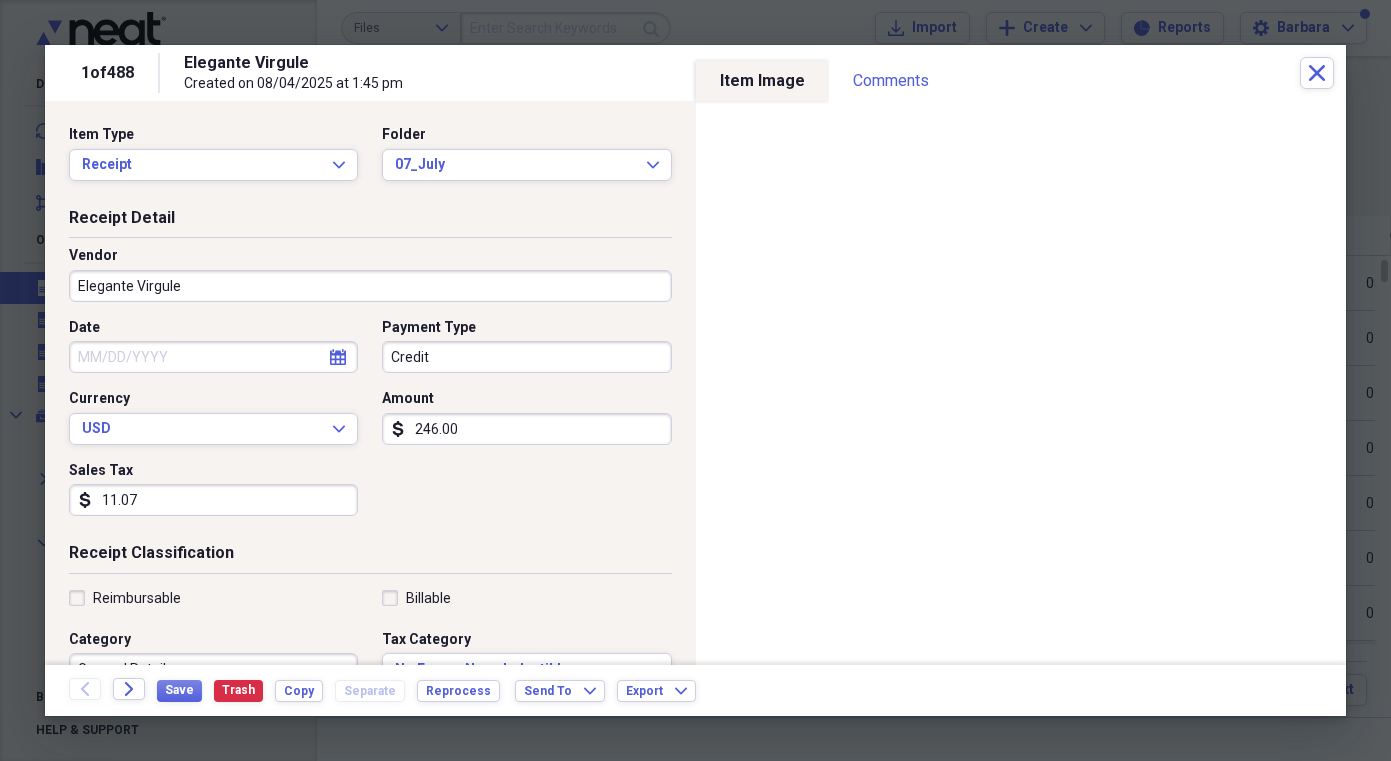 click on "calendar" 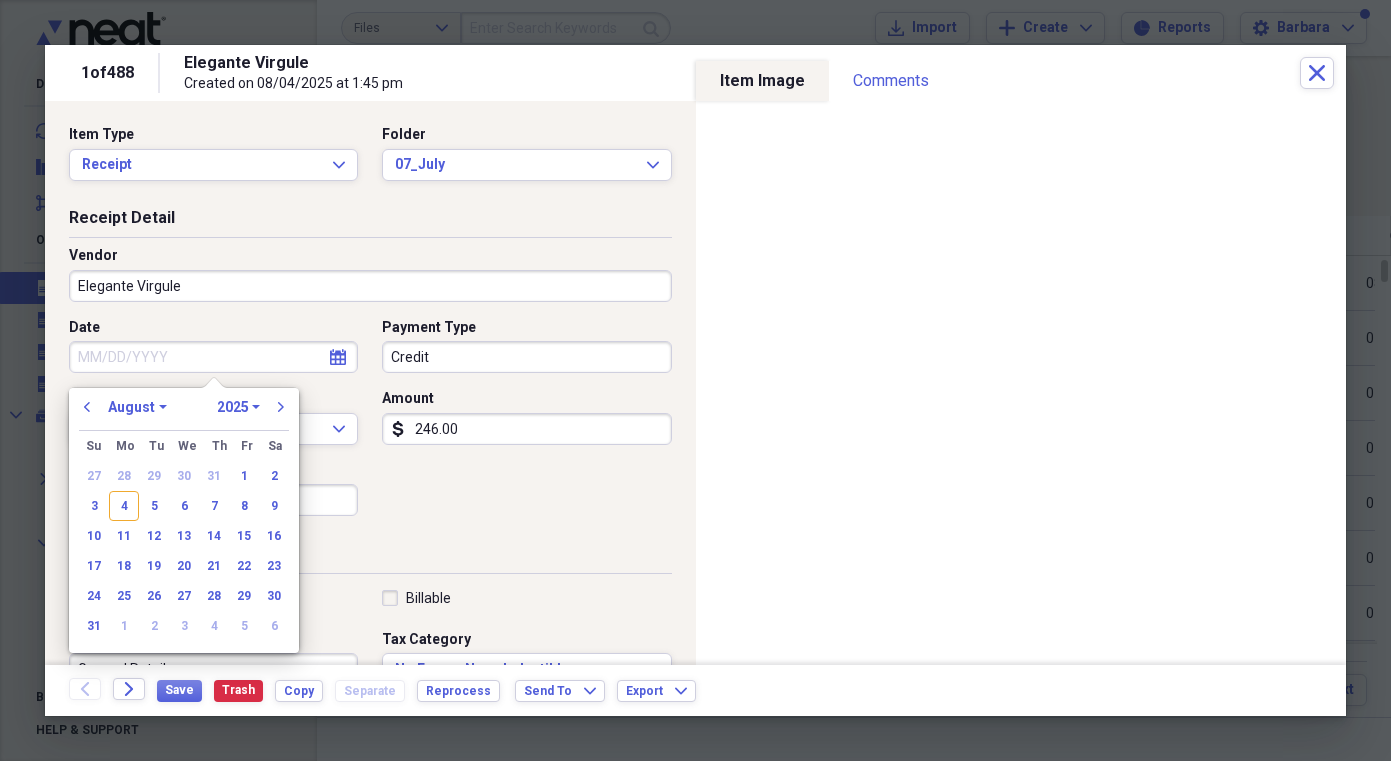 click on "January February March April May June July August September October November December" at bounding box center (137, 407) 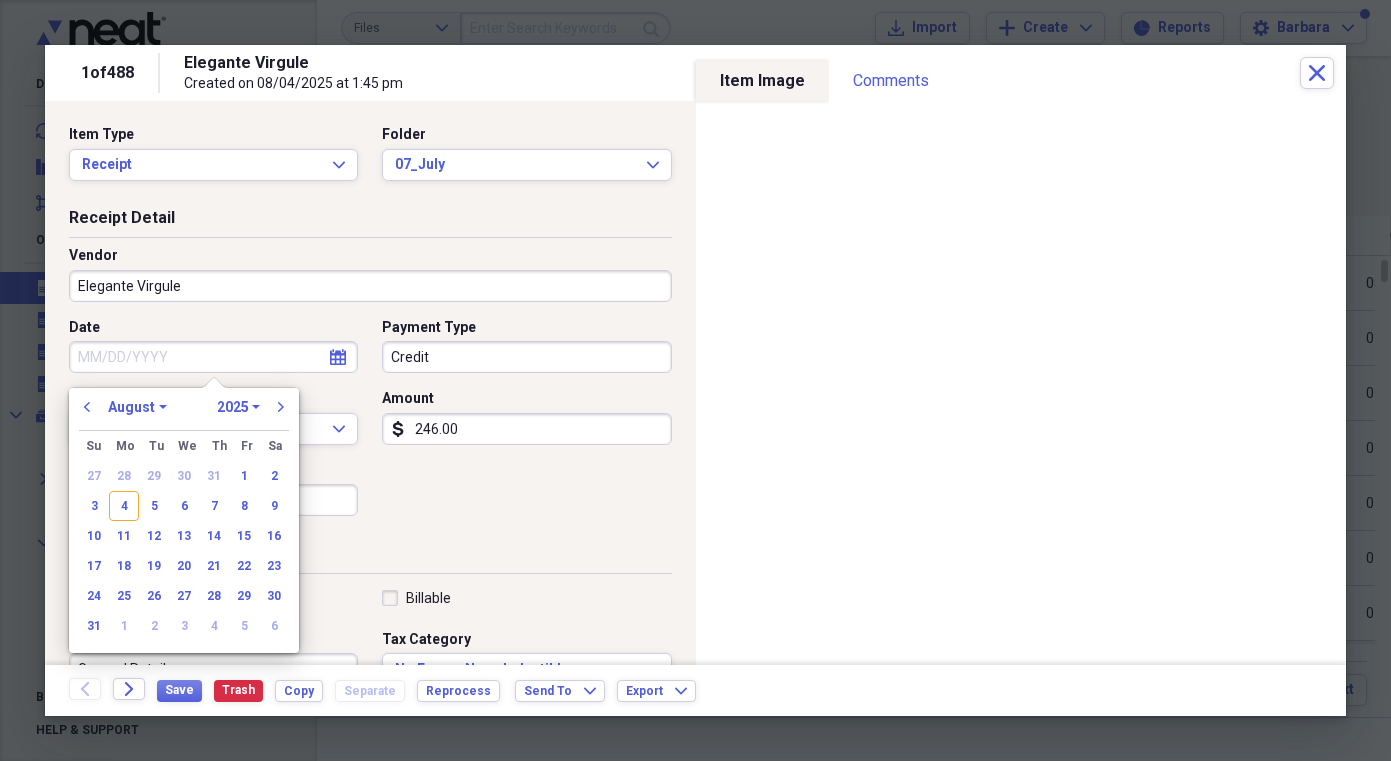 select on "6" 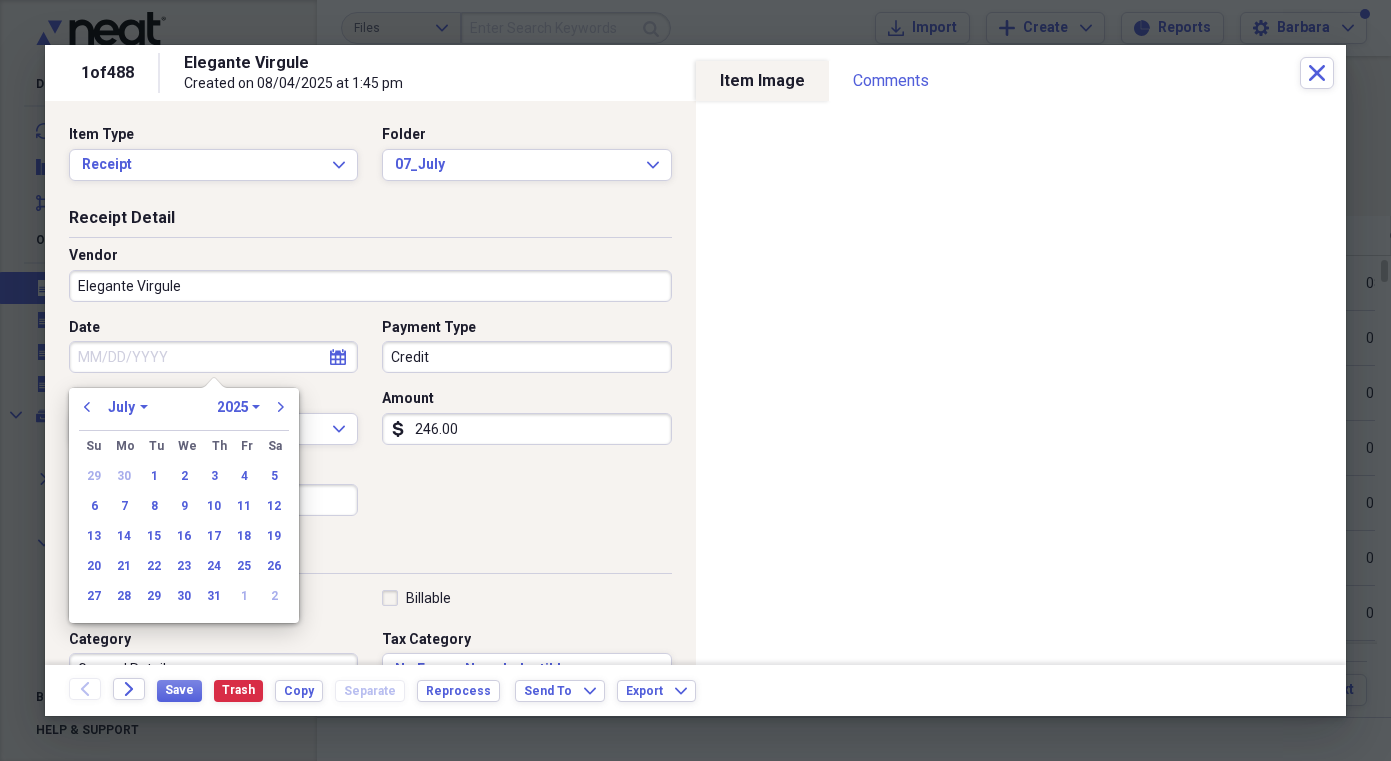 click on "2" at bounding box center (184, 476) 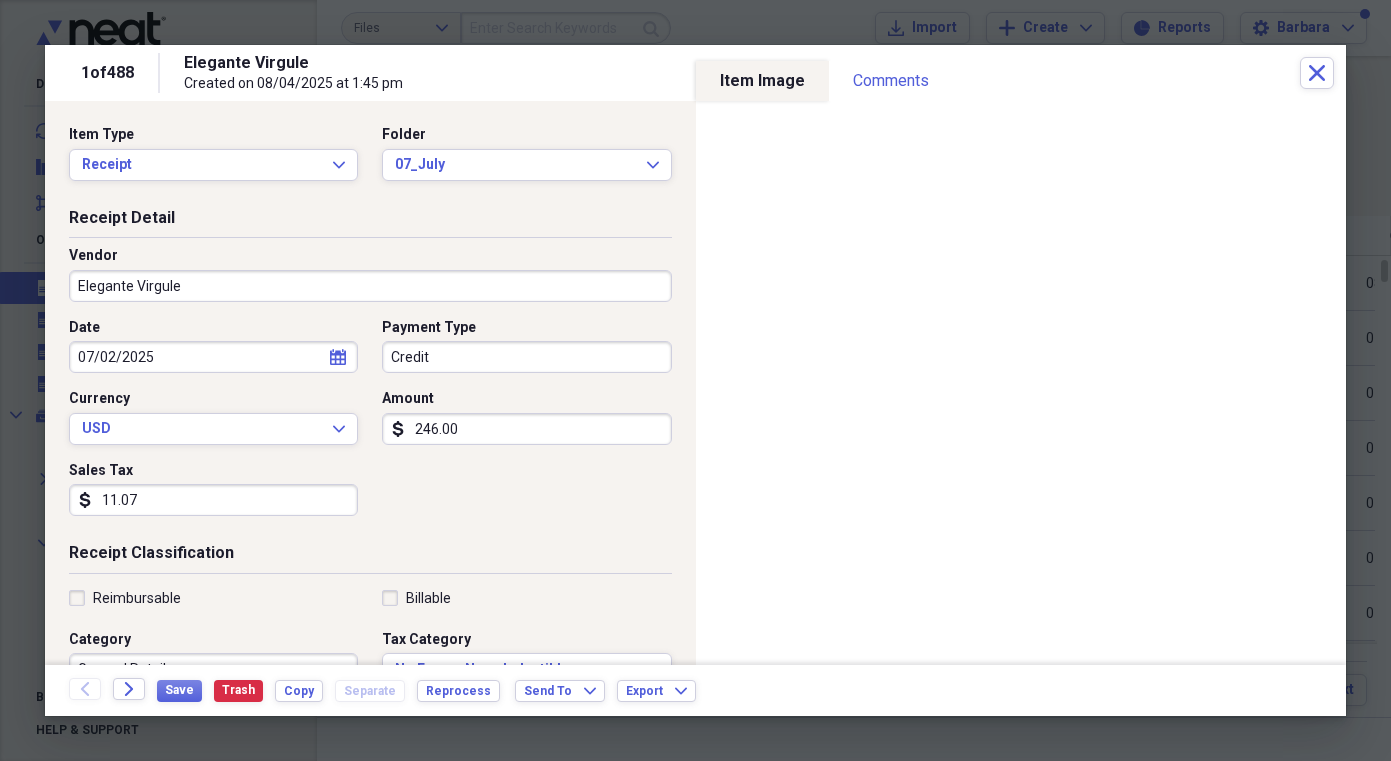 click on "Credit" at bounding box center [526, 357] 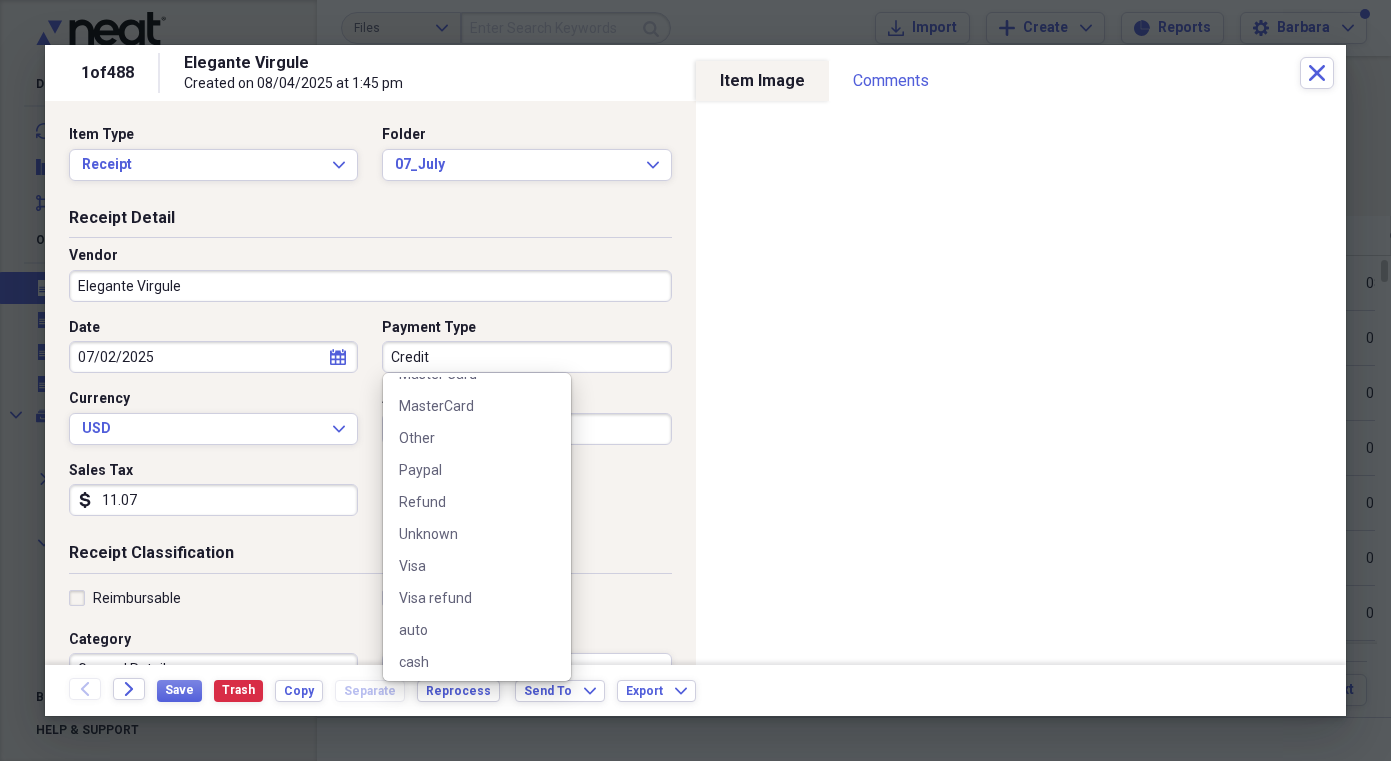 scroll, scrollTop: 538, scrollLeft: 0, axis: vertical 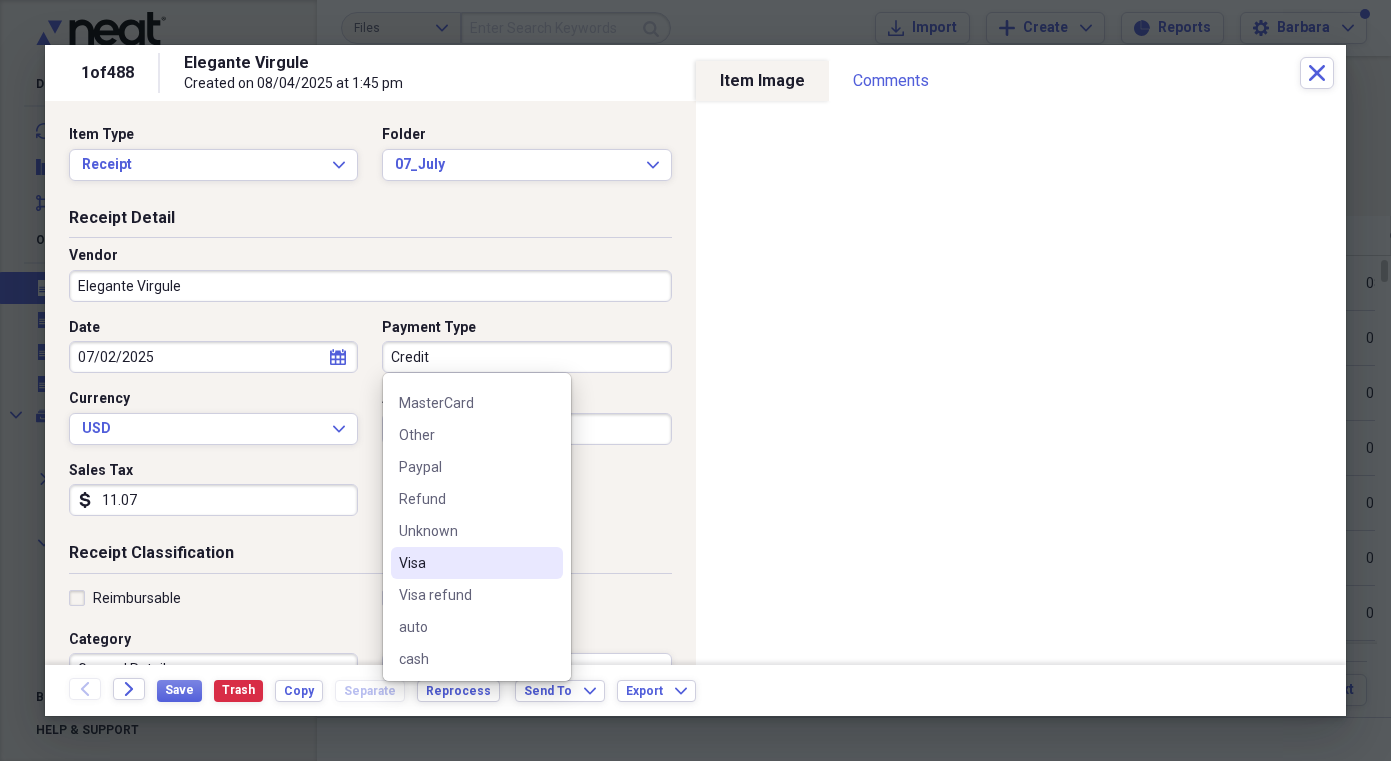 click on "Visa" at bounding box center (465, 563) 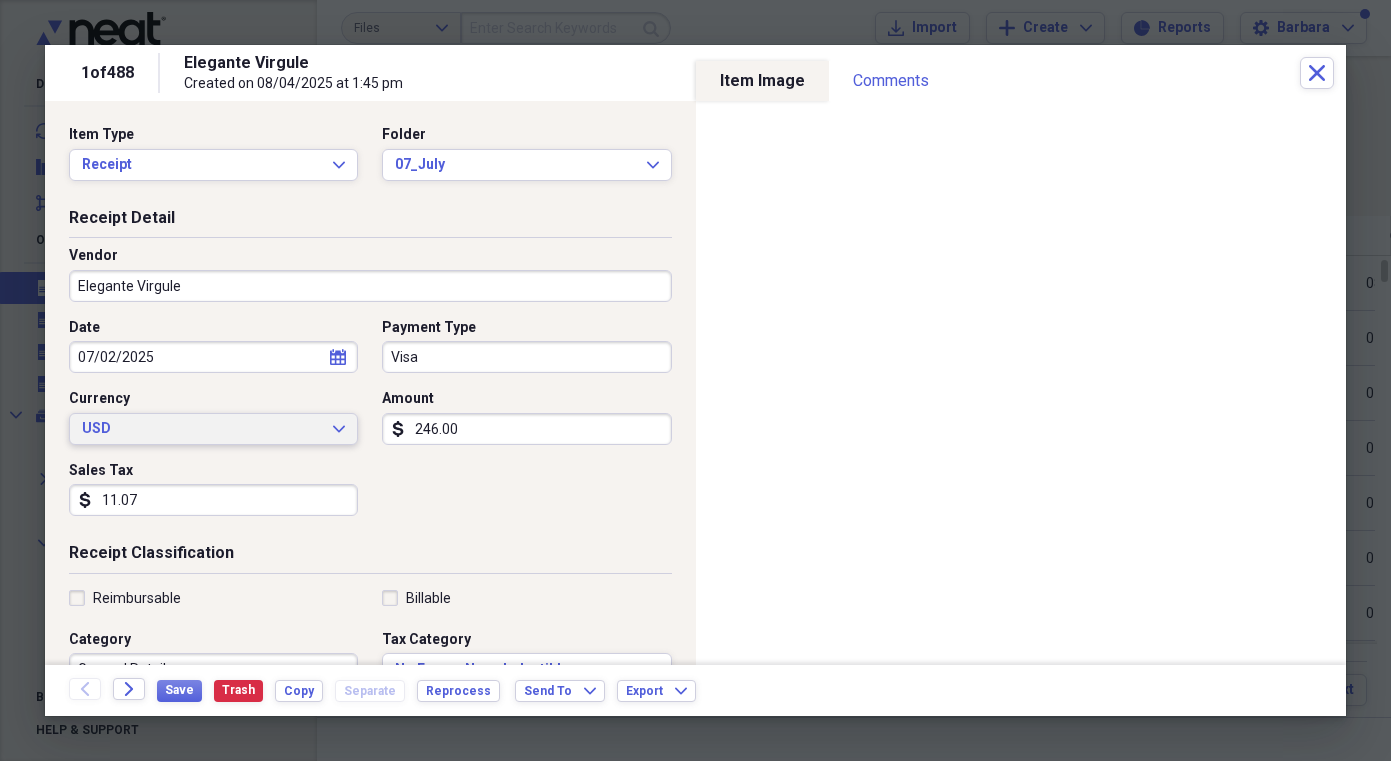 click on "USD" at bounding box center [201, 429] 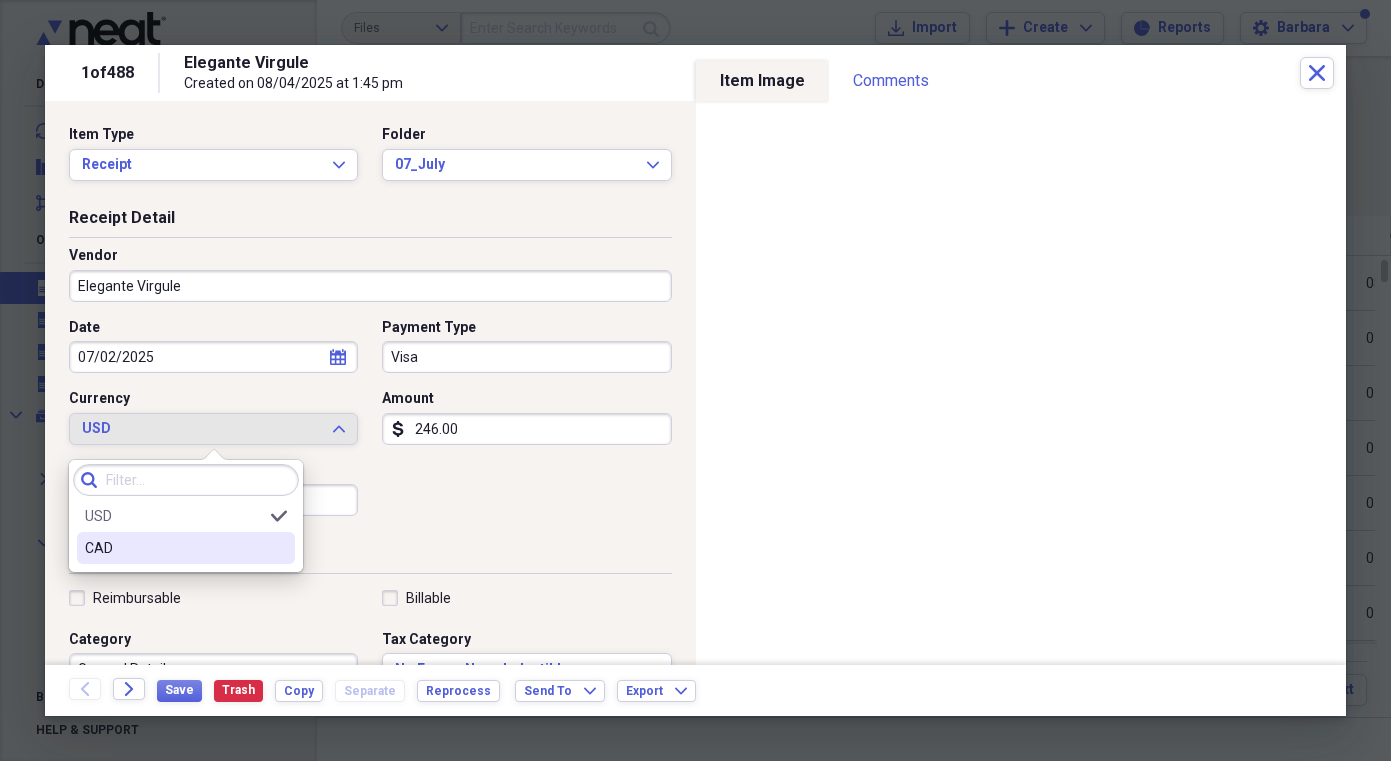 click on "CAD" at bounding box center [186, 548] 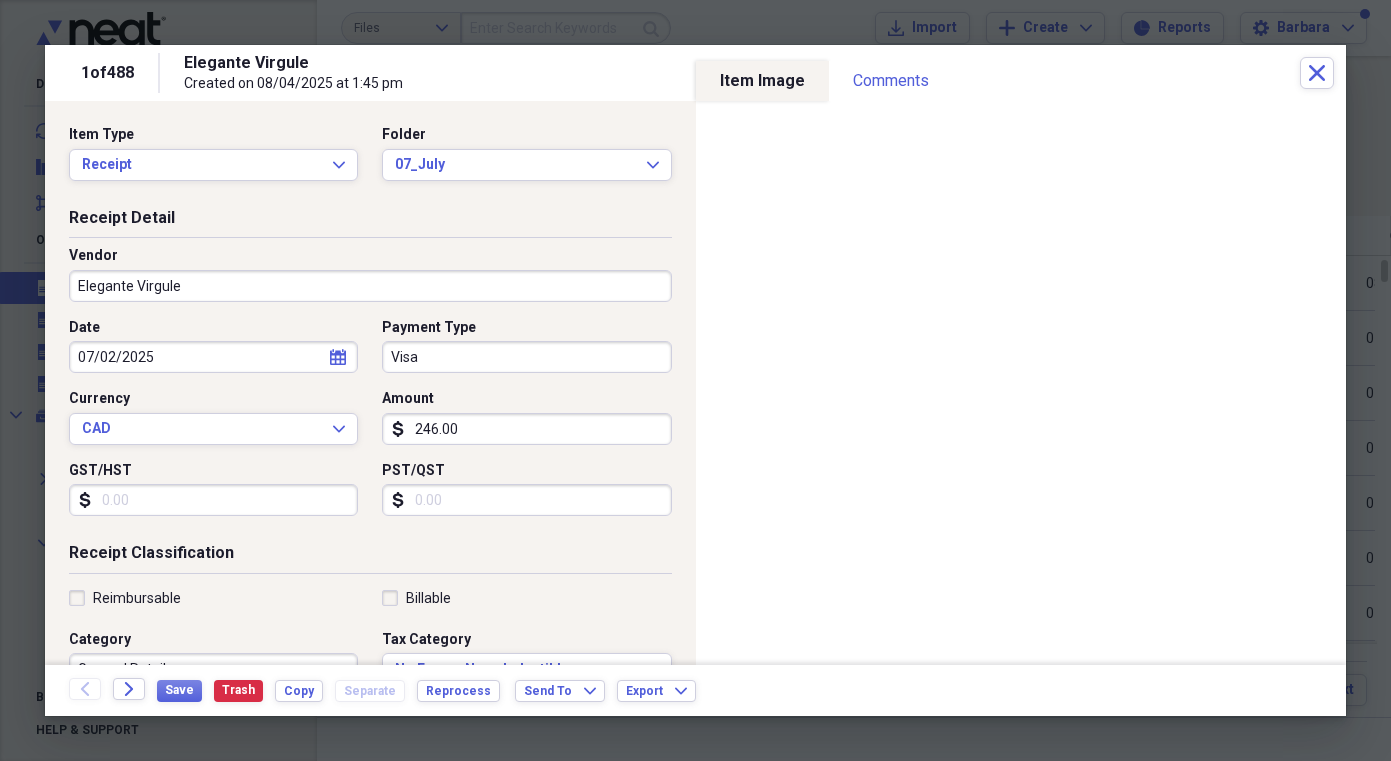 click on "246.00" at bounding box center (526, 429) 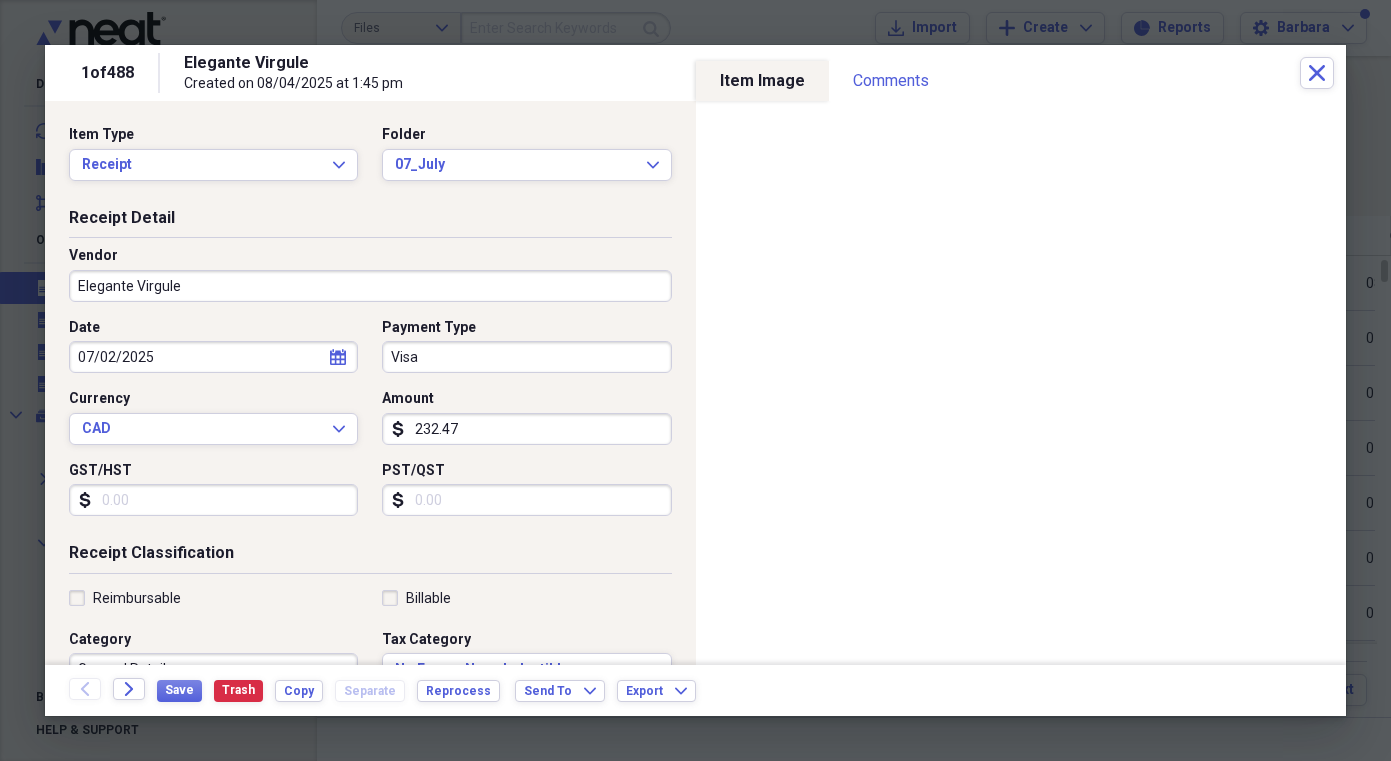 type on "232.47" 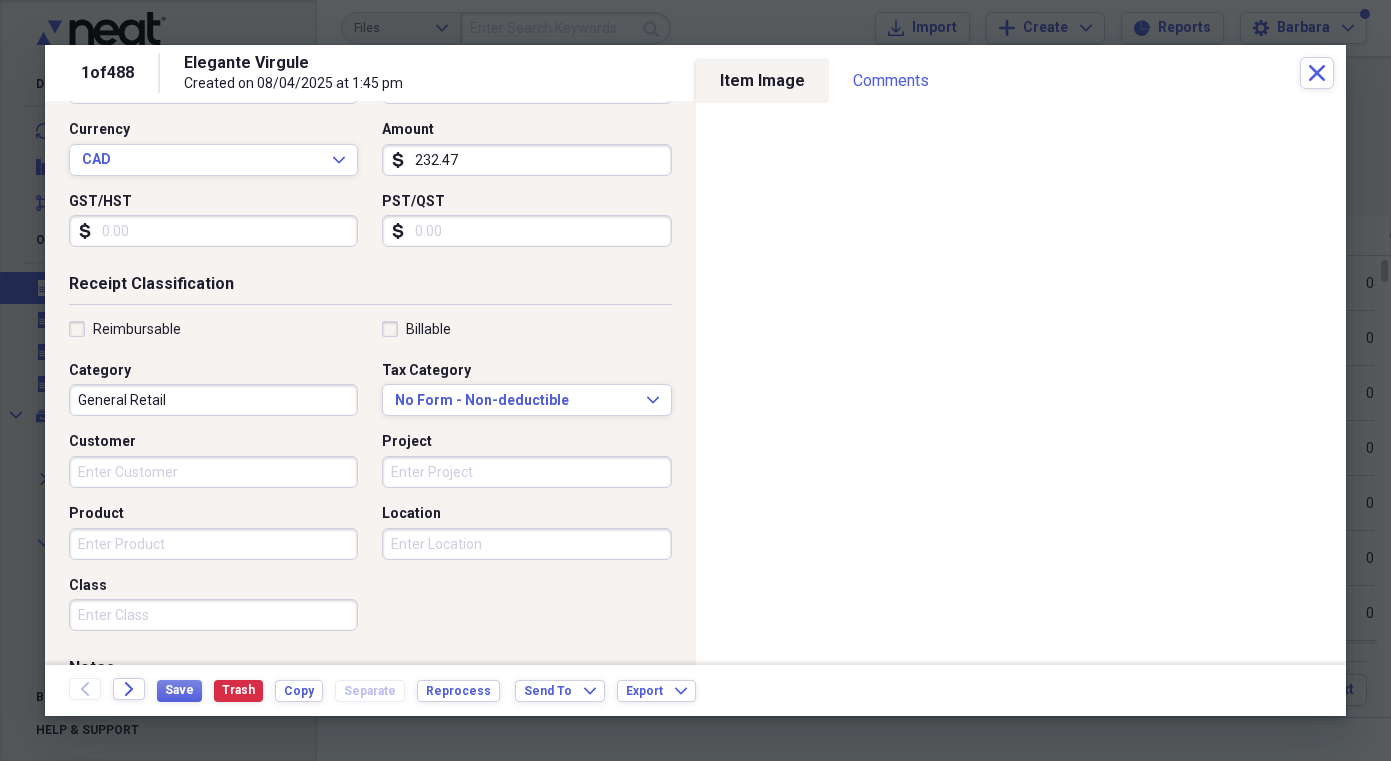 scroll, scrollTop: 270, scrollLeft: 0, axis: vertical 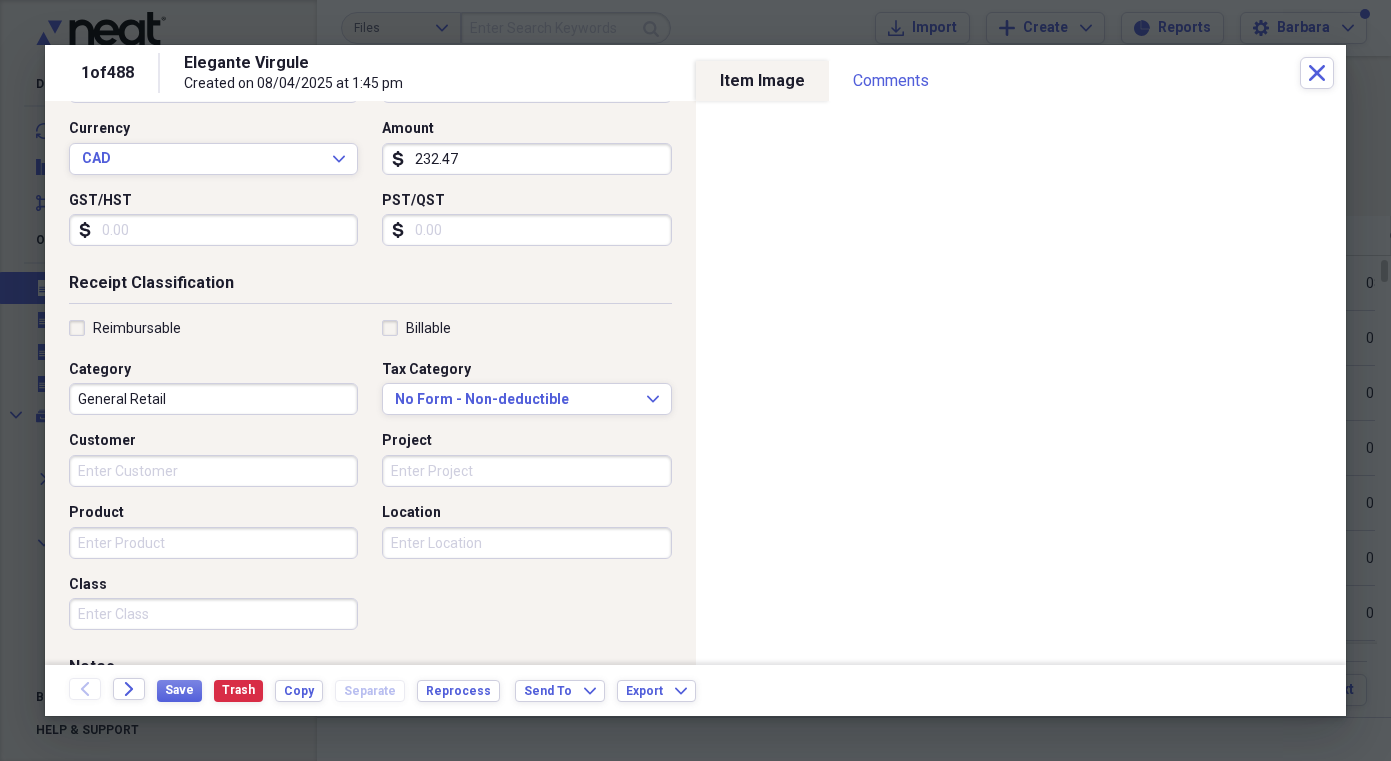 click on "General Retail" at bounding box center [213, 399] 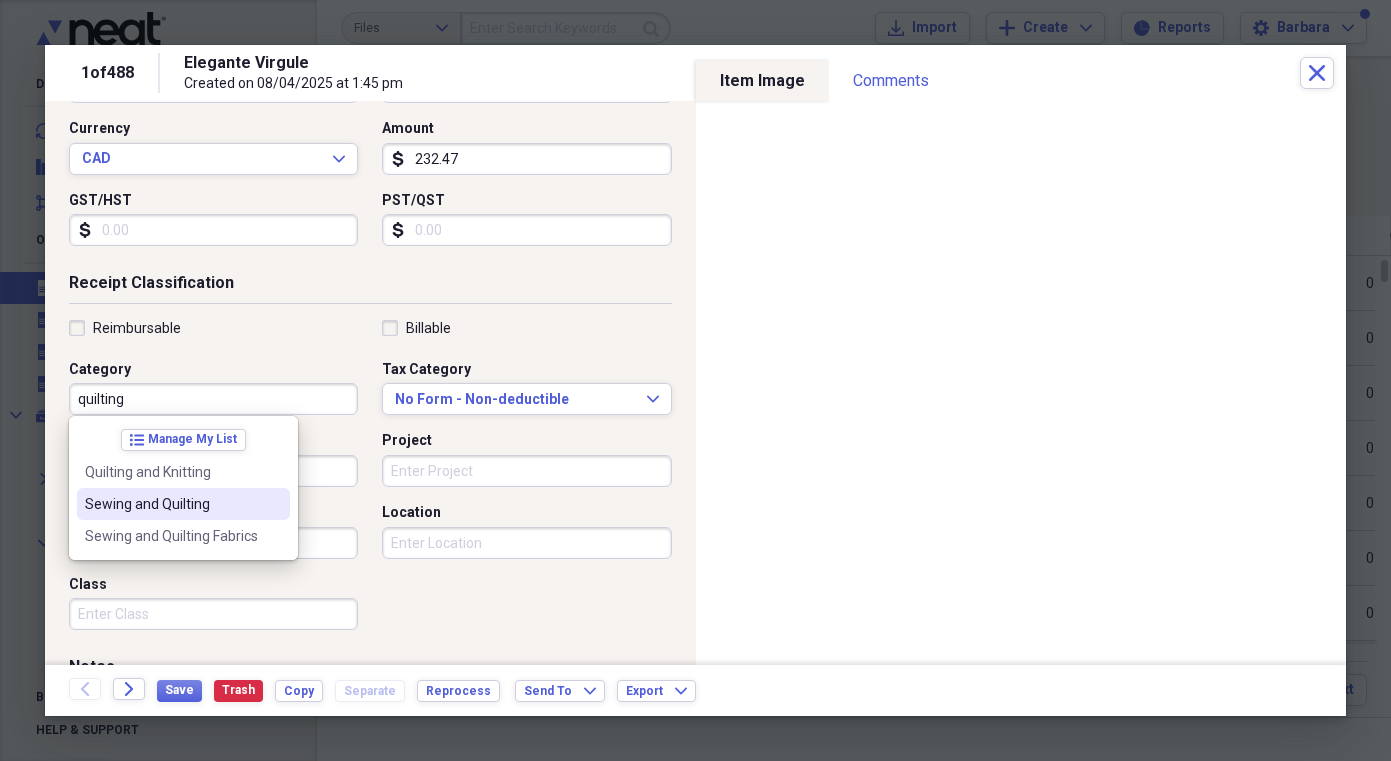 click on "Sewing and Quilting" at bounding box center (171, 504) 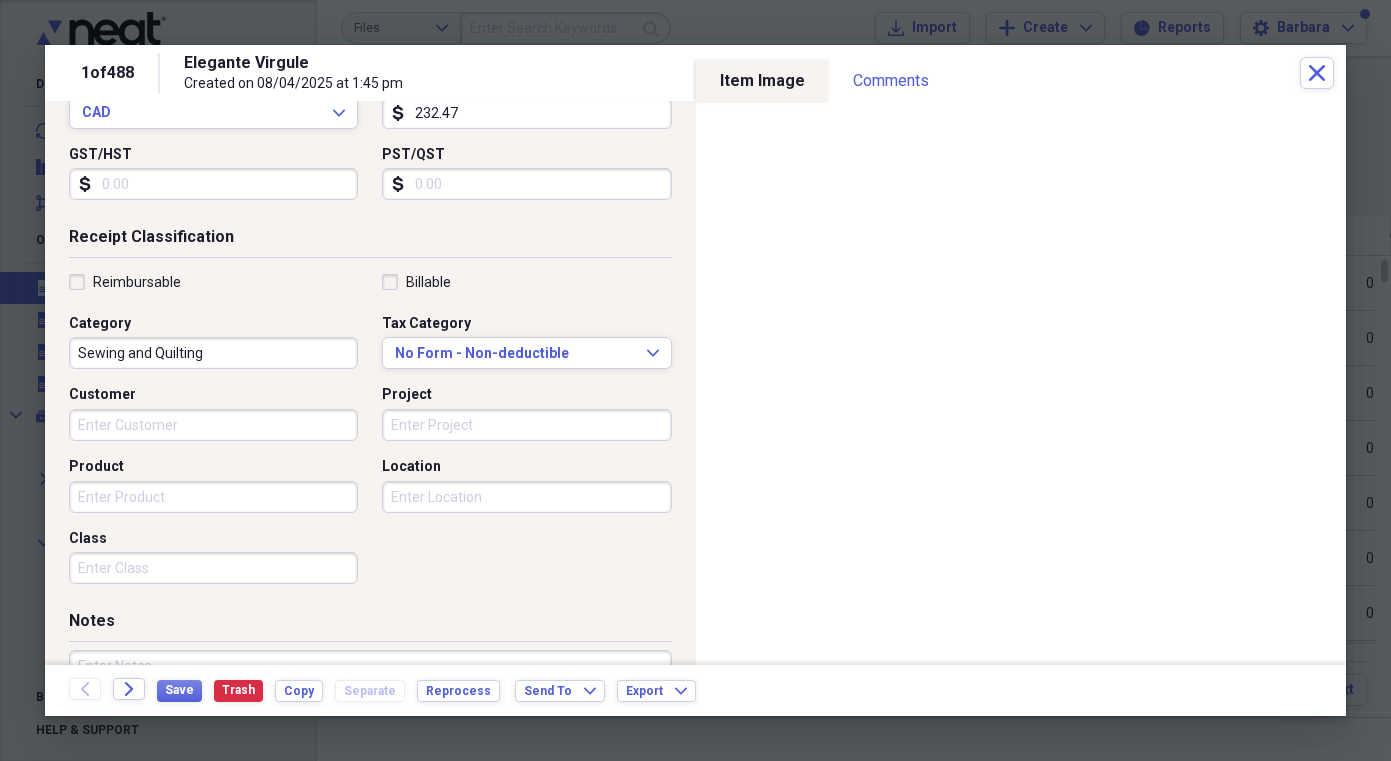 scroll, scrollTop: 456, scrollLeft: 0, axis: vertical 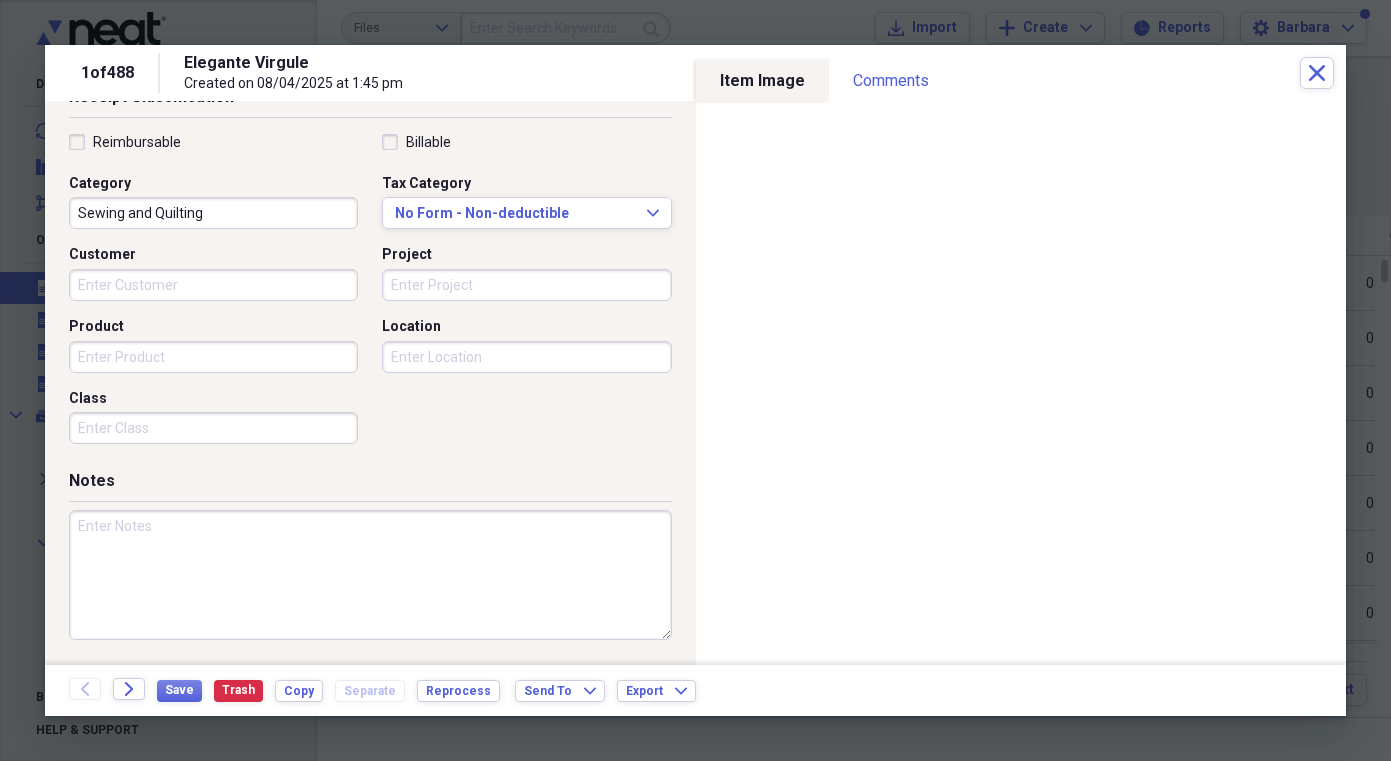 click at bounding box center (370, 575) 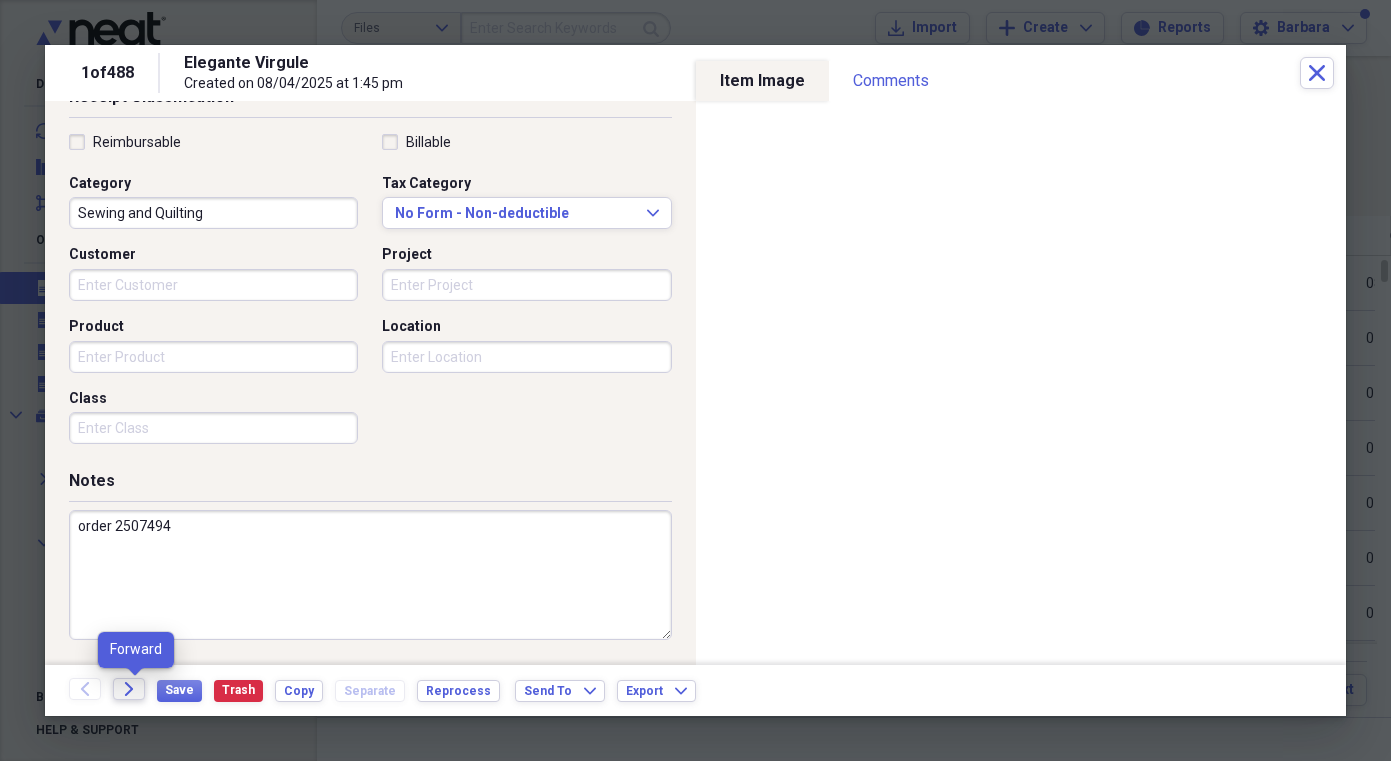 type on "order 2507494" 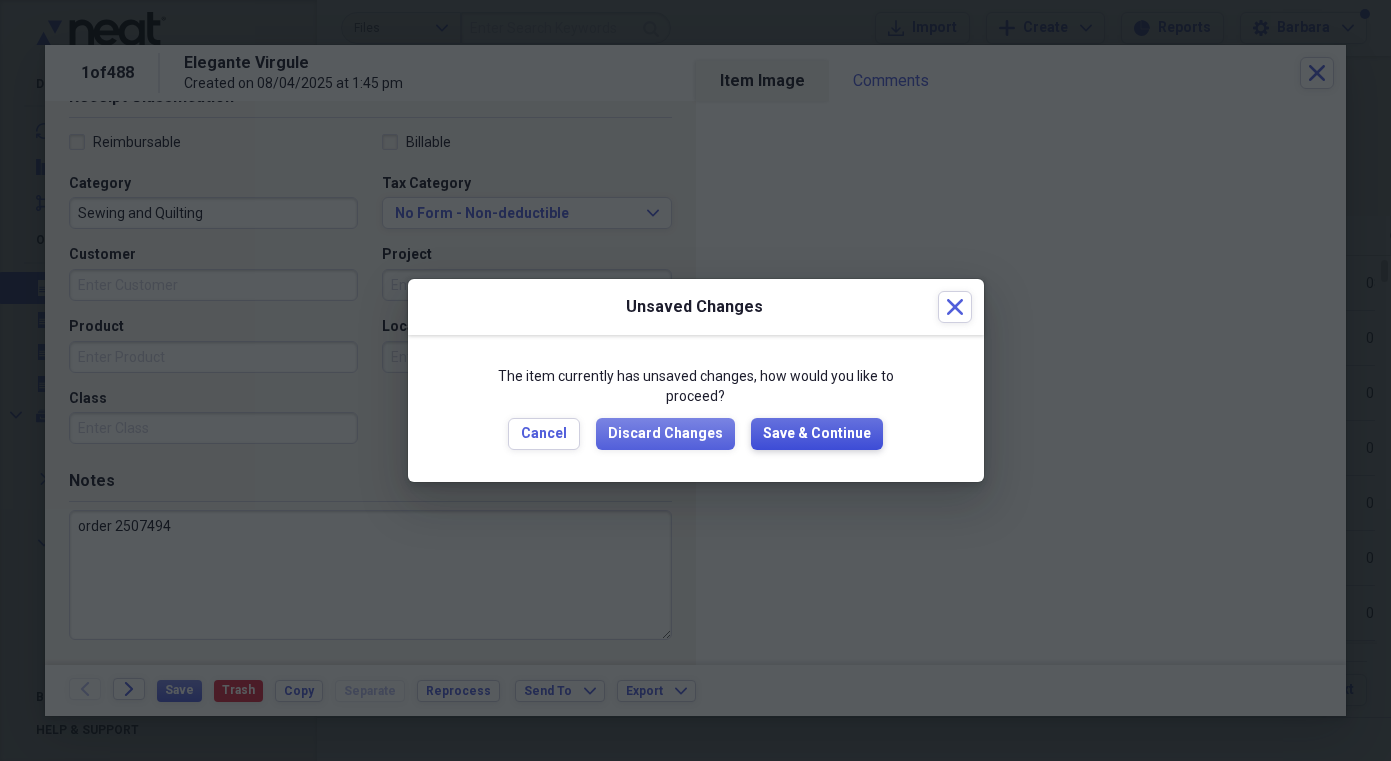 click on "Save & Continue" at bounding box center [817, 434] 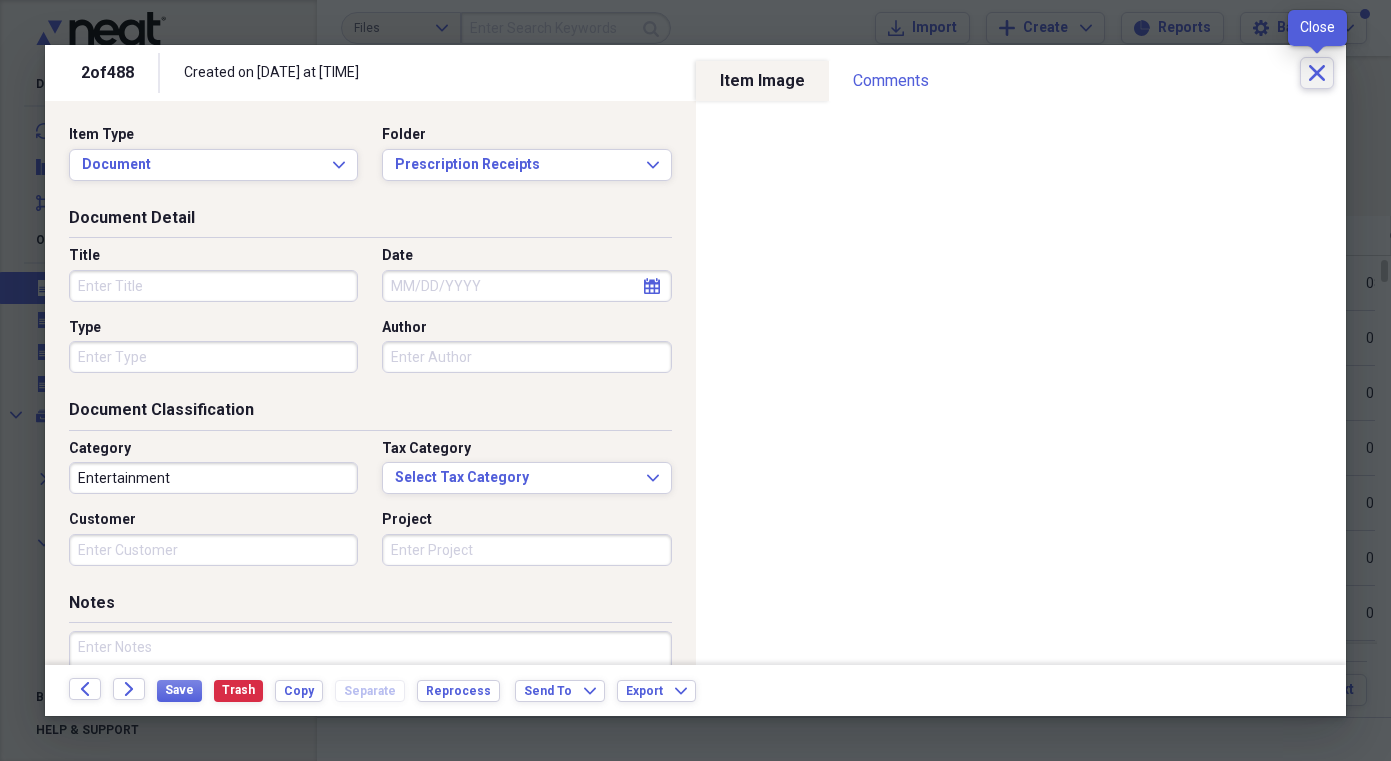 click on "Close" at bounding box center (1317, 73) 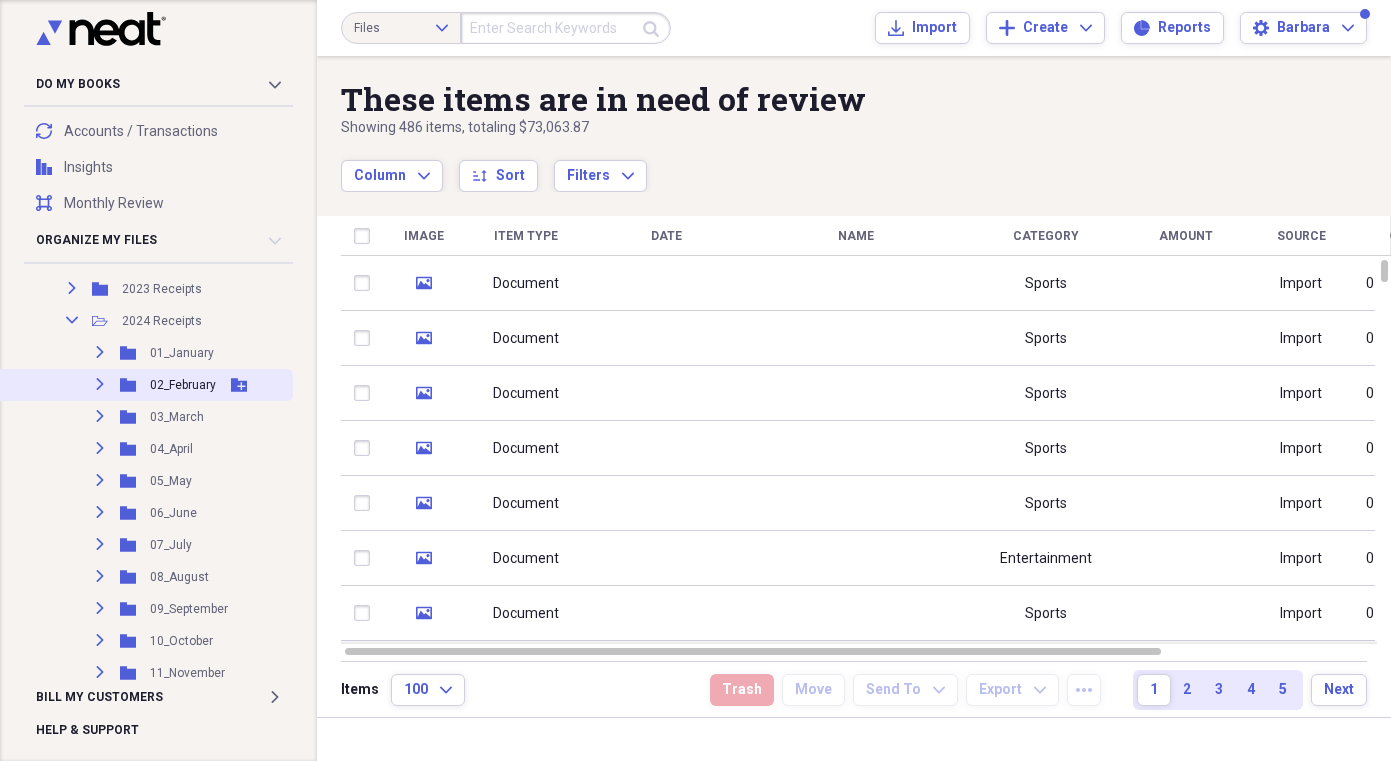 scroll, scrollTop: 773, scrollLeft: 0, axis: vertical 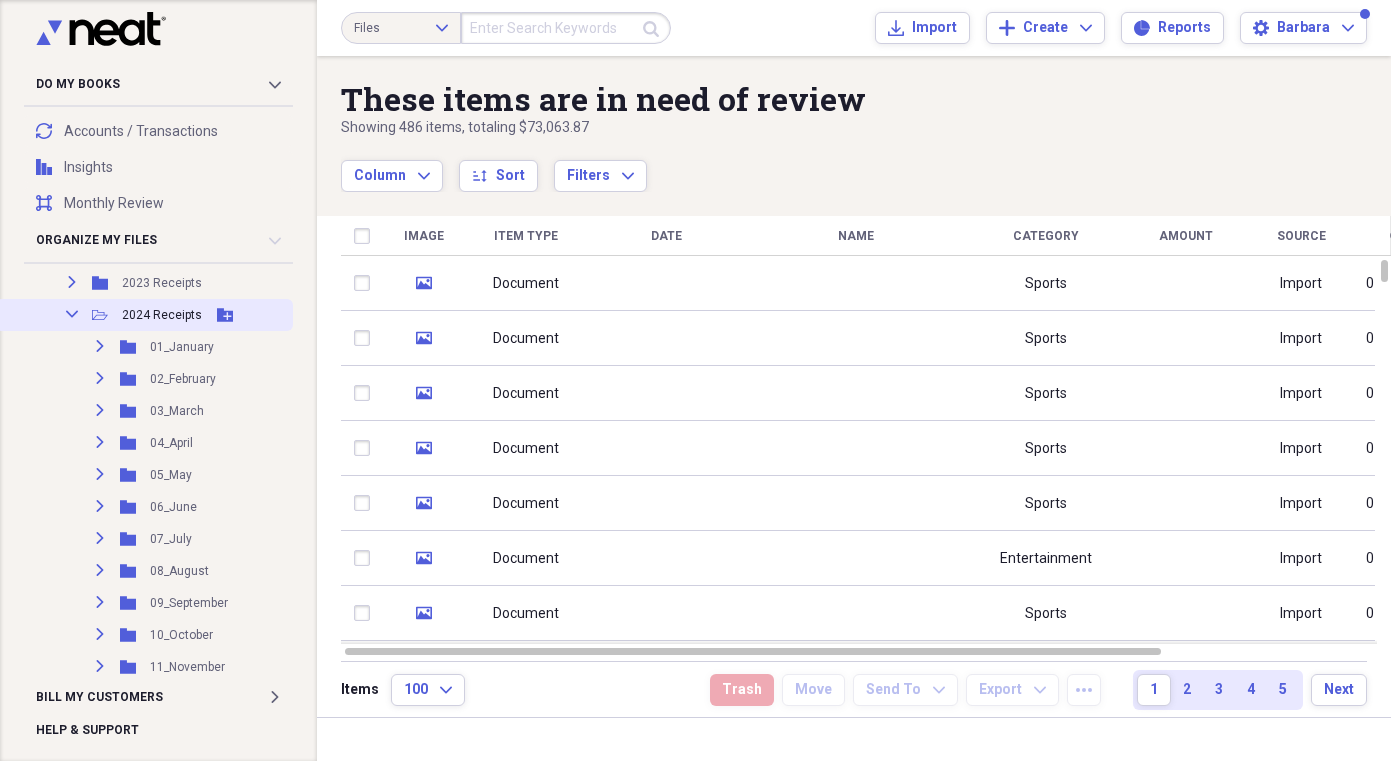 click 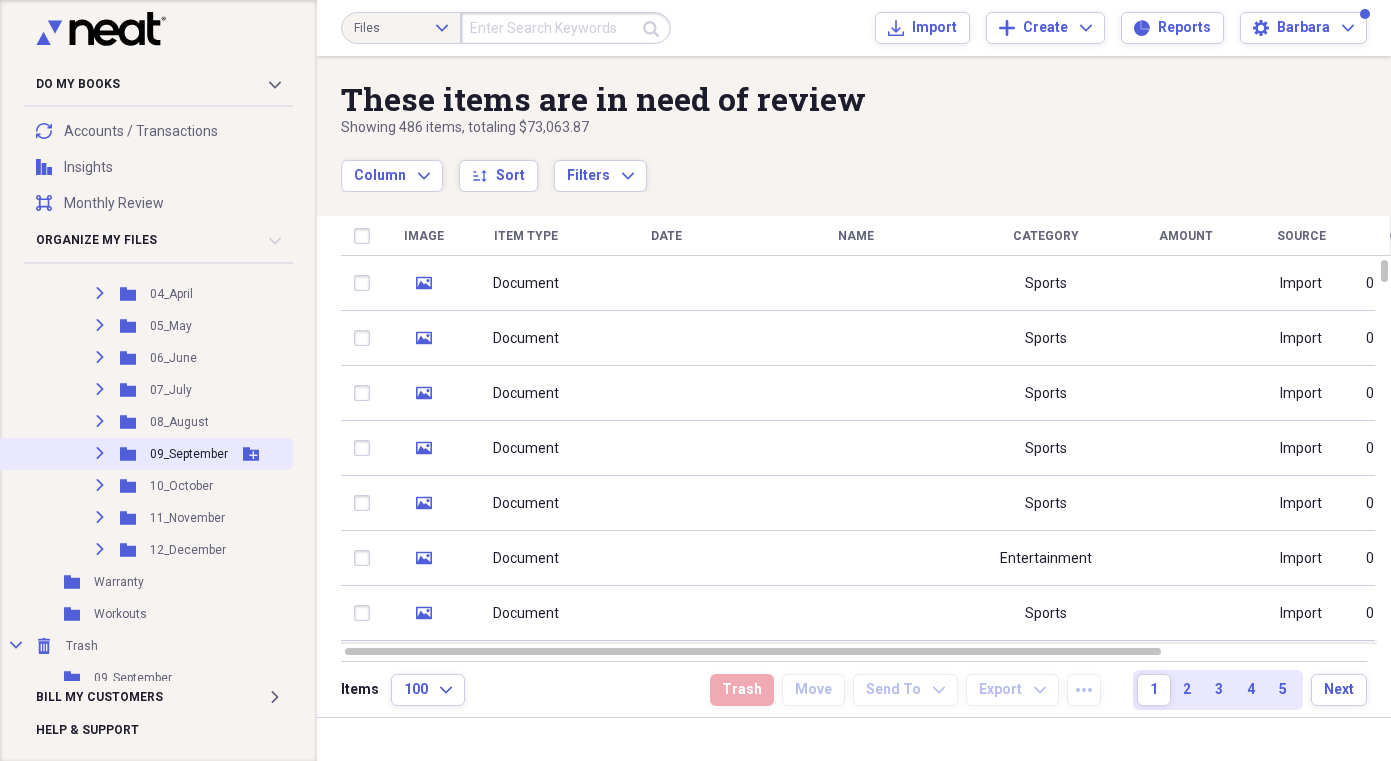 scroll, scrollTop: 989, scrollLeft: 0, axis: vertical 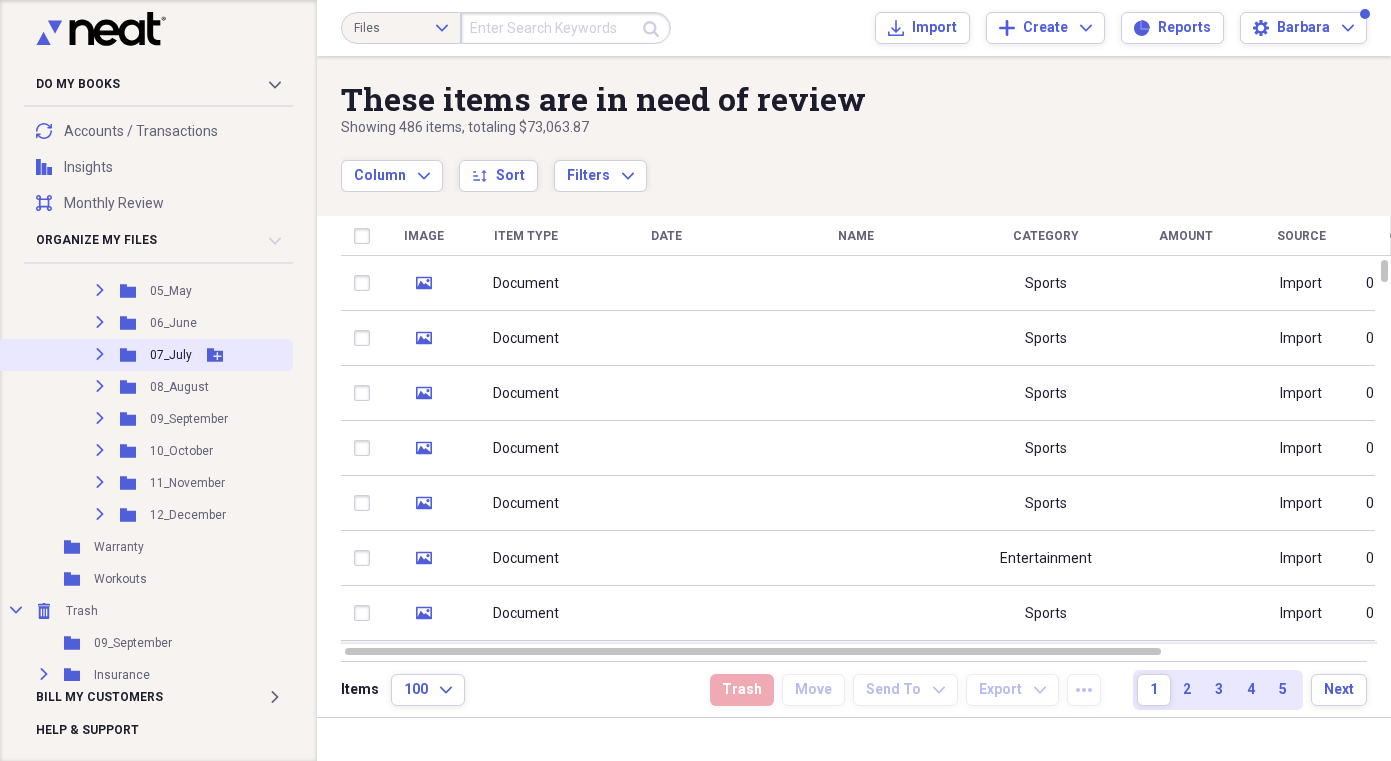 click on "07_July" at bounding box center [171, 355] 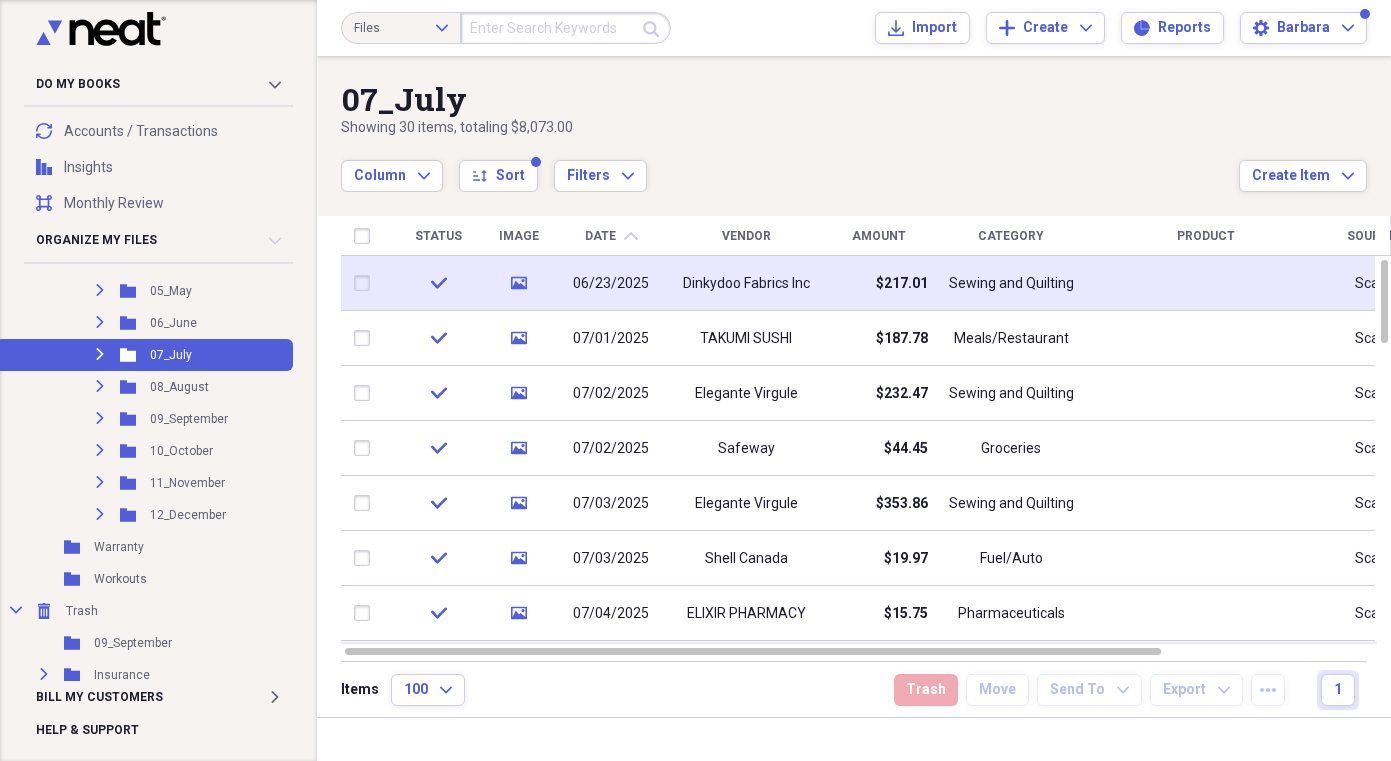 click on "06/23/2025" at bounding box center [611, 284] 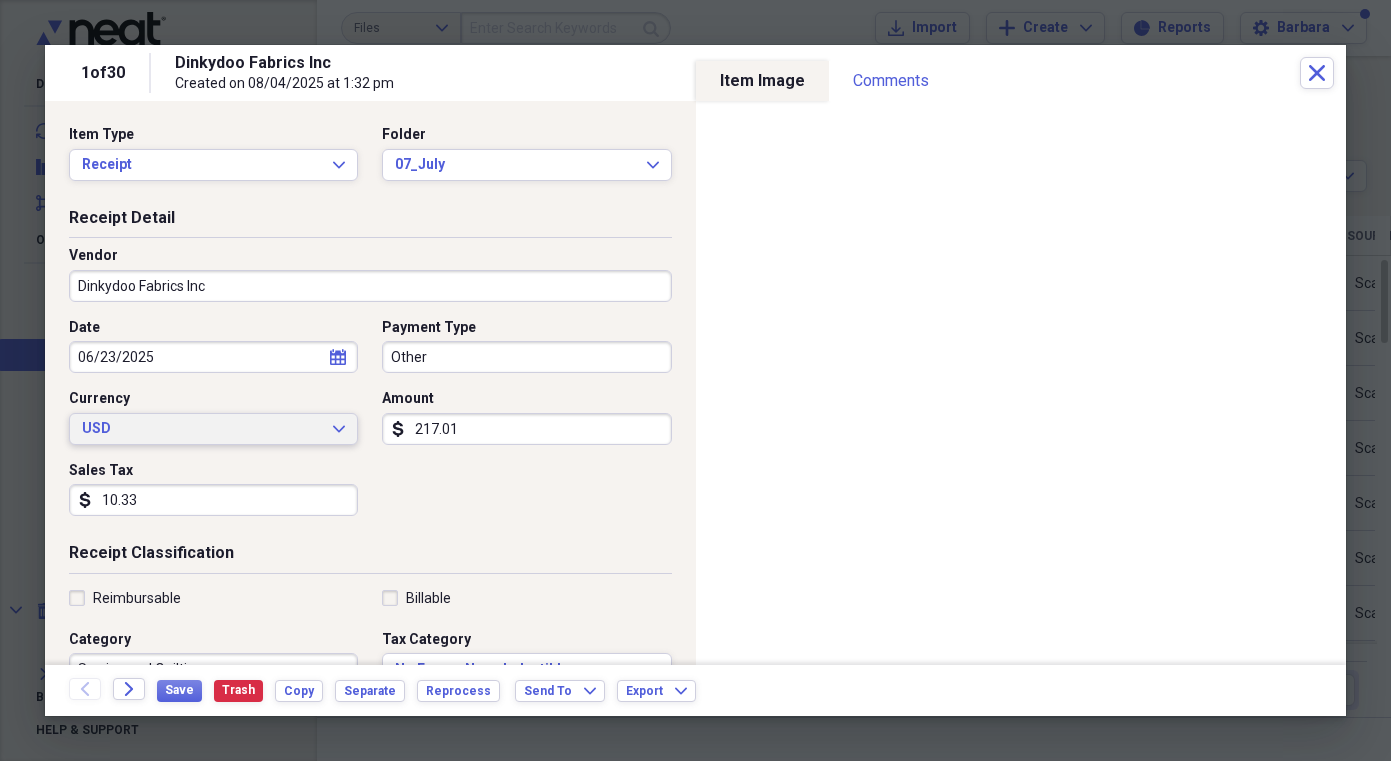 click on "USD" at bounding box center [201, 429] 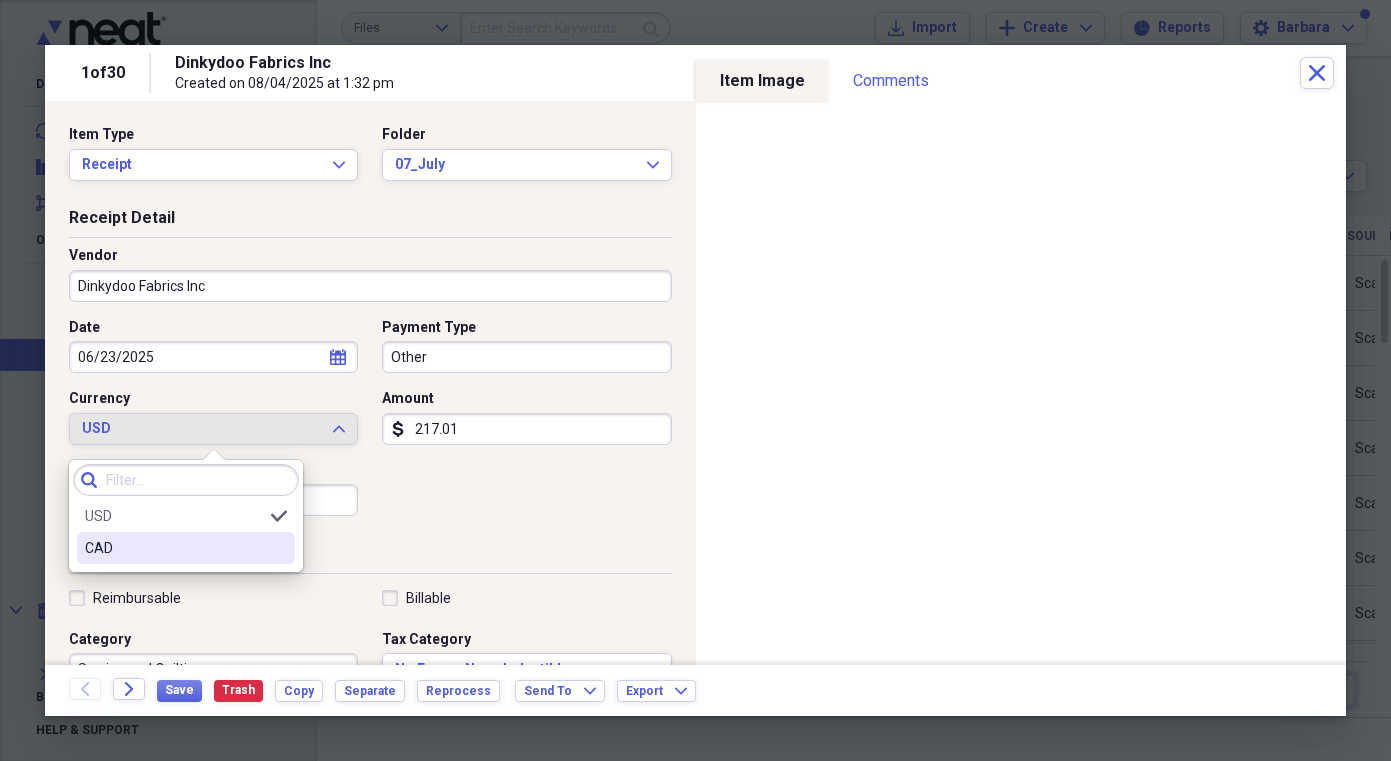 click on "CAD" at bounding box center [186, 548] 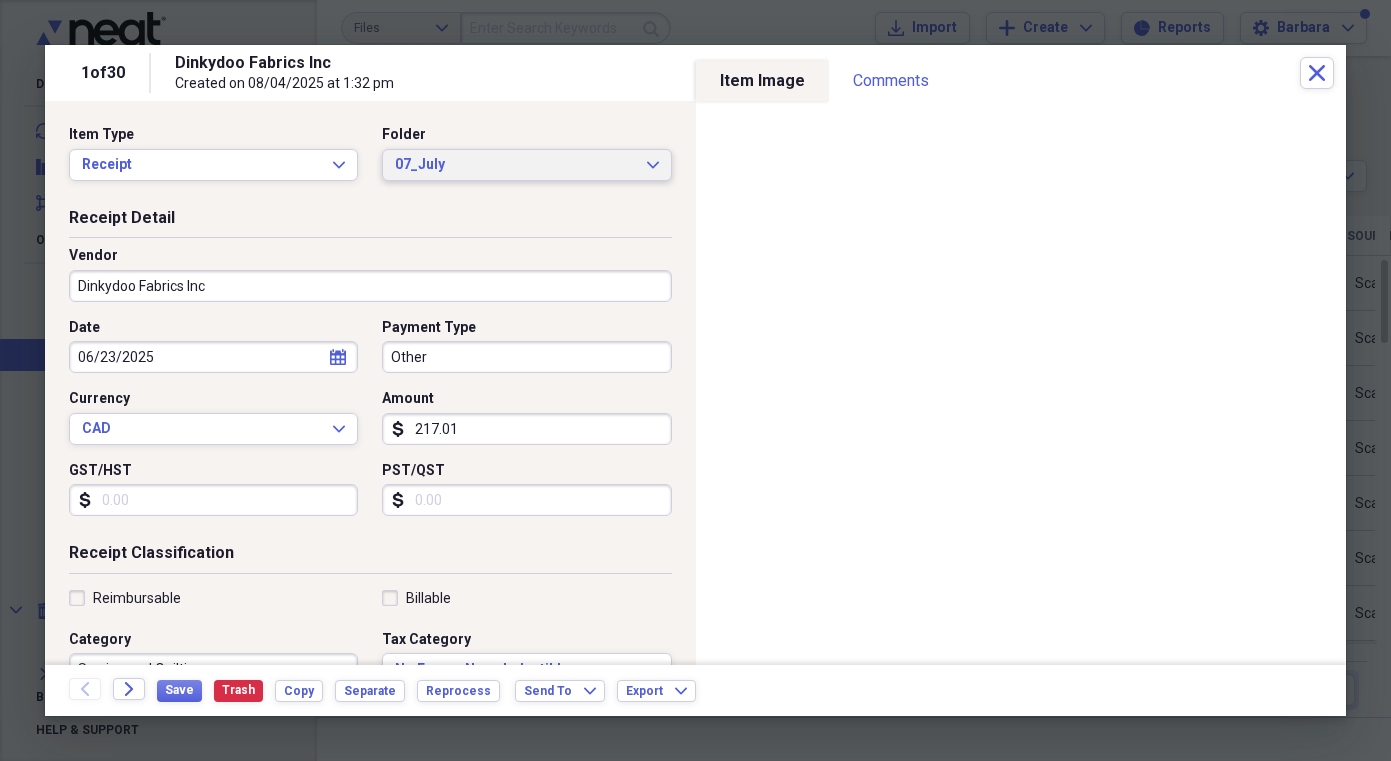 click on "07_July" at bounding box center (514, 165) 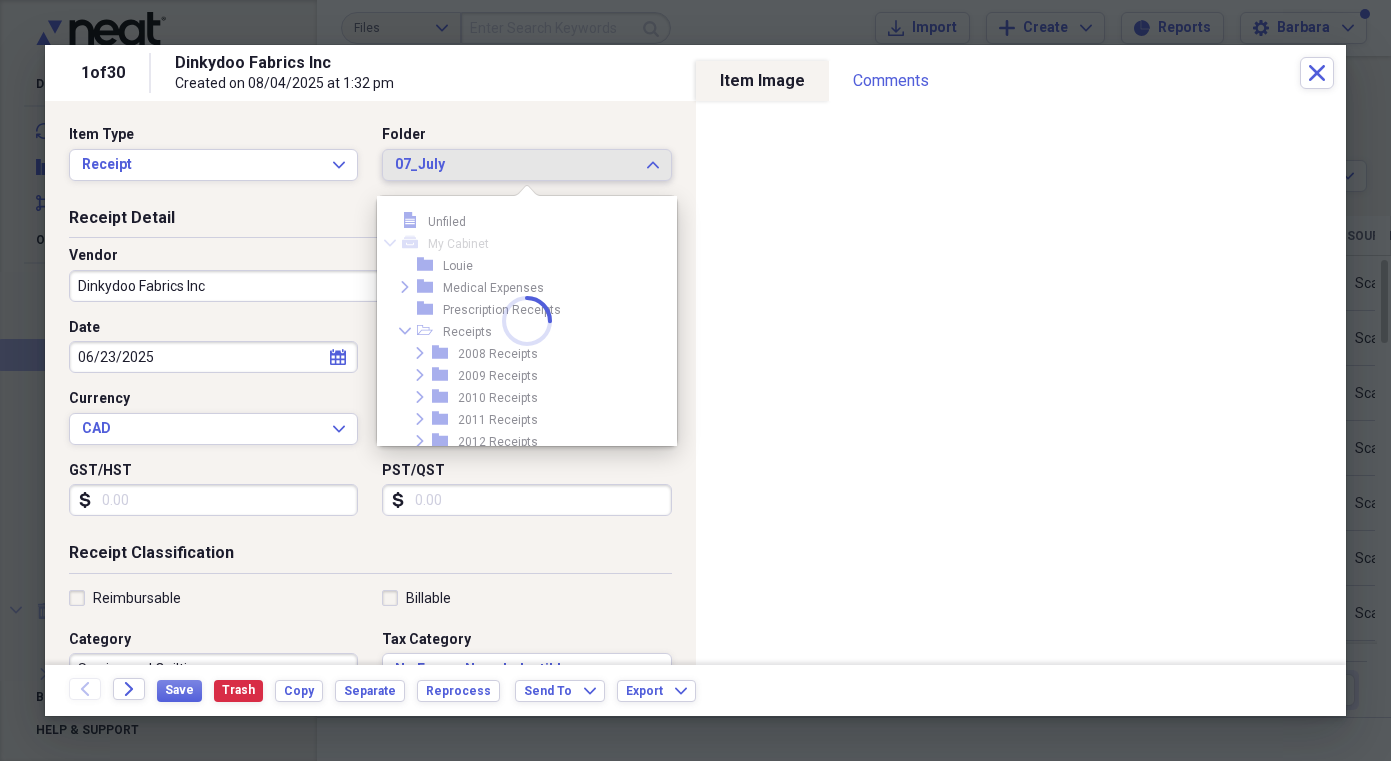scroll, scrollTop: 2013, scrollLeft: 0, axis: vertical 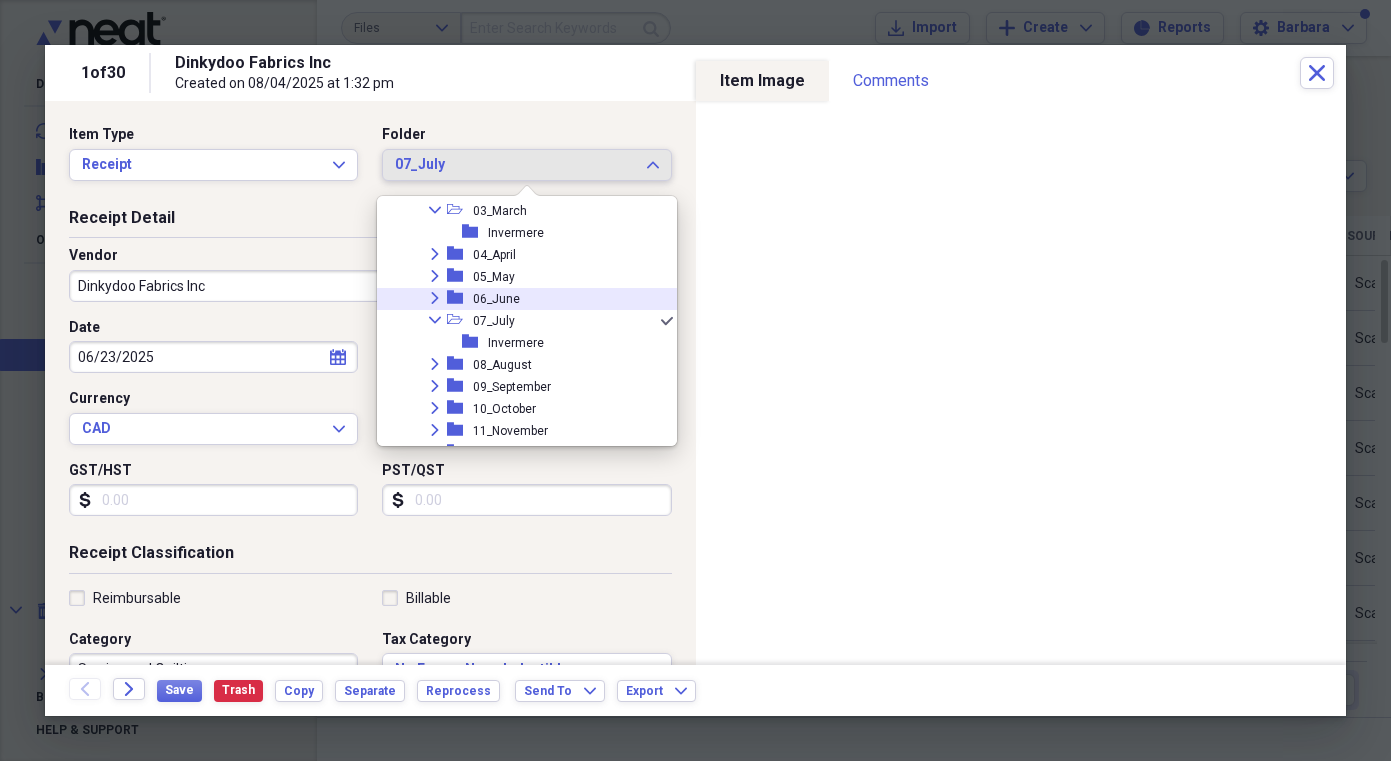 click on "folder" 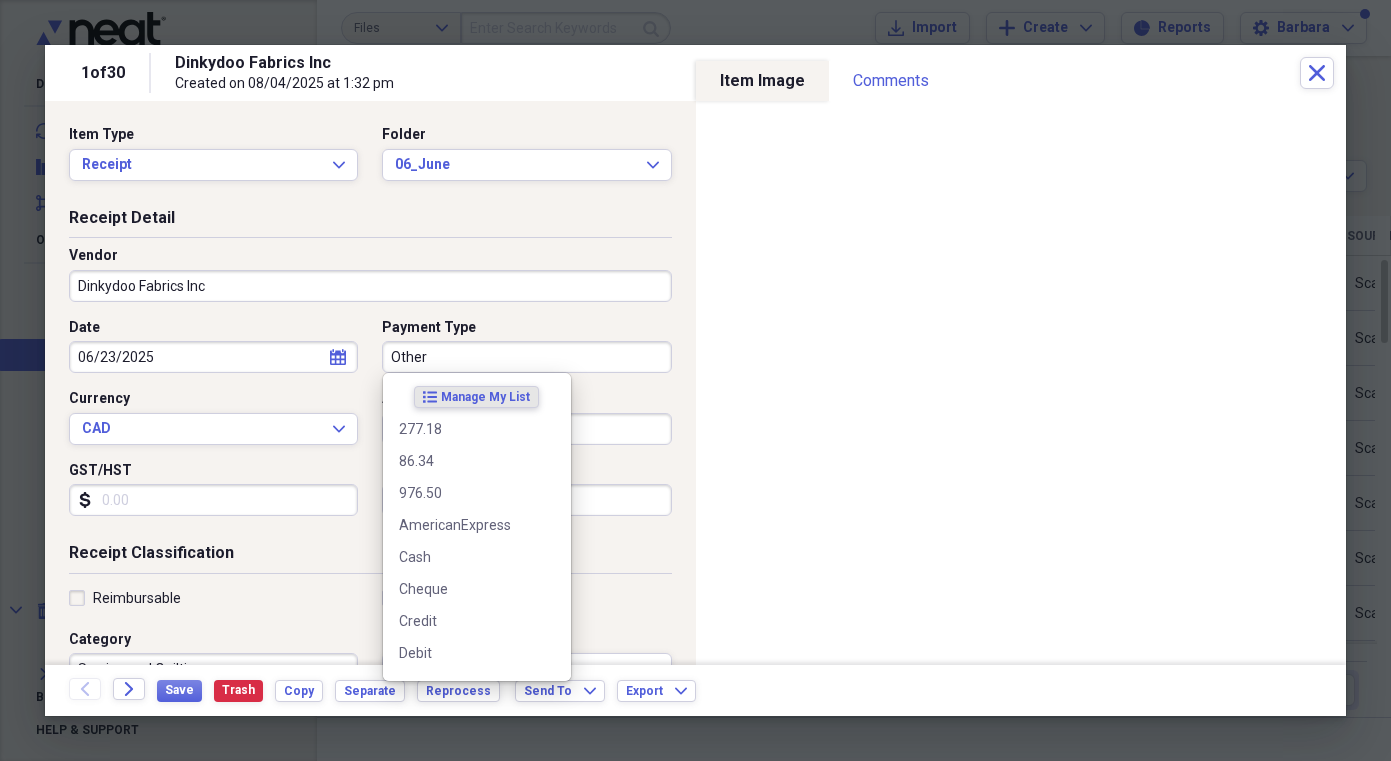 click on "Other" at bounding box center [526, 357] 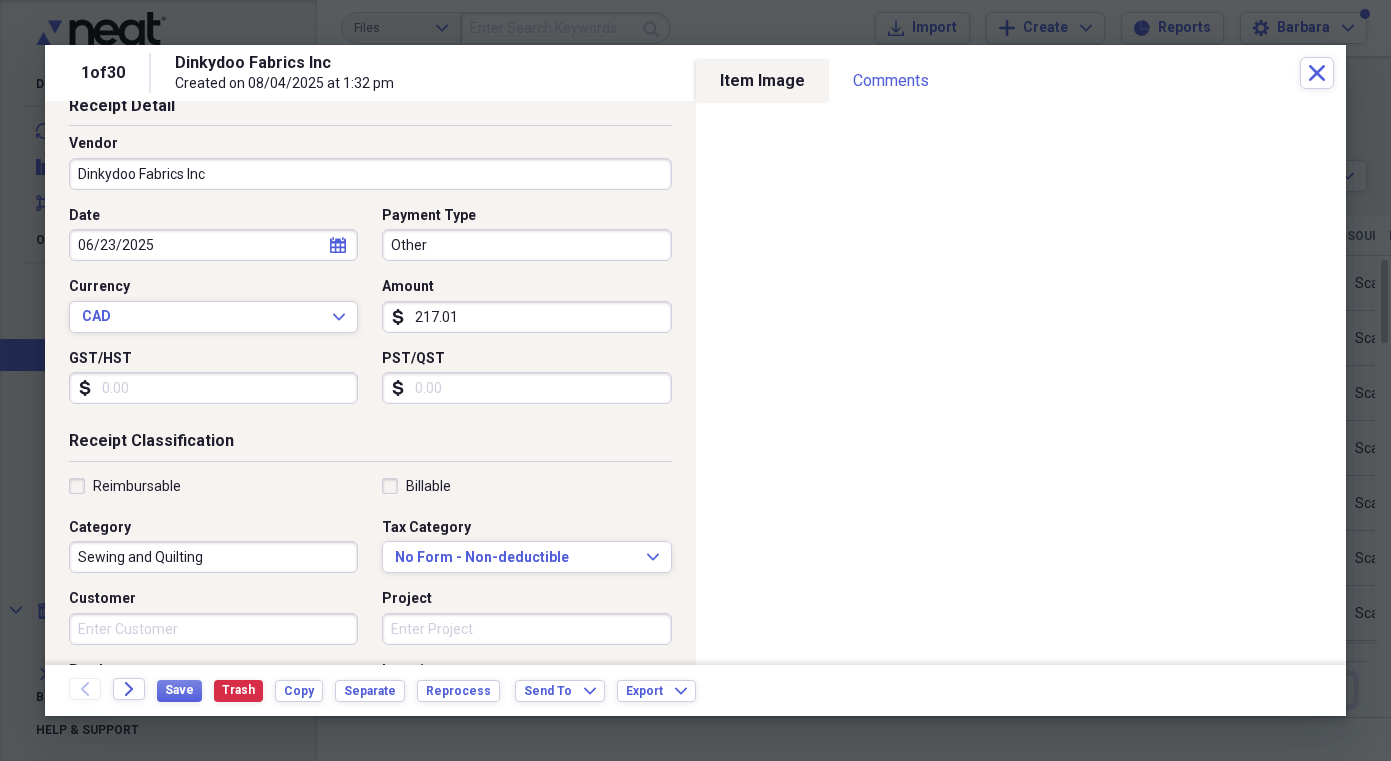 scroll, scrollTop: 40, scrollLeft: 0, axis: vertical 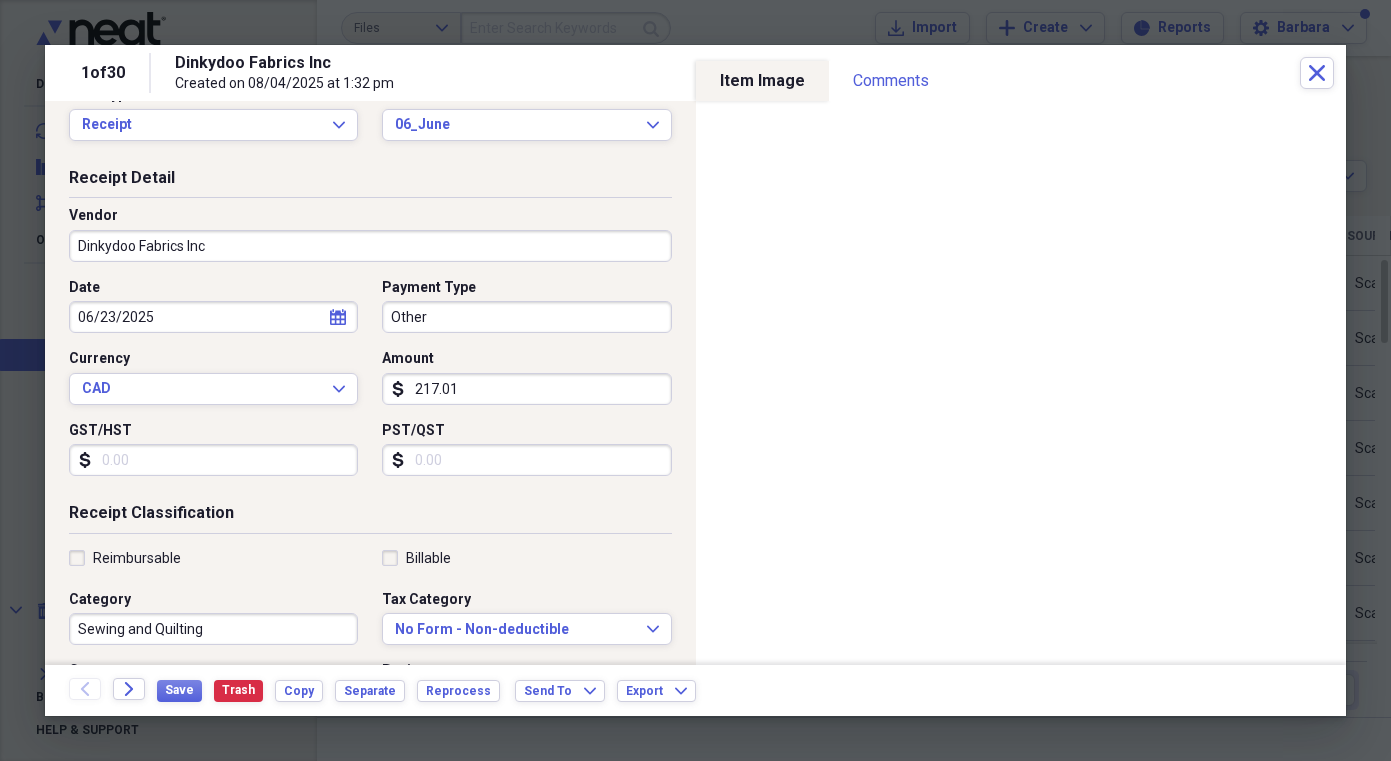 click on "Other" at bounding box center [526, 317] 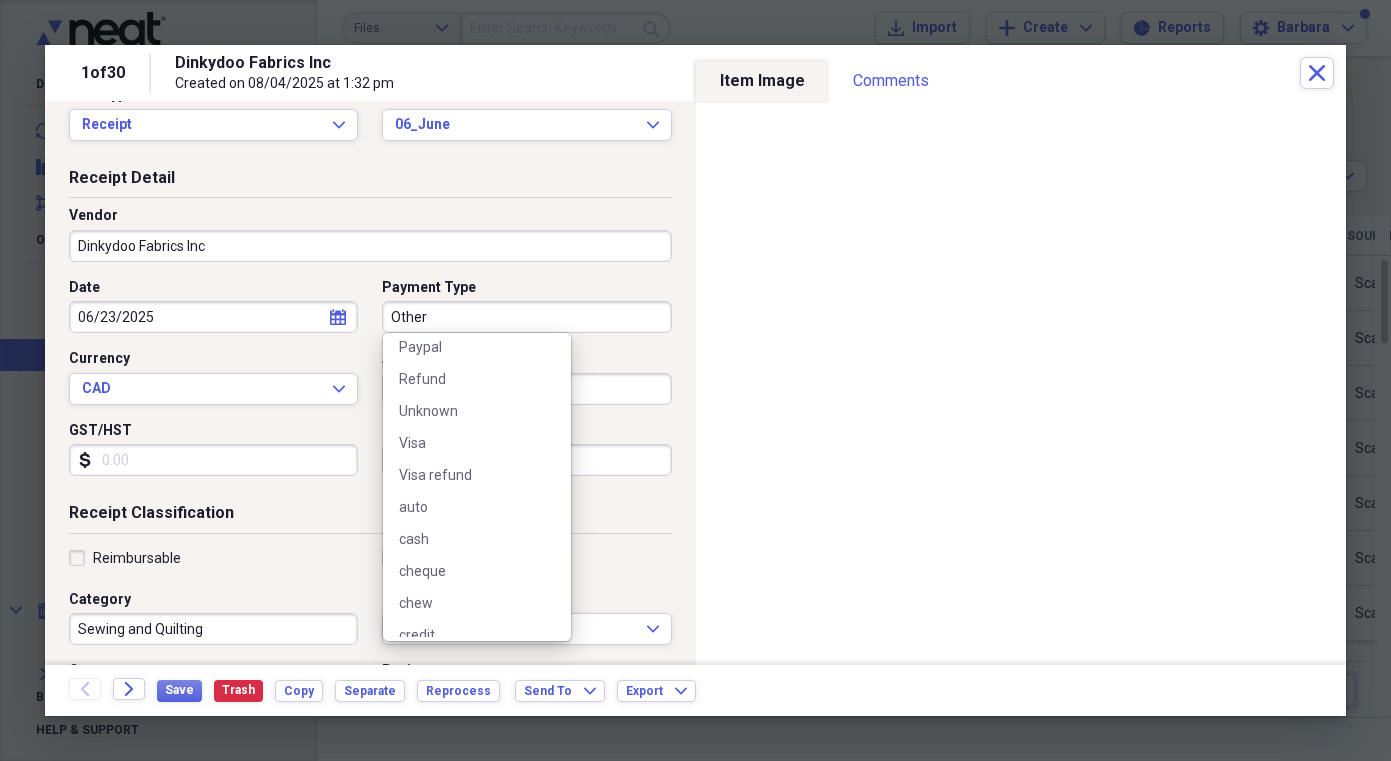 scroll, scrollTop: 698, scrollLeft: 0, axis: vertical 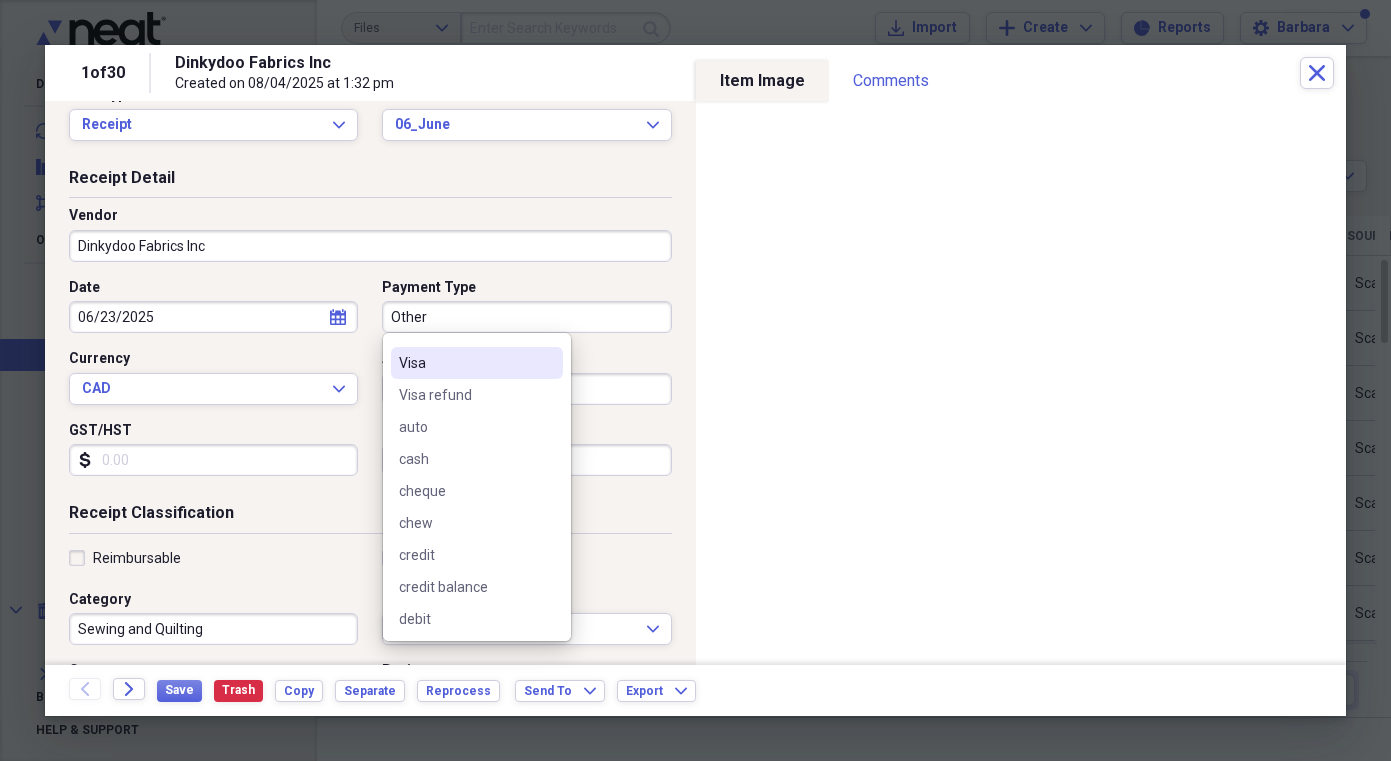 click on "Visa" at bounding box center (477, 363) 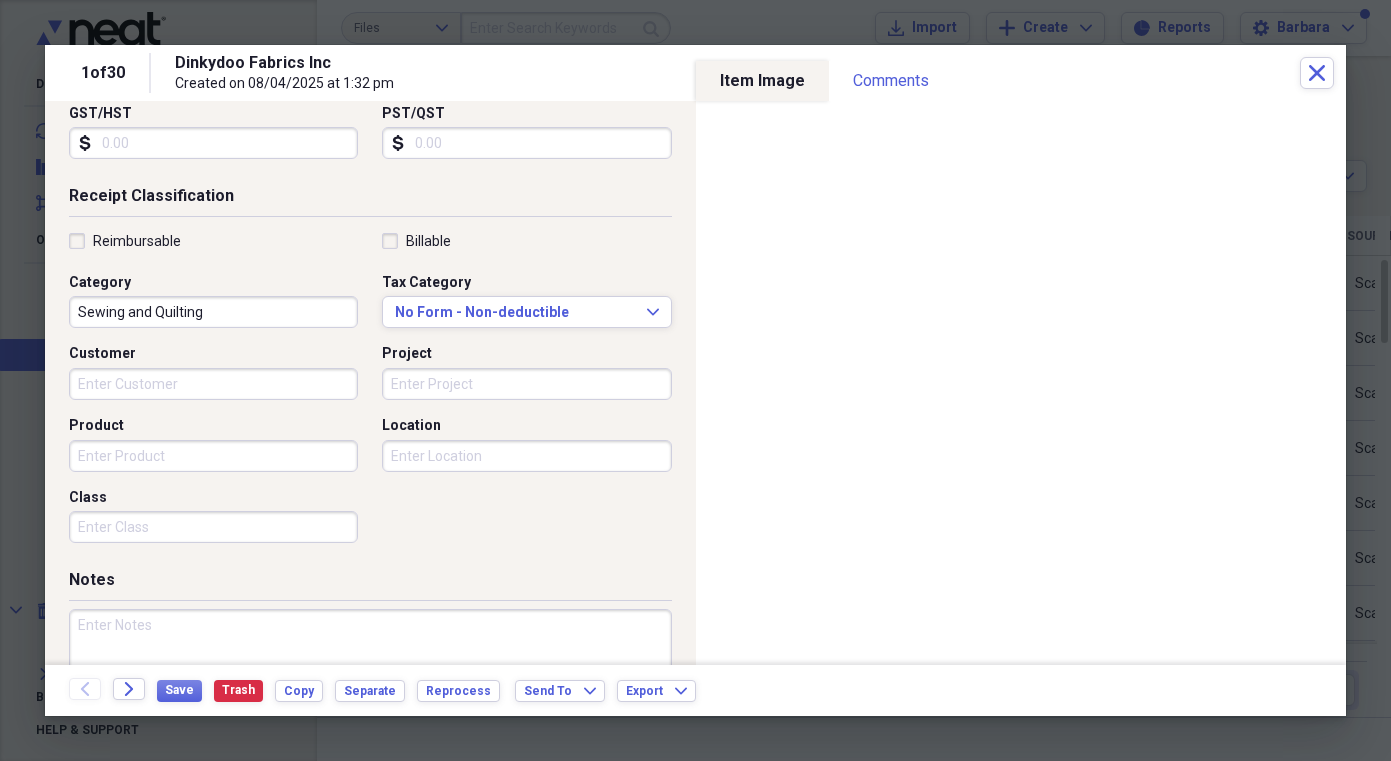 scroll, scrollTop: 382, scrollLeft: 0, axis: vertical 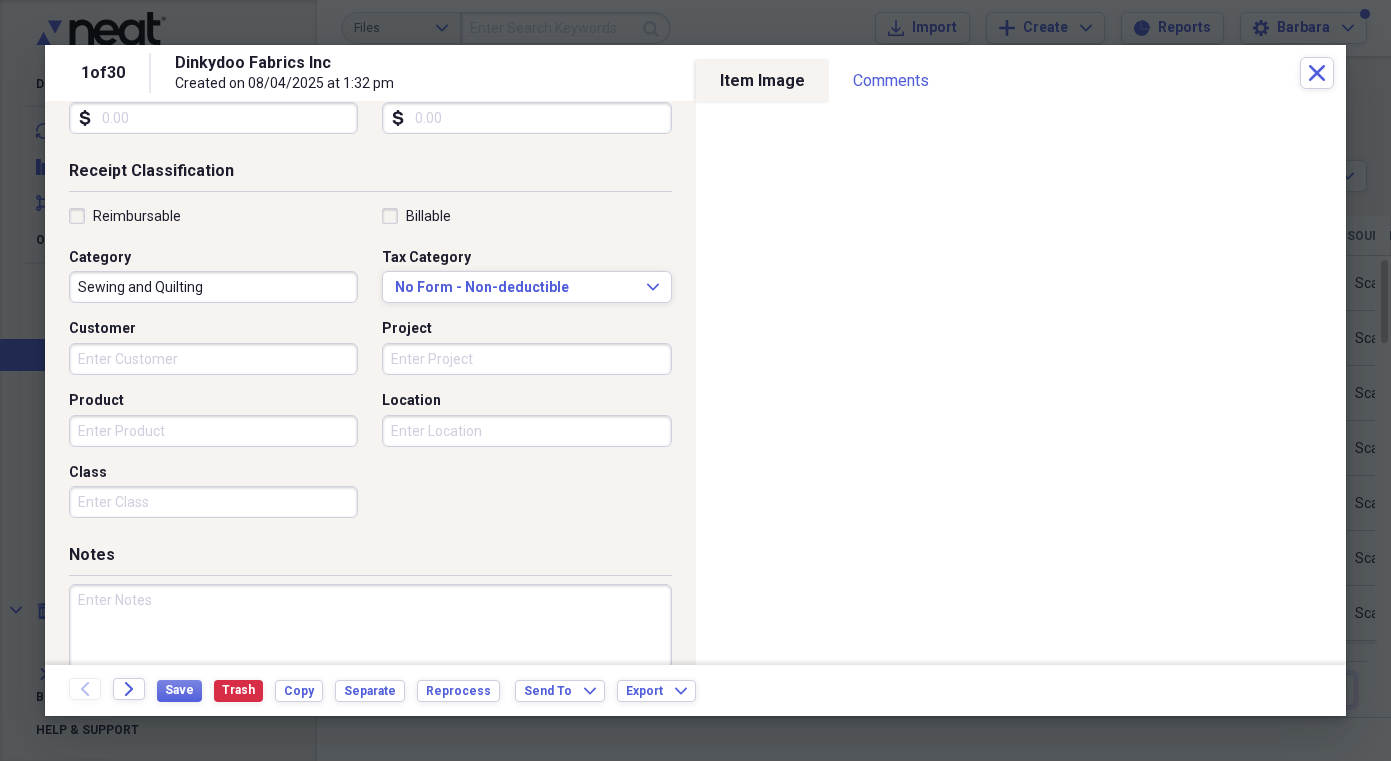 click at bounding box center [370, 649] 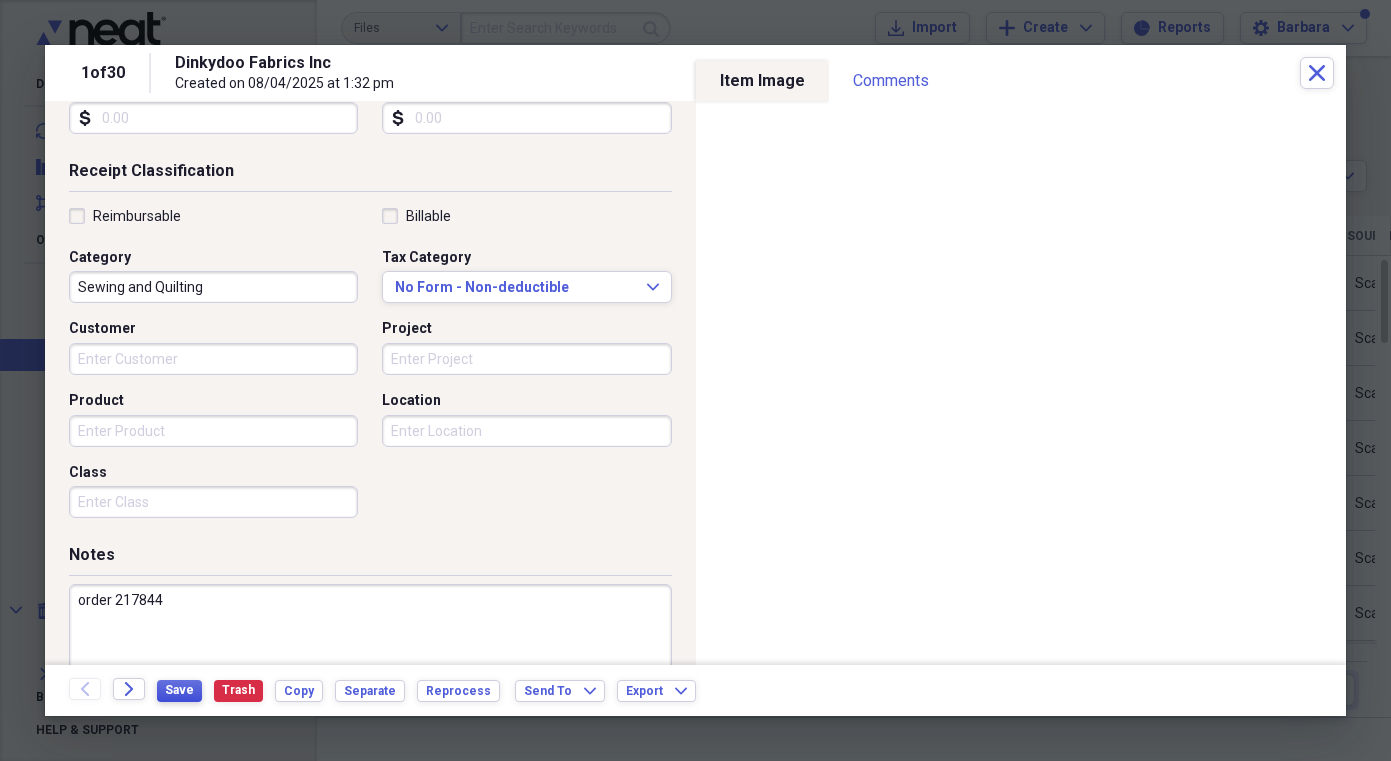 type on "order 217844" 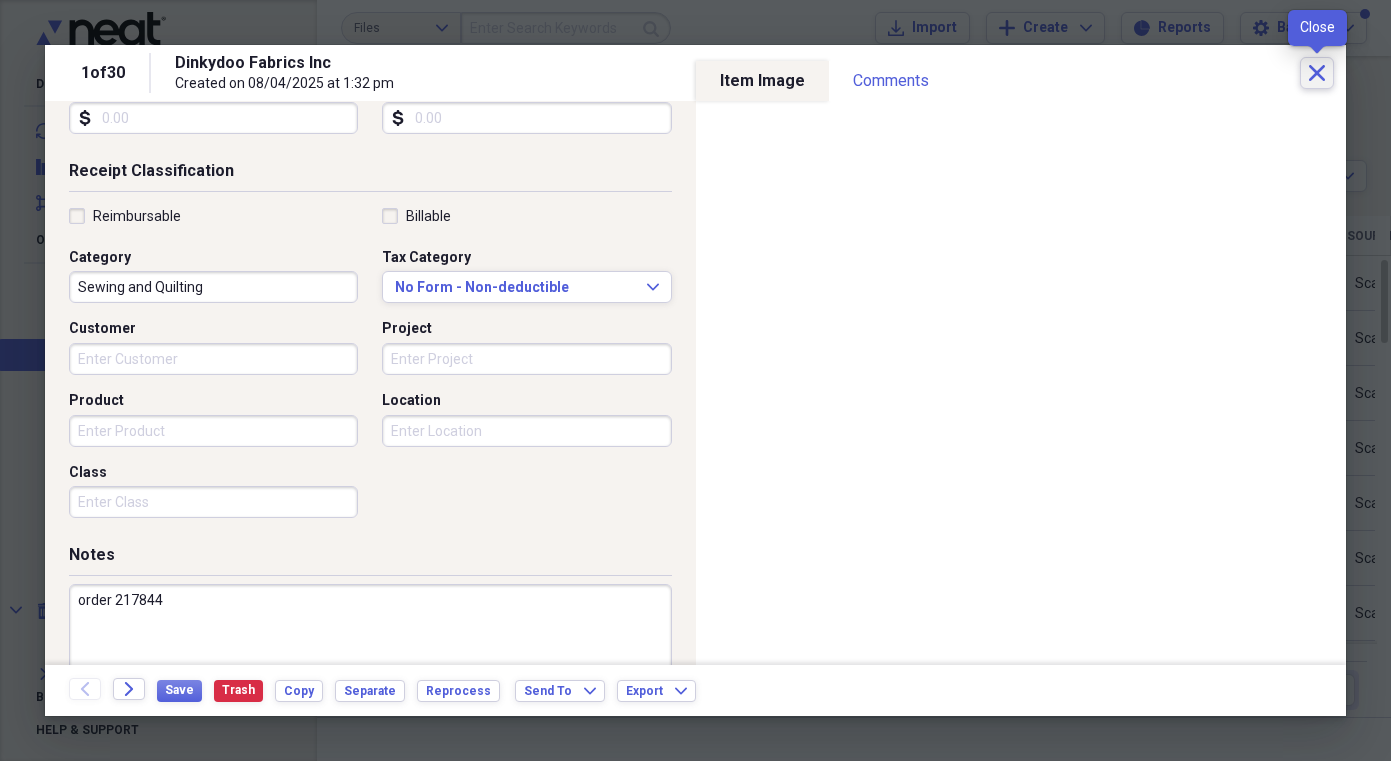 click on "Close" at bounding box center (1317, 73) 